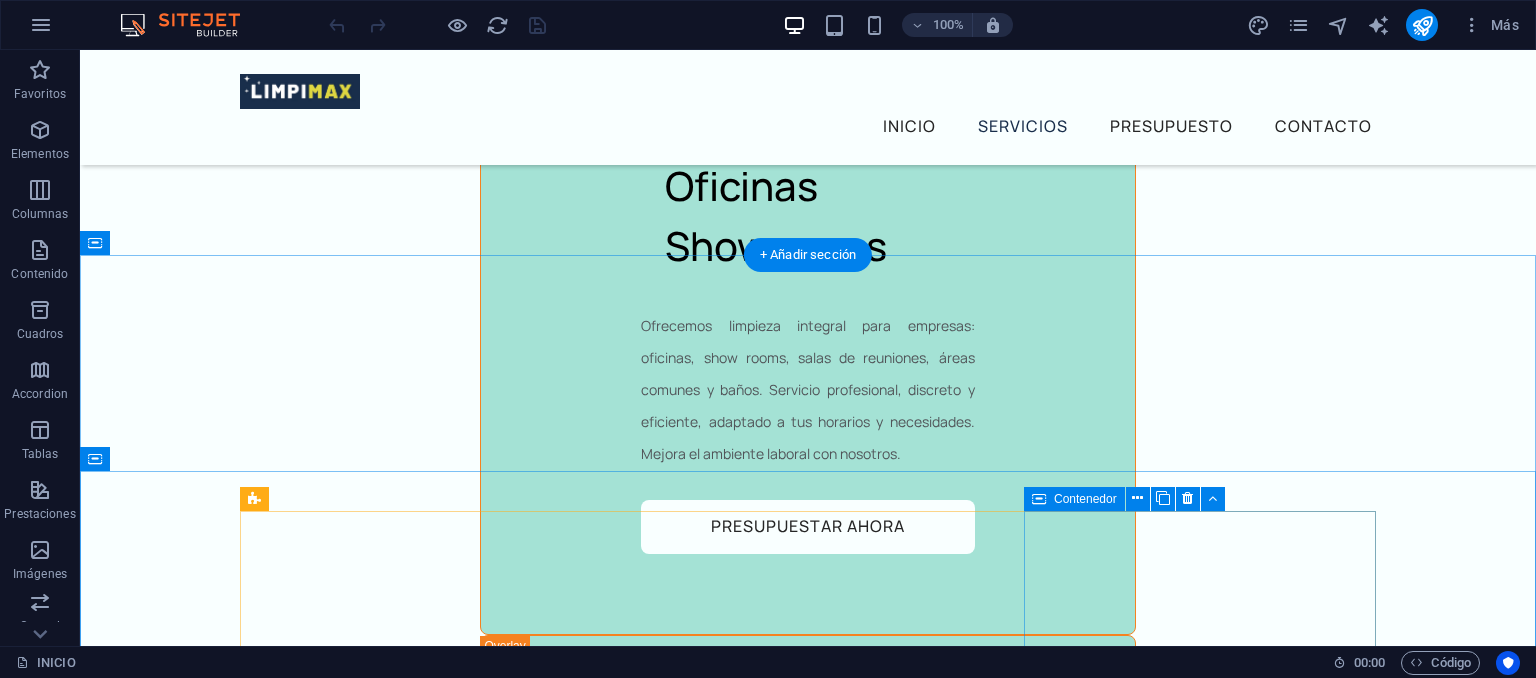 scroll, scrollTop: 6004, scrollLeft: 0, axis: vertical 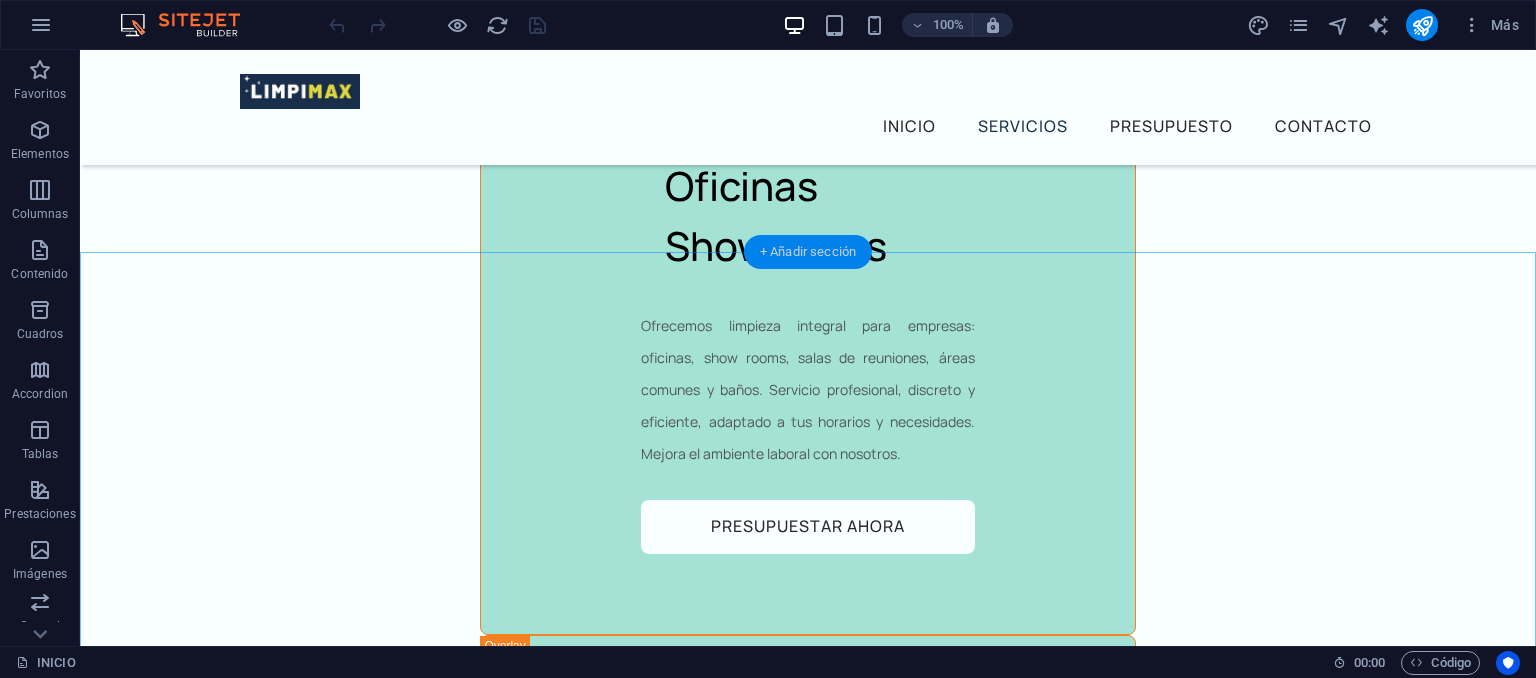 click on "+ Añadir sección" at bounding box center [808, 252] 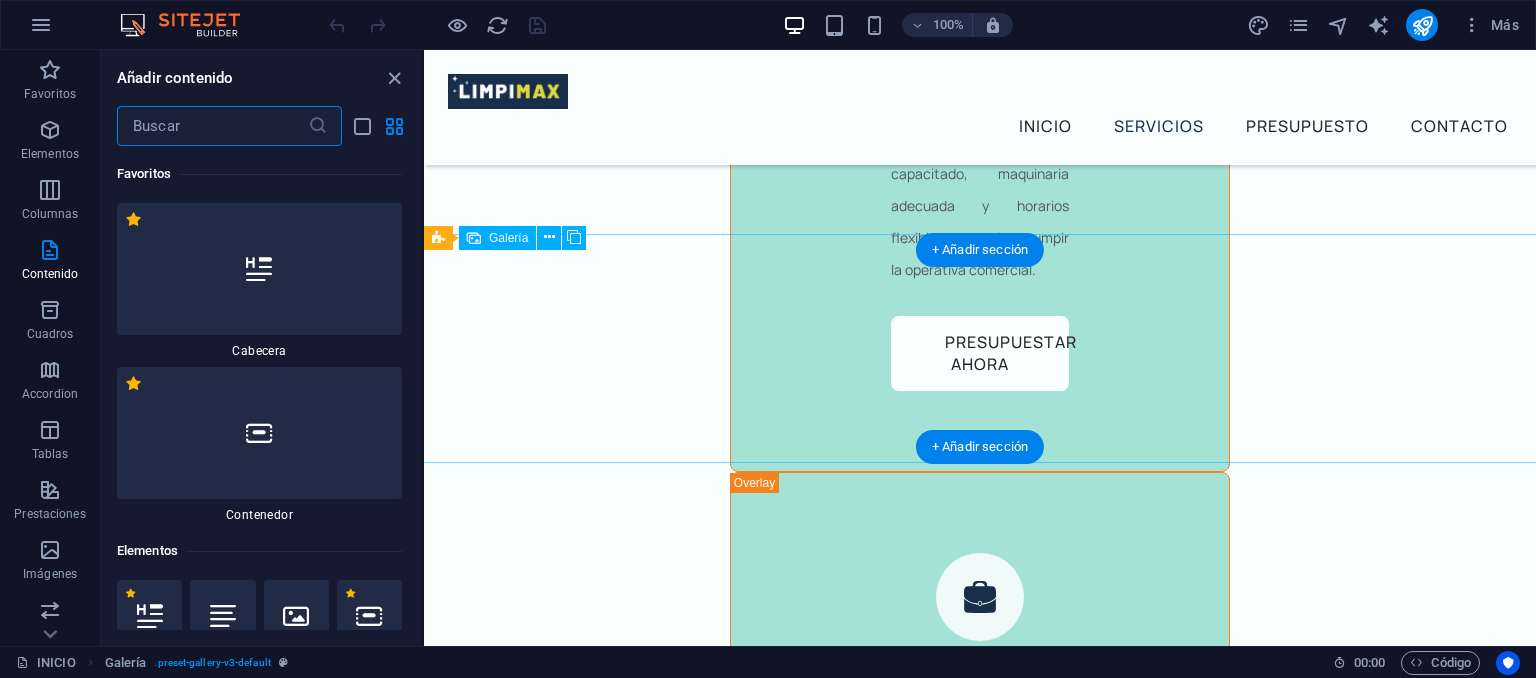 scroll, scrollTop: 6679, scrollLeft: 0, axis: vertical 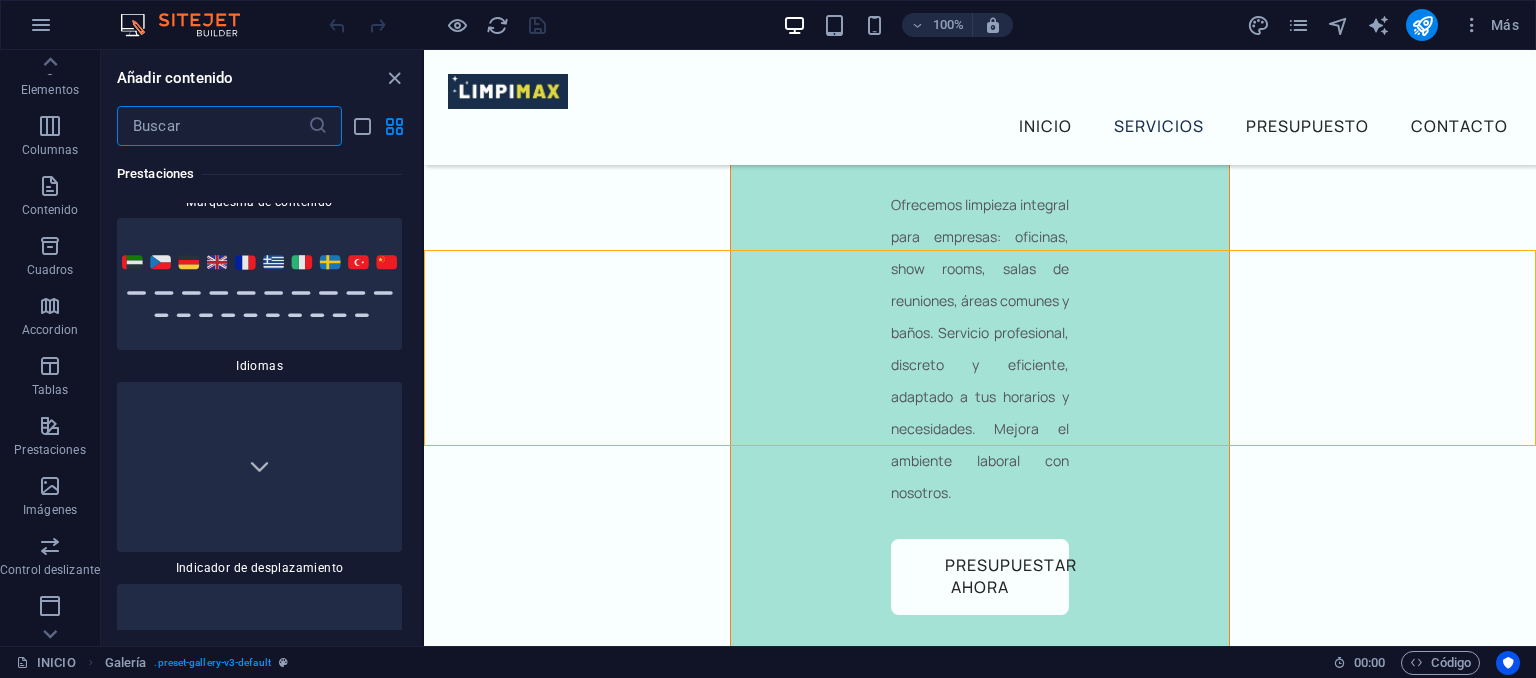 click at bounding box center [259, 19682] 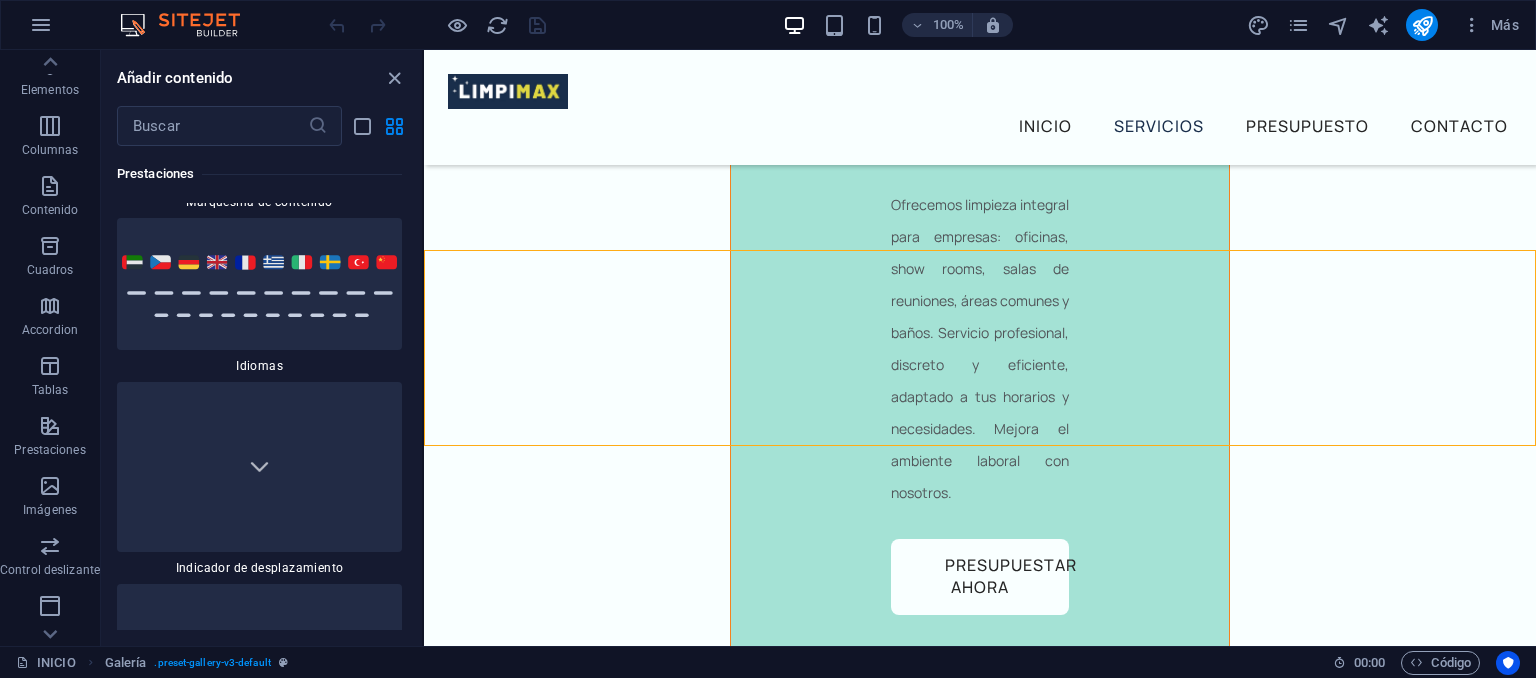 click at bounding box center [259, 19682] 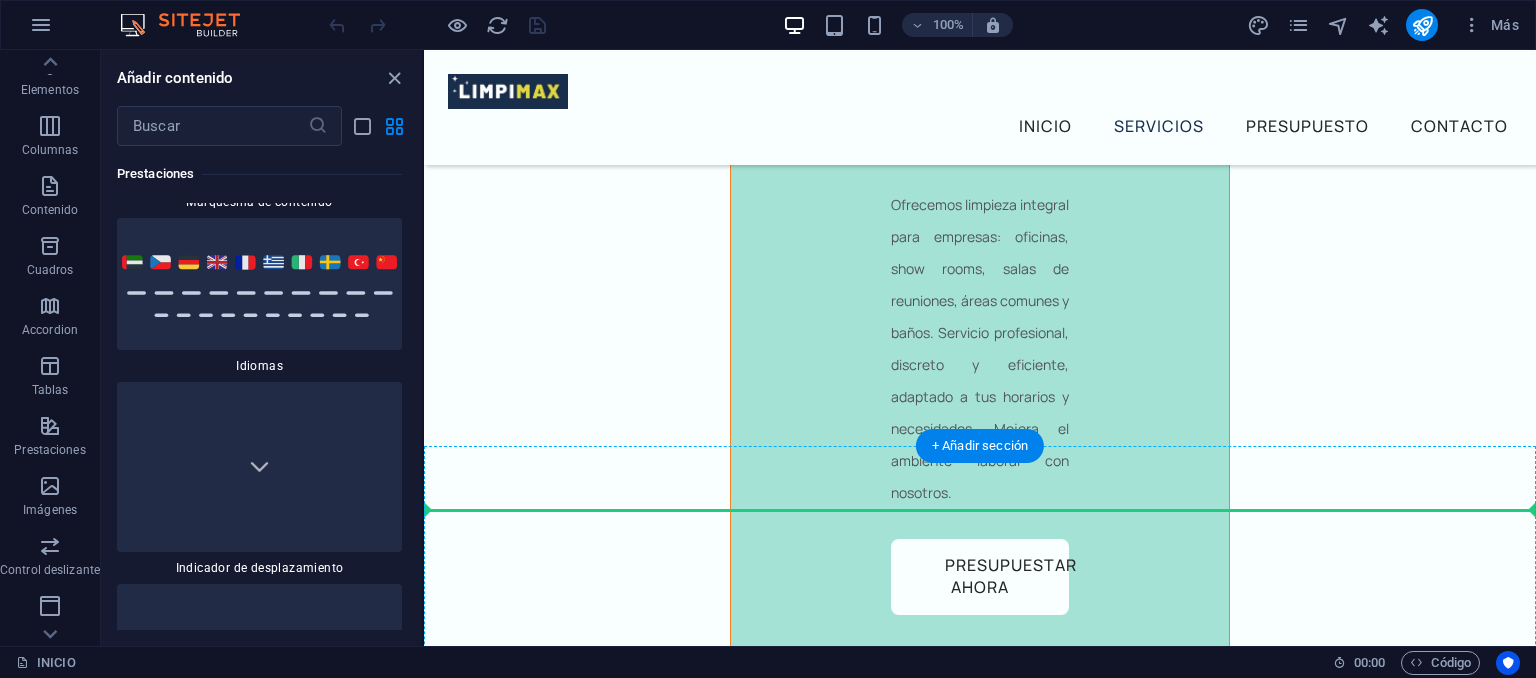 scroll, scrollTop: 64, scrollLeft: 0, axis: vertical 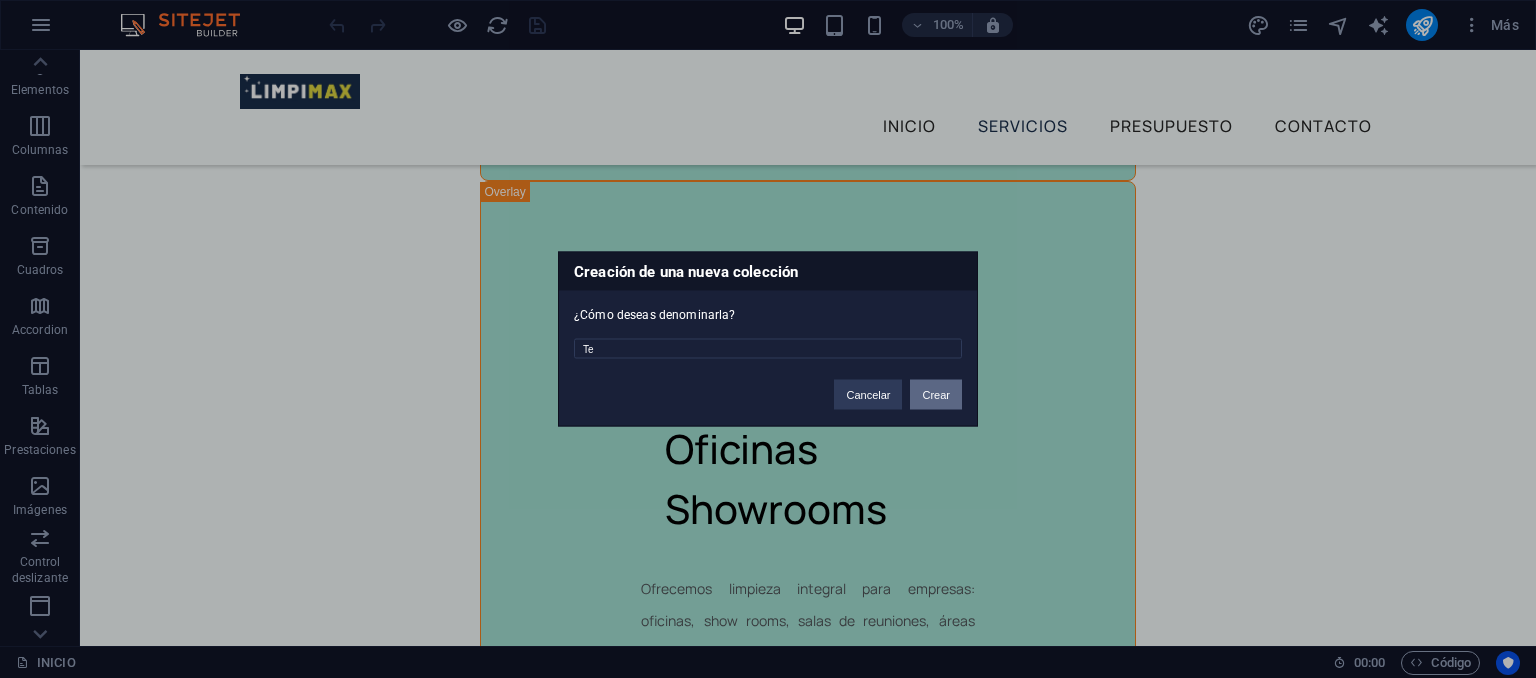 type on "T" 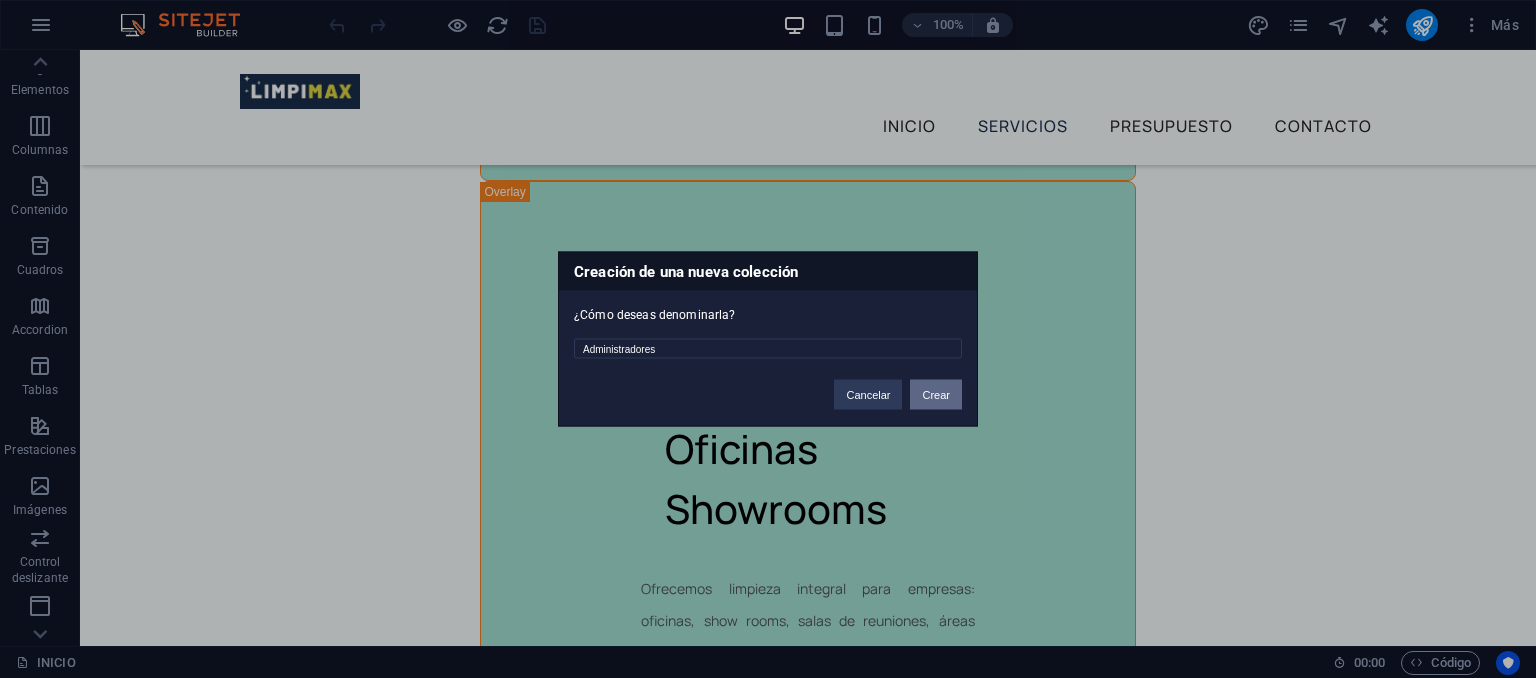 type on "Administradores" 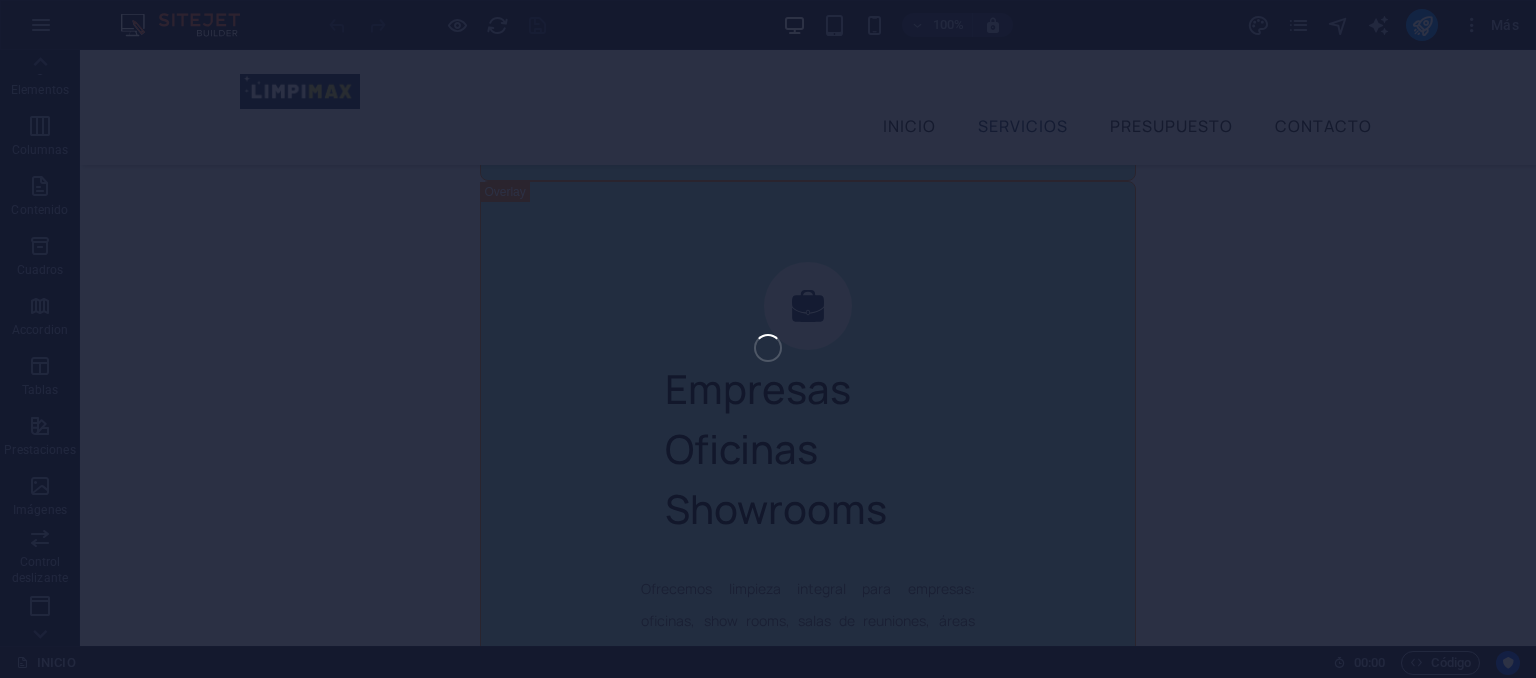scroll, scrollTop: 64, scrollLeft: 0, axis: vertical 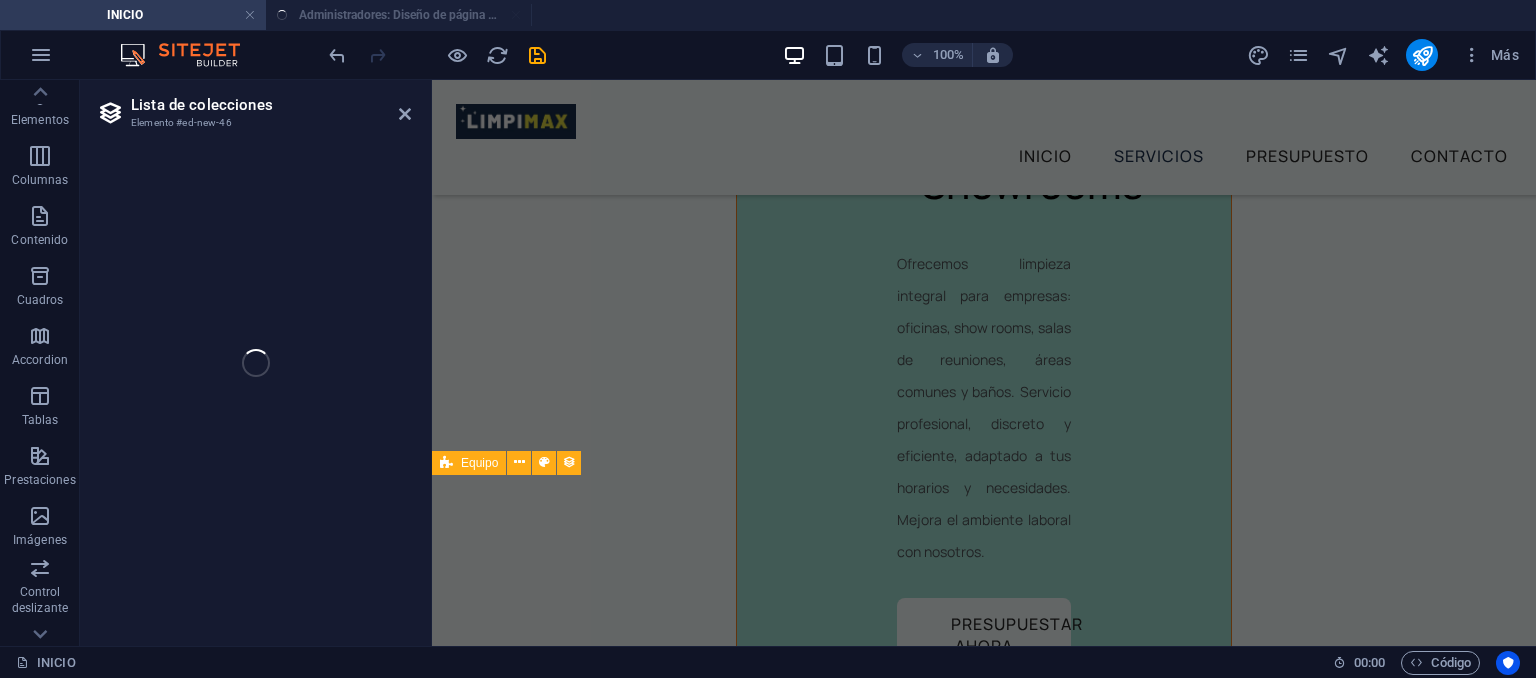 select on "createdAt_DESC" 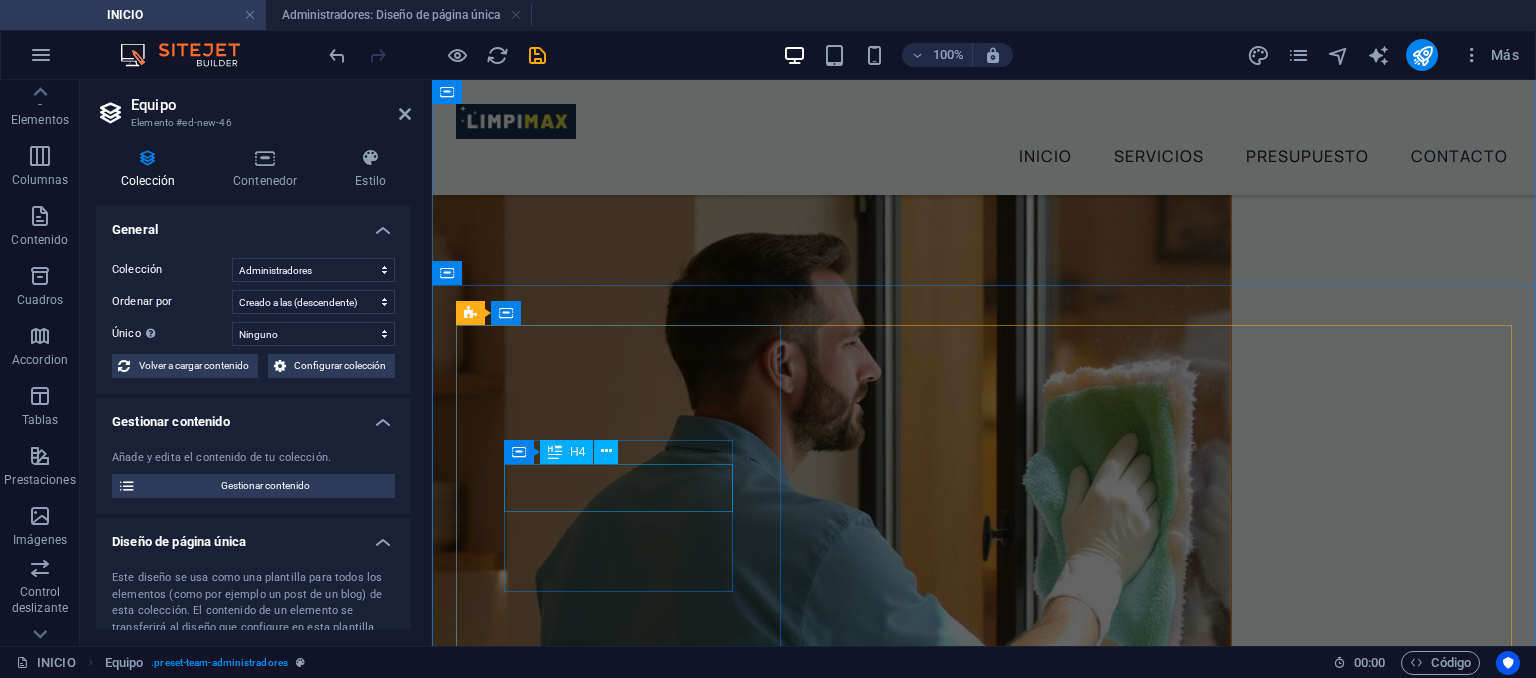 scroll, scrollTop: 8310, scrollLeft: 0, axis: vertical 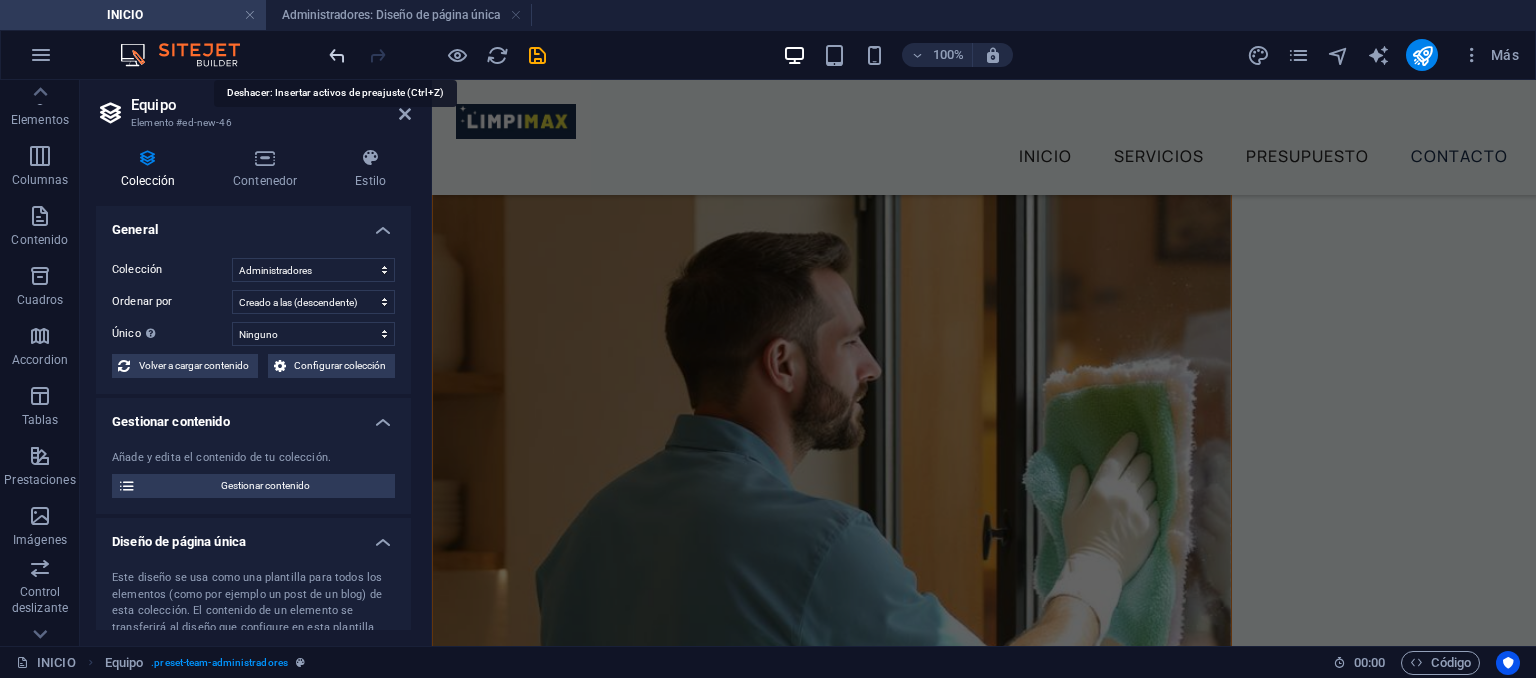 click at bounding box center (337, 55) 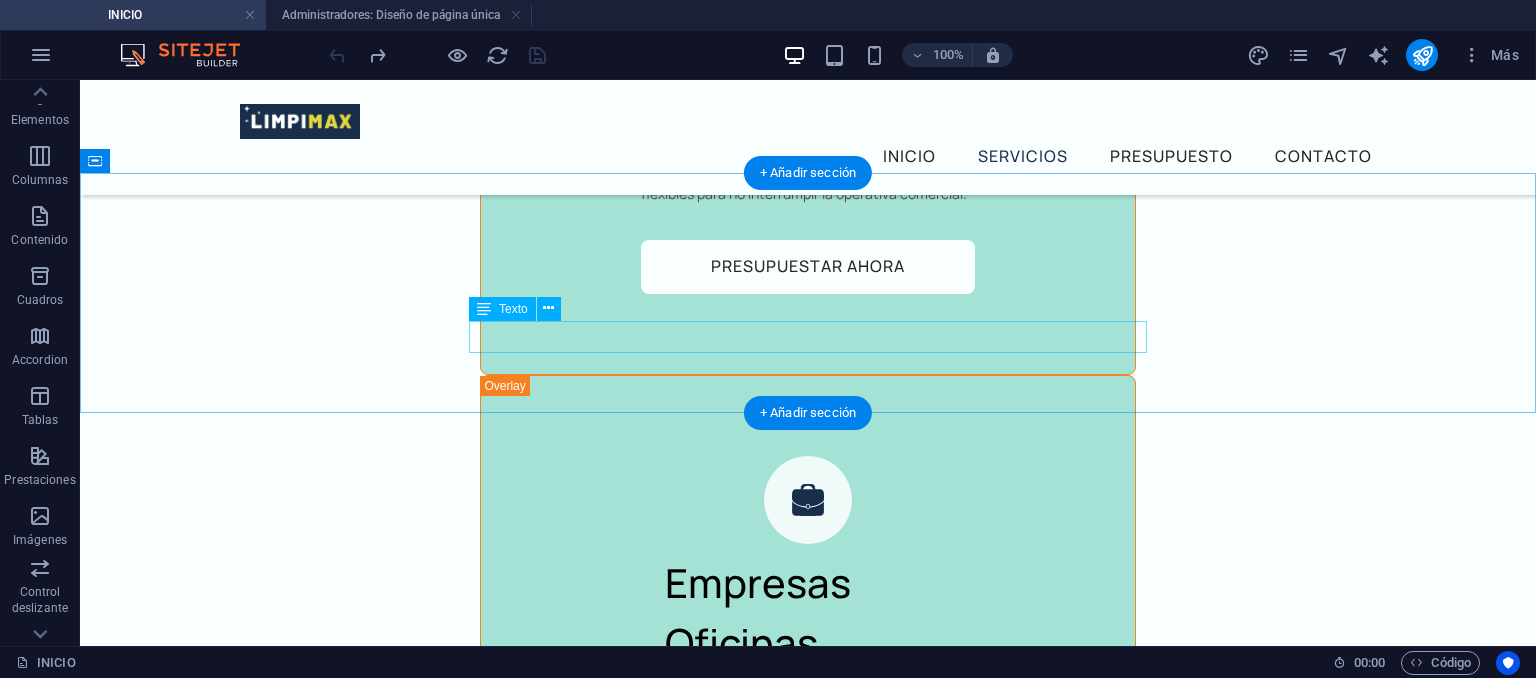 scroll, scrollTop: 5576, scrollLeft: 0, axis: vertical 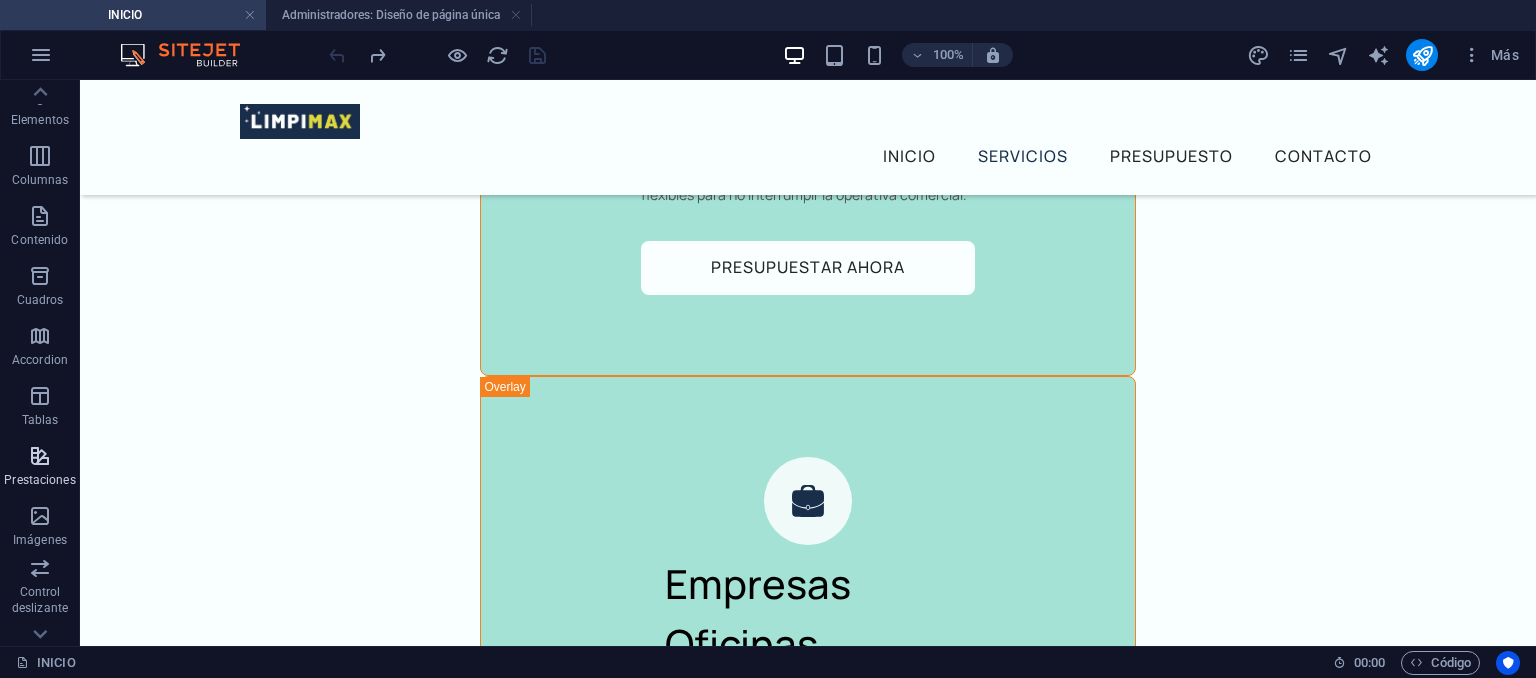 click at bounding box center [40, 456] 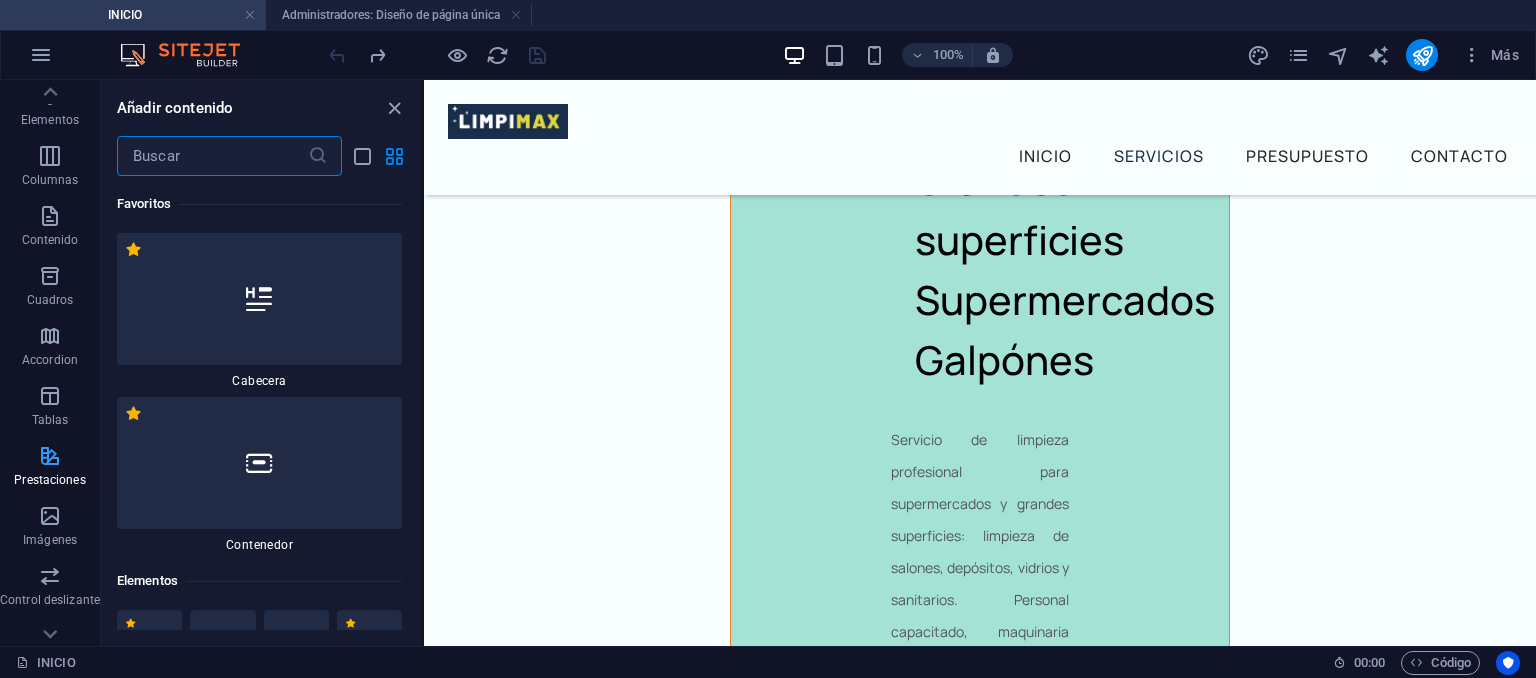 scroll, scrollTop: 64, scrollLeft: 0, axis: vertical 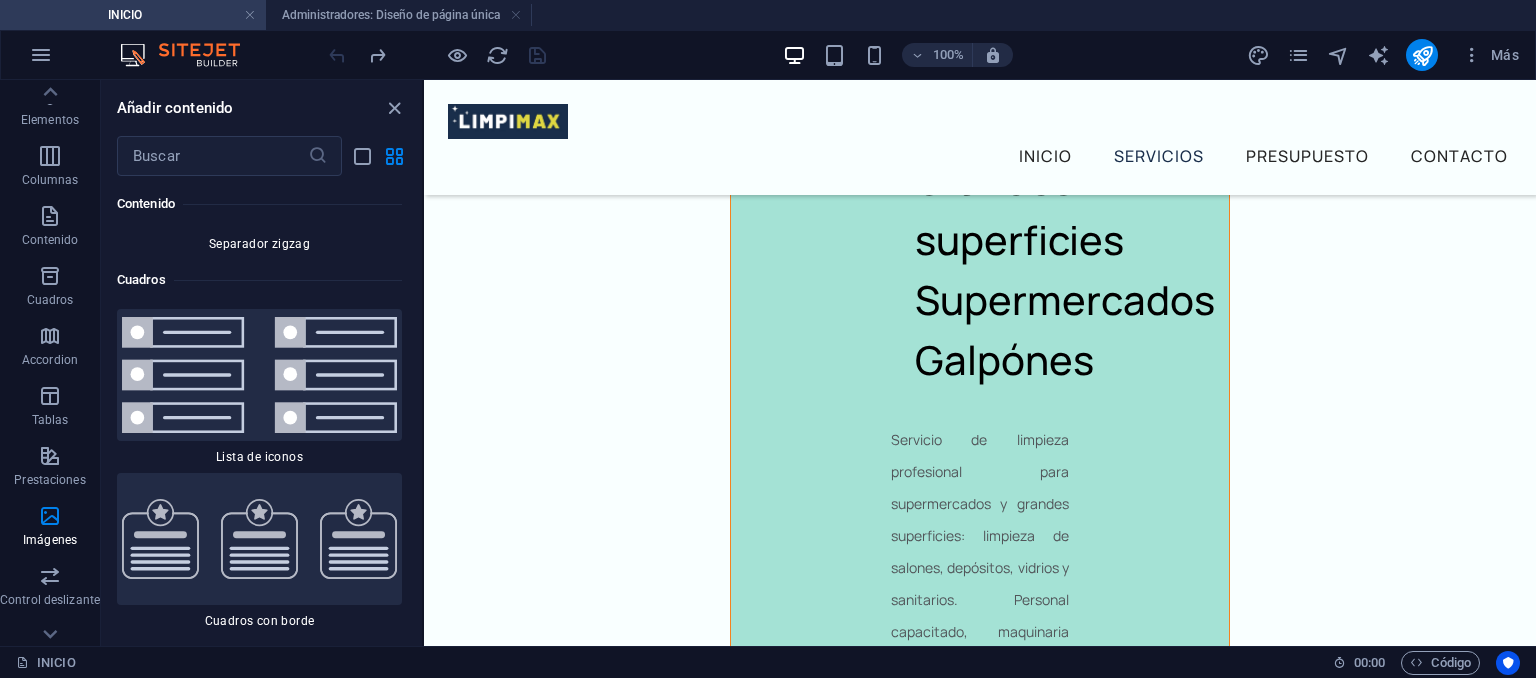click at bounding box center (259, 11498) 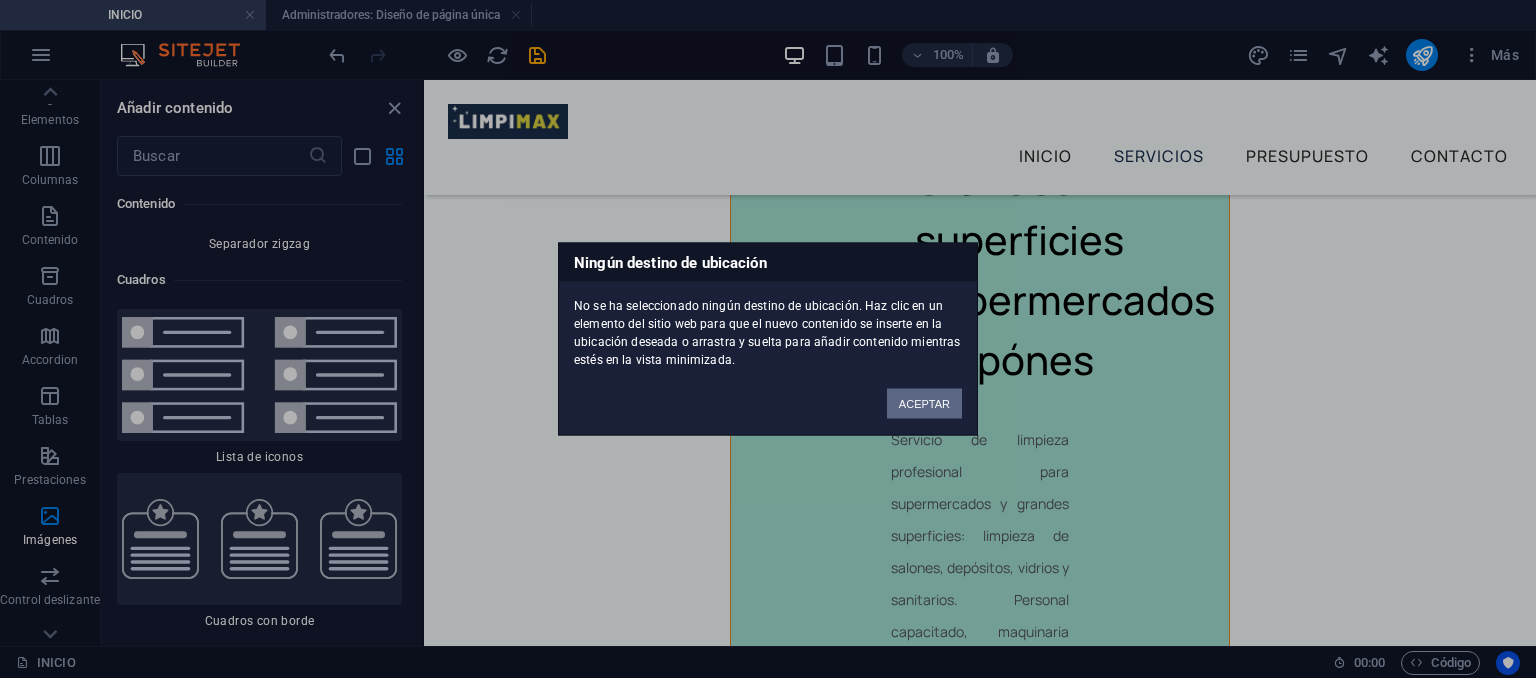 click on "ACEPTAR" at bounding box center (924, 404) 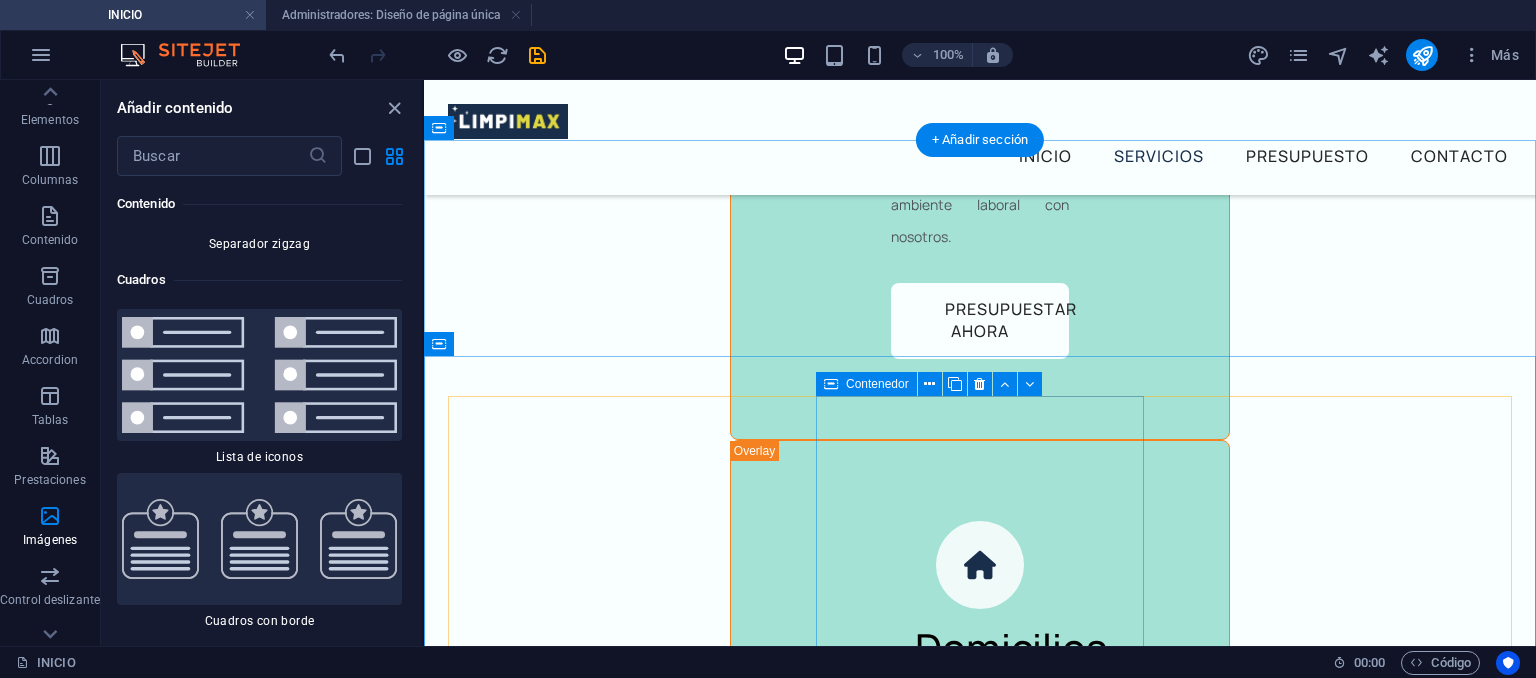 scroll, scrollTop: 6961, scrollLeft: 0, axis: vertical 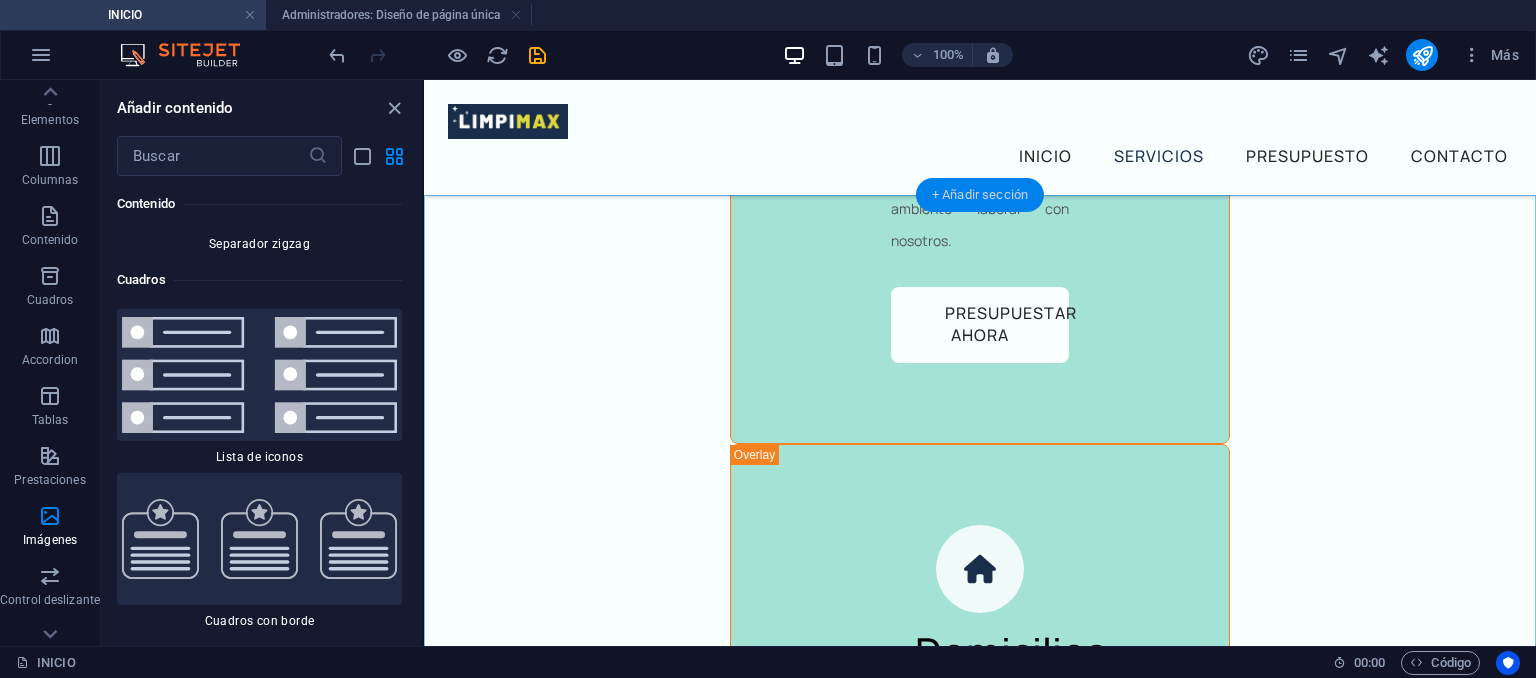 click on "+ Añadir sección" at bounding box center (980, 195) 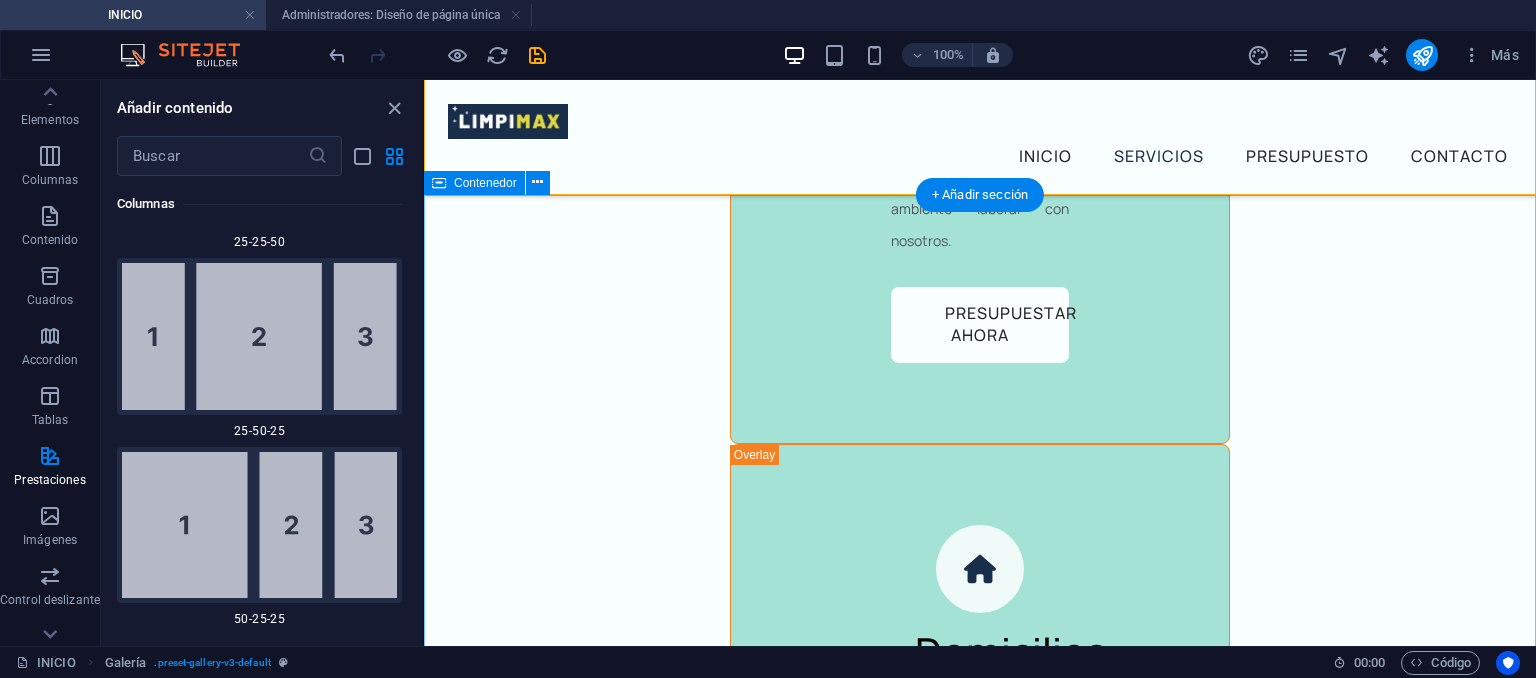 scroll, scrollTop: 3499, scrollLeft: 0, axis: vertical 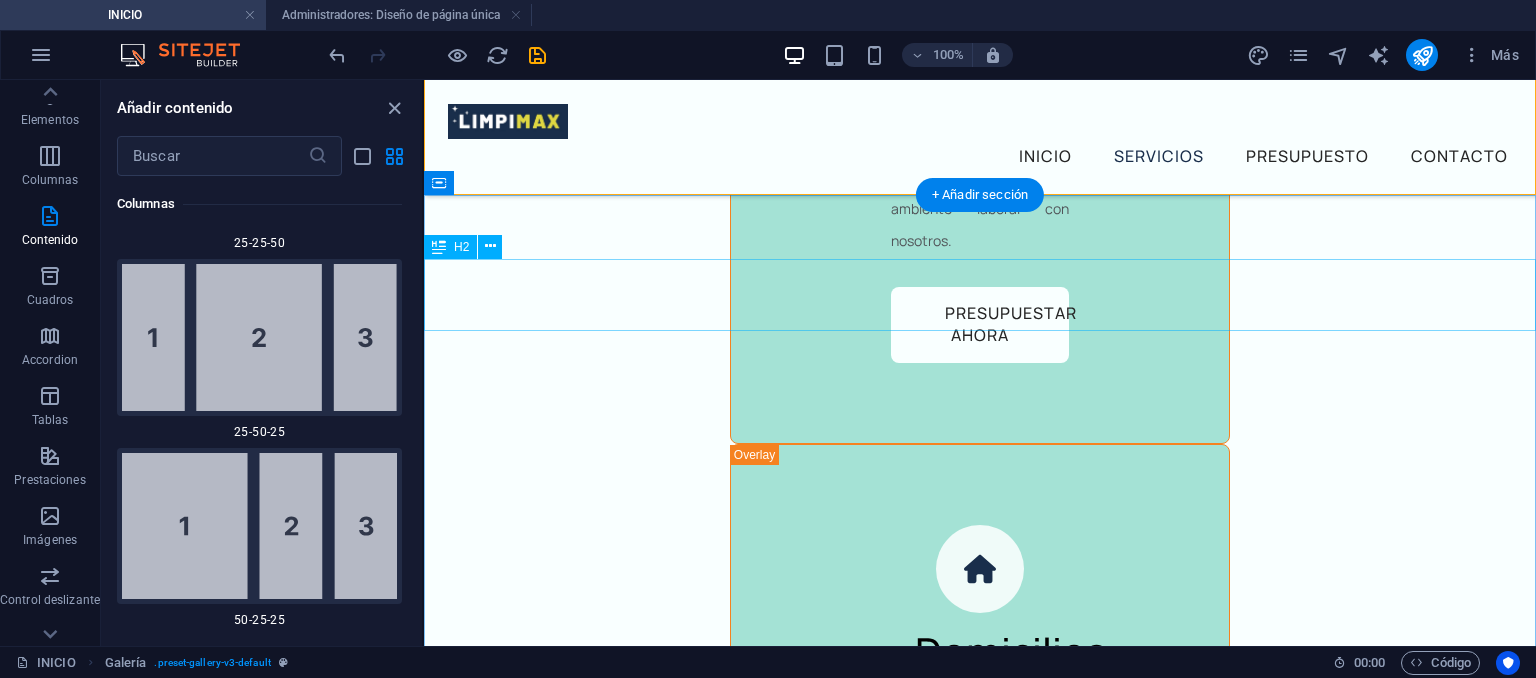 click on "Servicio de limpieza en:" at bounding box center [980, 3023] 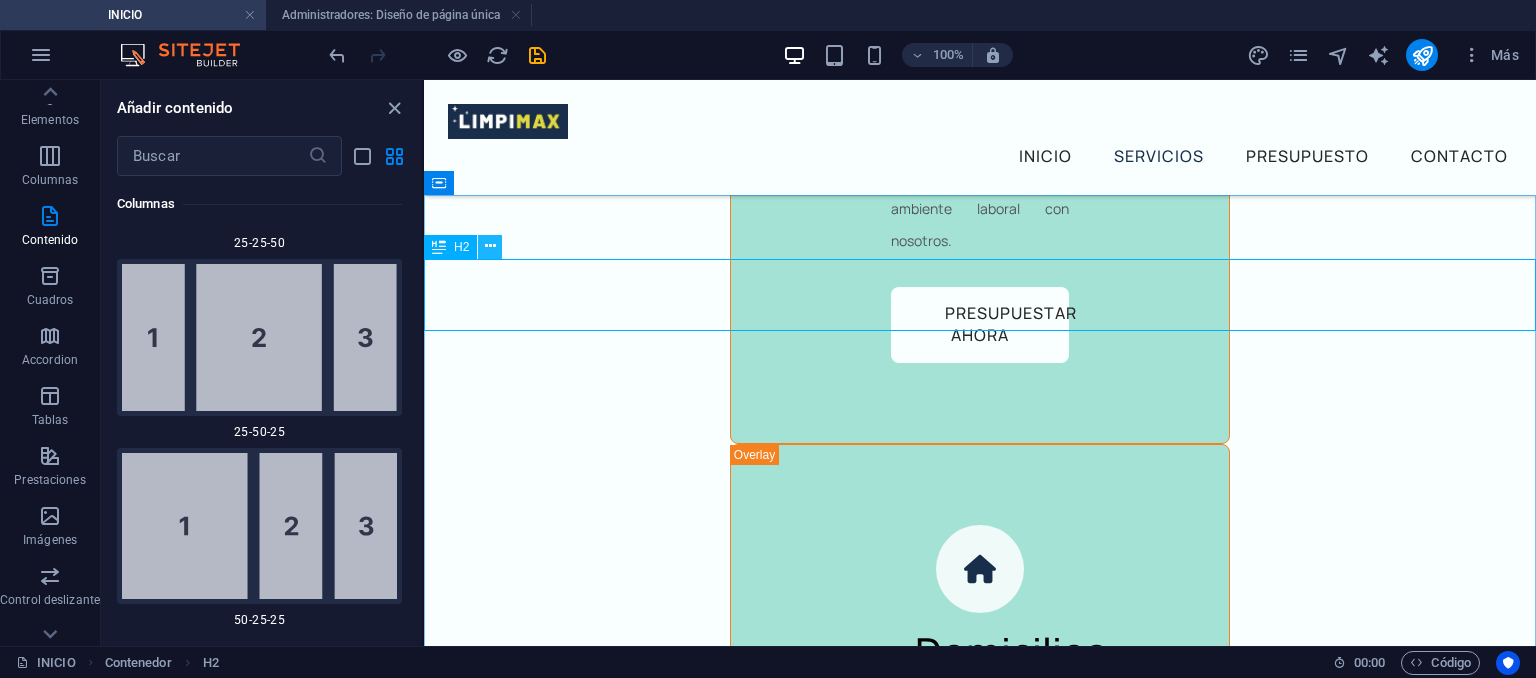 click at bounding box center [490, 246] 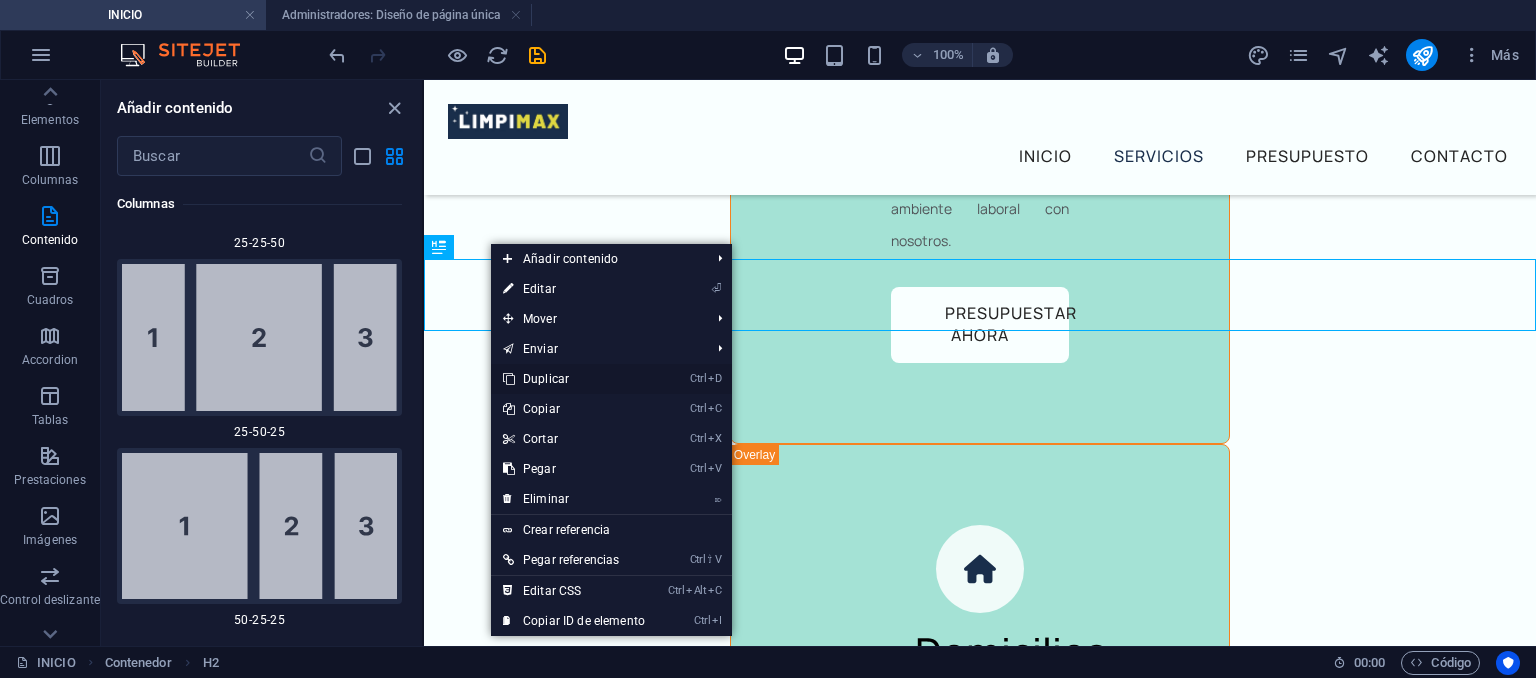 click on "Ctrl D  Duplicar" at bounding box center (574, 379) 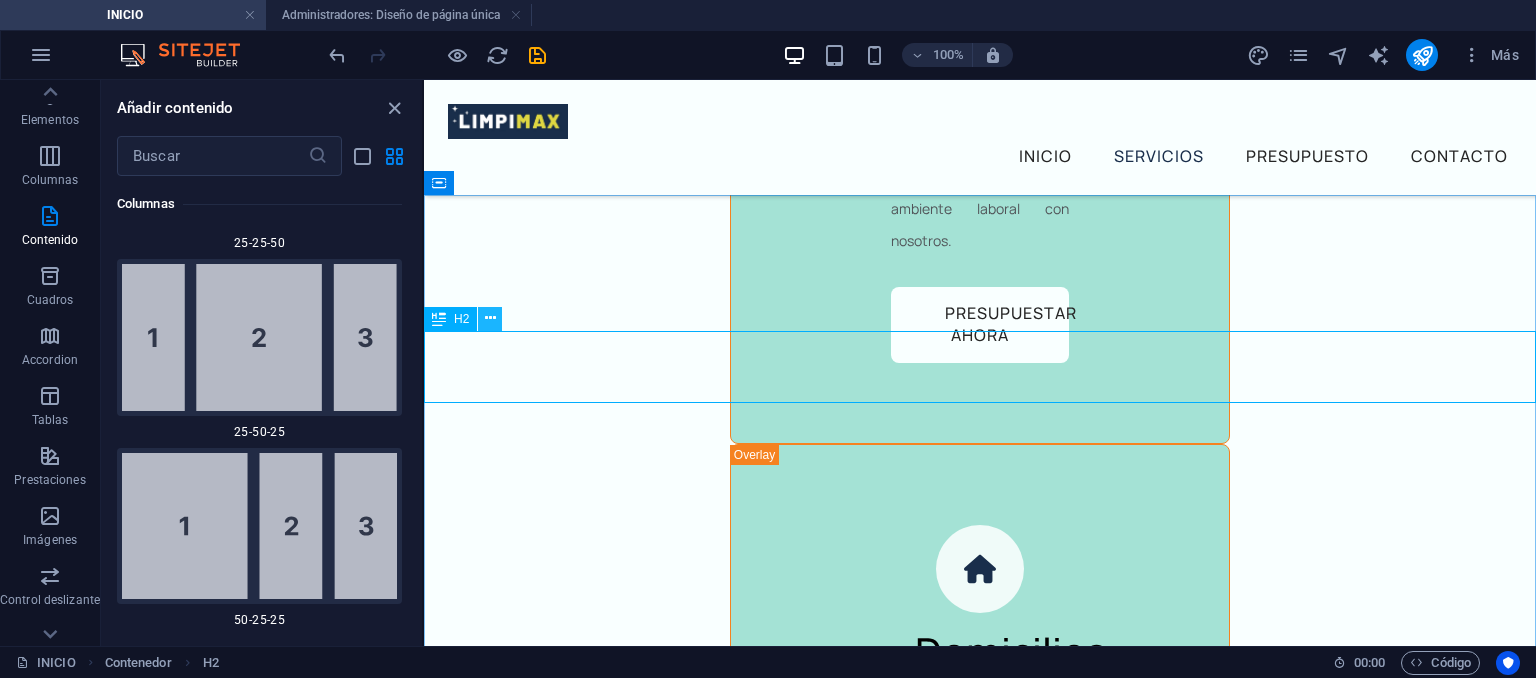 click at bounding box center (490, 319) 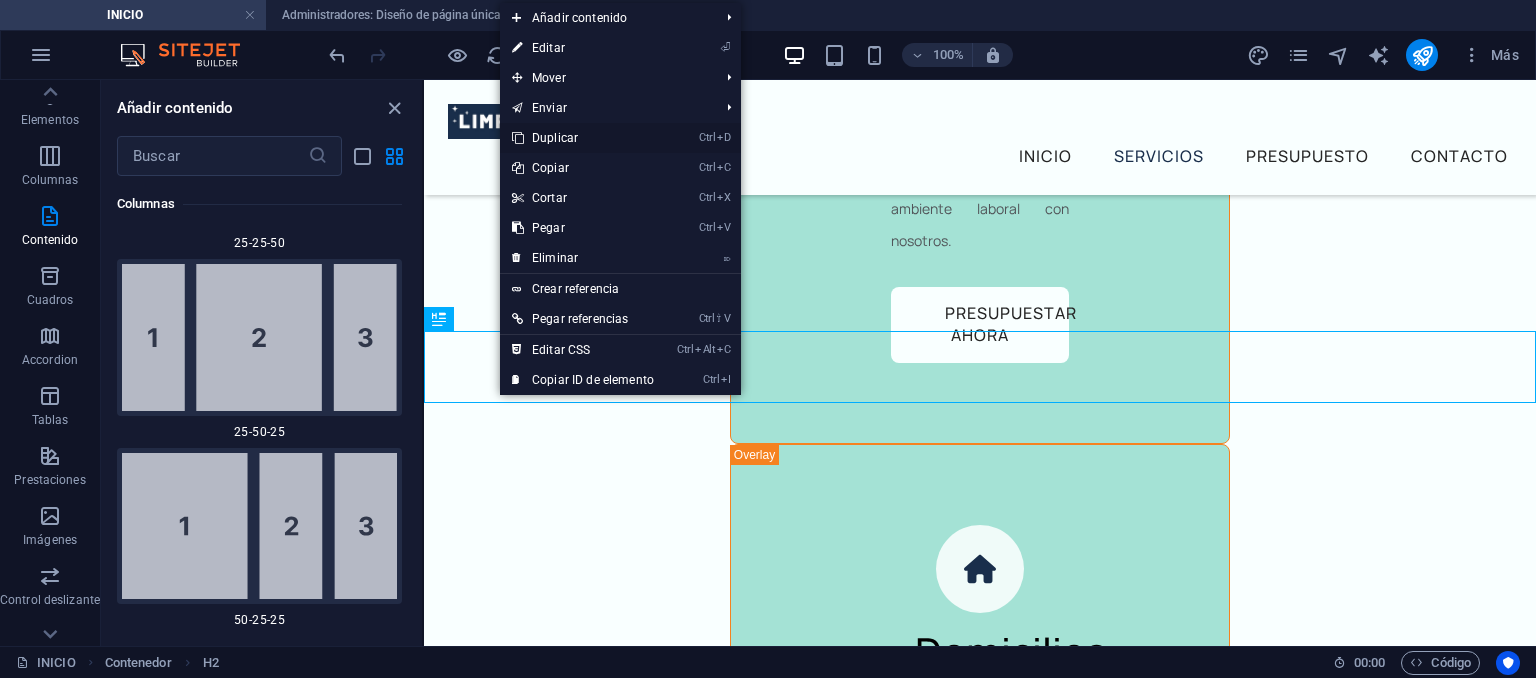 click on "Ctrl D  Duplicar" at bounding box center [583, 138] 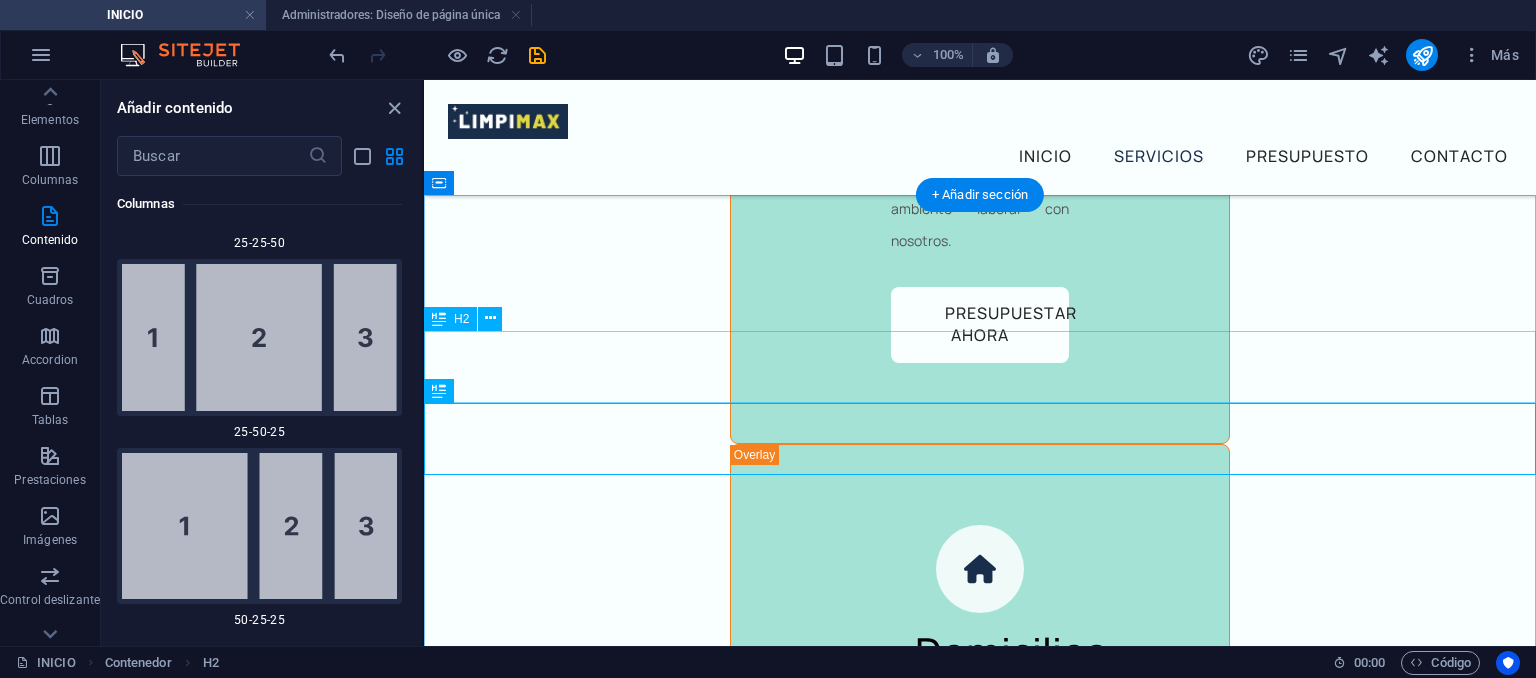 click on "Servicio de limpieza en:" at bounding box center (980, 3095) 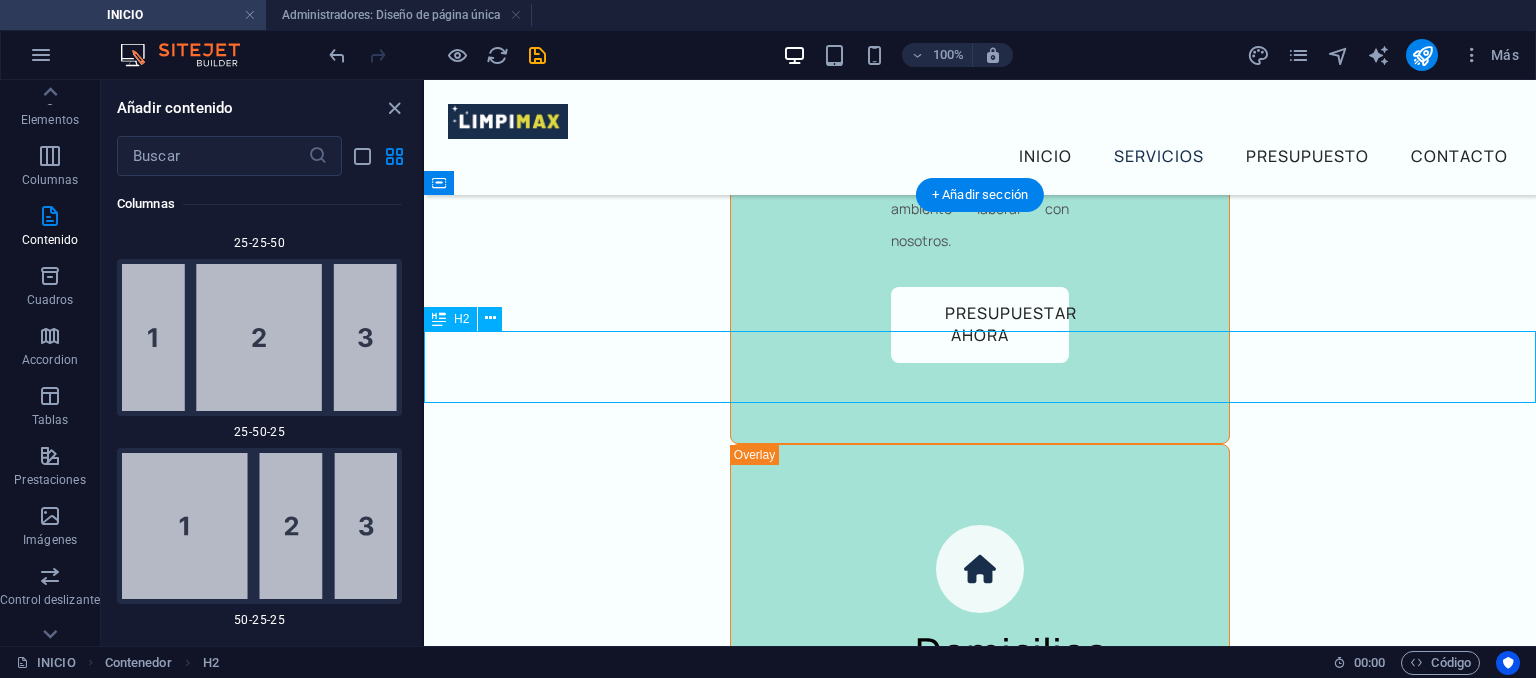 click on "Servicio de limpieza en:" at bounding box center (980, 3095) 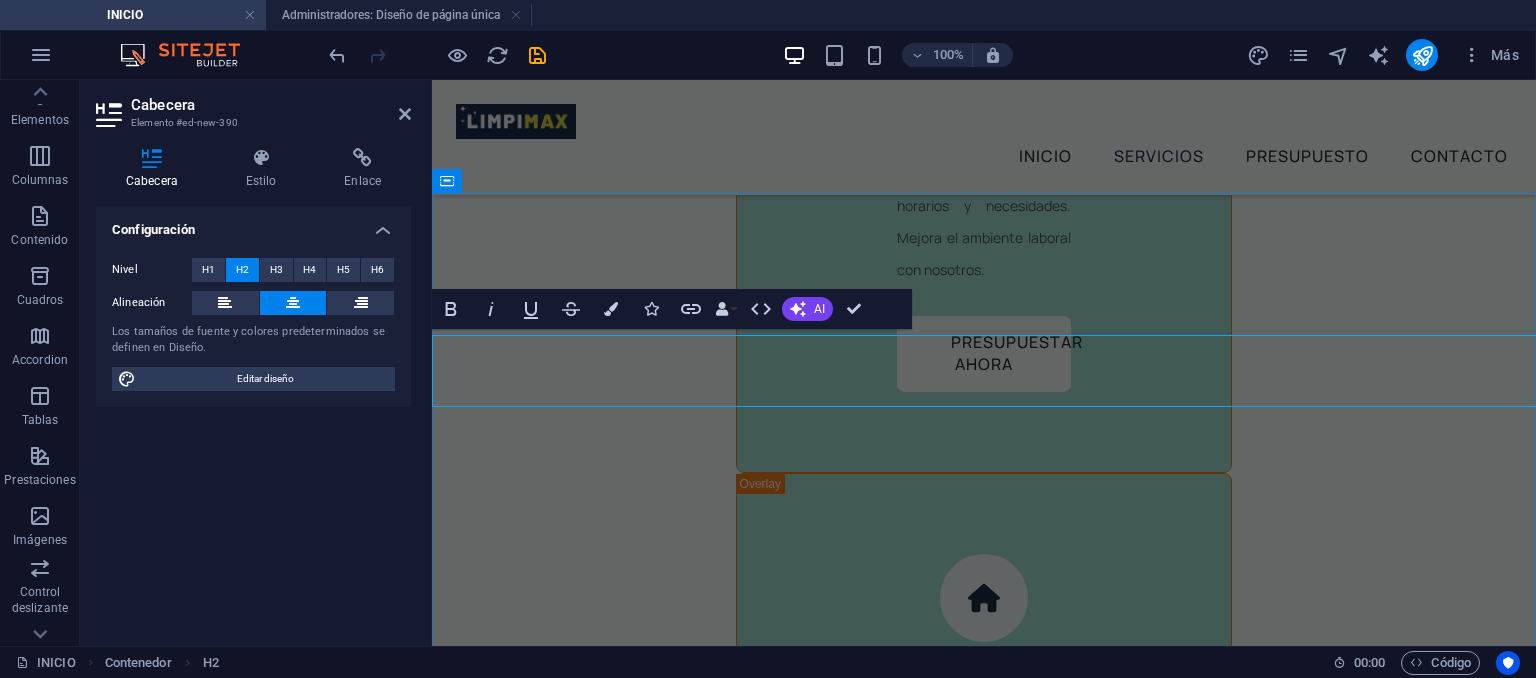 scroll, scrollTop: 64, scrollLeft: 0, axis: vertical 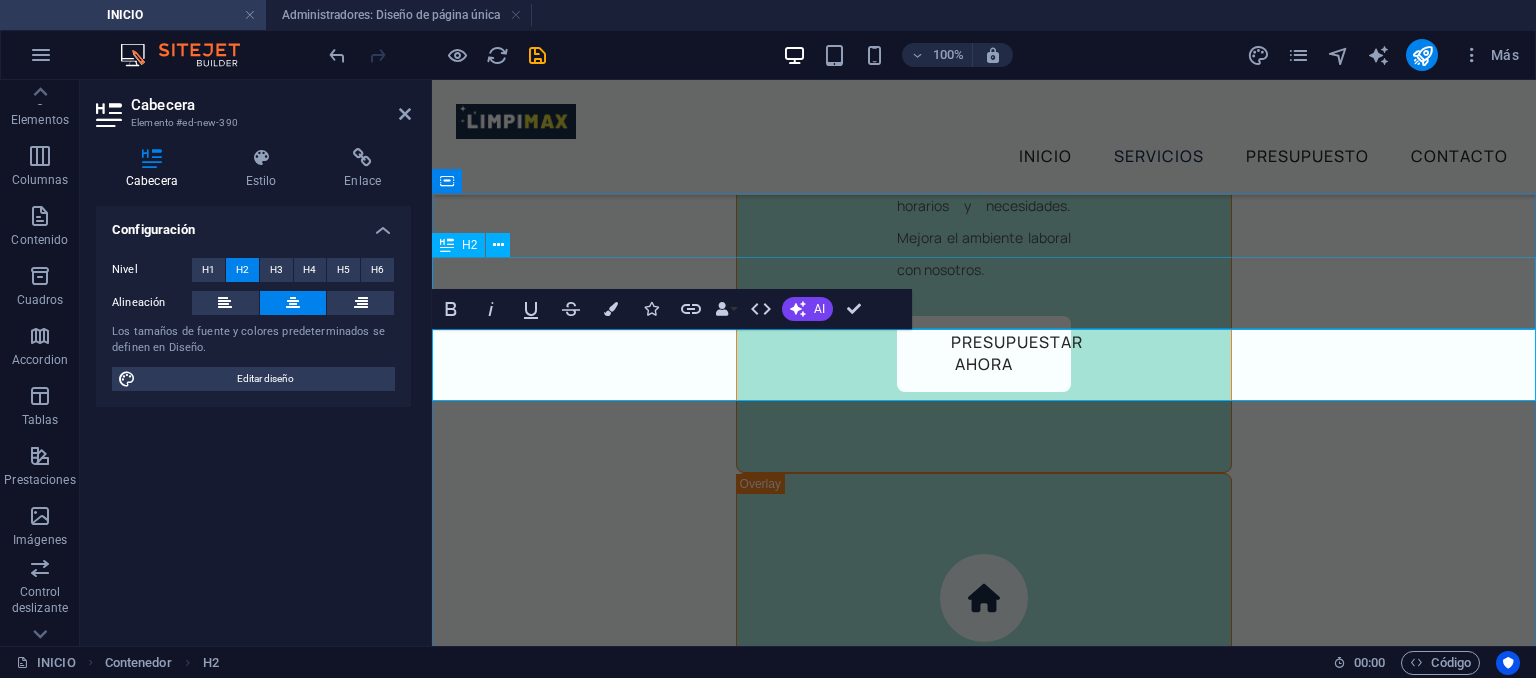 click on "Servicio de limpieza en:" at bounding box center (984, 3050) 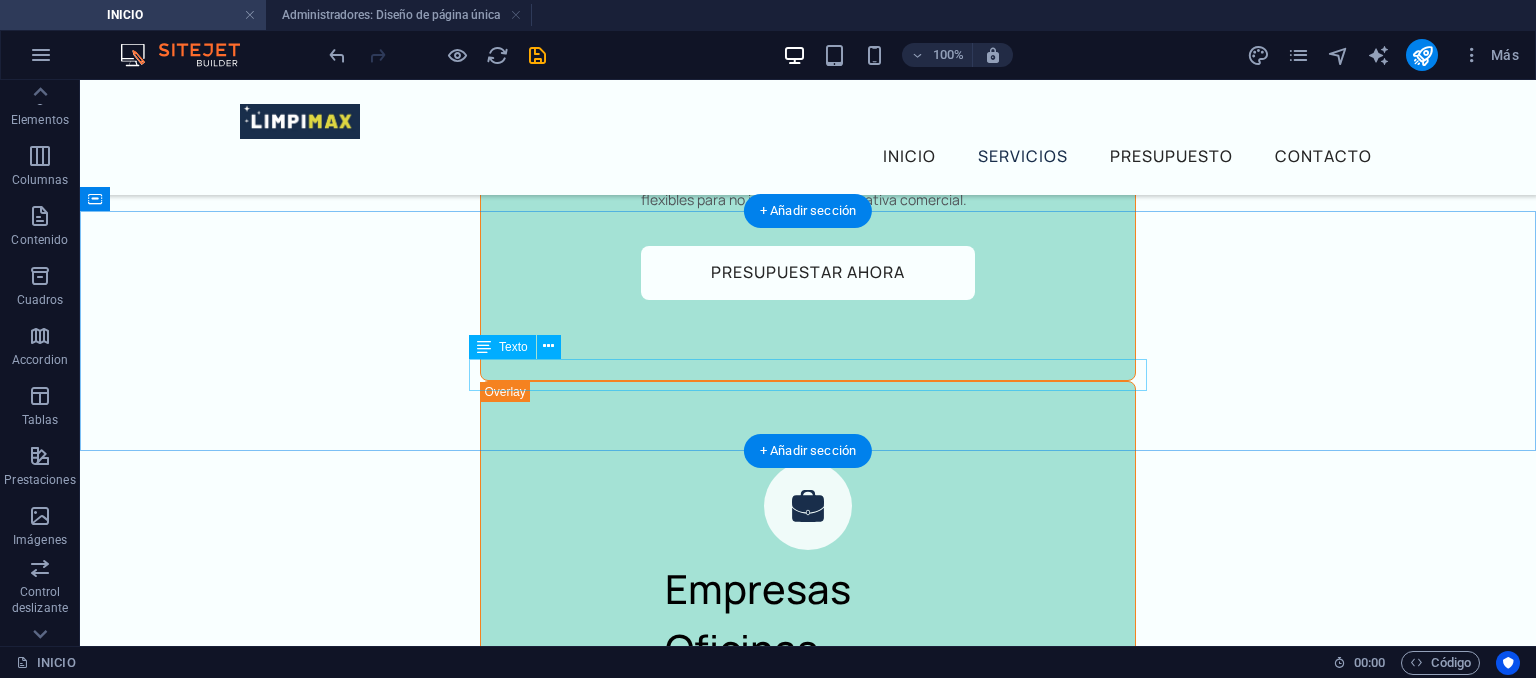 scroll, scrollTop: 5571, scrollLeft: 0, axis: vertical 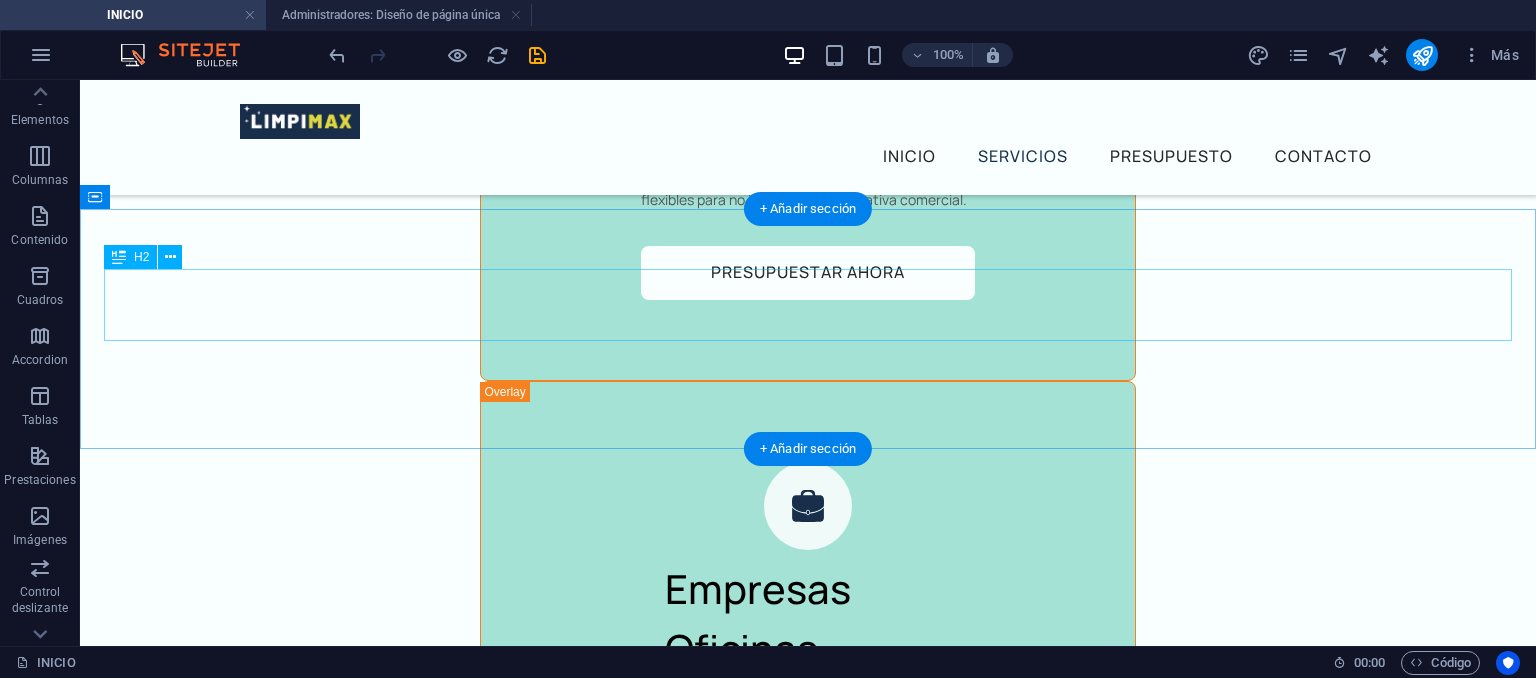 click on "Quiénes confían en nosotros" at bounding box center [808, 2994] 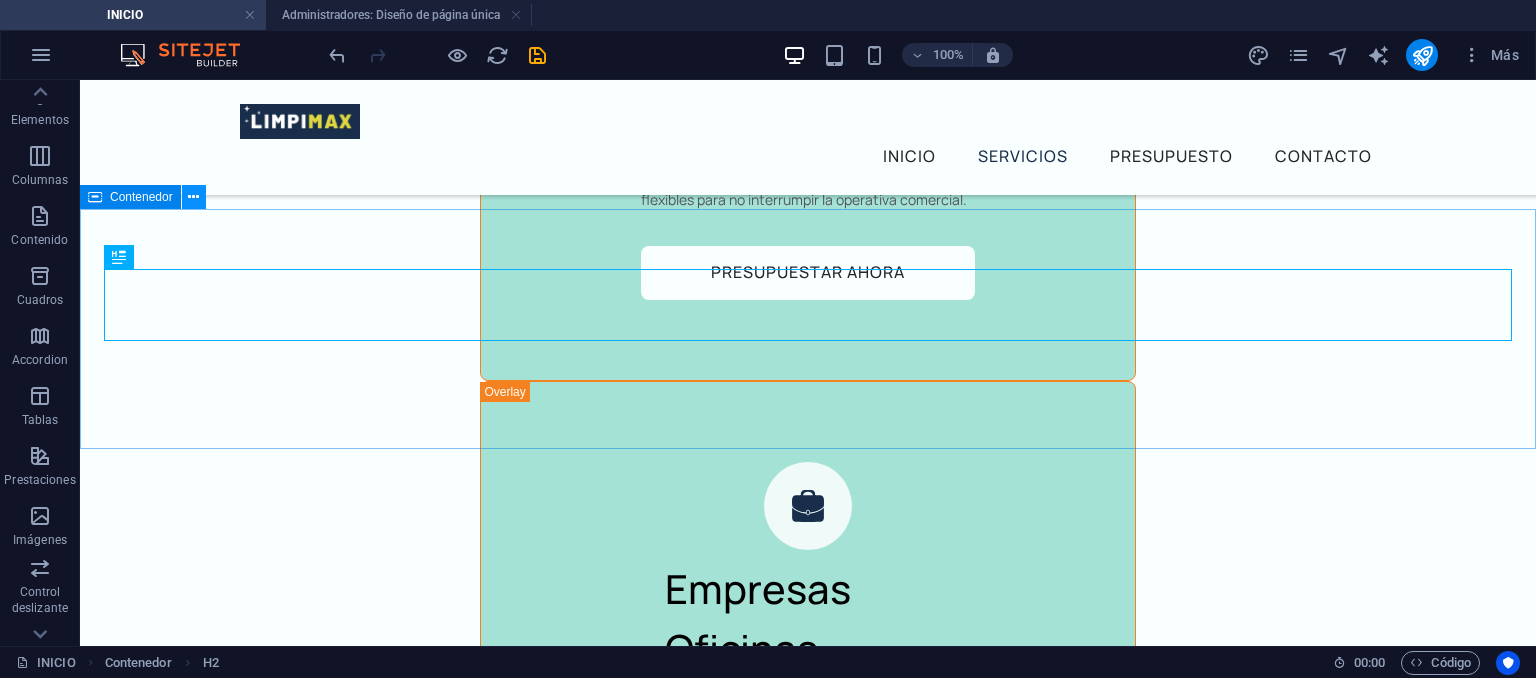 click at bounding box center (194, 197) 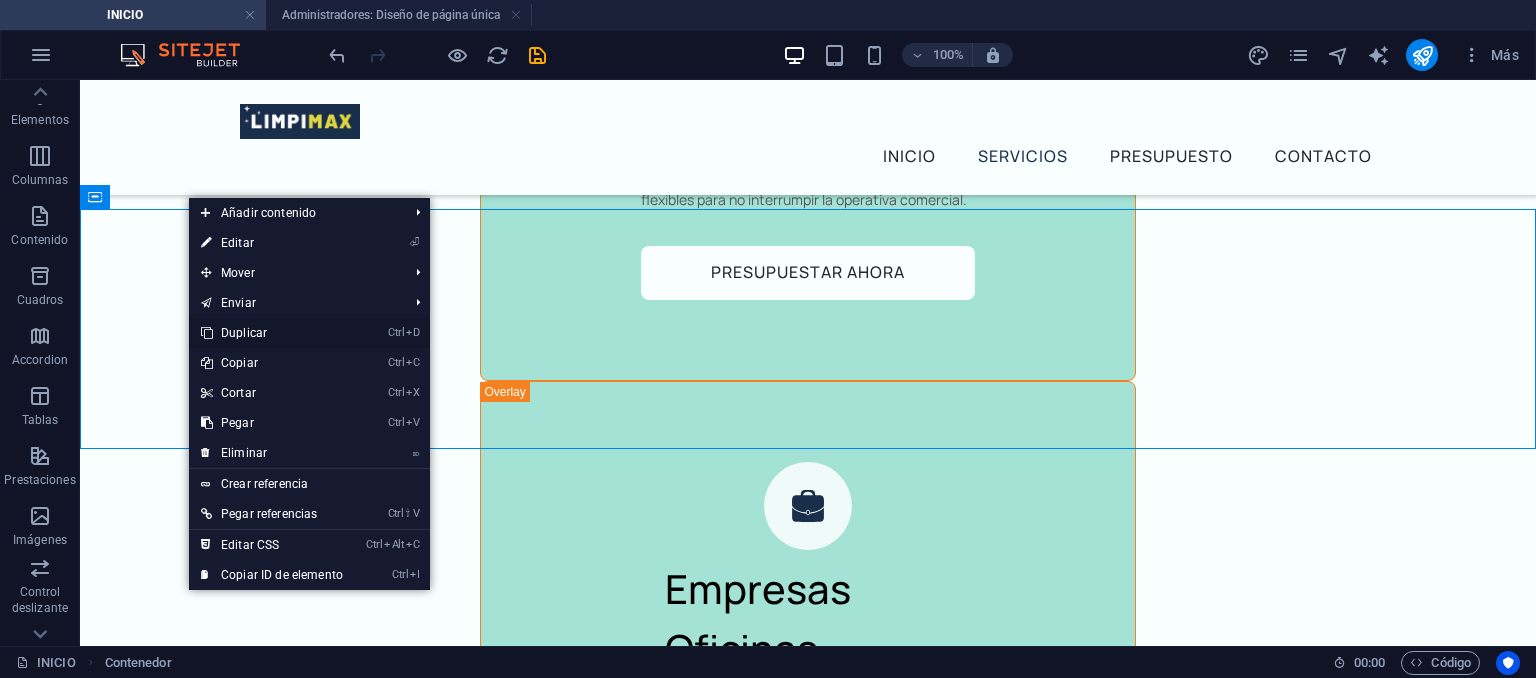 click on "Ctrl D  Duplicar" at bounding box center [272, 333] 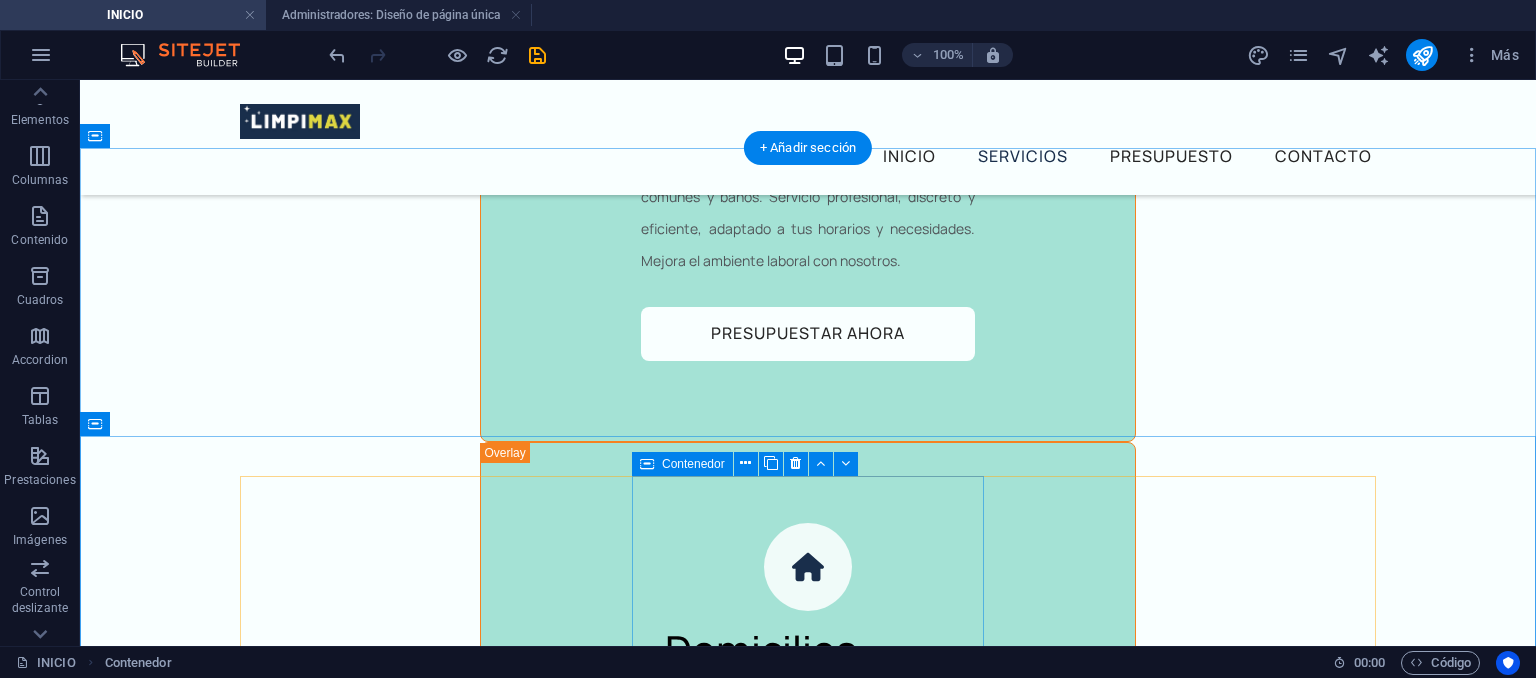 scroll, scrollTop: 6227, scrollLeft: 0, axis: vertical 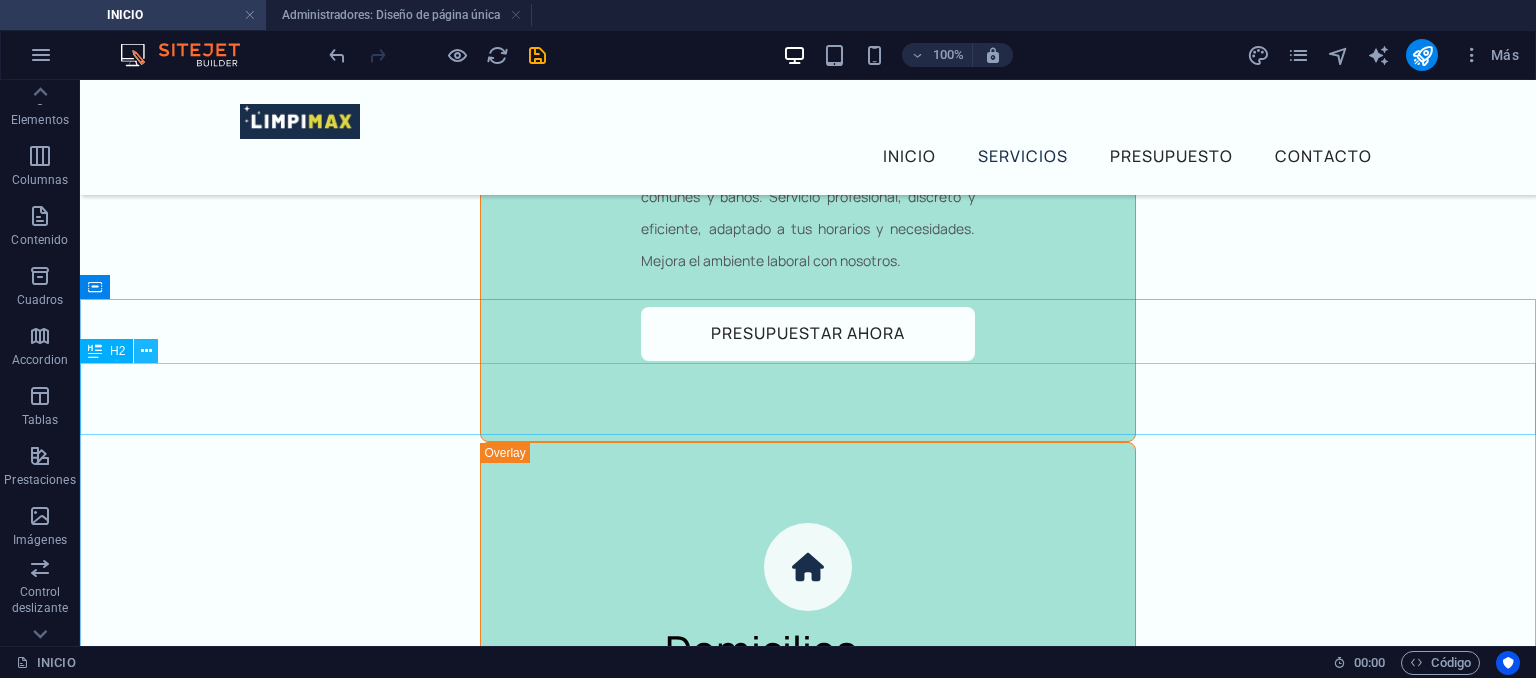 click at bounding box center [146, 351] 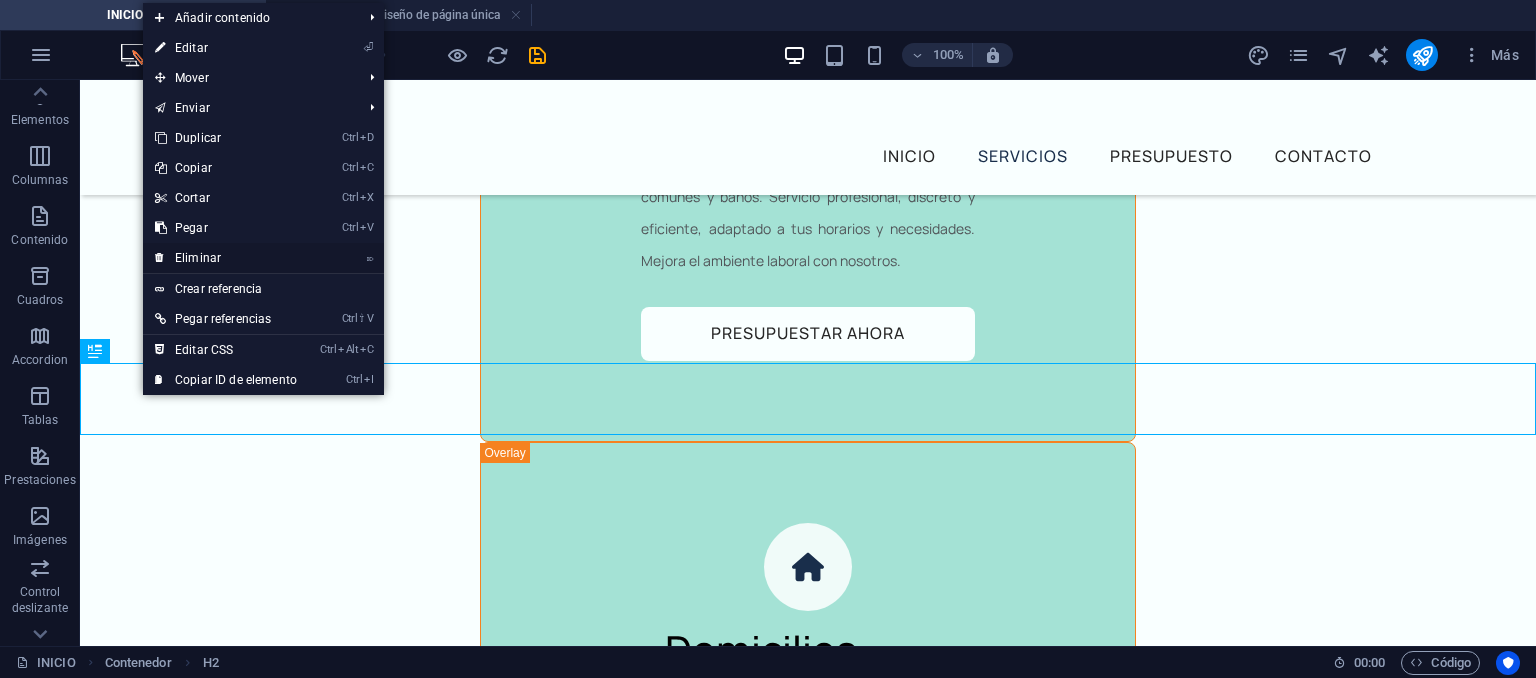click on "⌦  Eliminar" at bounding box center (226, 258) 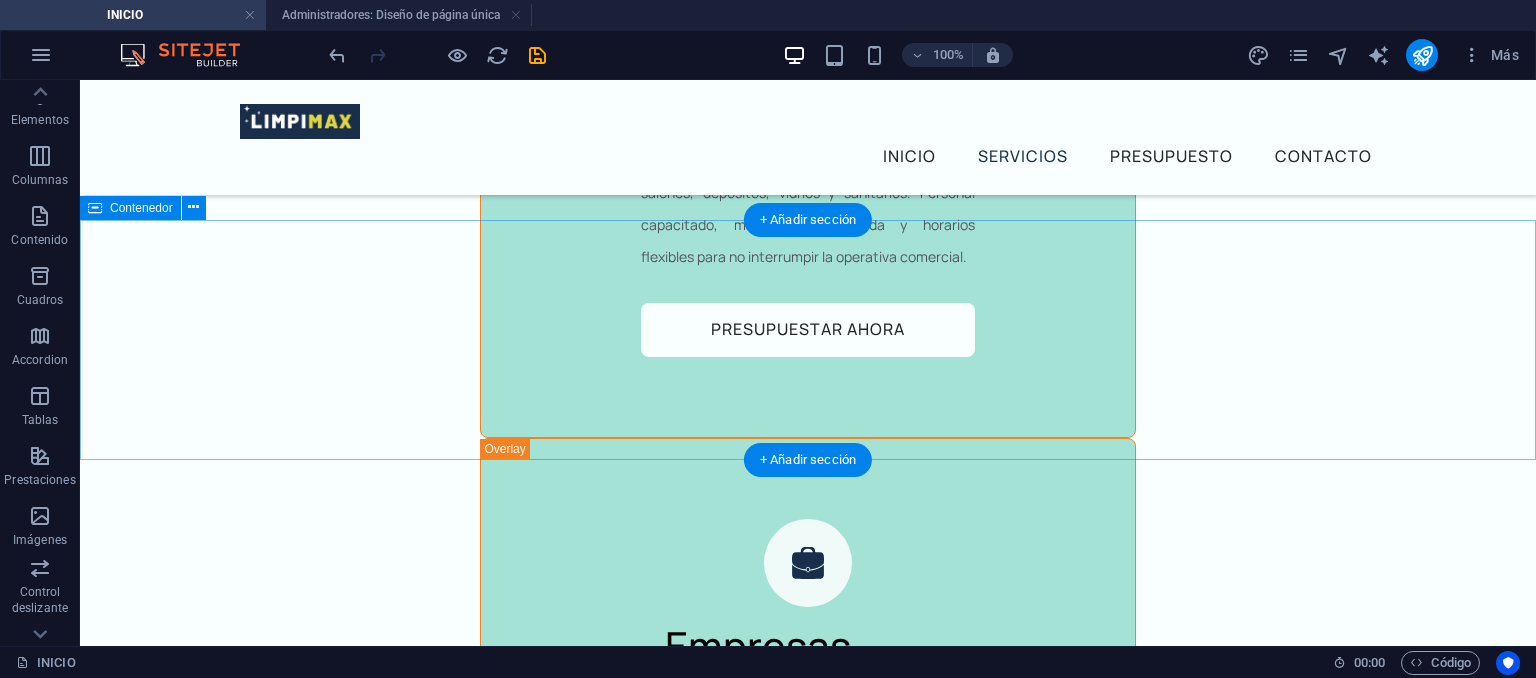 scroll, scrollTop: 5511, scrollLeft: 0, axis: vertical 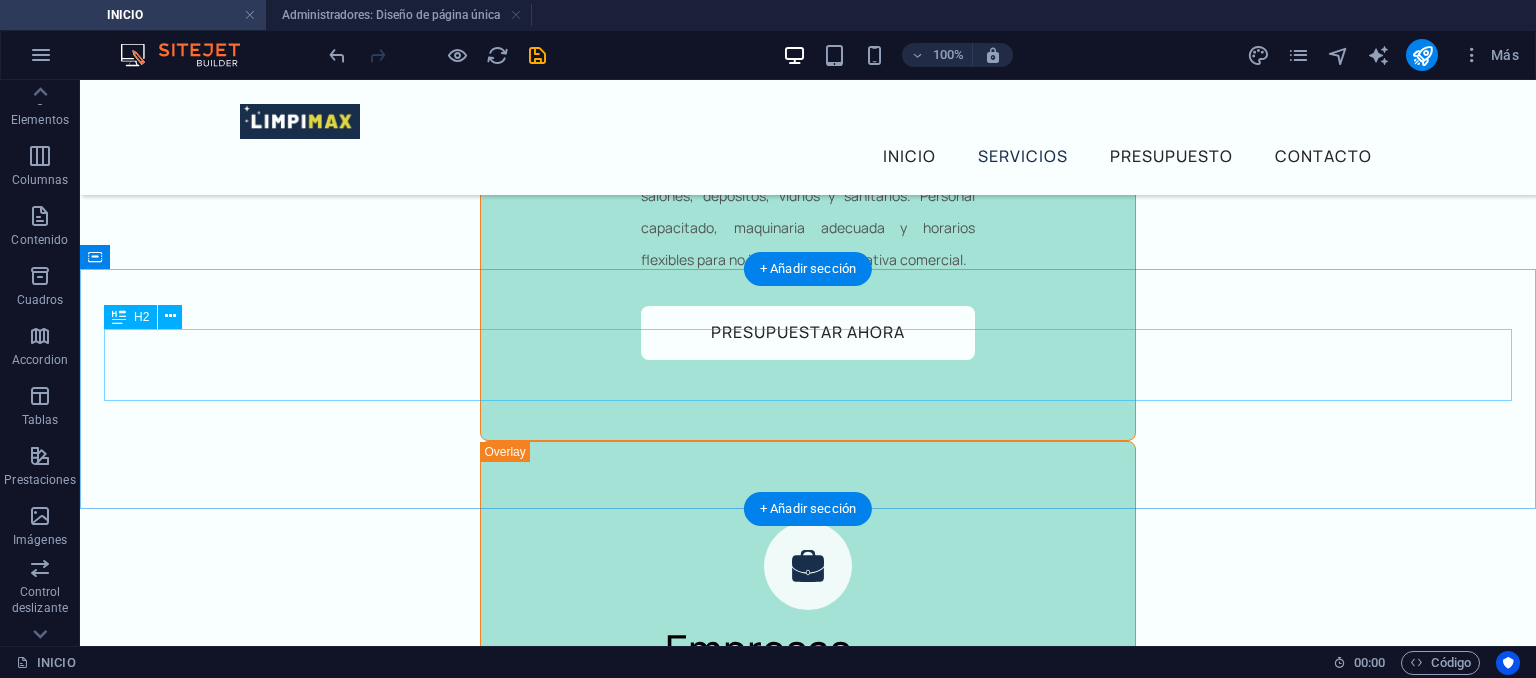 click on "Quiénes confían en nosotros" at bounding box center (808, 3054) 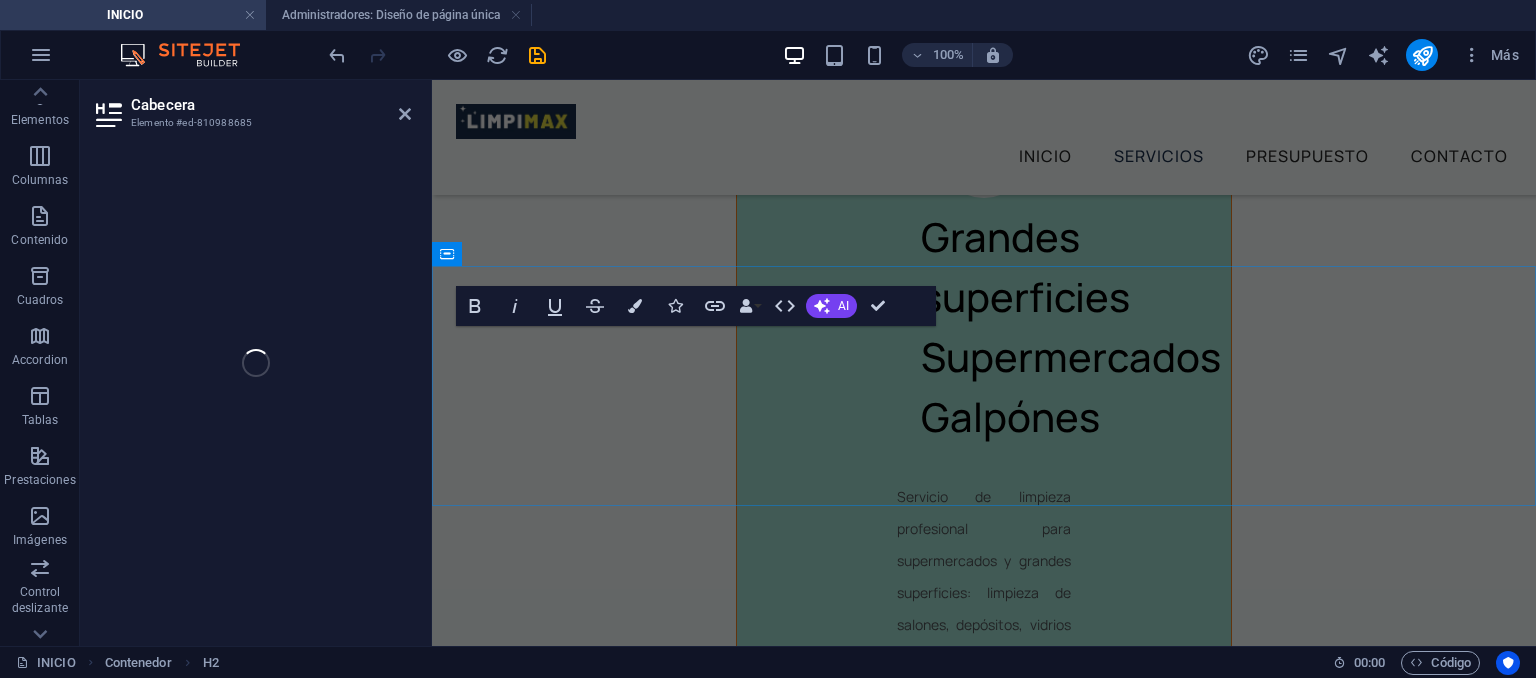 scroll, scrollTop: 6447, scrollLeft: 0, axis: vertical 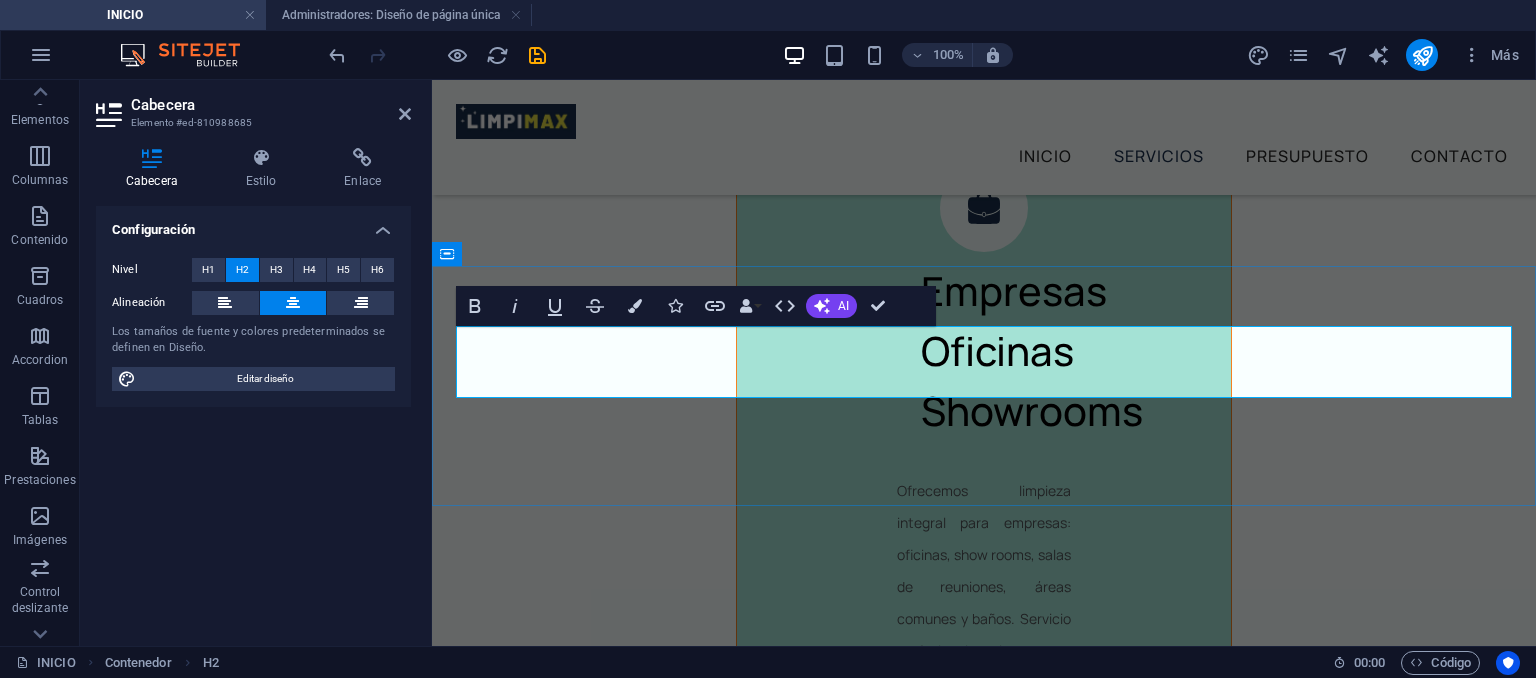 type 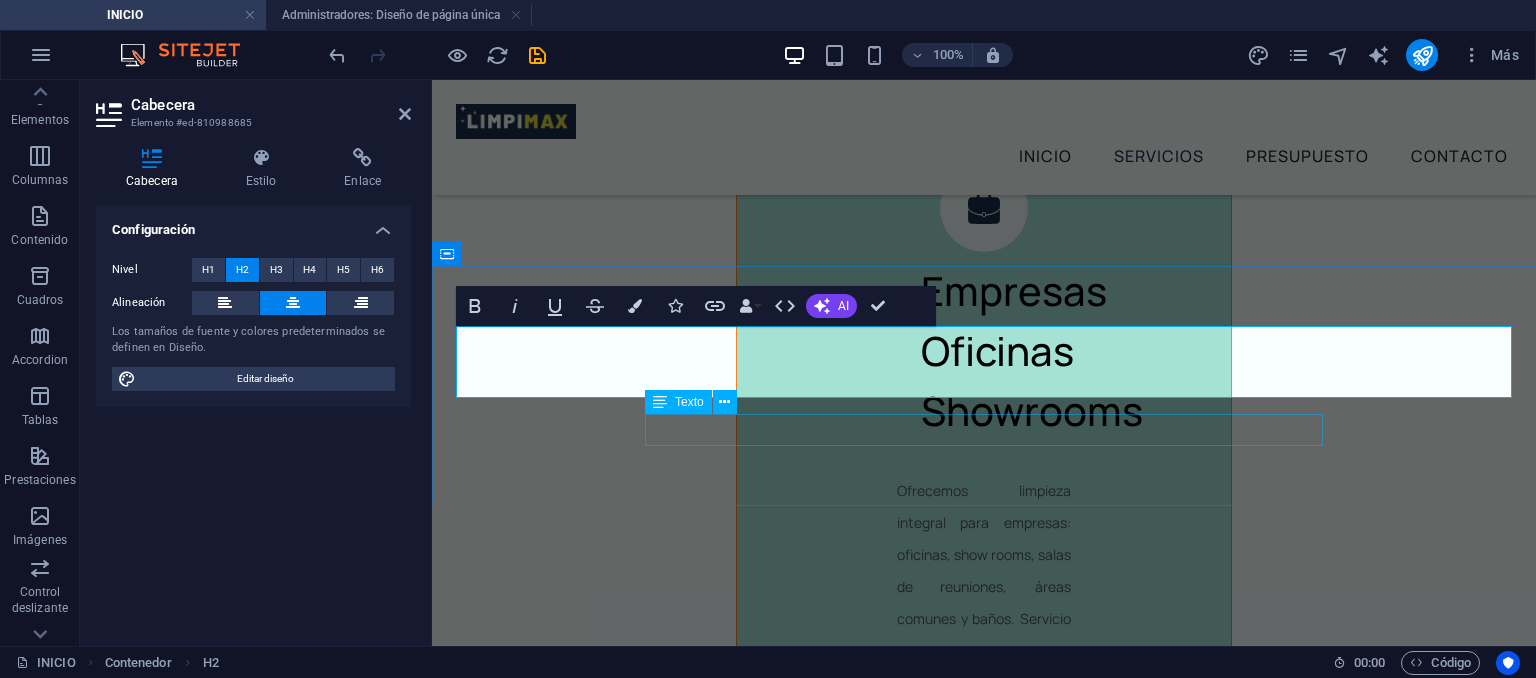 click on "Algunos de nuestros clientes:" at bounding box center (984, 3188) 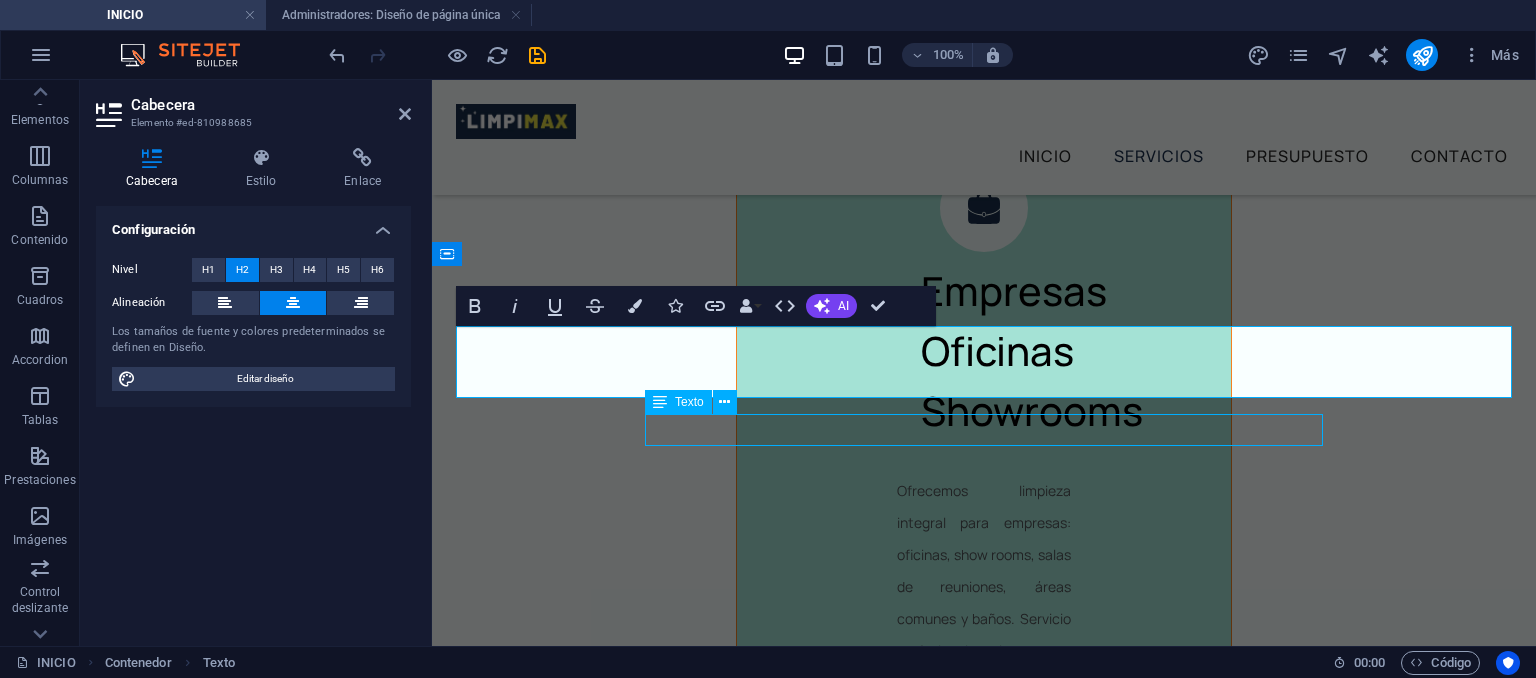 click on "Algunos de nuestros clientes:" at bounding box center (984, 3188) 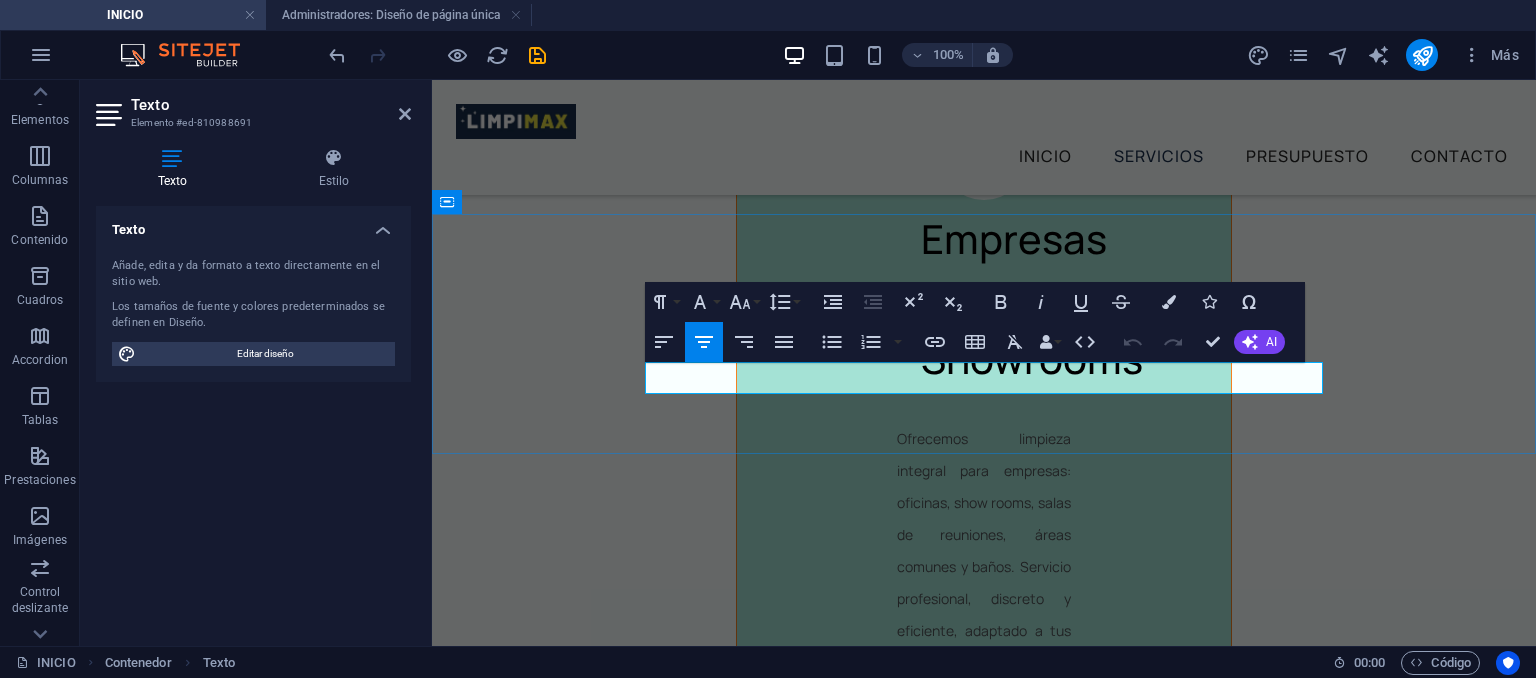 click on "Algunos de nuestros clientes:" at bounding box center [984, 3136] 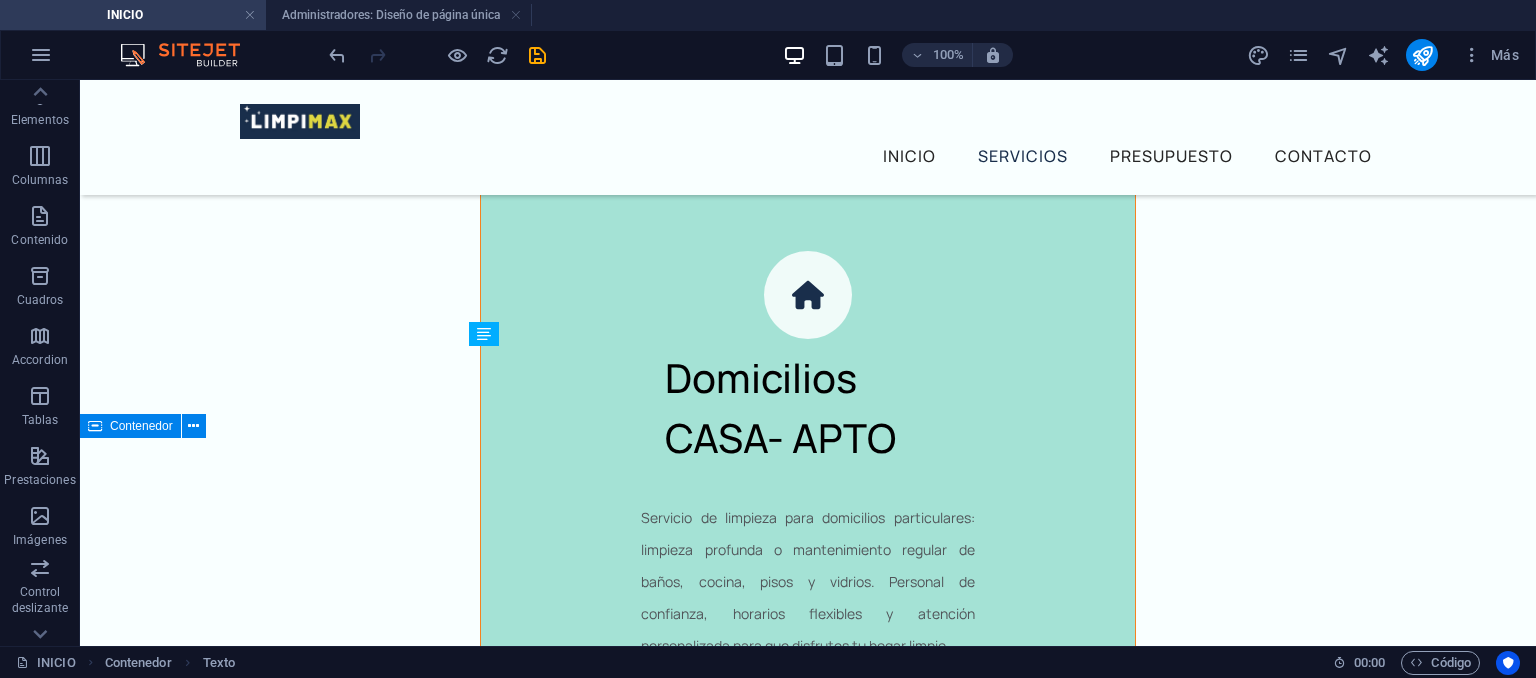 scroll, scrollTop: 5582, scrollLeft: 0, axis: vertical 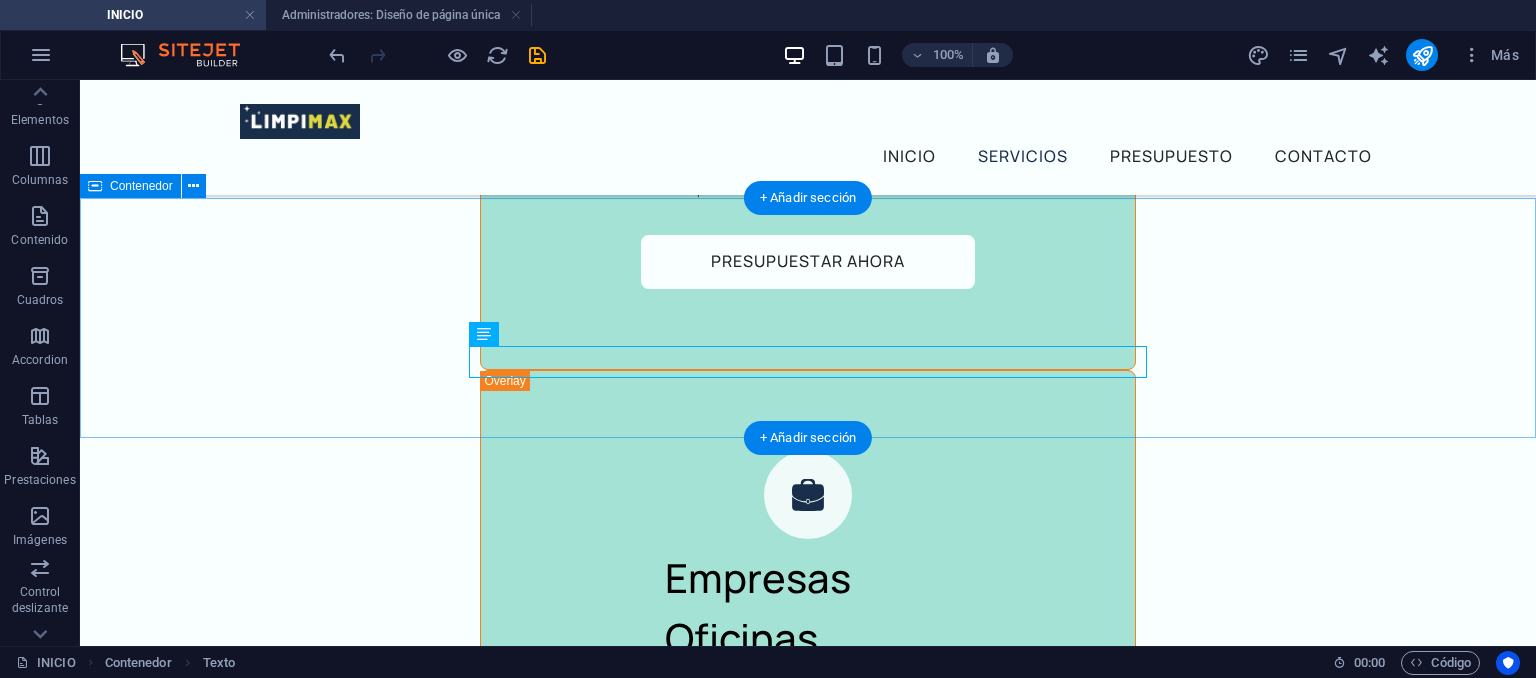 click on "Administraciones con quienes trabajamos: Algunos de nuestros clientes:" at bounding box center (808, 3007) 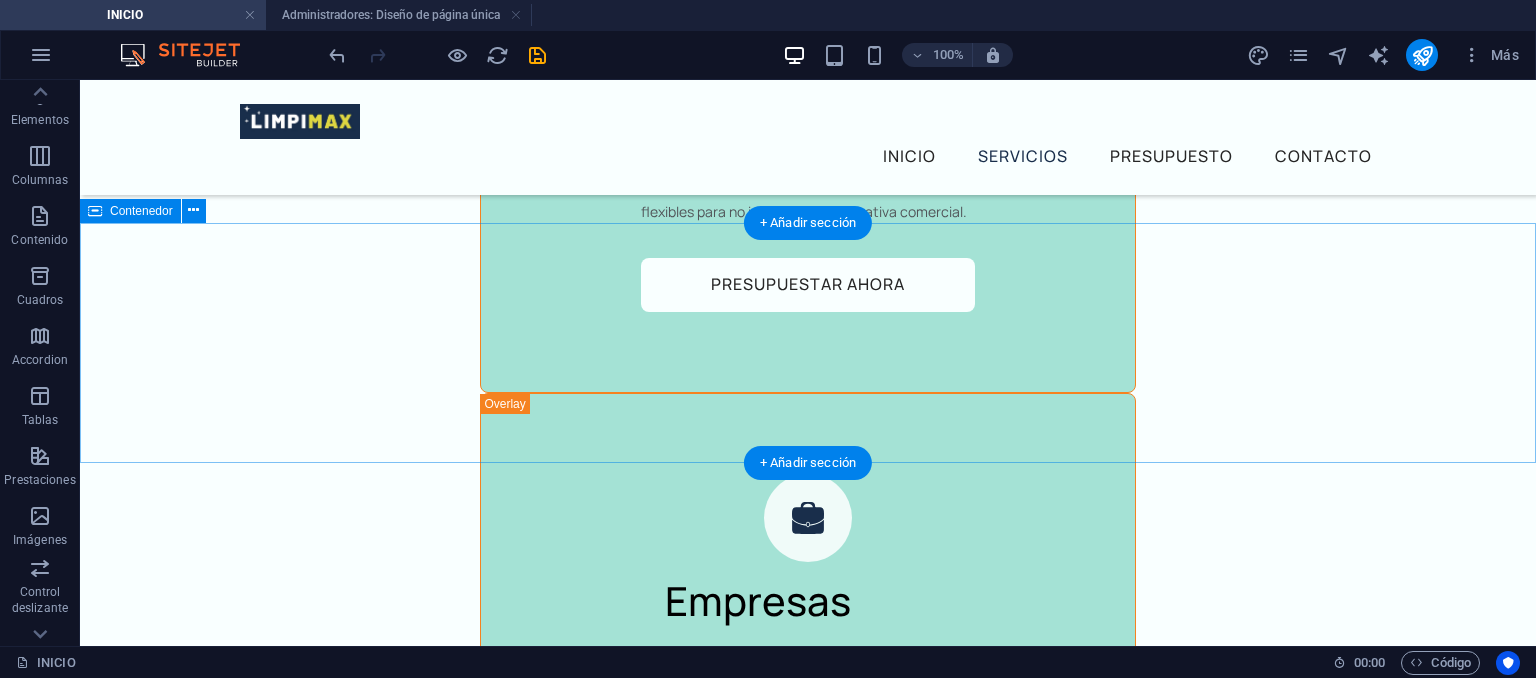 scroll, scrollTop: 5556, scrollLeft: 0, axis: vertical 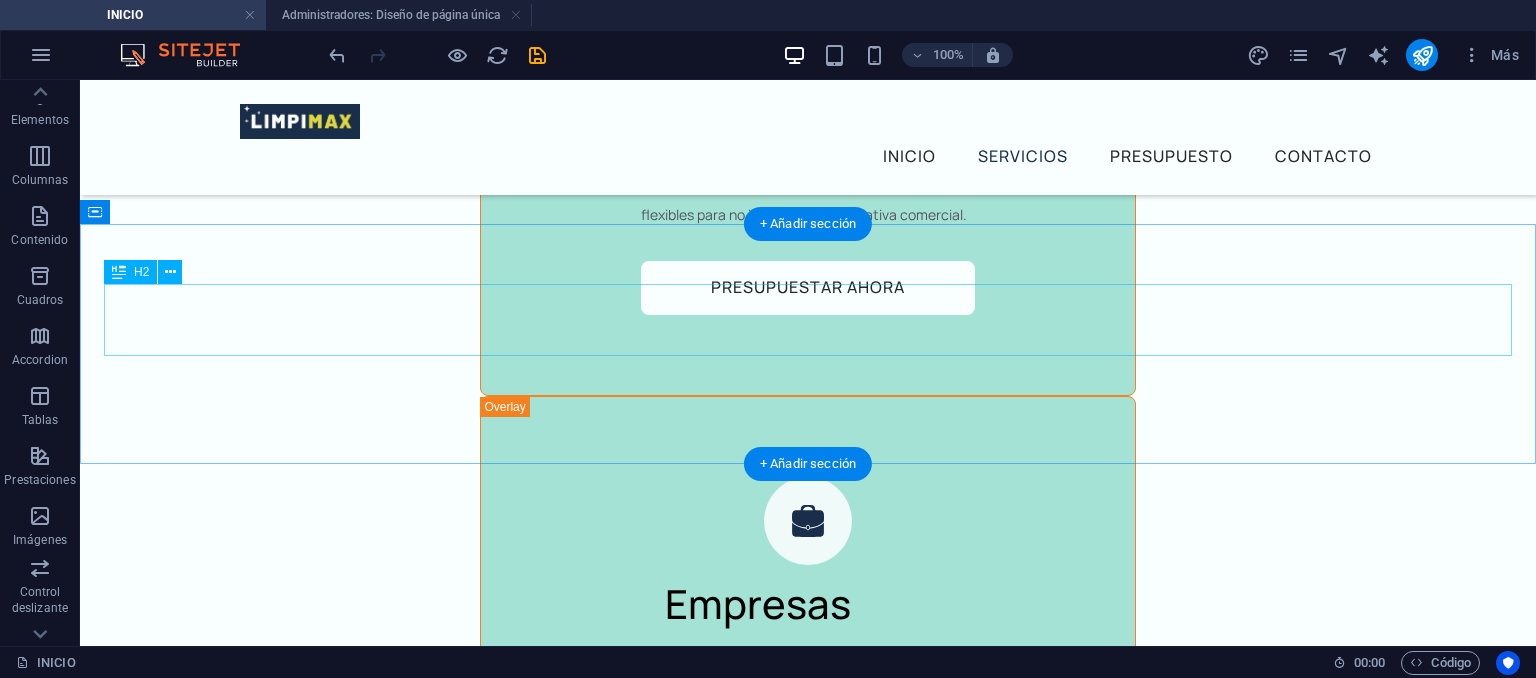 click on "Administraciones con quienes trabajamos:" at bounding box center [808, 3009] 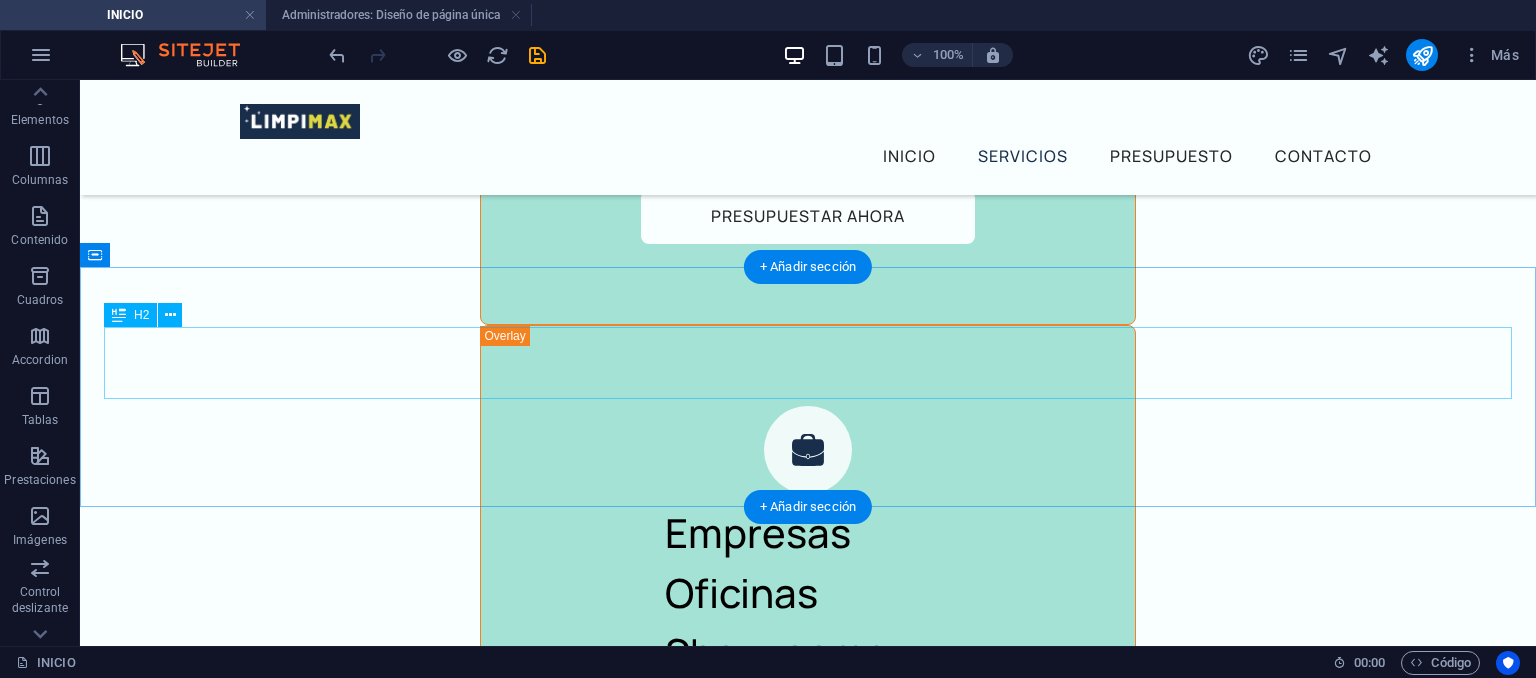 scroll, scrollTop: 5566, scrollLeft: 0, axis: vertical 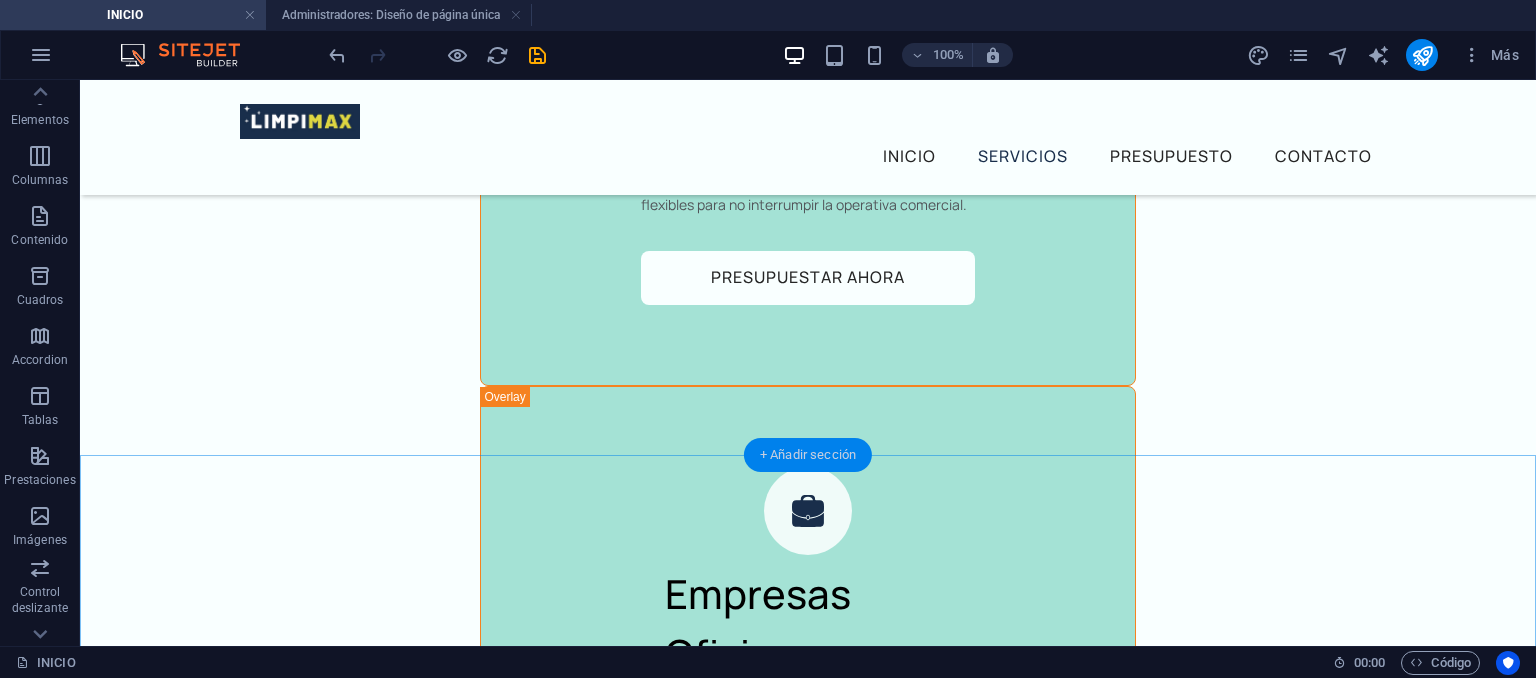 click on "+ Añadir sección" at bounding box center (808, 455) 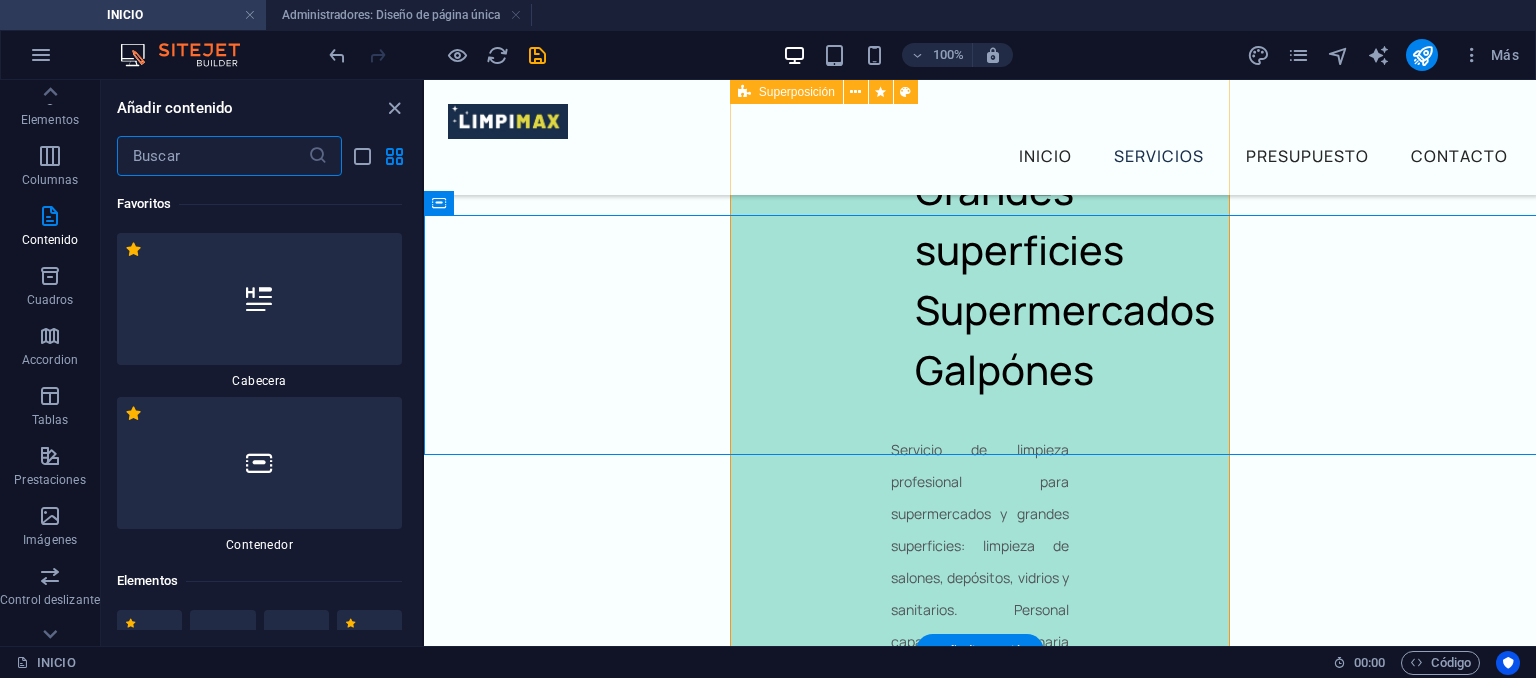 scroll, scrollTop: 64, scrollLeft: 0, axis: vertical 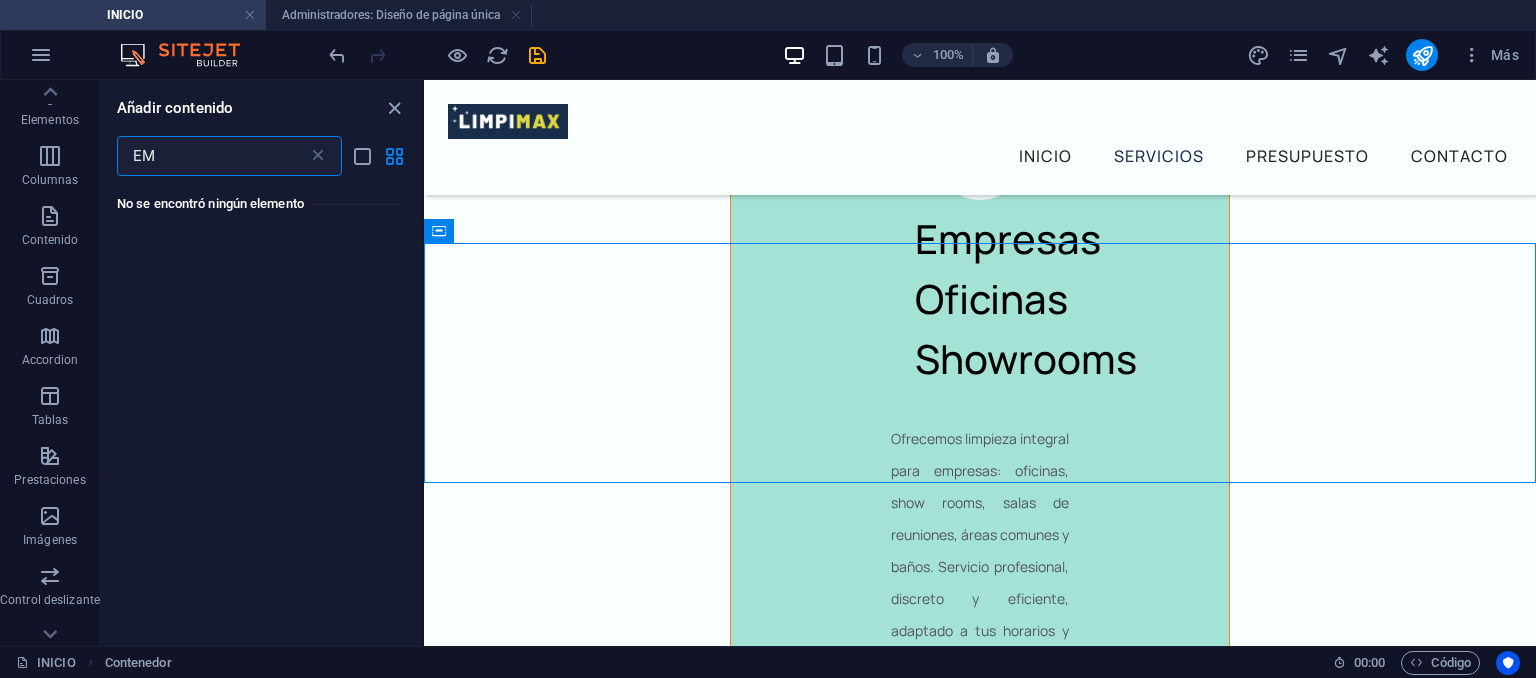type on "E" 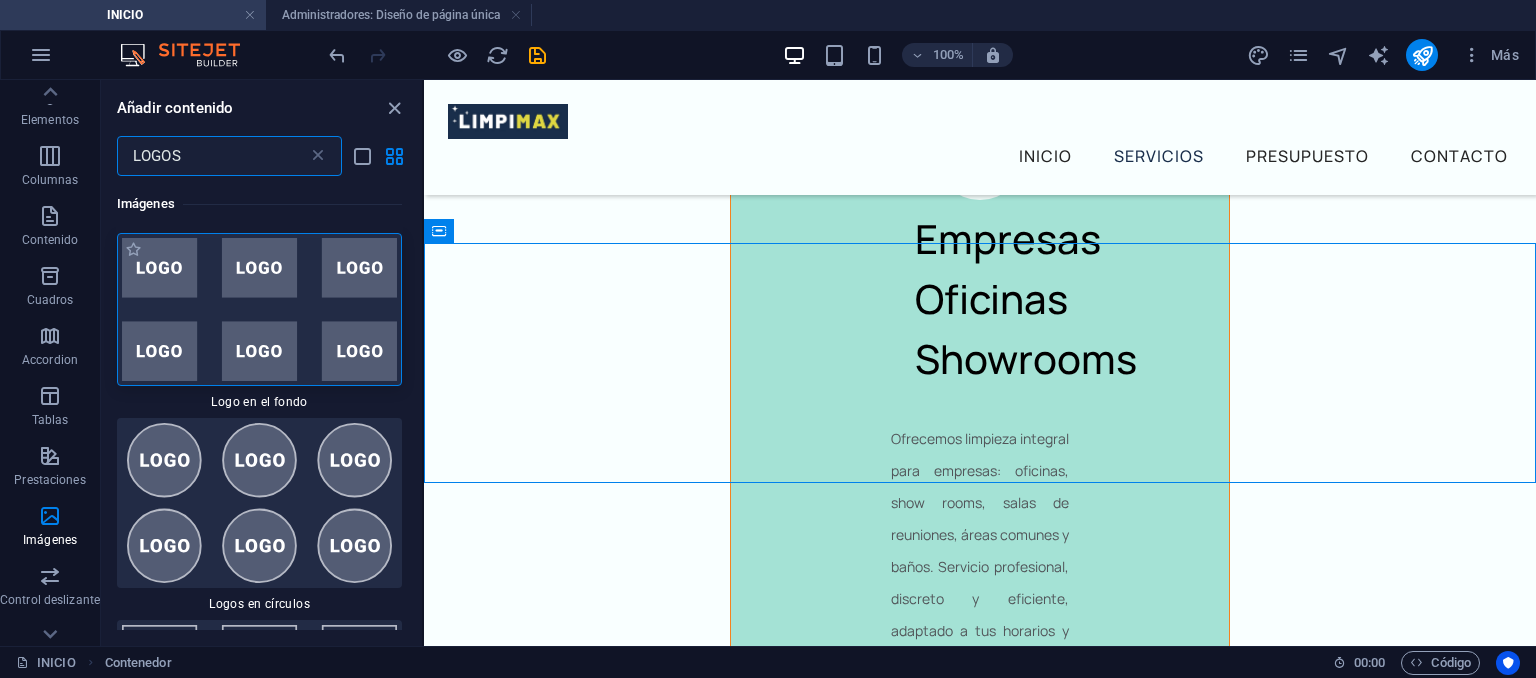 type on "LOGOS" 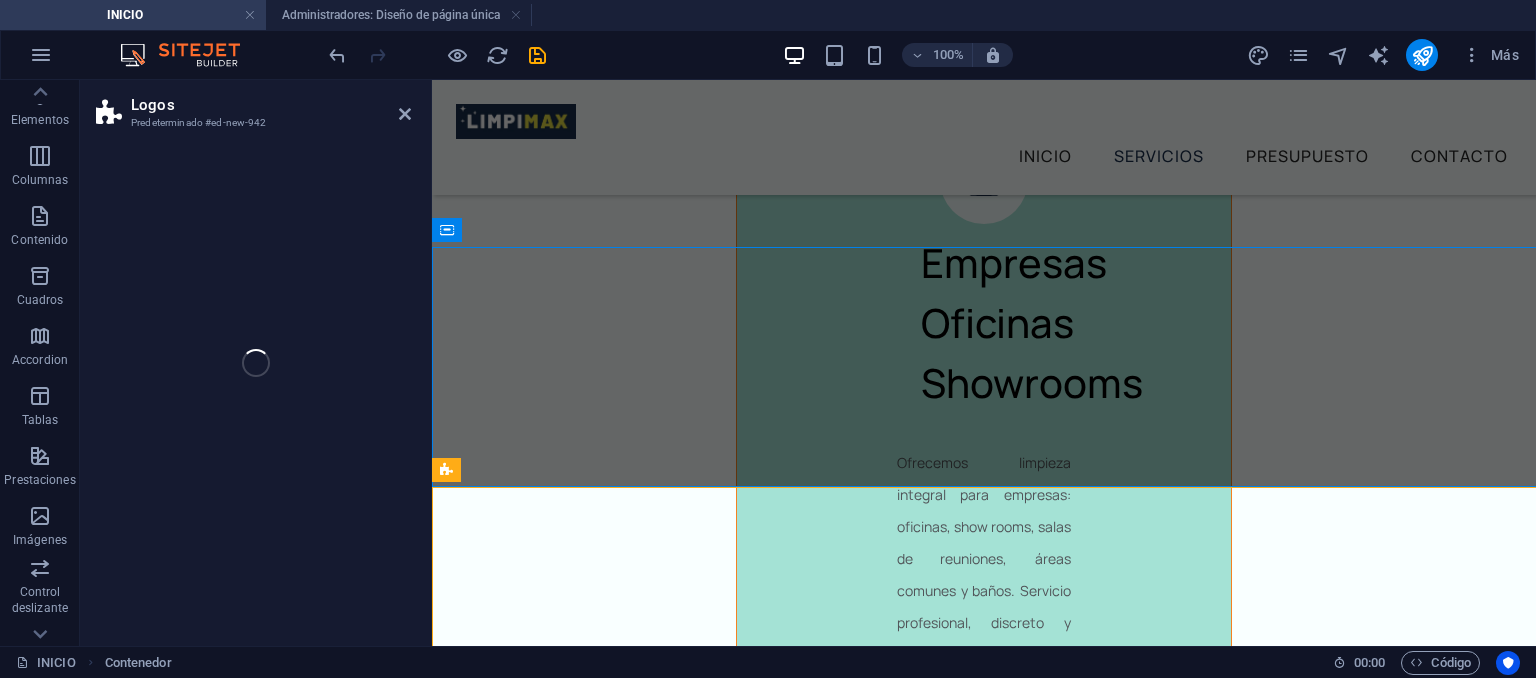 scroll, scrollTop: 6471, scrollLeft: 0, axis: vertical 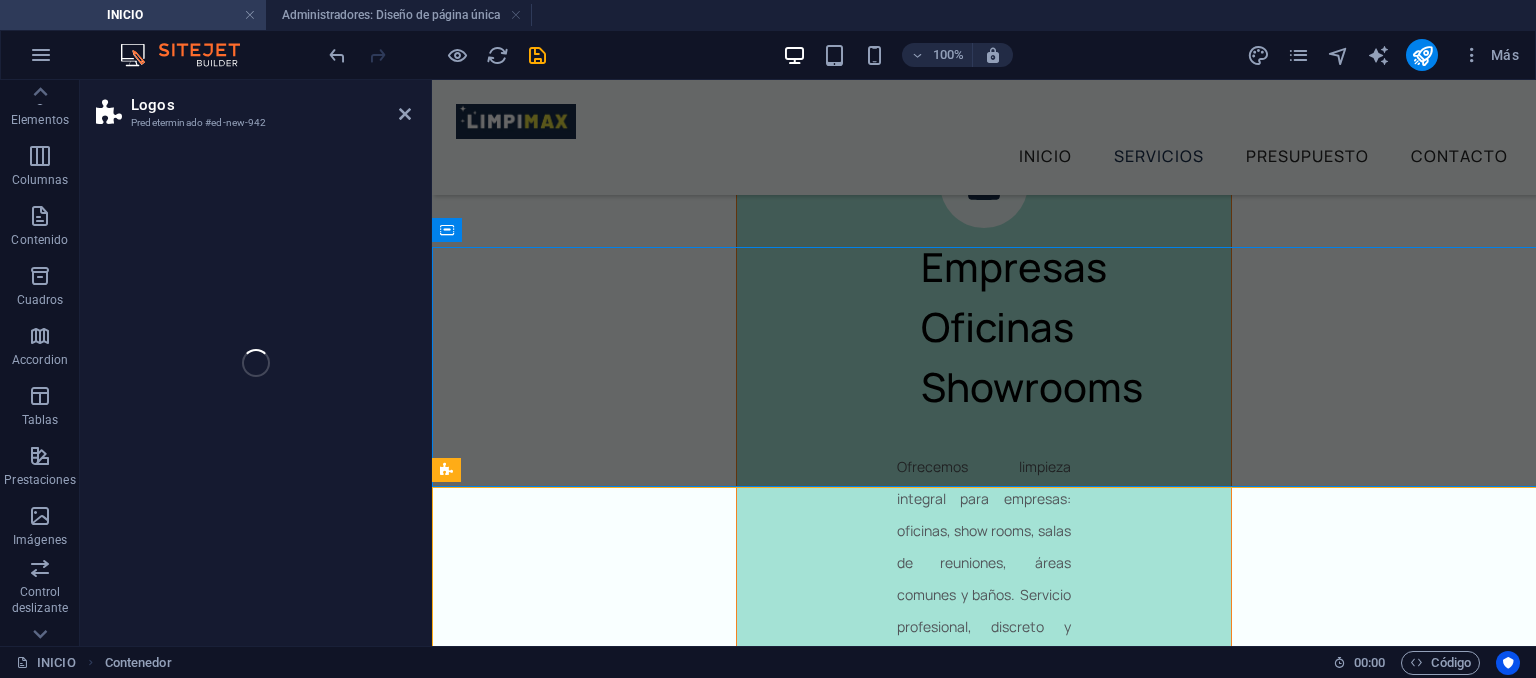 select on "rem" 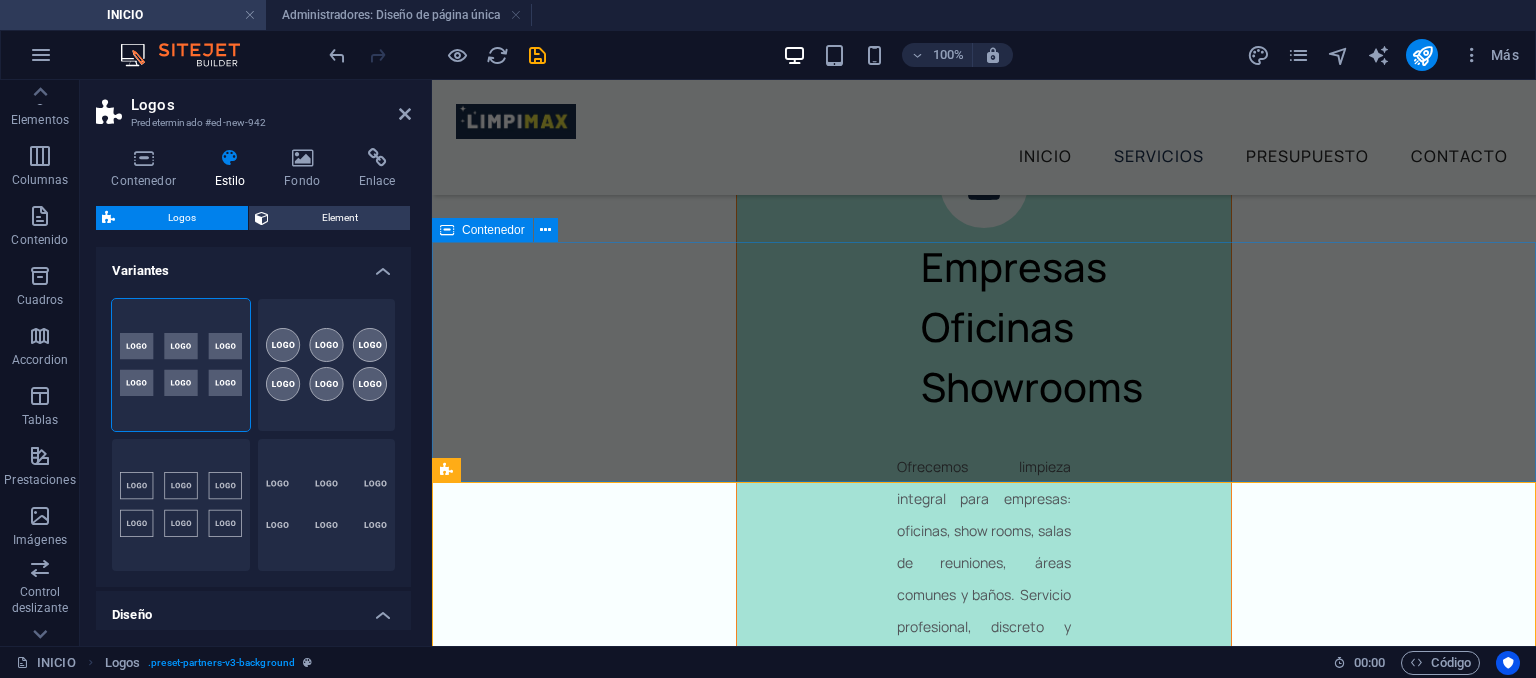 drag, startPoint x: 626, startPoint y: 358, endPoint x: 897, endPoint y: 482, distance: 298.02182 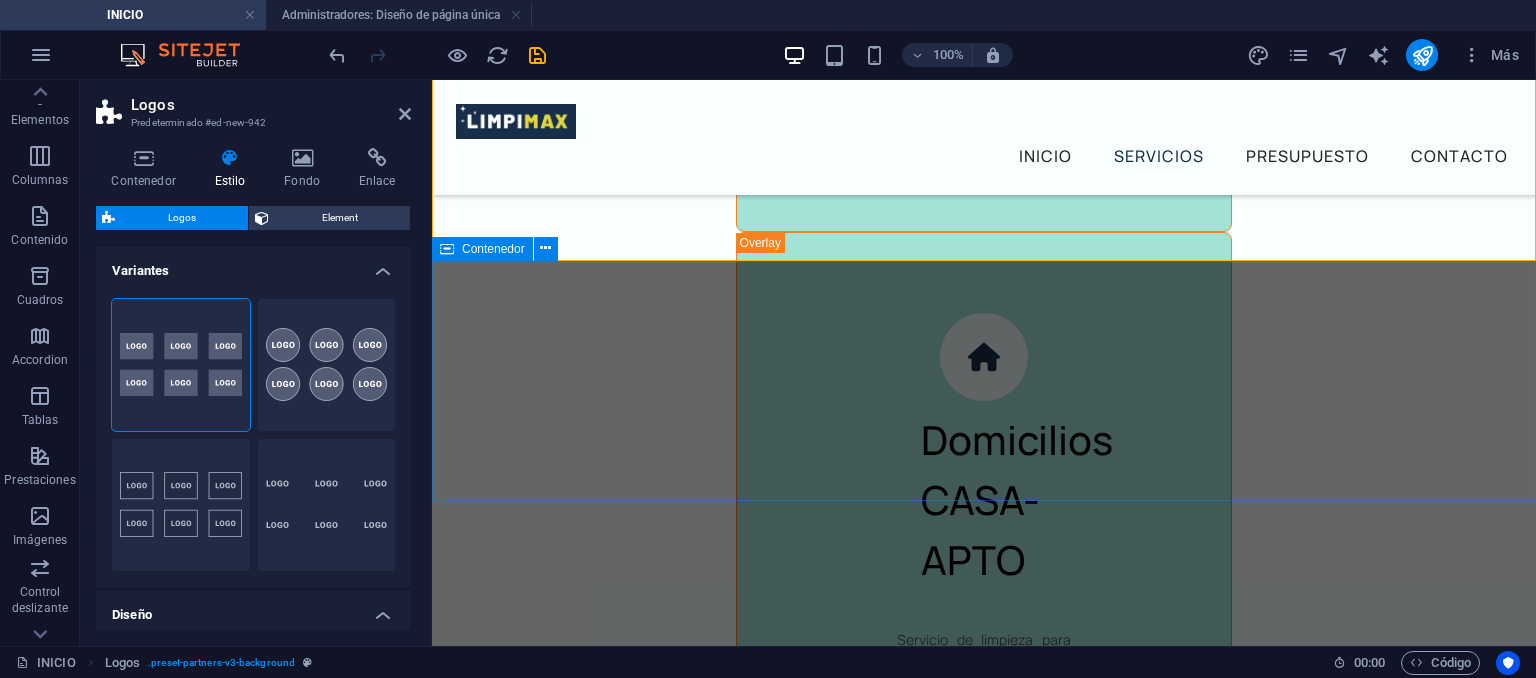 scroll, scrollTop: 7198, scrollLeft: 0, axis: vertical 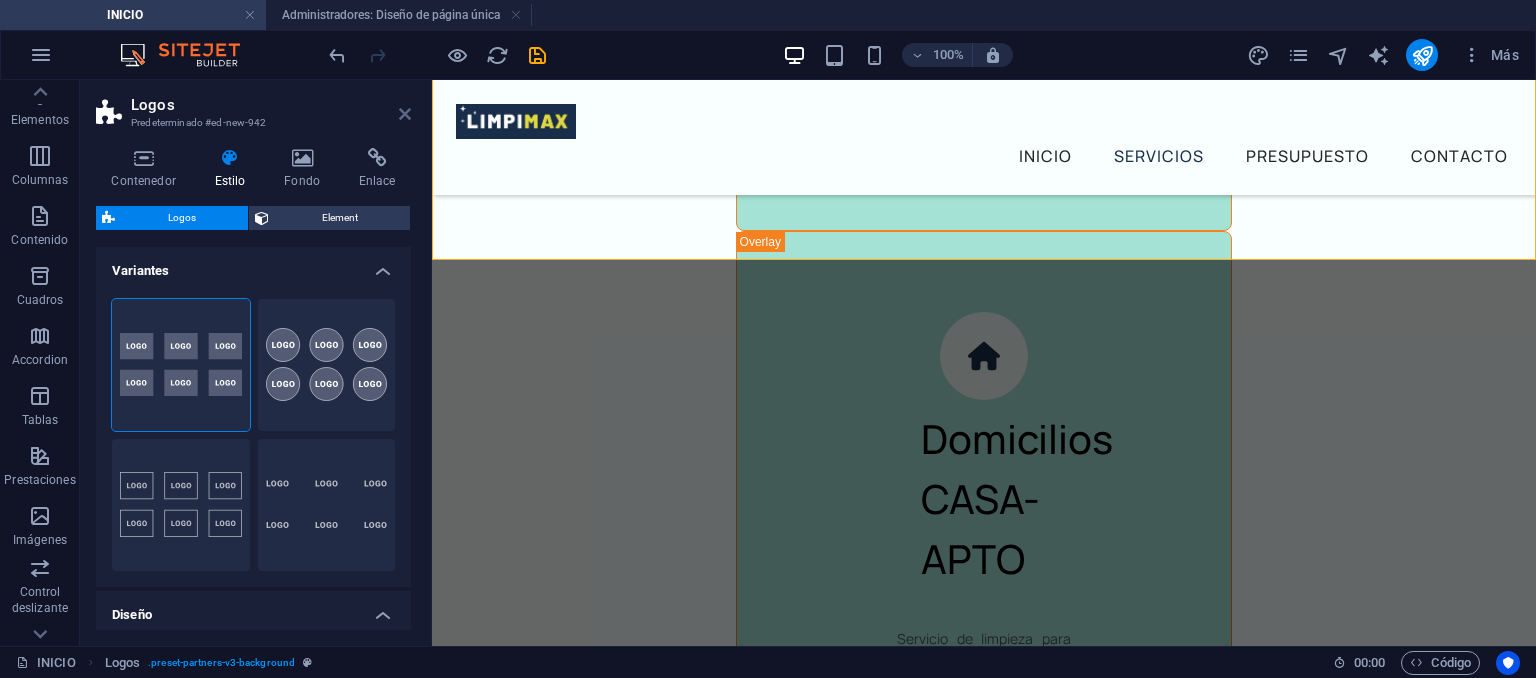 click at bounding box center (405, 114) 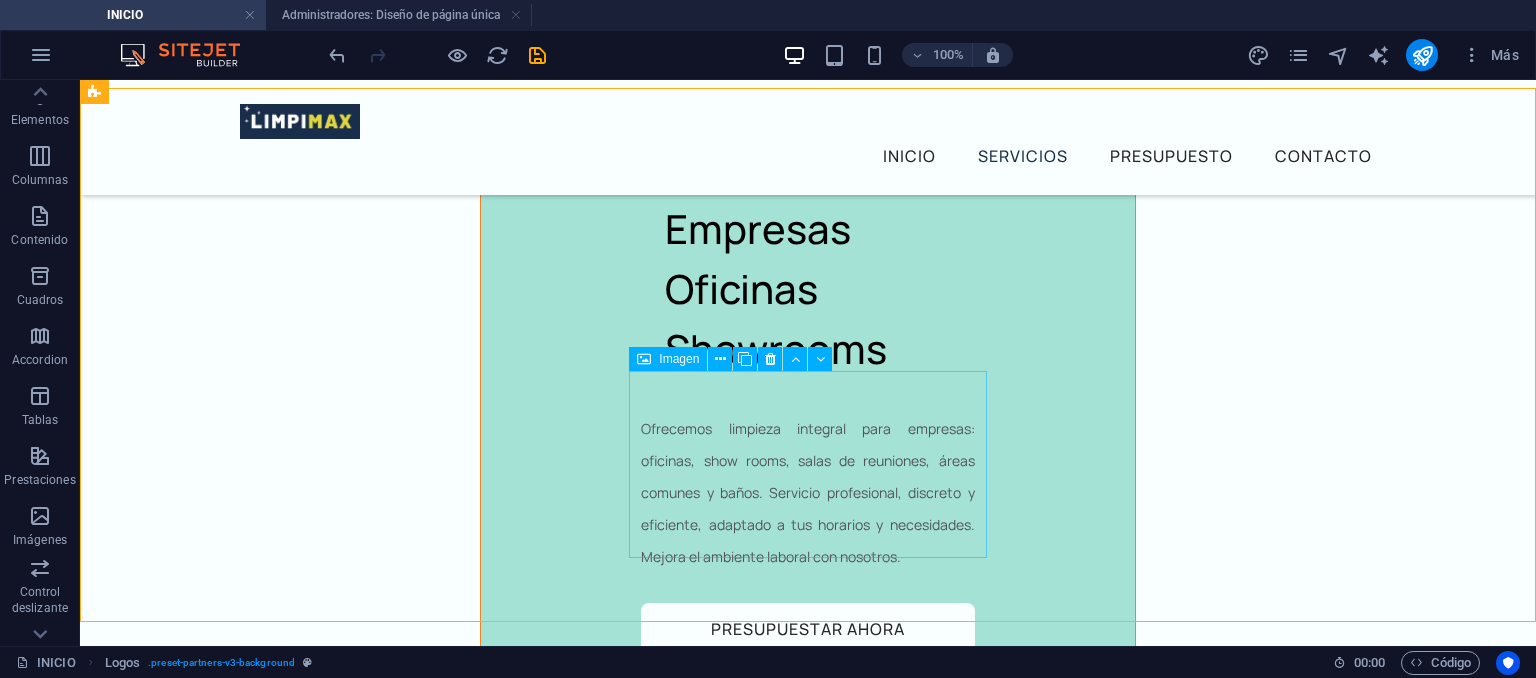 scroll, scrollTop: 5930, scrollLeft: 0, axis: vertical 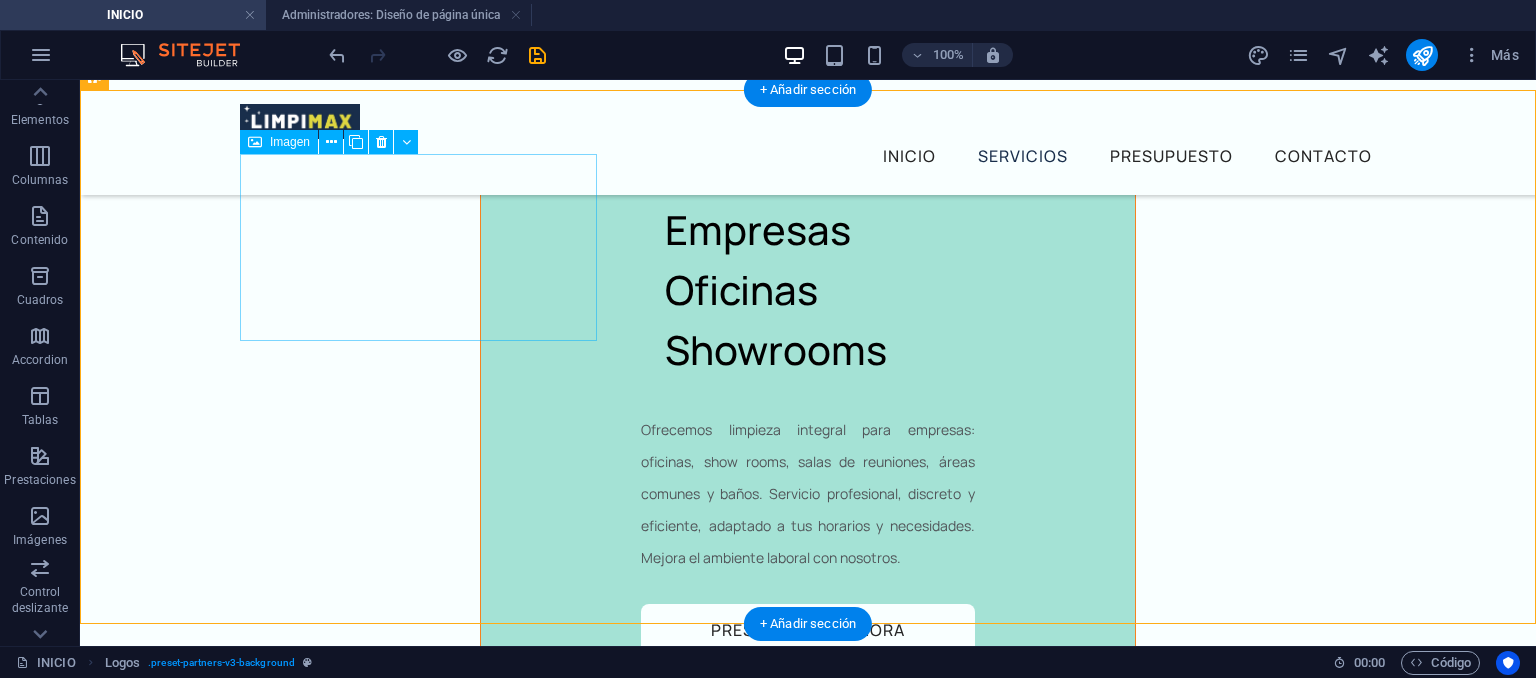 click at bounding box center [282, 2936] 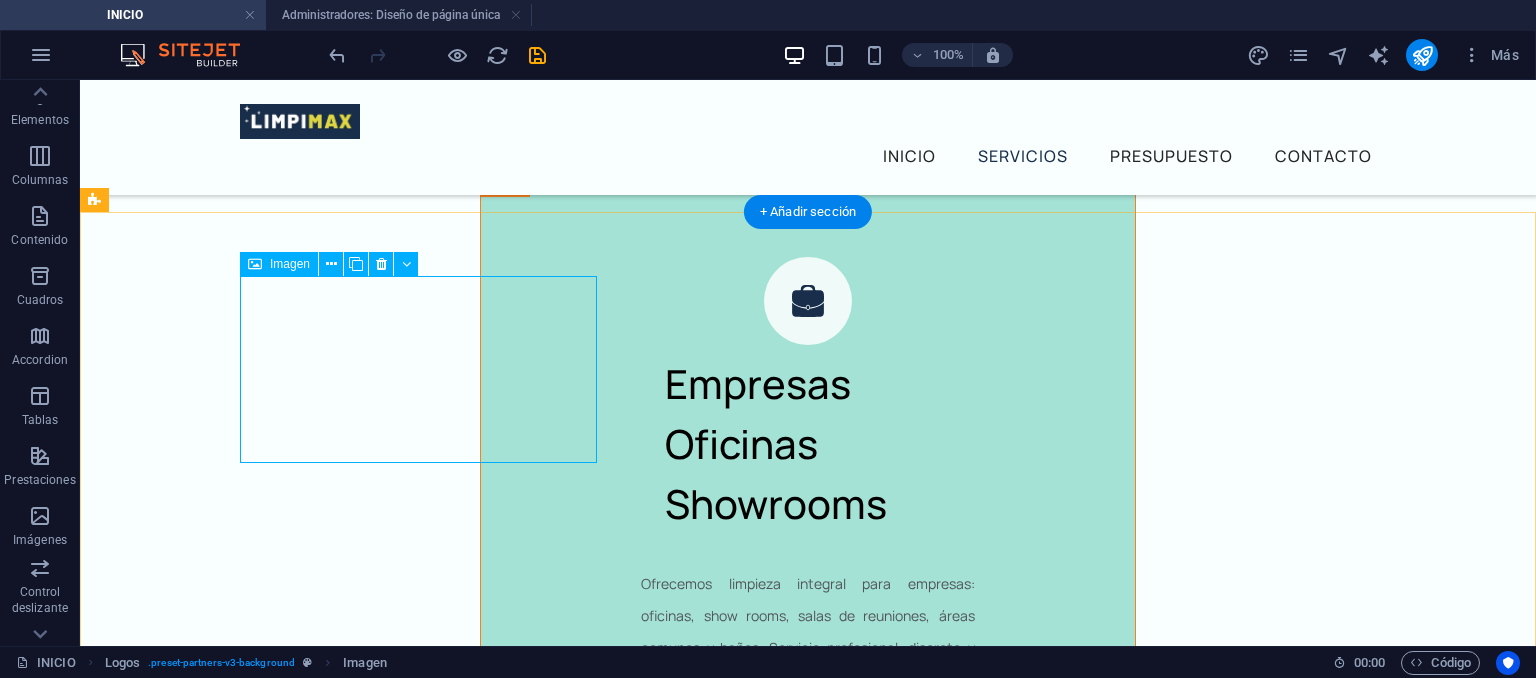 scroll, scrollTop: 5954, scrollLeft: 0, axis: vertical 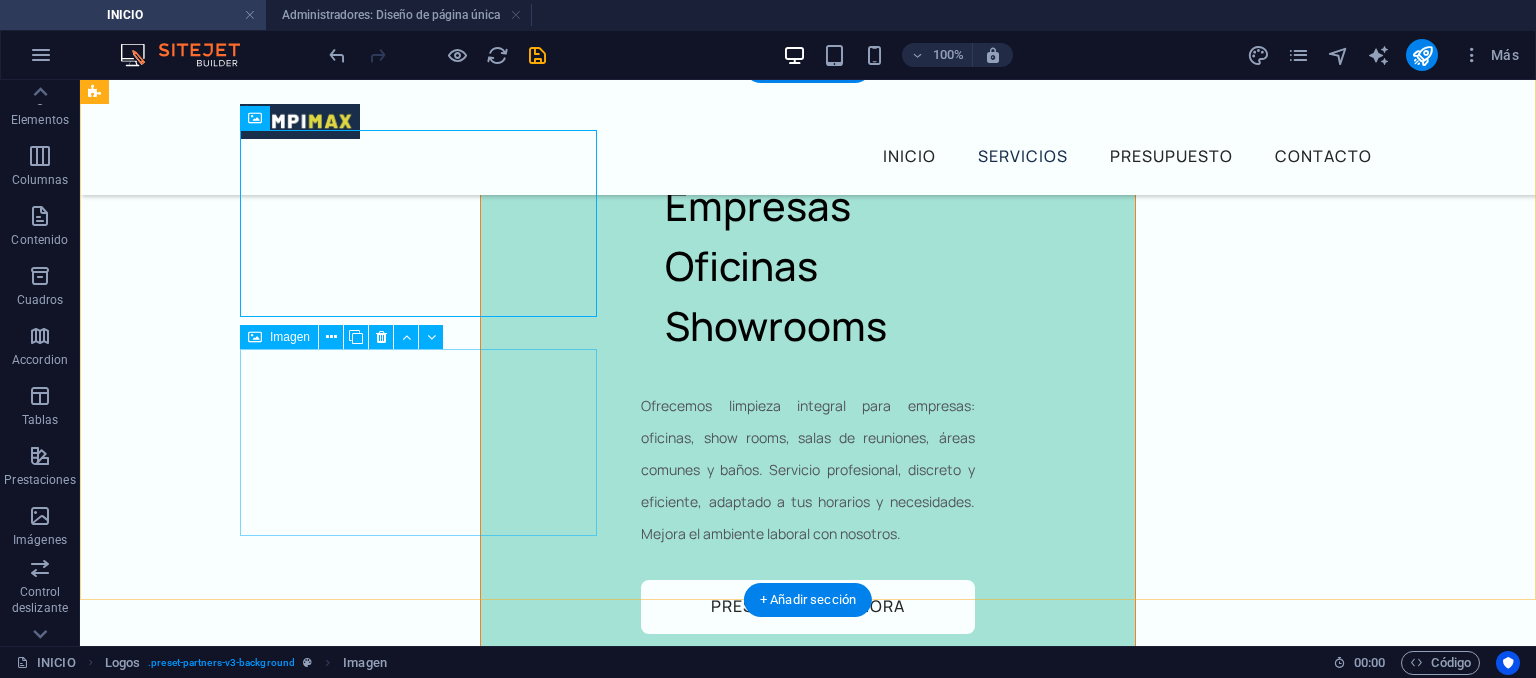 click at bounding box center [282, 3521] 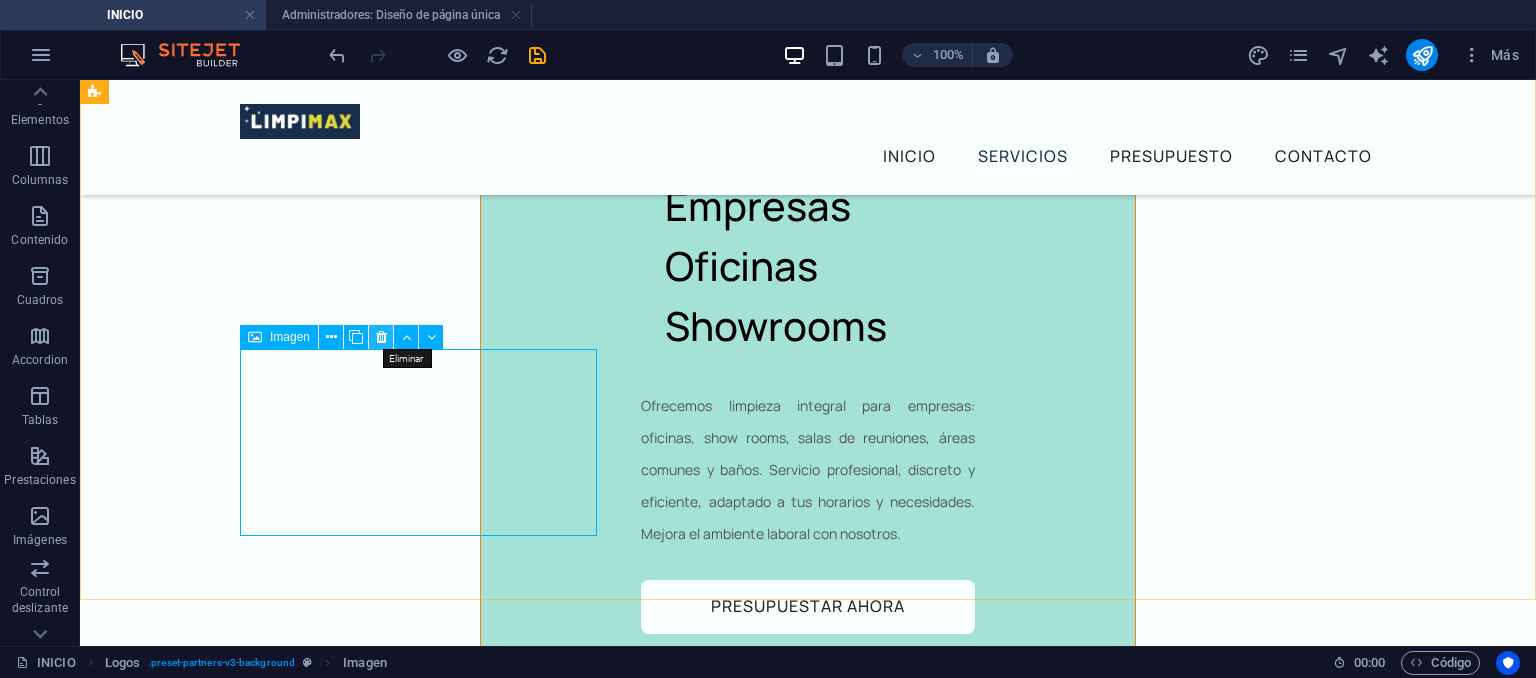 click at bounding box center (381, 337) 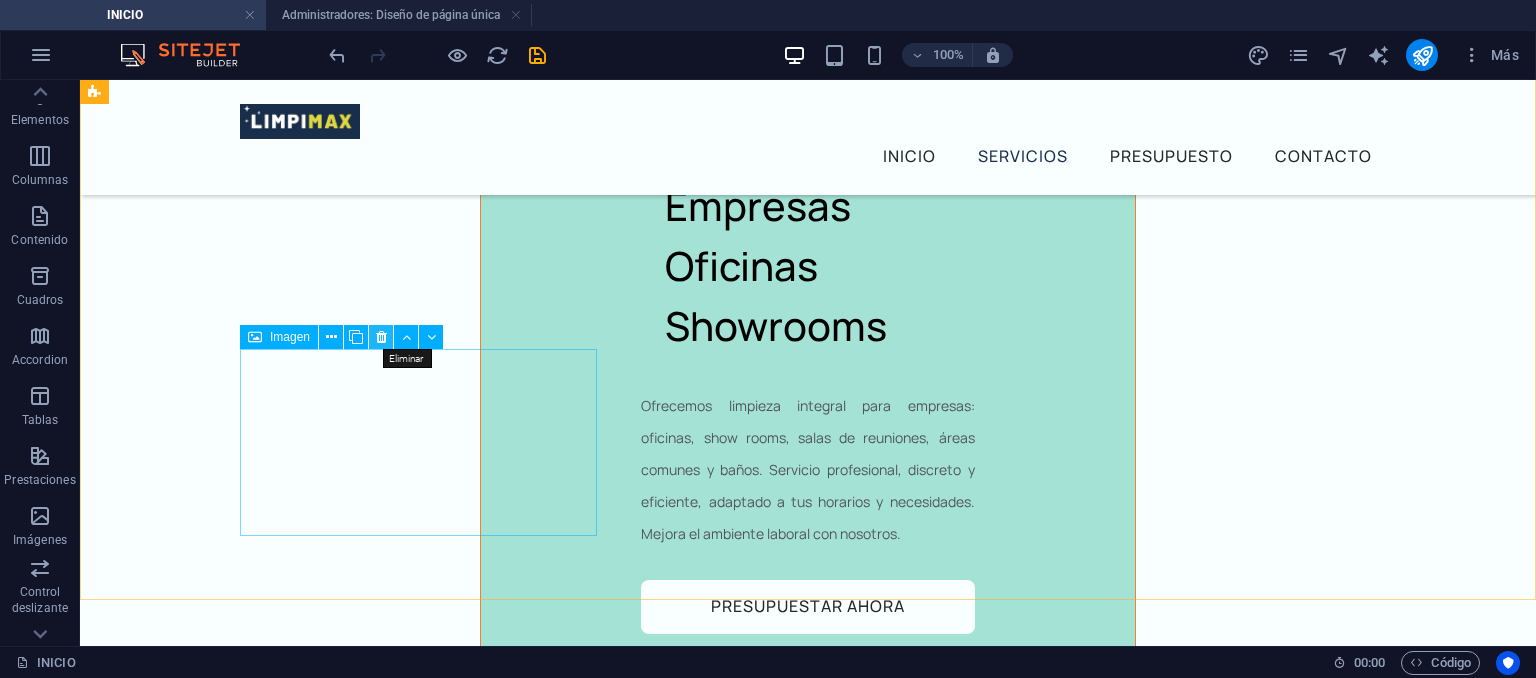 click at bounding box center [381, 337] 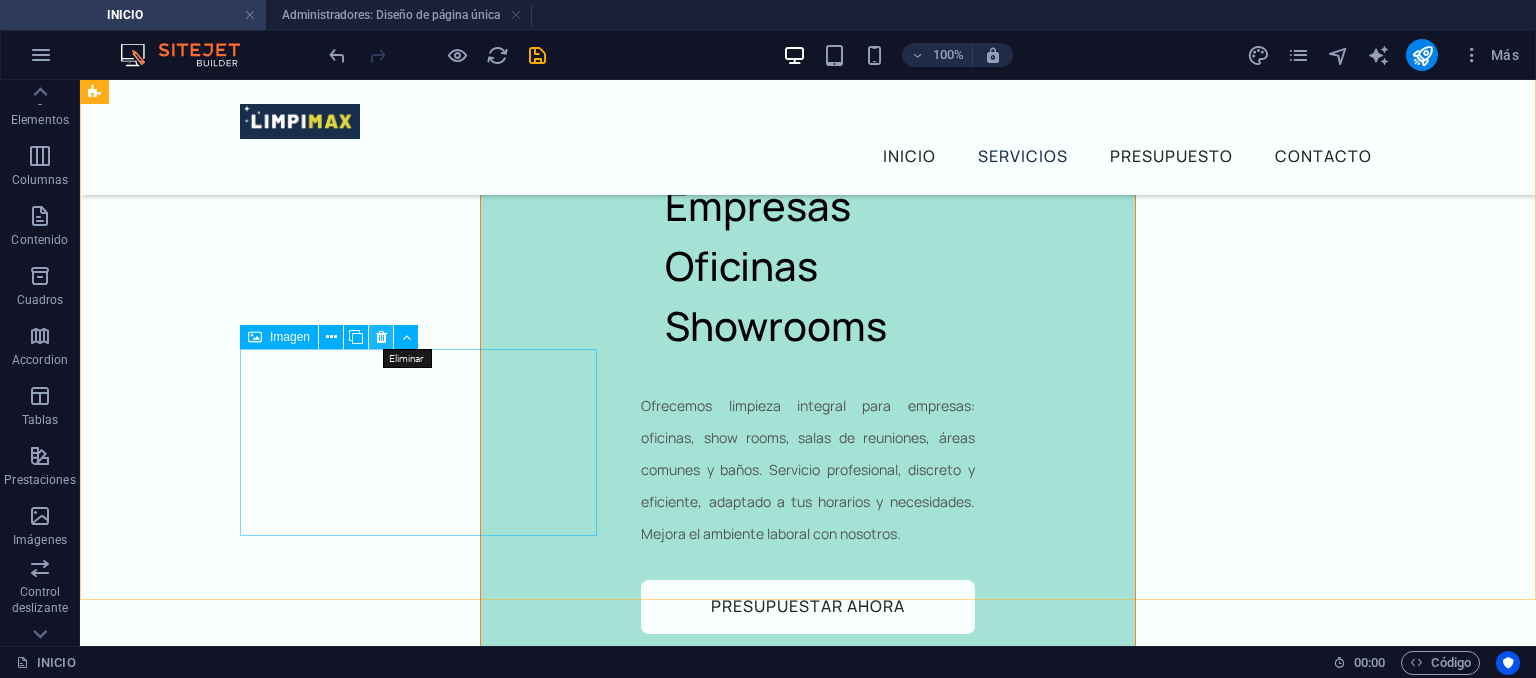 click at bounding box center [381, 337] 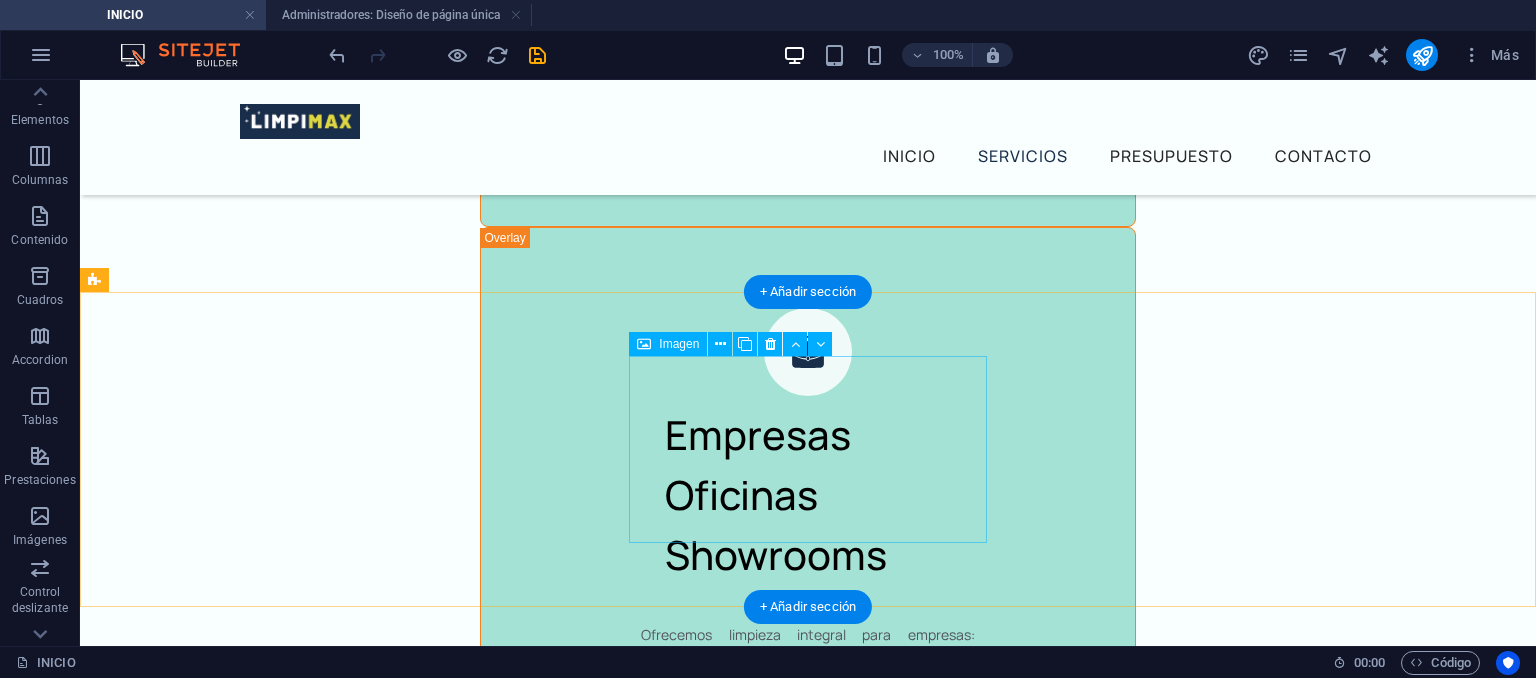 scroll, scrollTop: 5712, scrollLeft: 0, axis: vertical 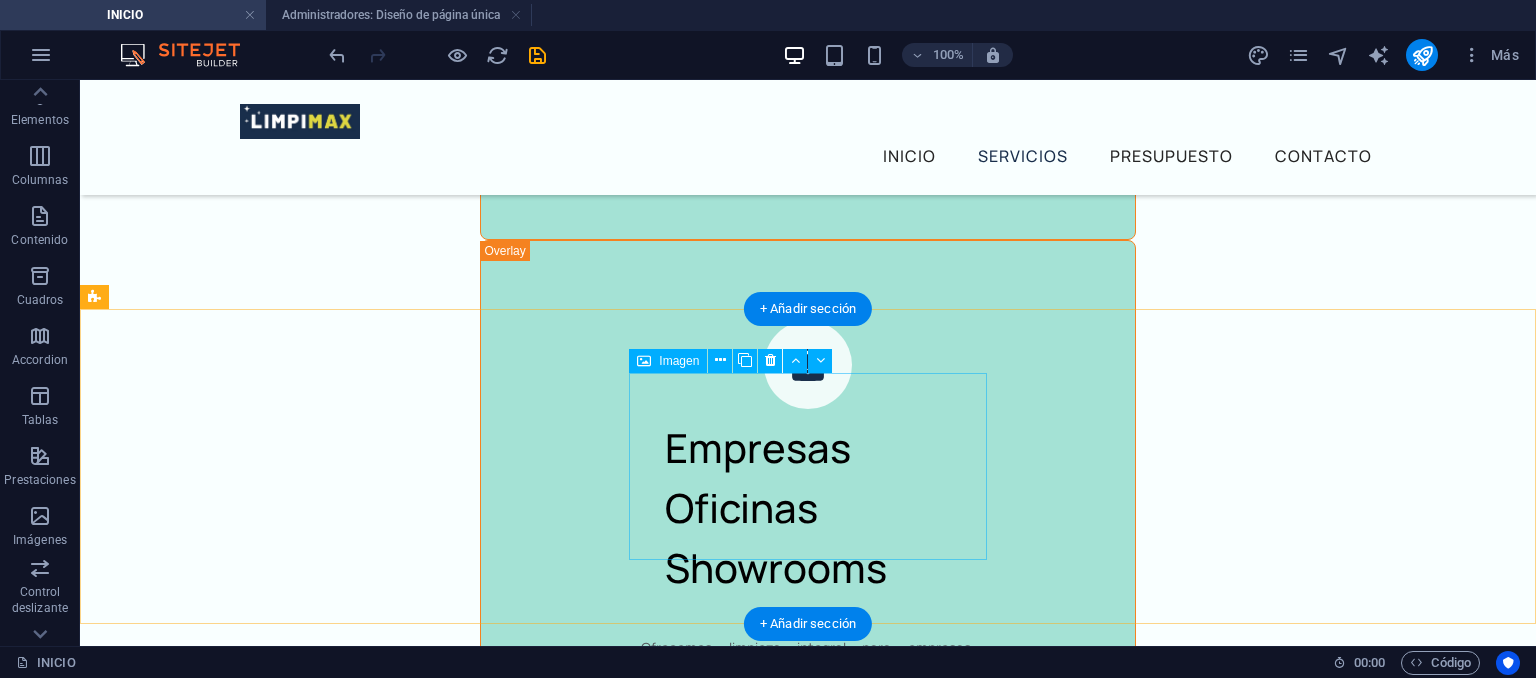 click at bounding box center (282, 3357) 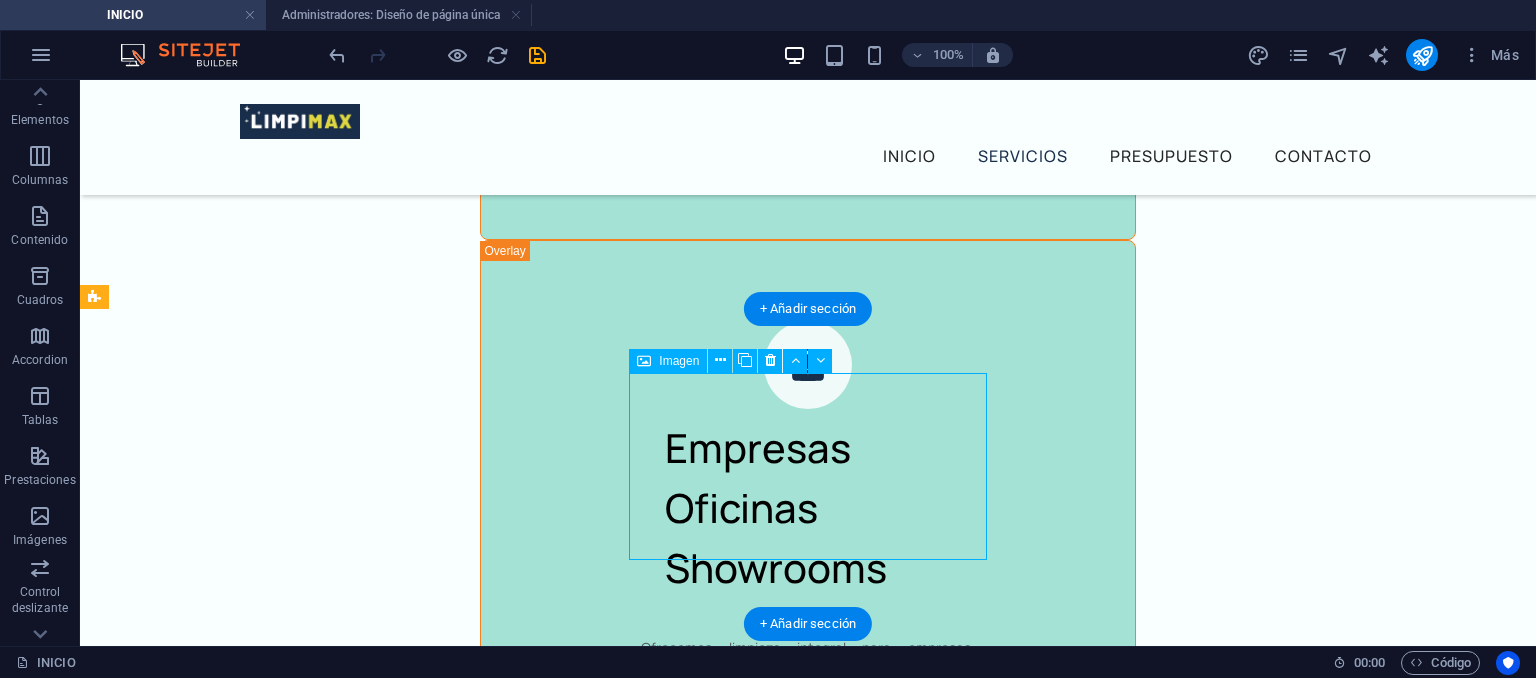 click at bounding box center (282, 3357) 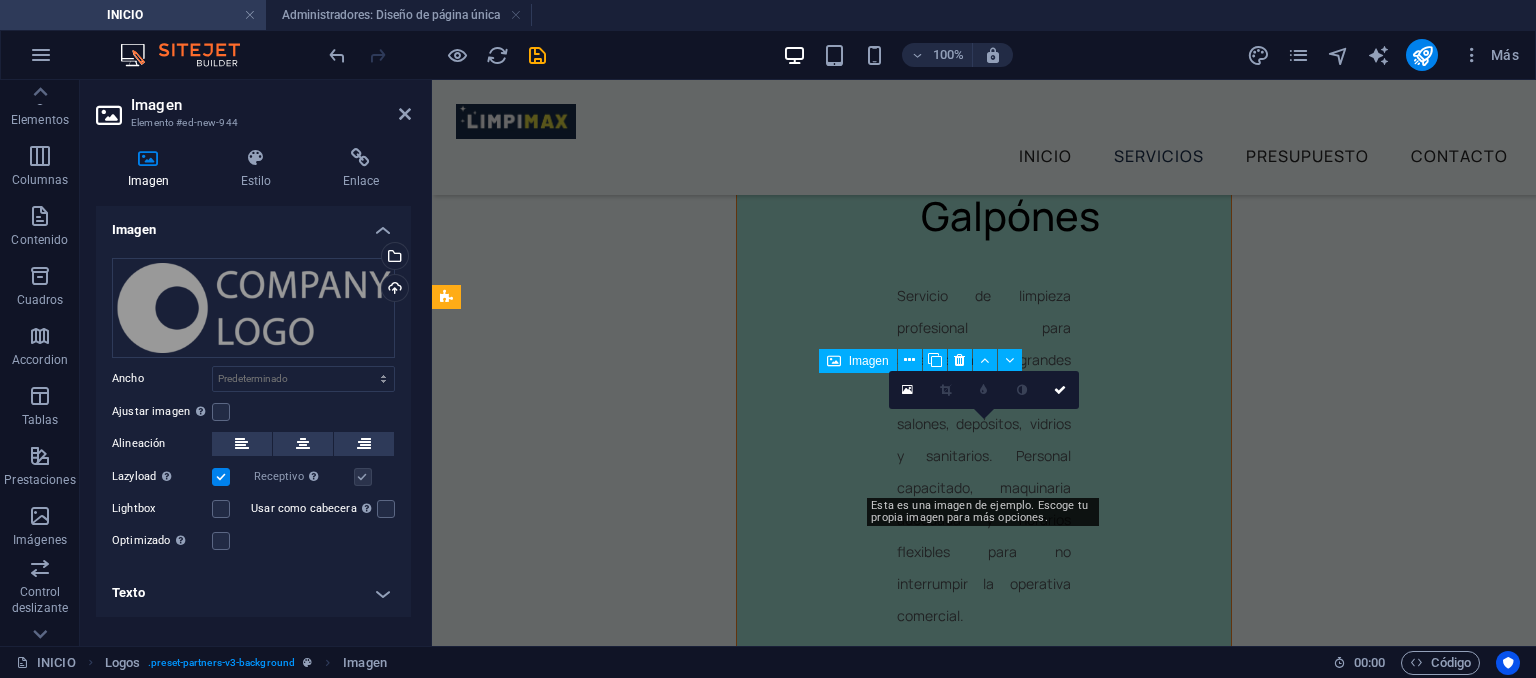 scroll, scrollTop: 6645, scrollLeft: 0, axis: vertical 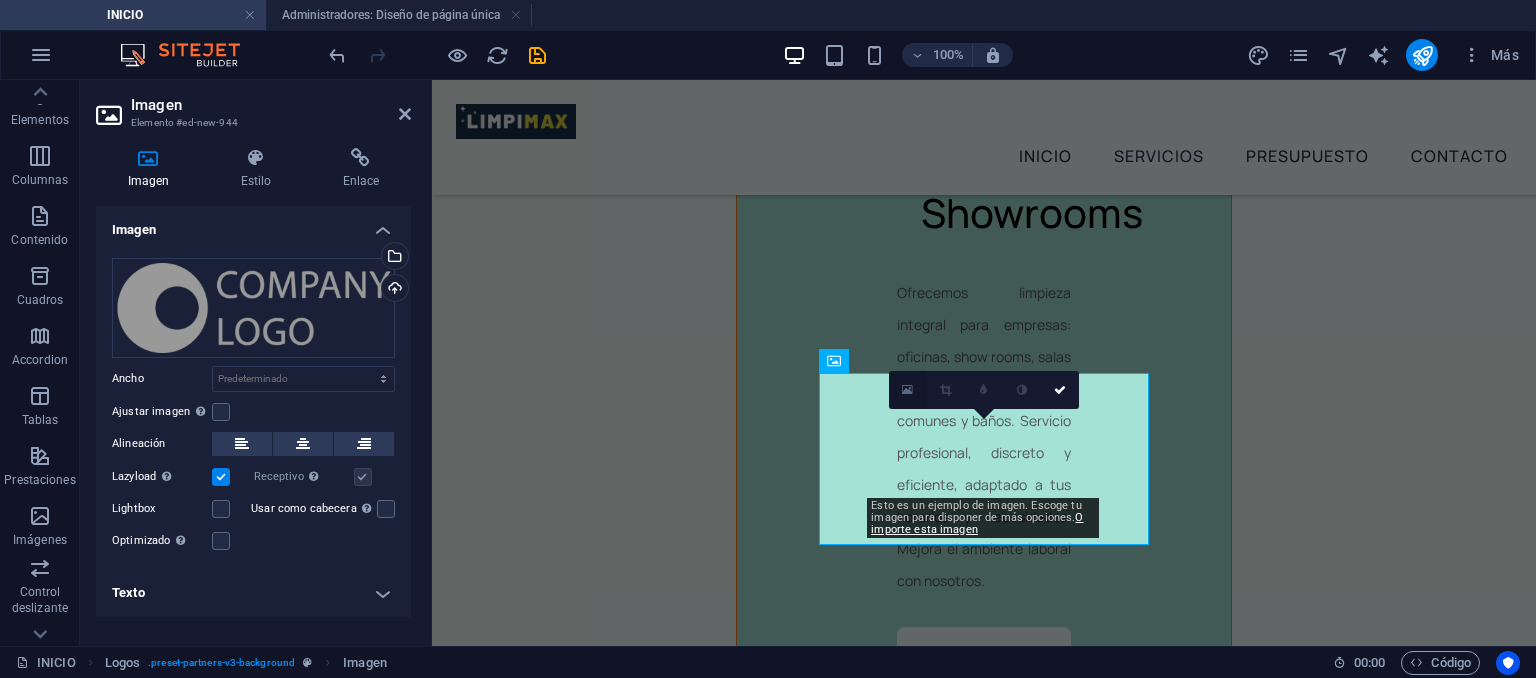 click at bounding box center (907, 390) 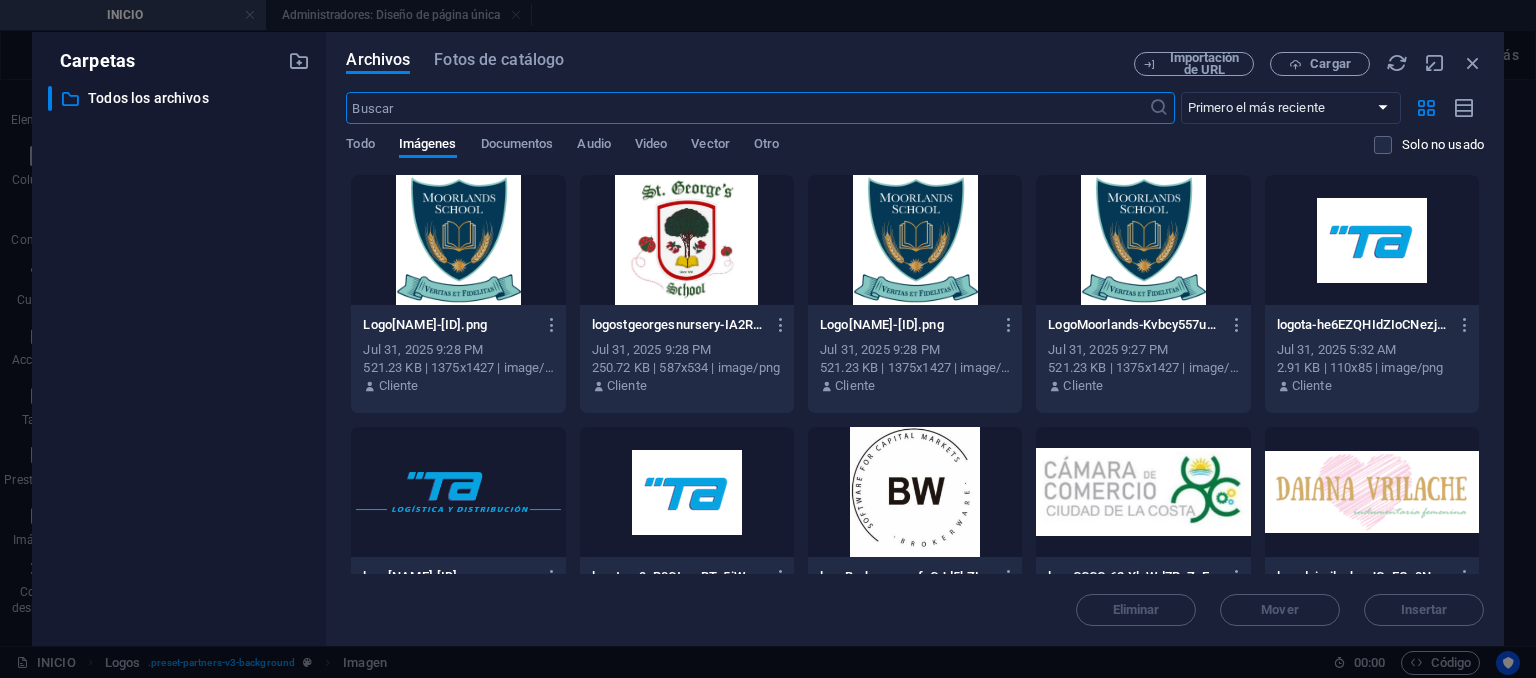 scroll, scrollTop: 6957, scrollLeft: 0, axis: vertical 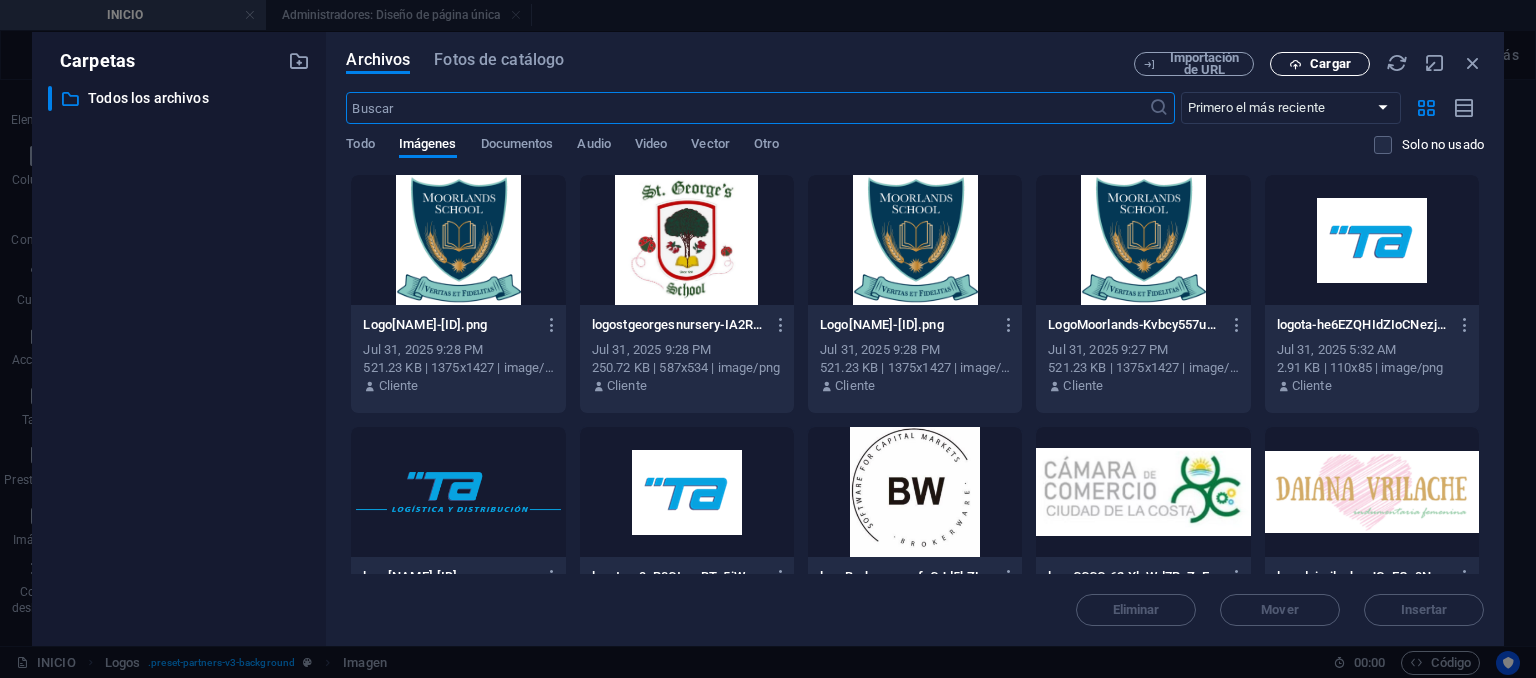 click at bounding box center (1295, 64) 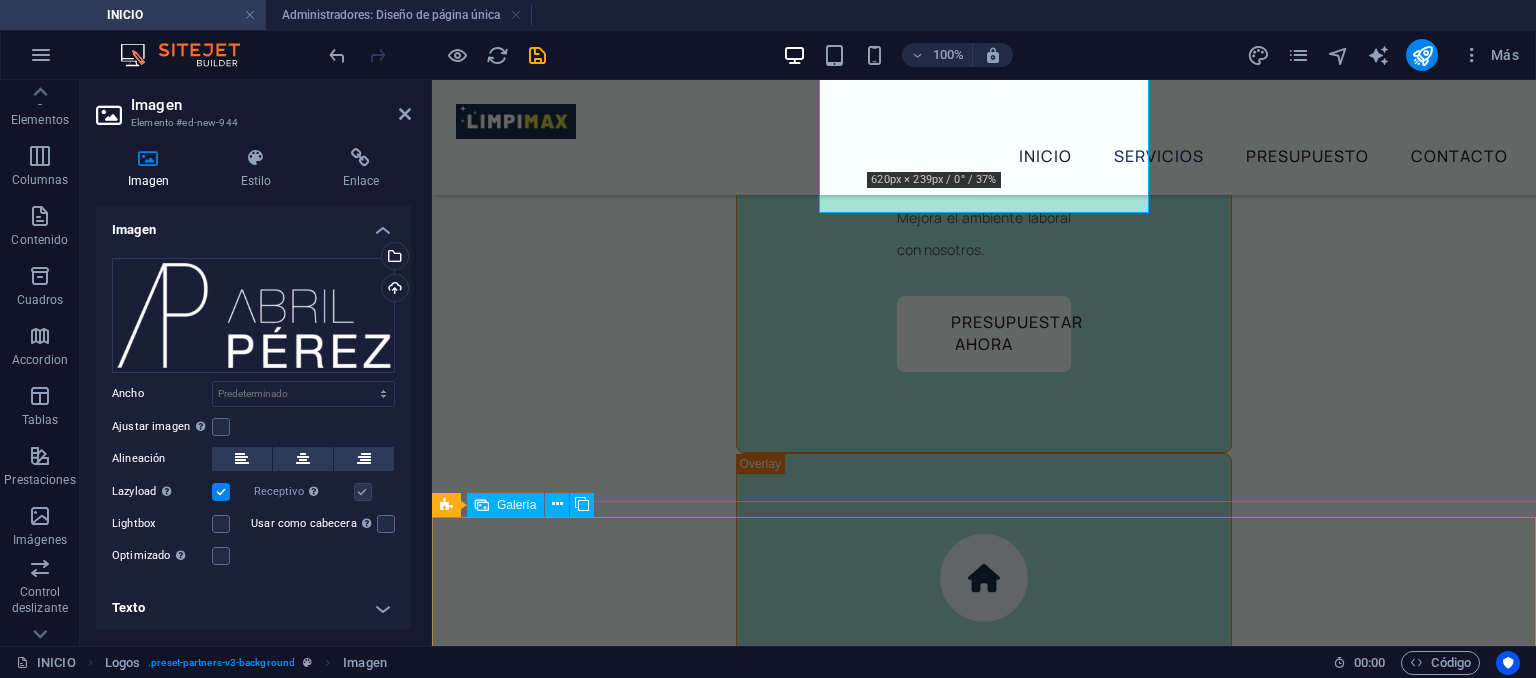 scroll, scrollTop: 6977, scrollLeft: 0, axis: vertical 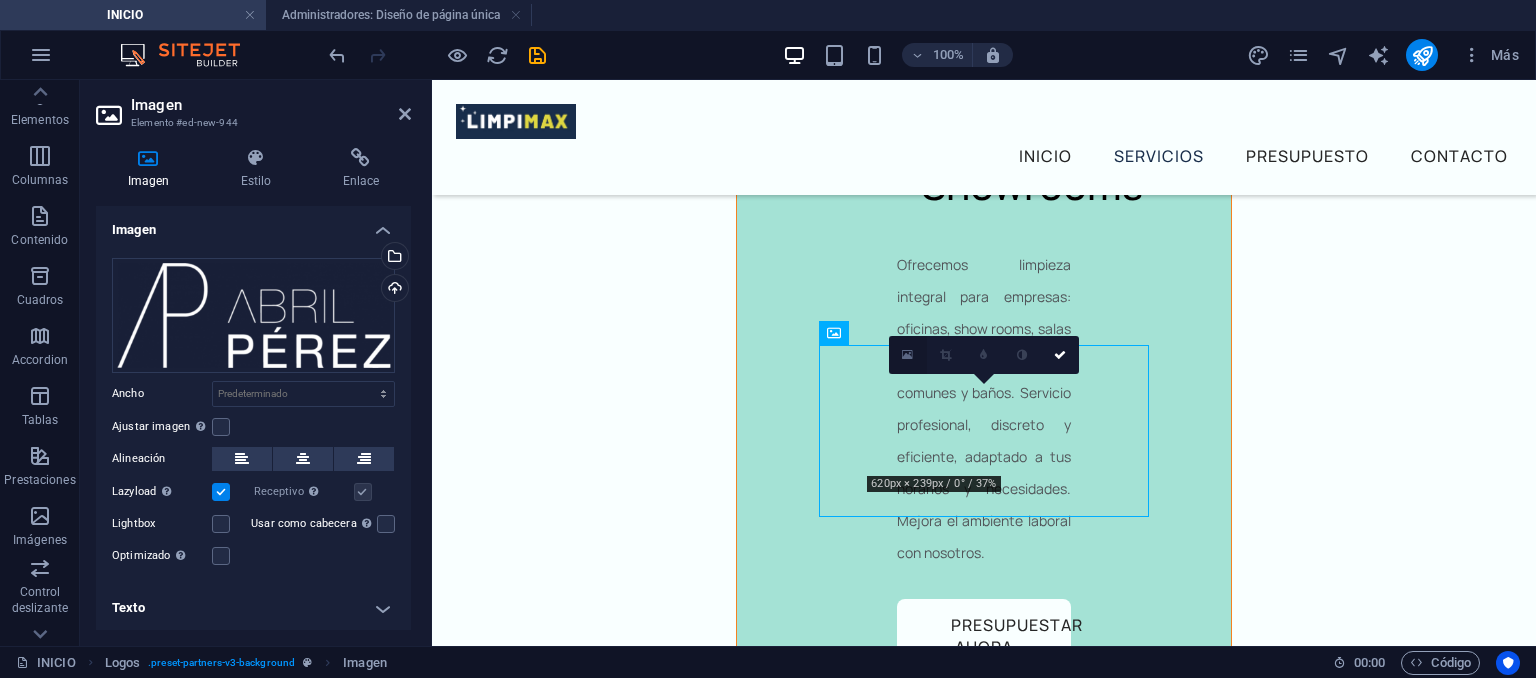 click at bounding box center [908, 355] 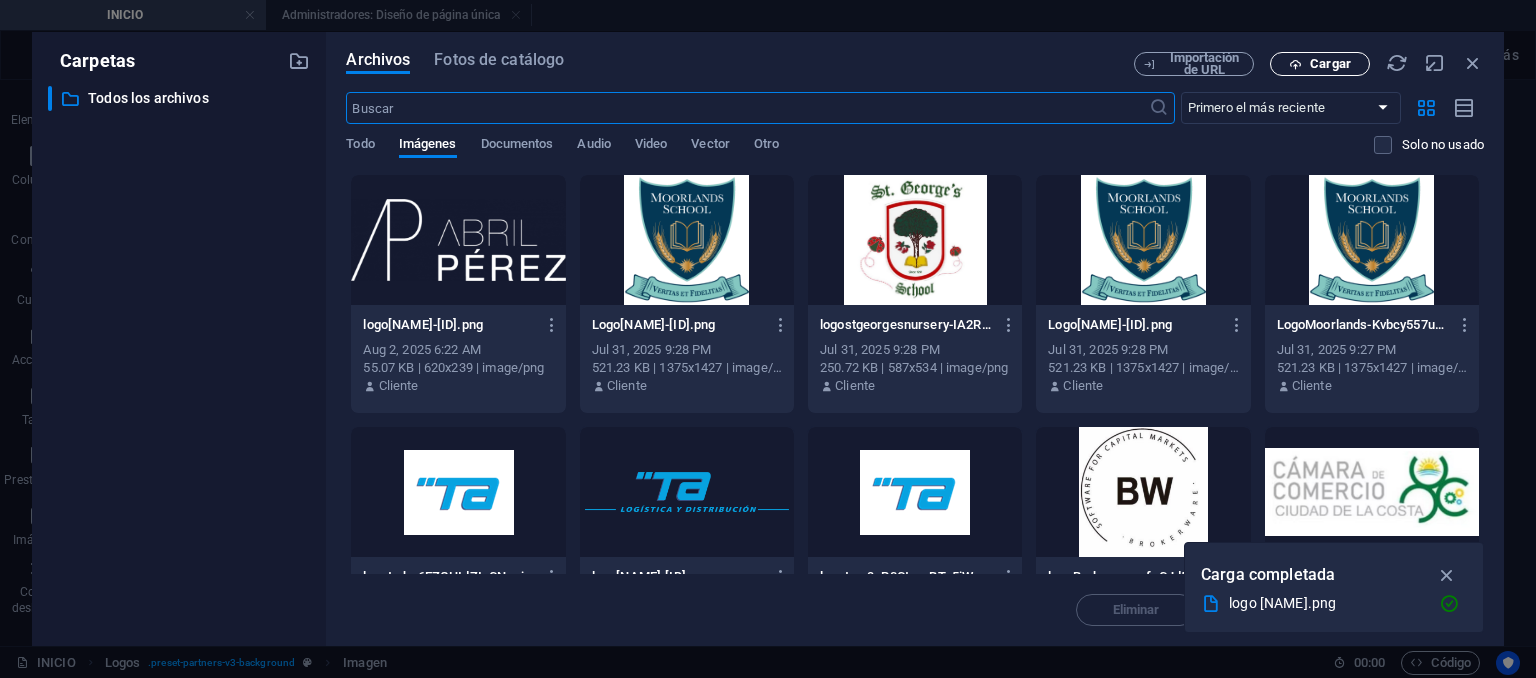 click on "Cargar" at bounding box center [1320, 64] 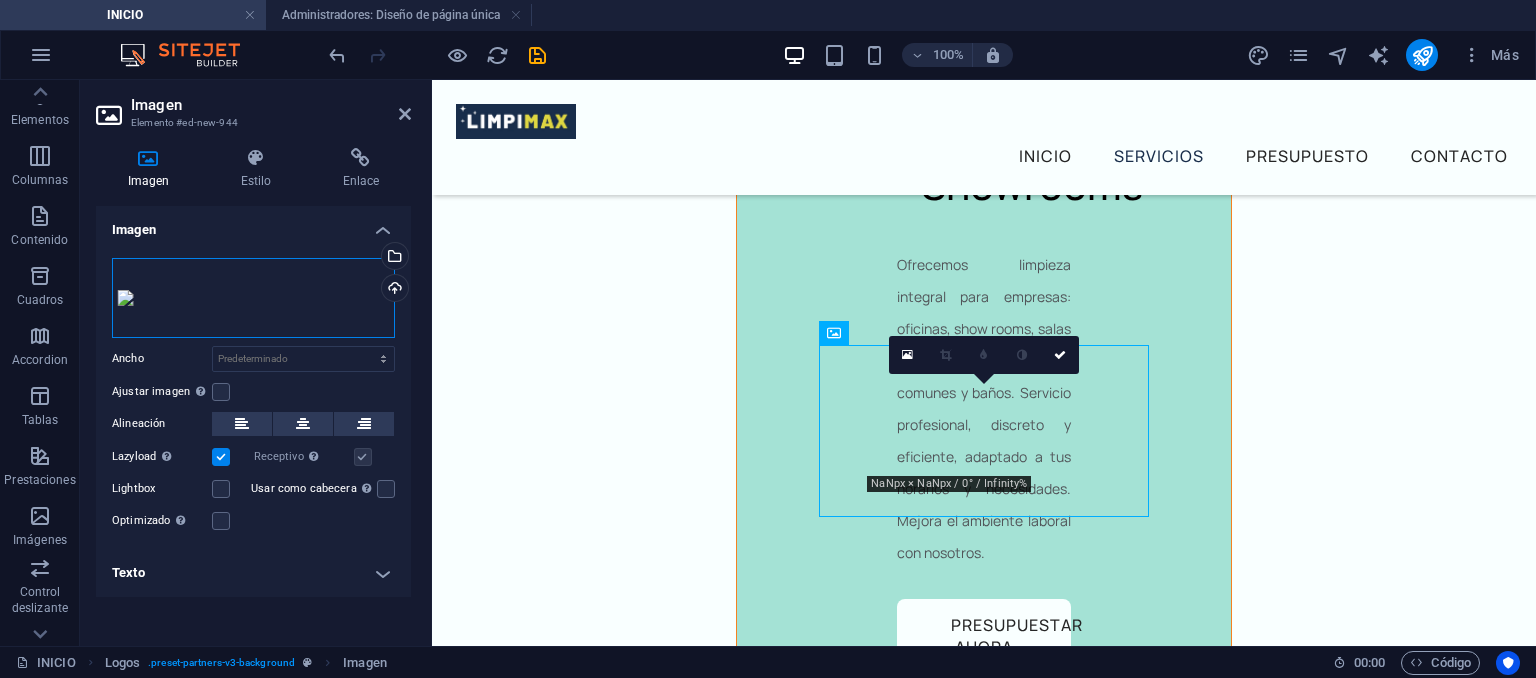click on "Arrastra archivos aquí, haz clic para escoger archivos o  selecciona archivos de Archivos o de nuestra galería gratuita de fotos y vídeos" at bounding box center [253, 298] 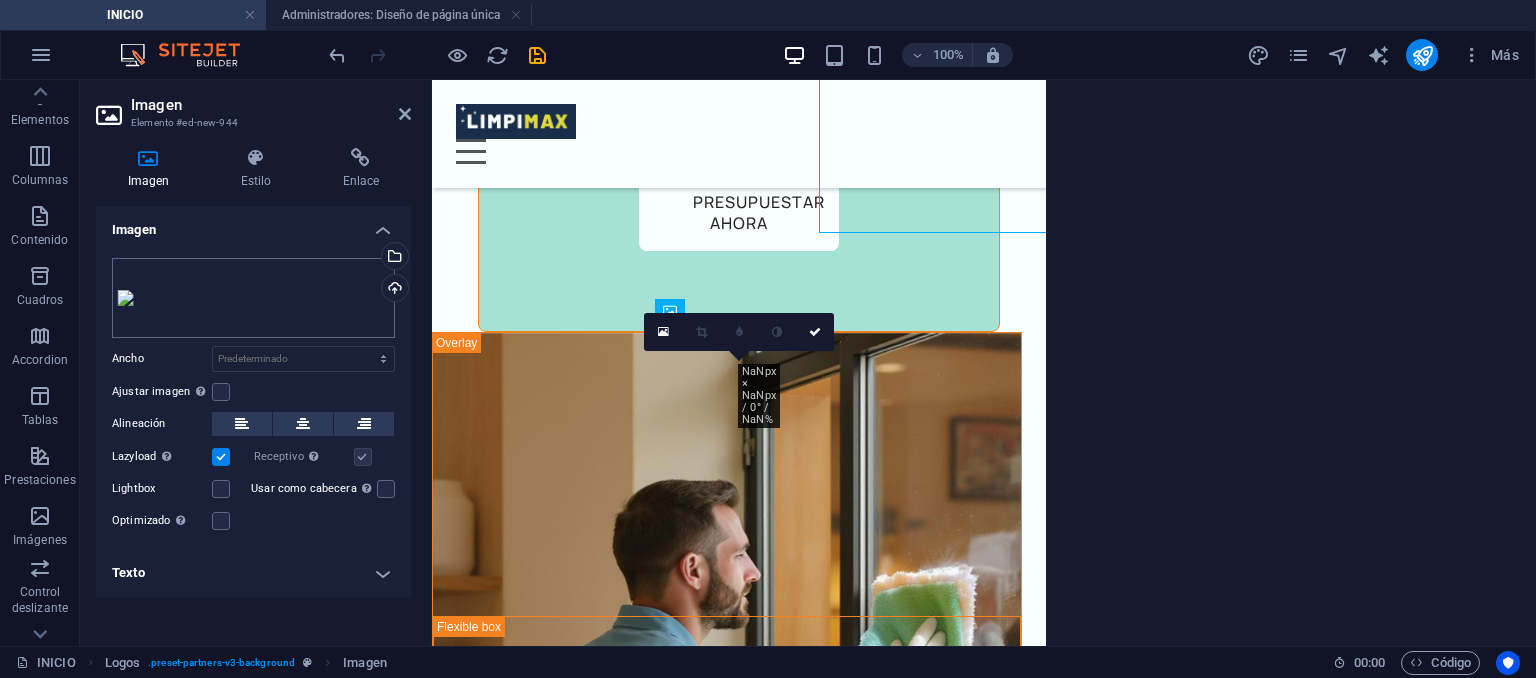 scroll, scrollTop: 6957, scrollLeft: 0, axis: vertical 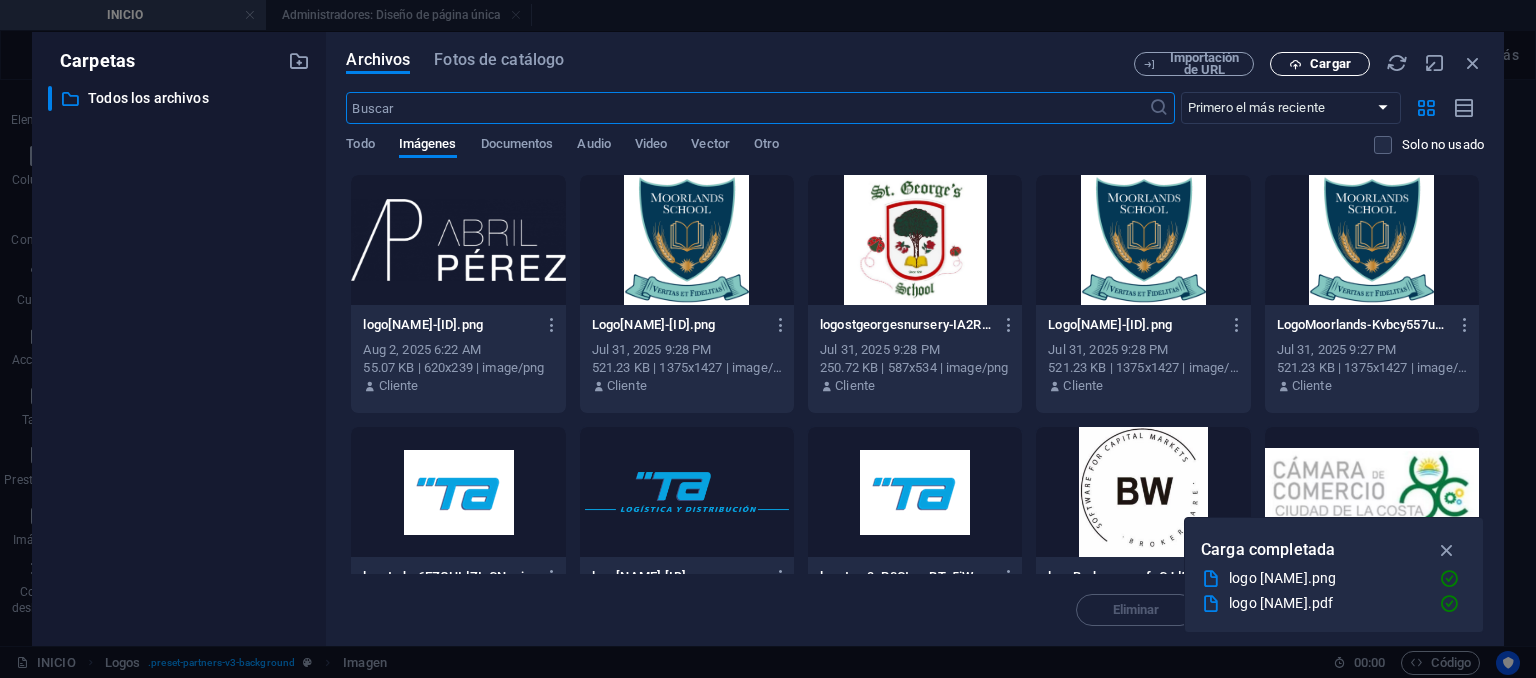 click on "Cargar" at bounding box center [1320, 64] 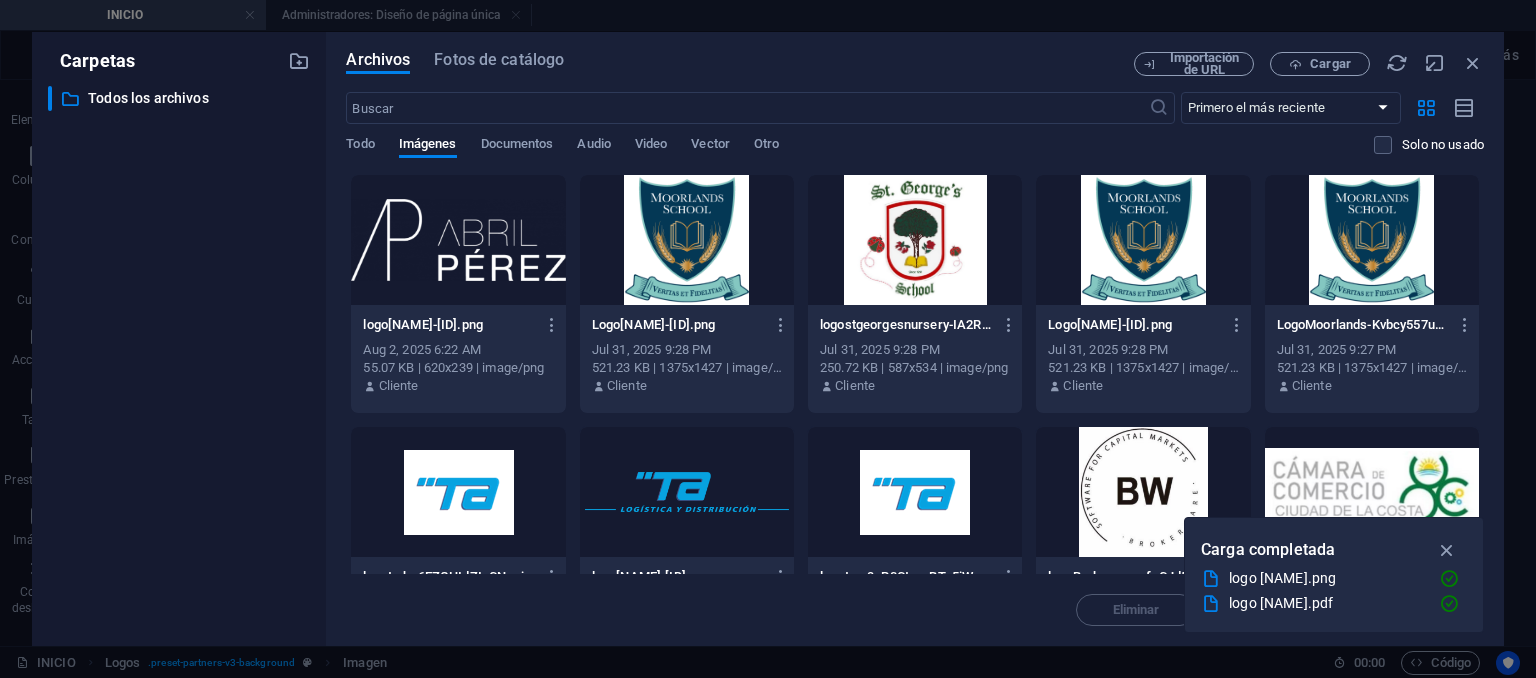 type 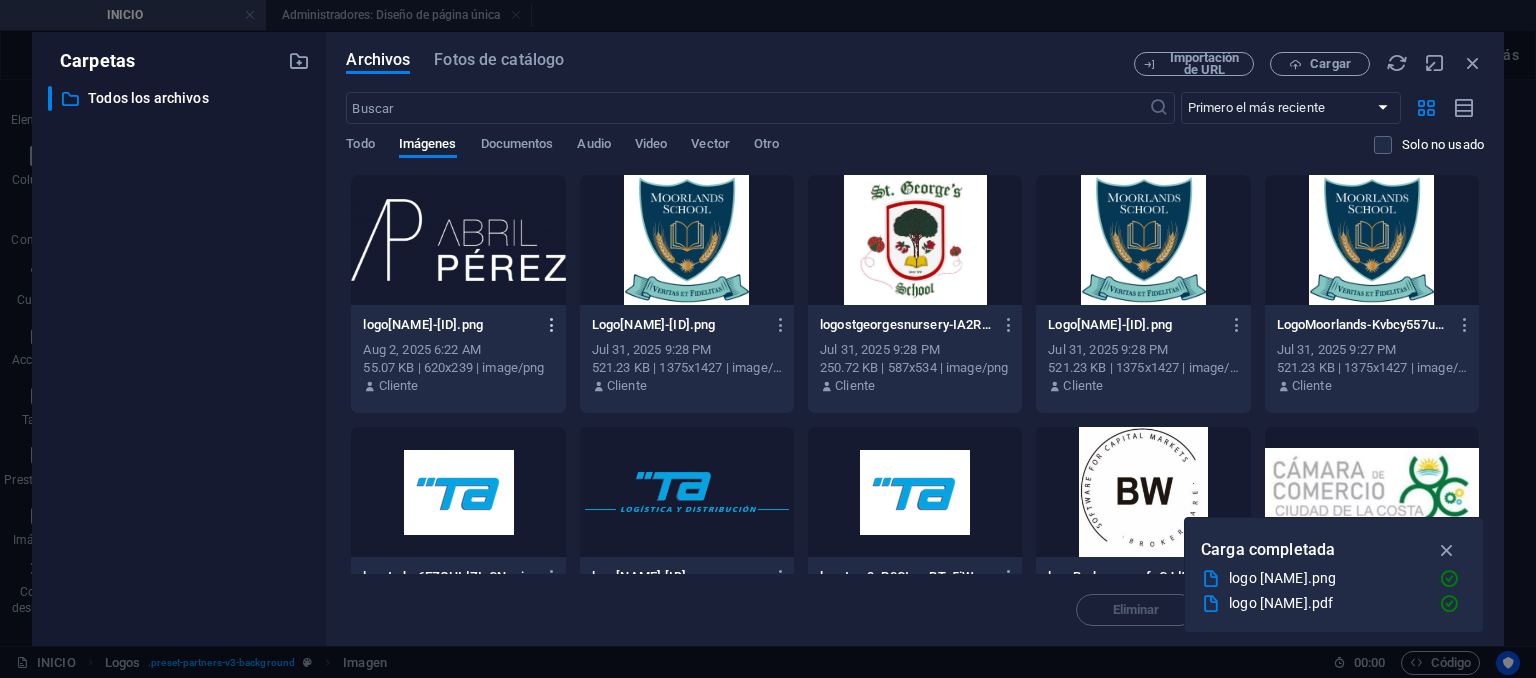 click at bounding box center [552, 325] 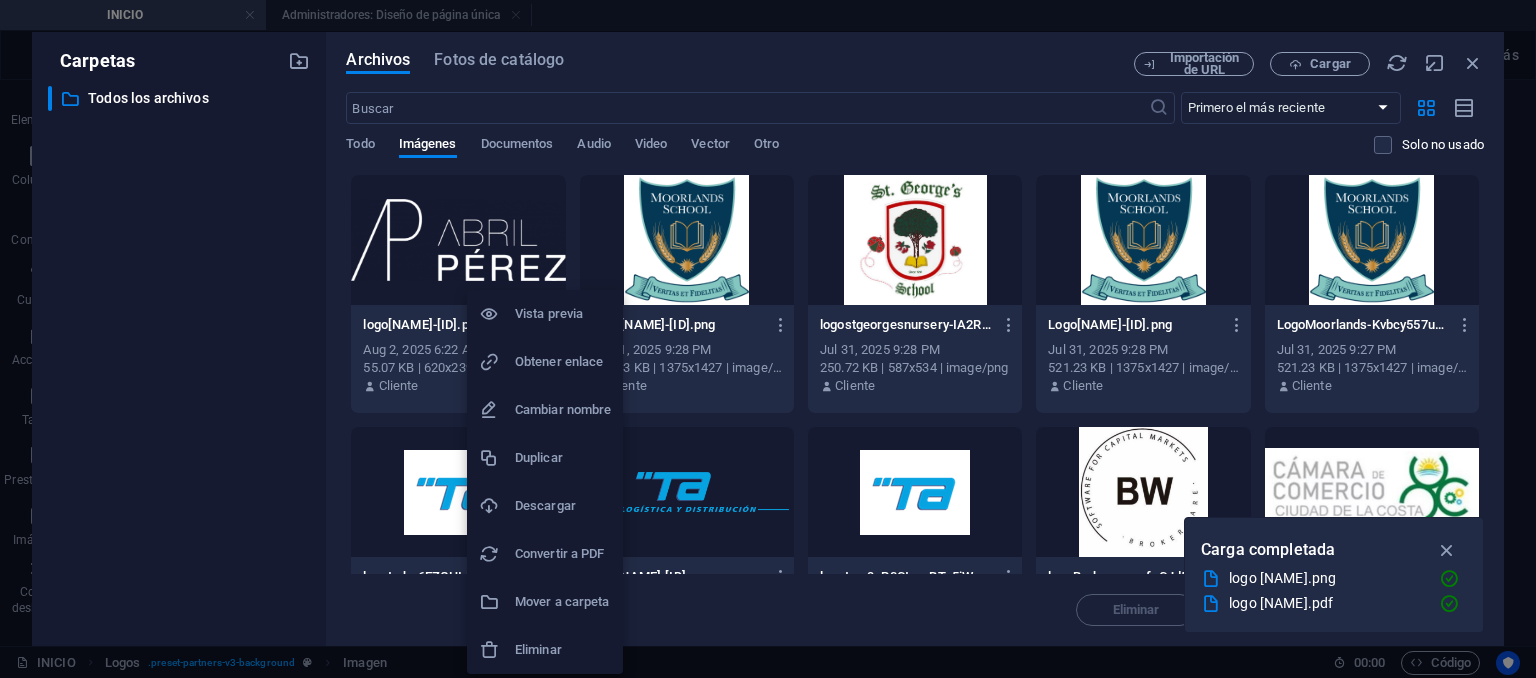 click on "Eliminar" at bounding box center [563, 650] 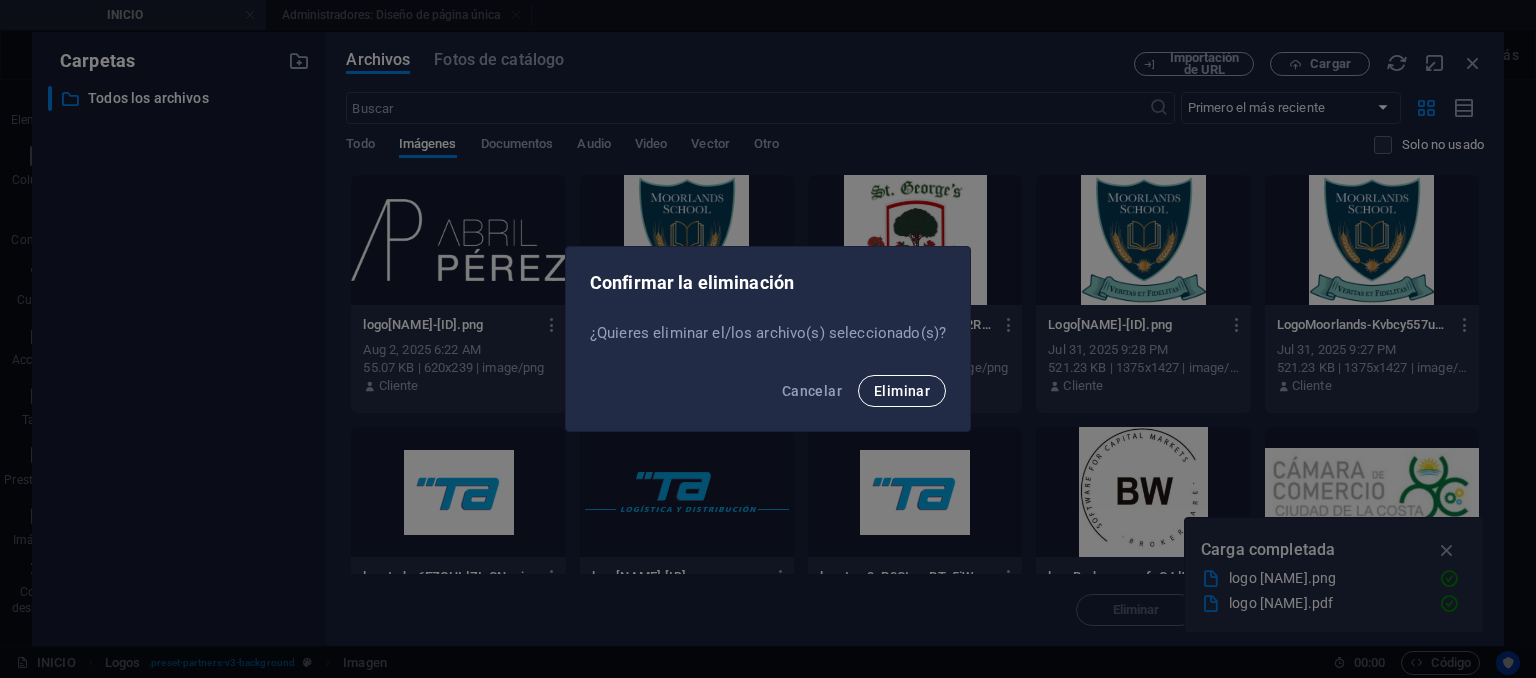 click on "Eliminar" at bounding box center (902, 391) 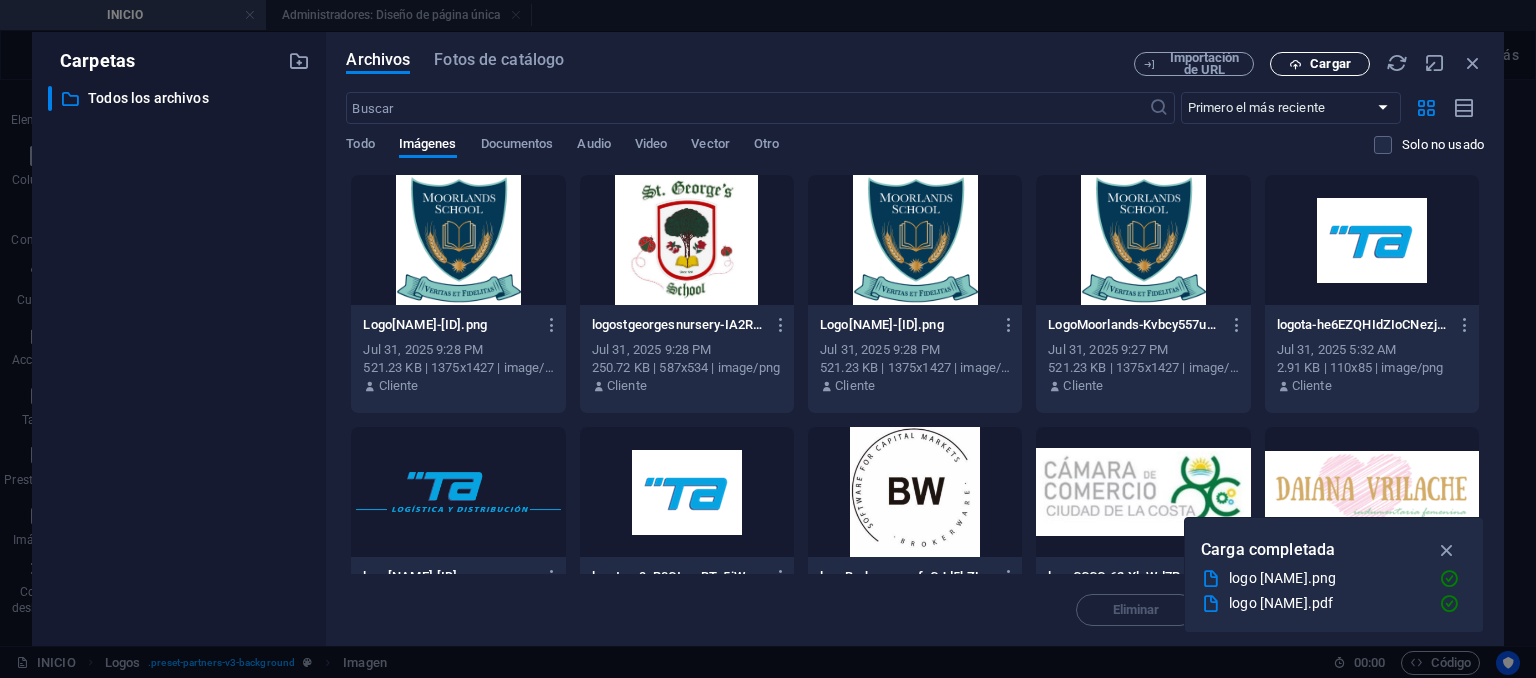 click at bounding box center (1295, 64) 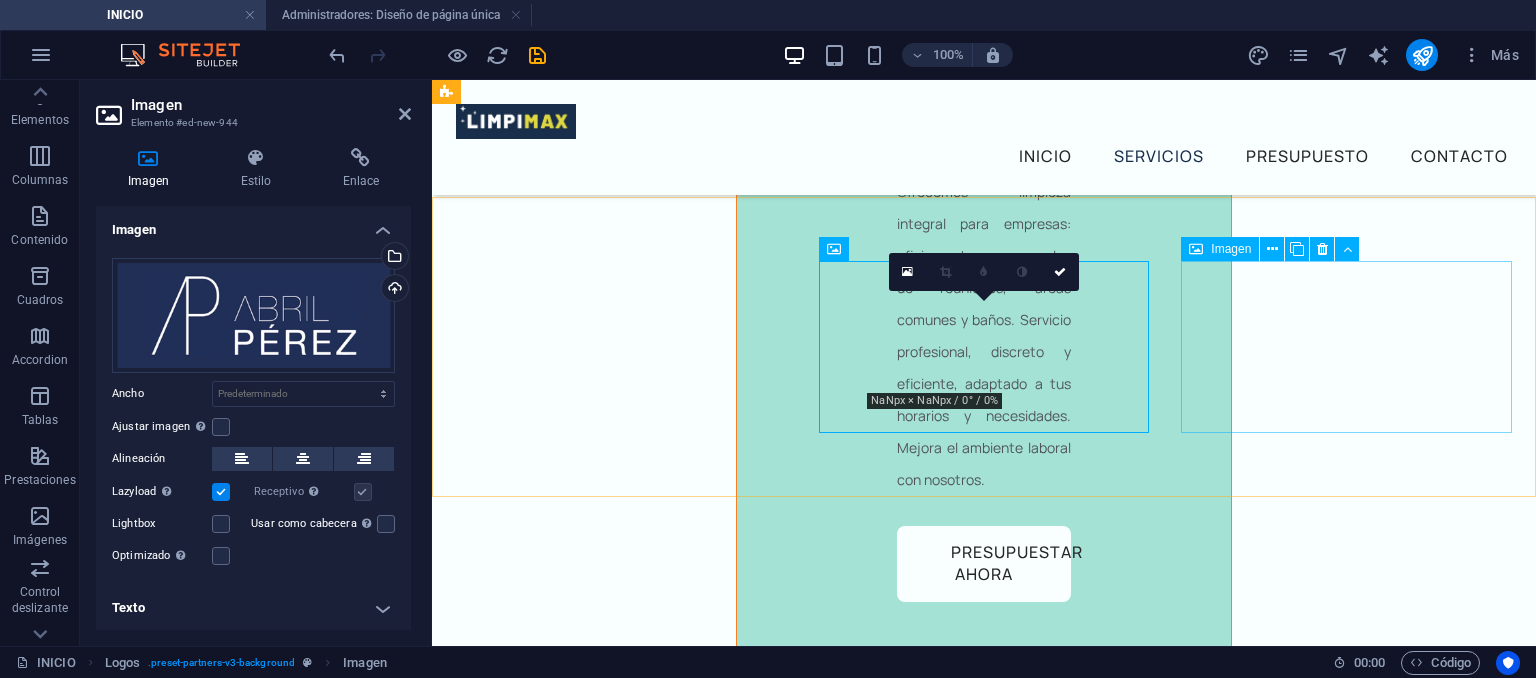 scroll, scrollTop: 6736, scrollLeft: 0, axis: vertical 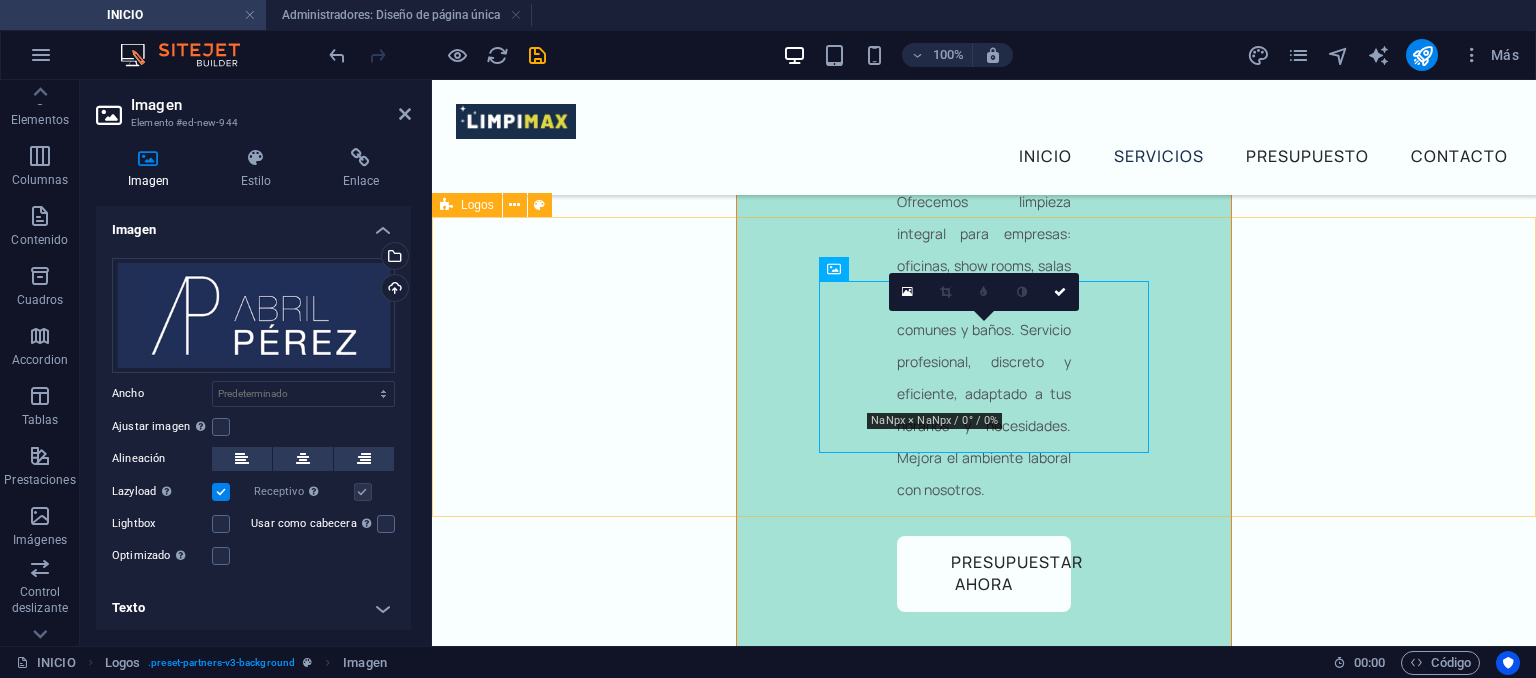 click at bounding box center [984, 3313] 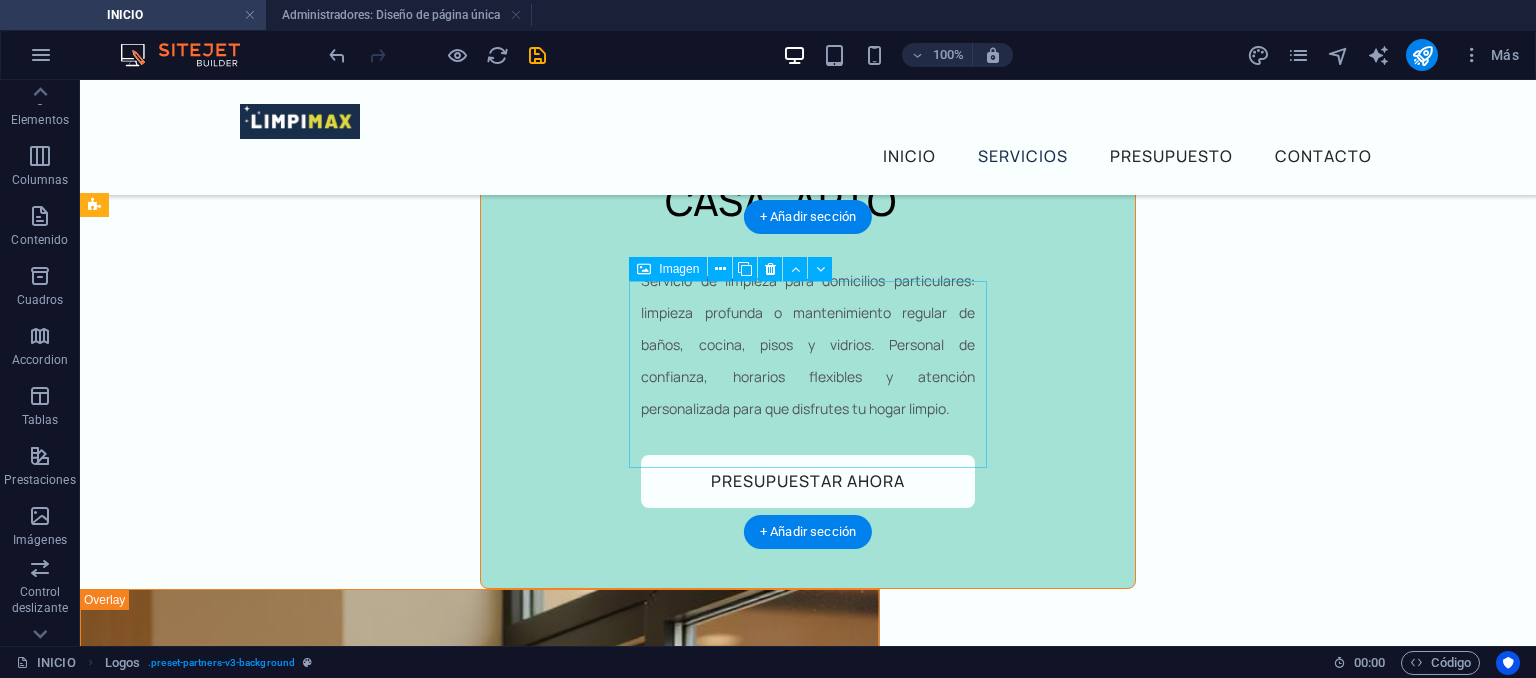 scroll, scrollTop: 5803, scrollLeft: 0, axis: vertical 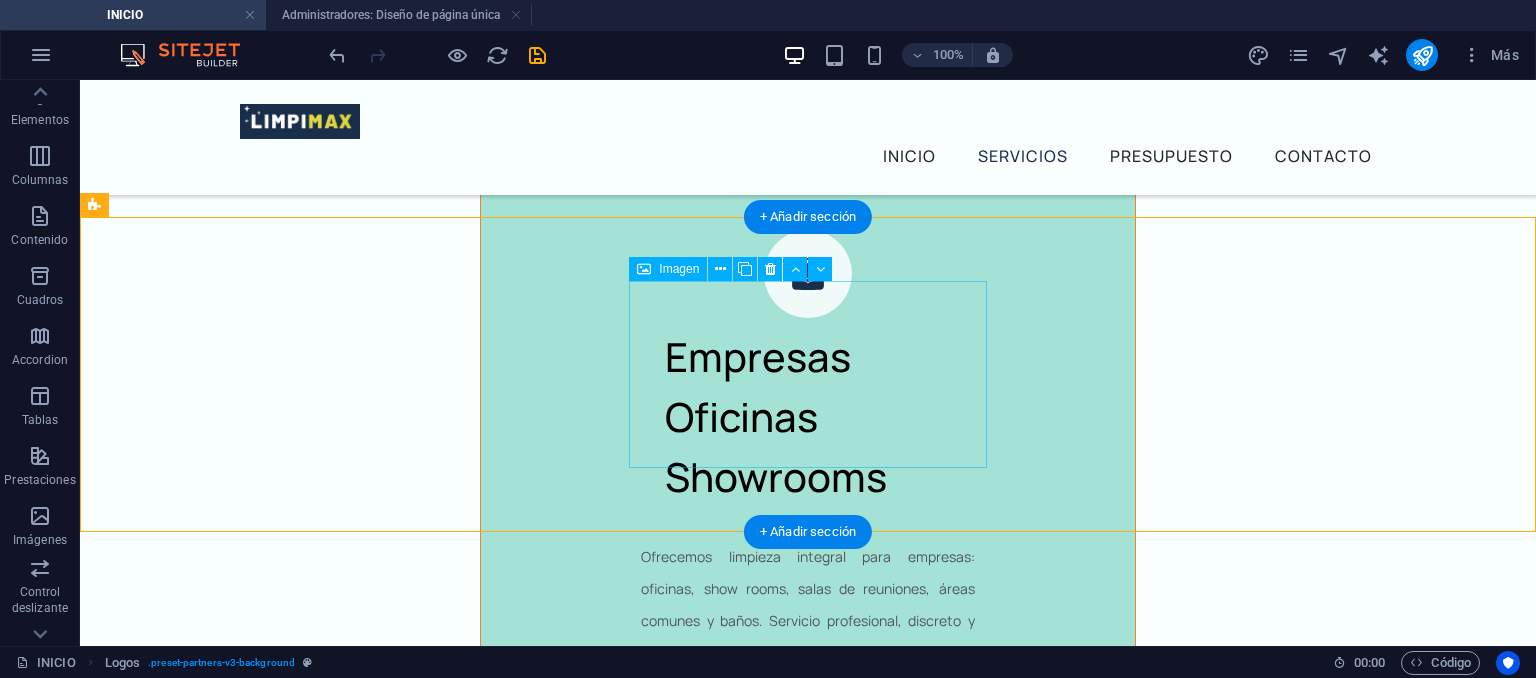click at bounding box center [282, 3266] 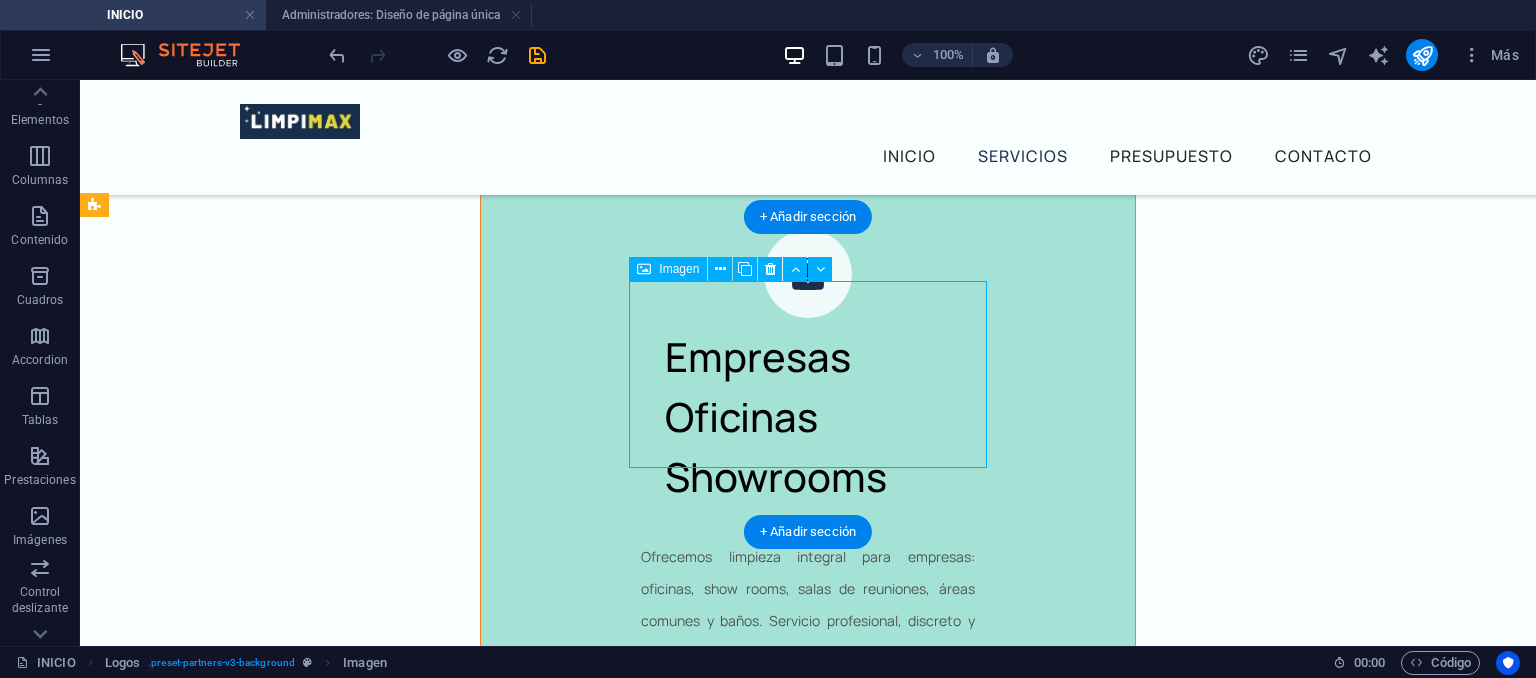 click at bounding box center (282, 3266) 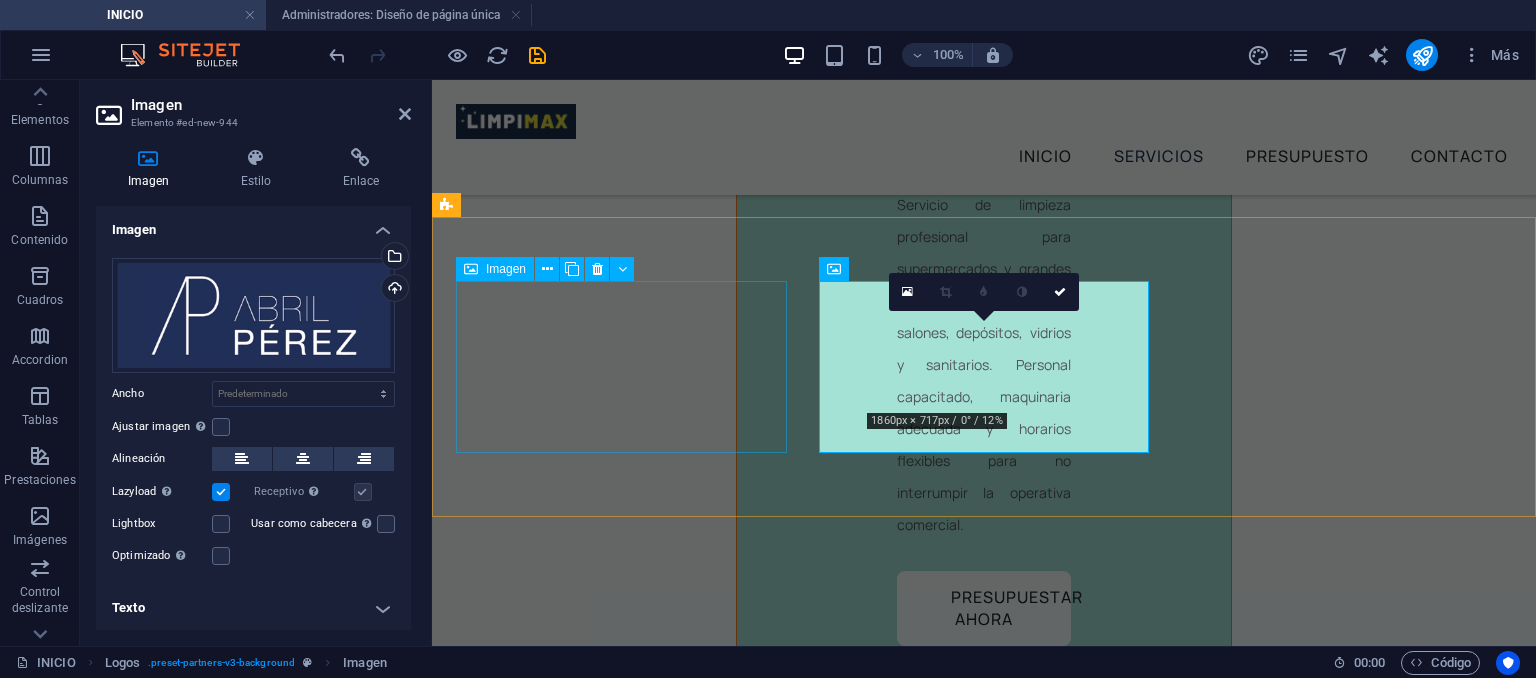 scroll, scrollTop: 6736, scrollLeft: 0, axis: vertical 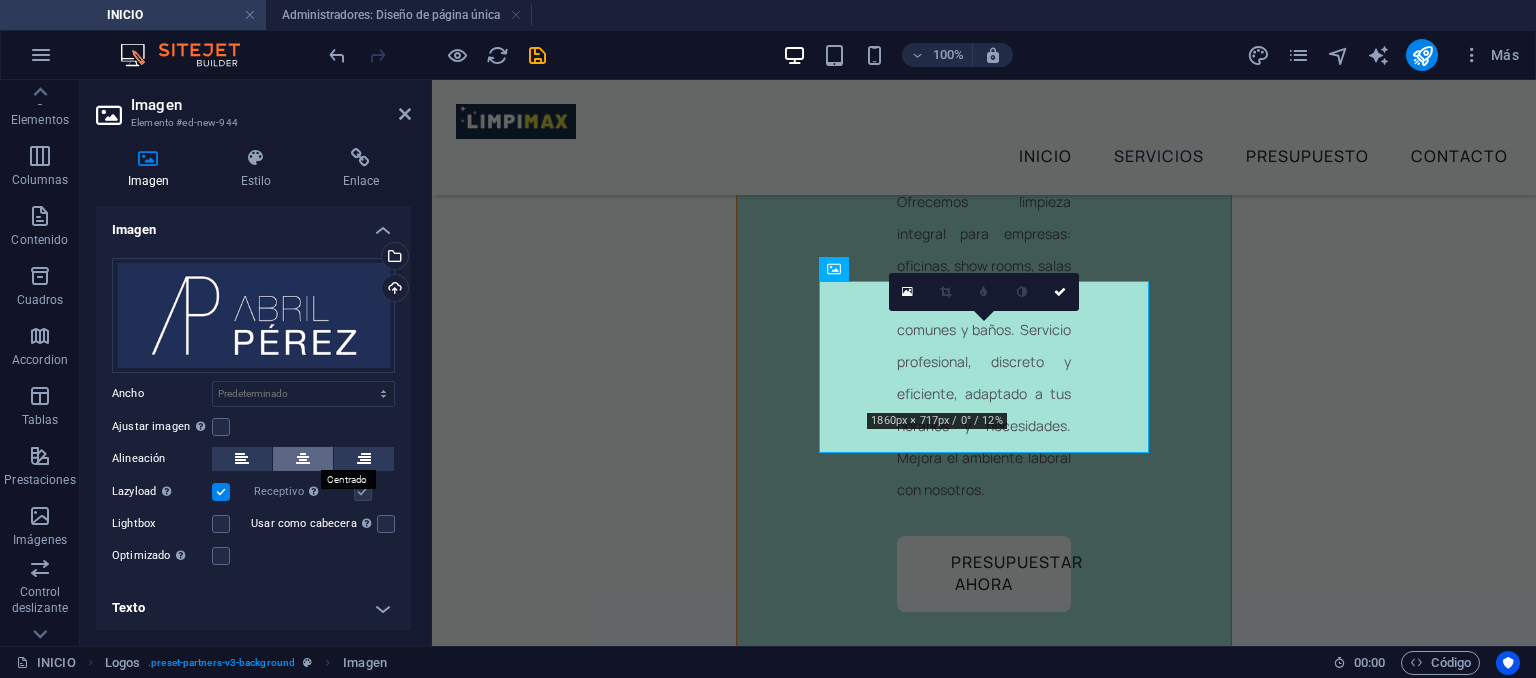 click at bounding box center (303, 459) 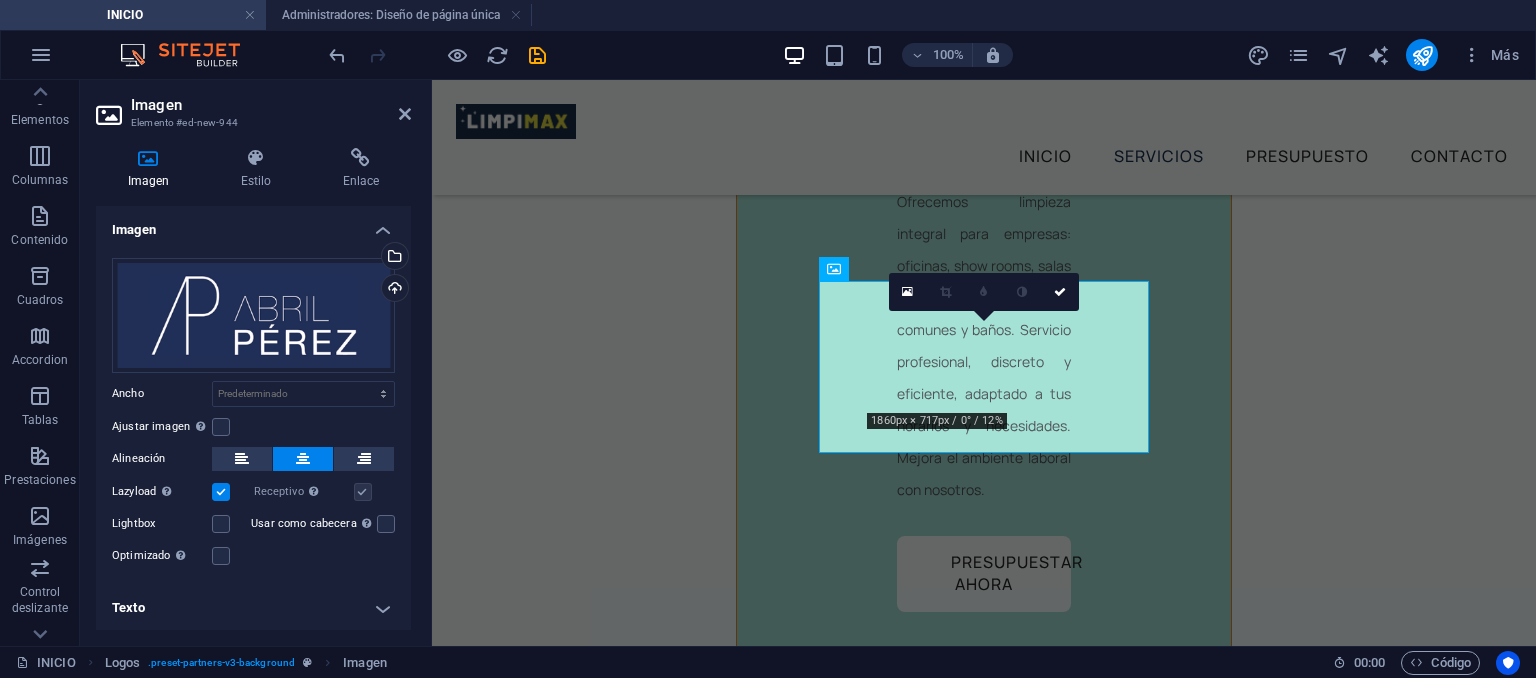 scroll, scrollTop: 1, scrollLeft: 0, axis: vertical 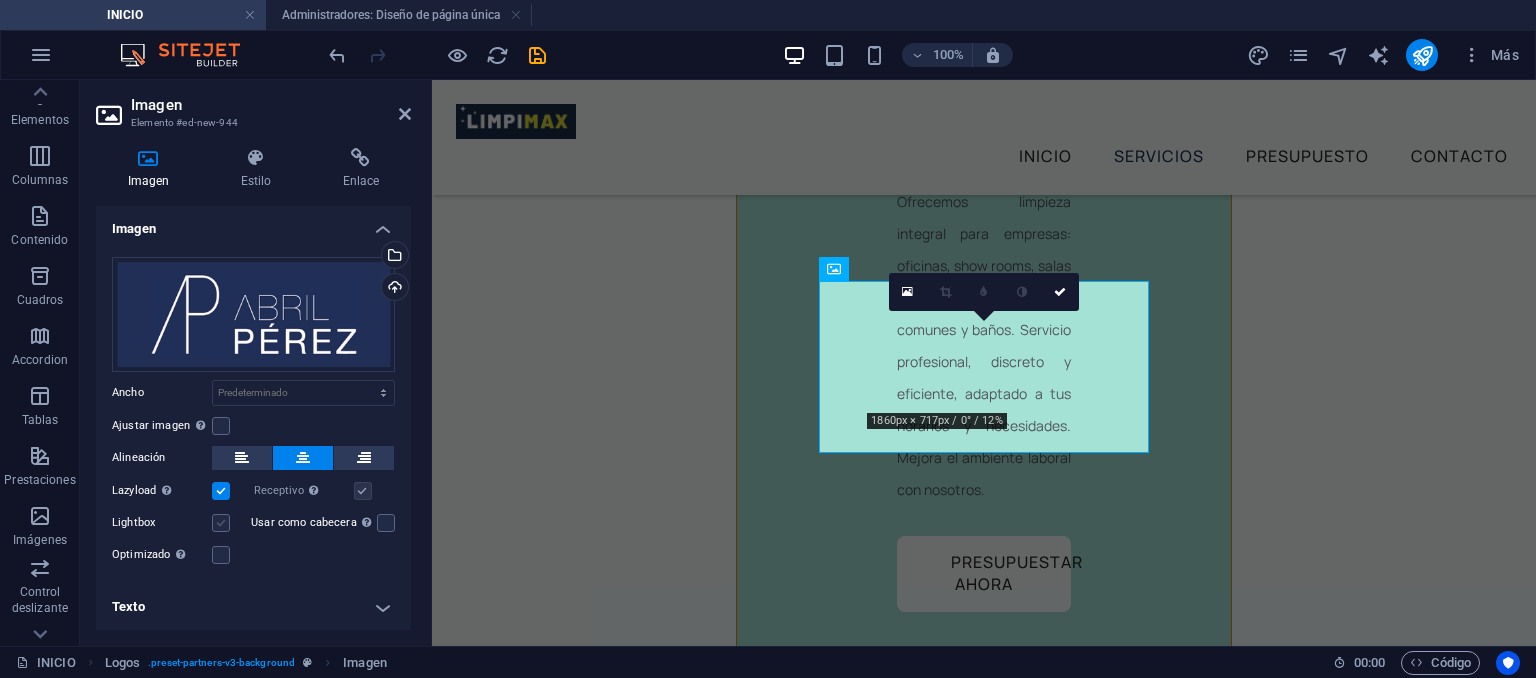 click at bounding box center [221, 523] 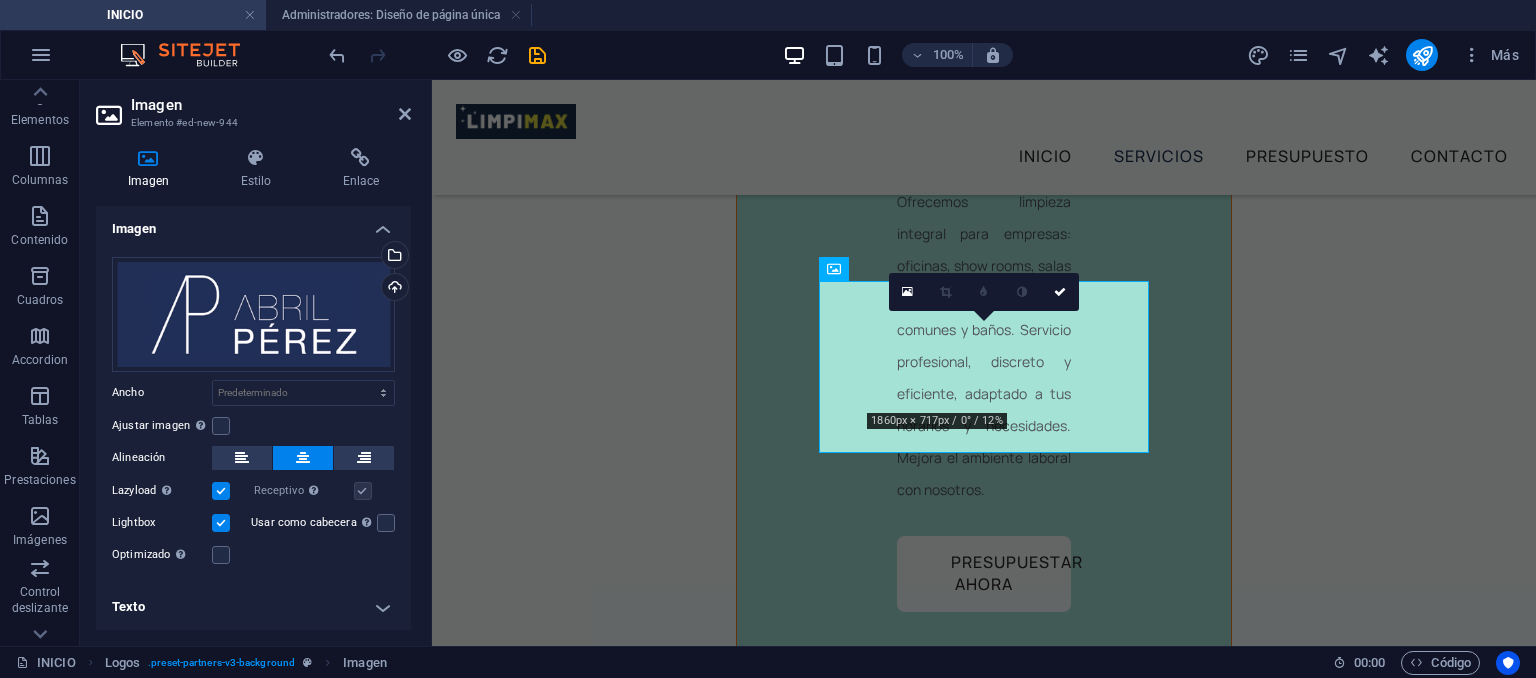 click on "Arrastra archivos aquí, haz clic para escoger archivos o  selecciona archivos de Archivos o de nuestra galería gratuita de fotos y vídeos Selecciona archivos del administrador de archivos, de la galería de fotos o carga archivo(s) Cargar Ancho Predeterminado automático px rem % em vh vw Ajustar imagen Ajustar imagen automáticamente a un ancho y alto fijo Altura Predeterminado automático px Alineación Lazyload La carga de imágenes tras la carga de la página mejora la velocidad de la página. Receptivo Automáticamente cargar tamaños optimizados de smartphone e imagen retina. Lightbox Usar como cabecera La imagen se ajustará en una etiqueta de cabecera H1. Resulta útil para dar al texto alternativo el peso de una cabecera H1, por ejemplo, para el logo. En caso de duda, dejar deseleccionado. Optimizado Las imágenes se comprimen para así mejorar la velocidad de las páginas. Posición Dirección Personalizado X offset 50 px rem % vh vw Y offset 50 px rem % vh vw" at bounding box center (253, 412) 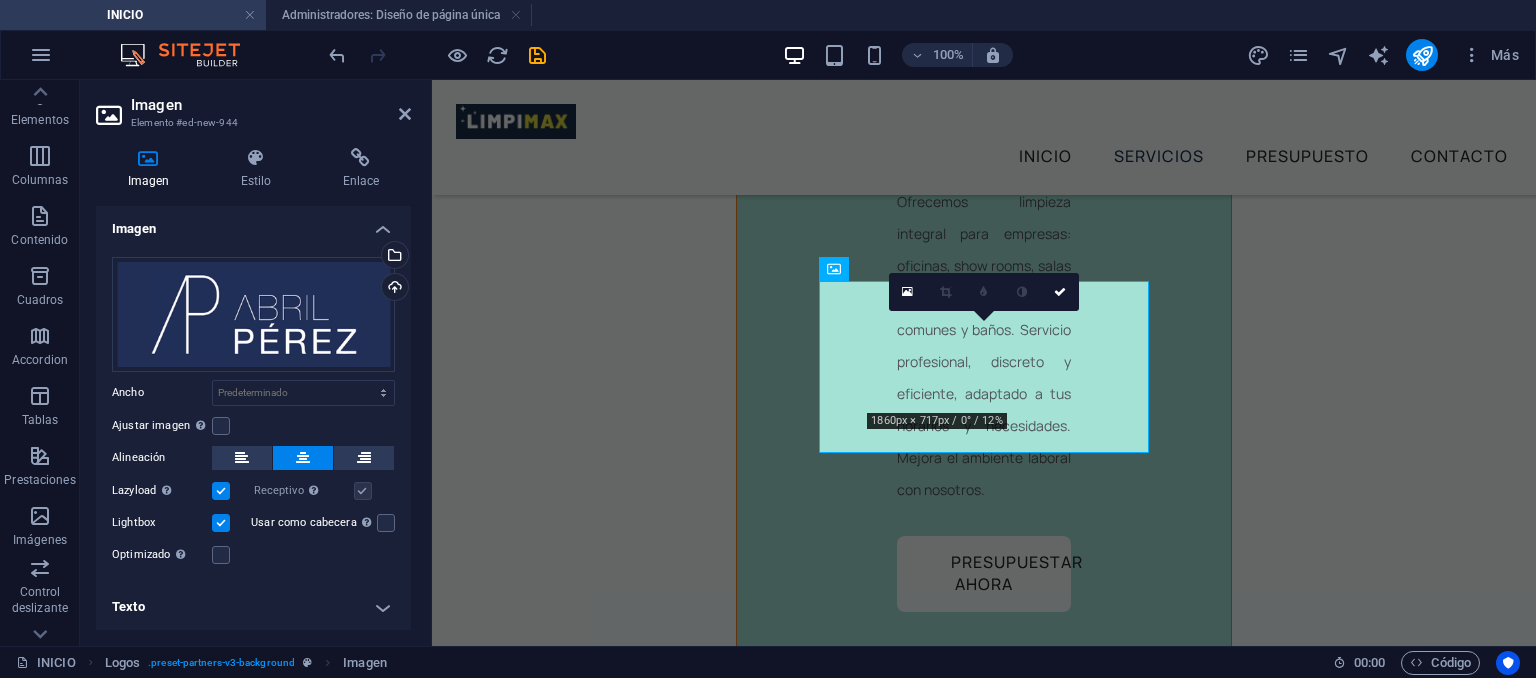 click on "Lightbox" at bounding box center [181, 523] 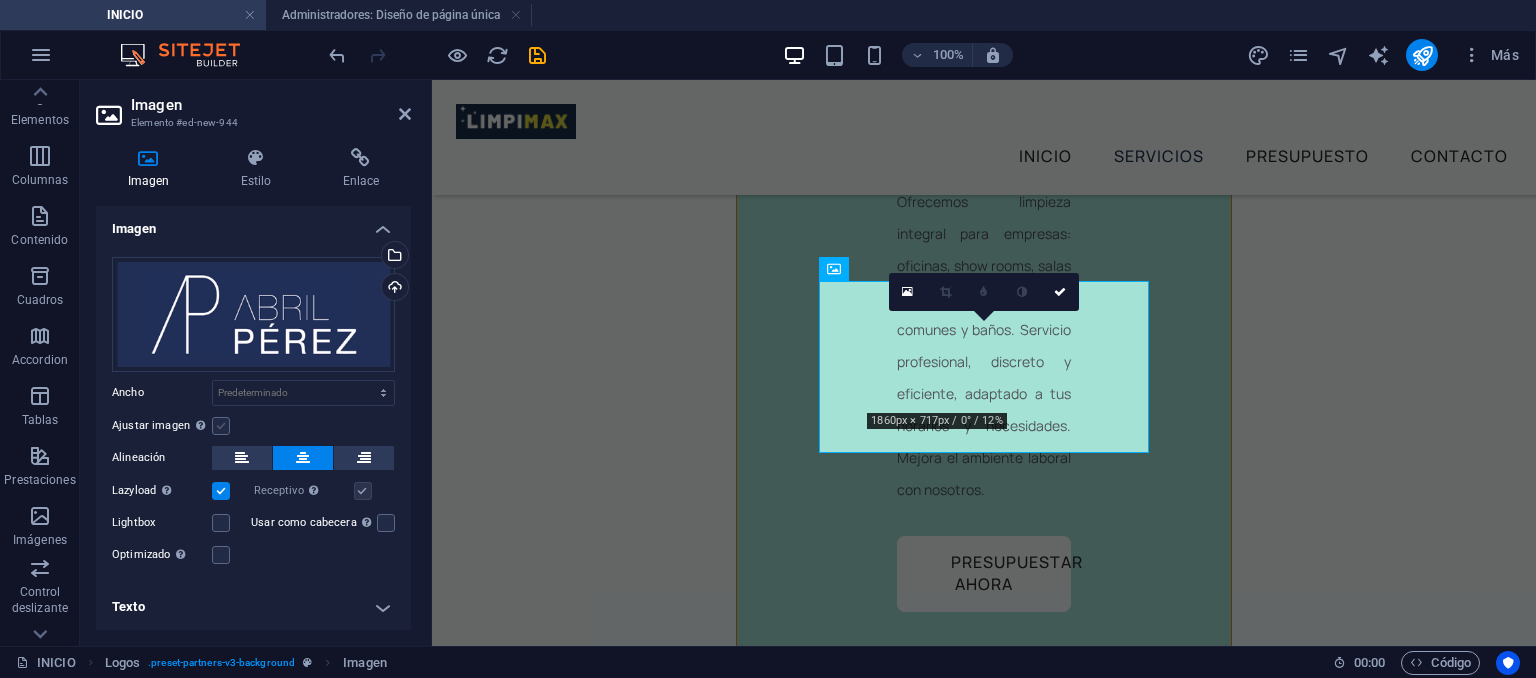 click at bounding box center [221, 426] 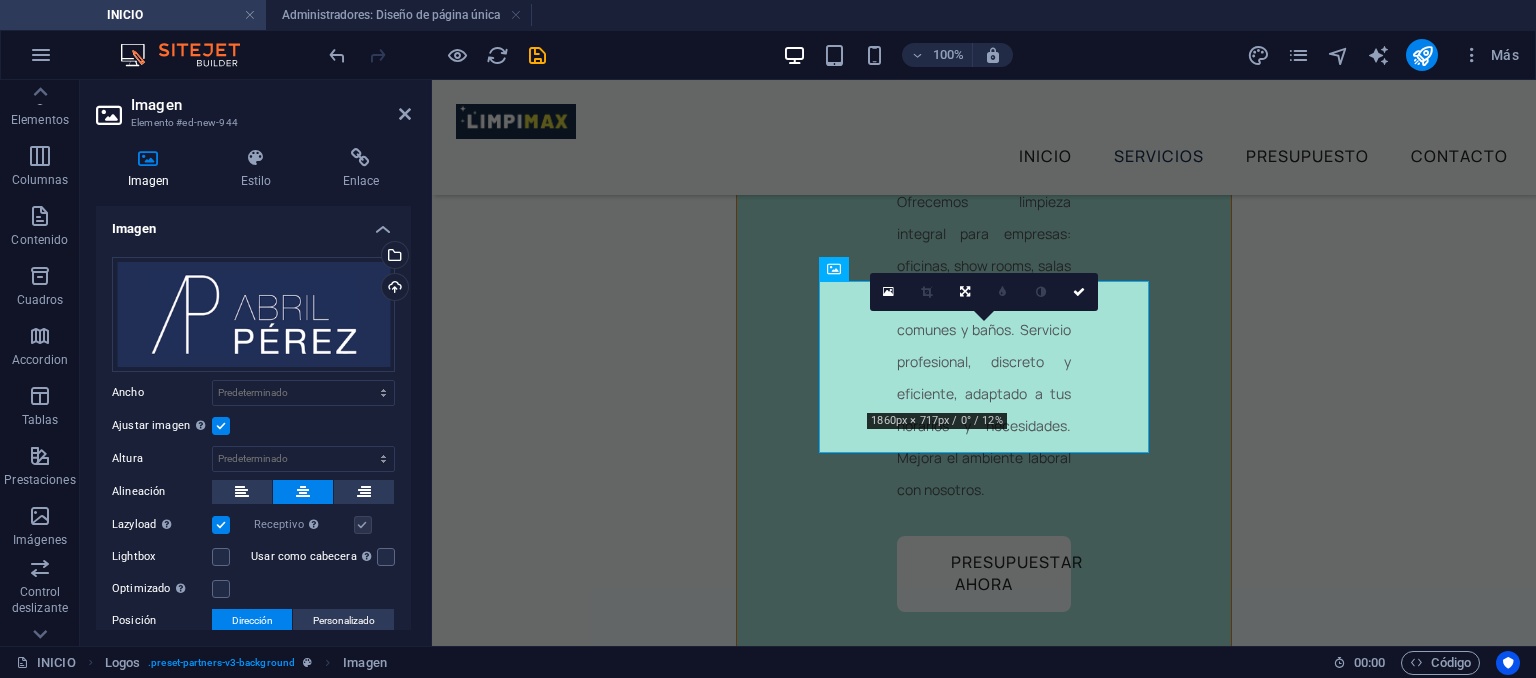 scroll, scrollTop: 136, scrollLeft: 0, axis: vertical 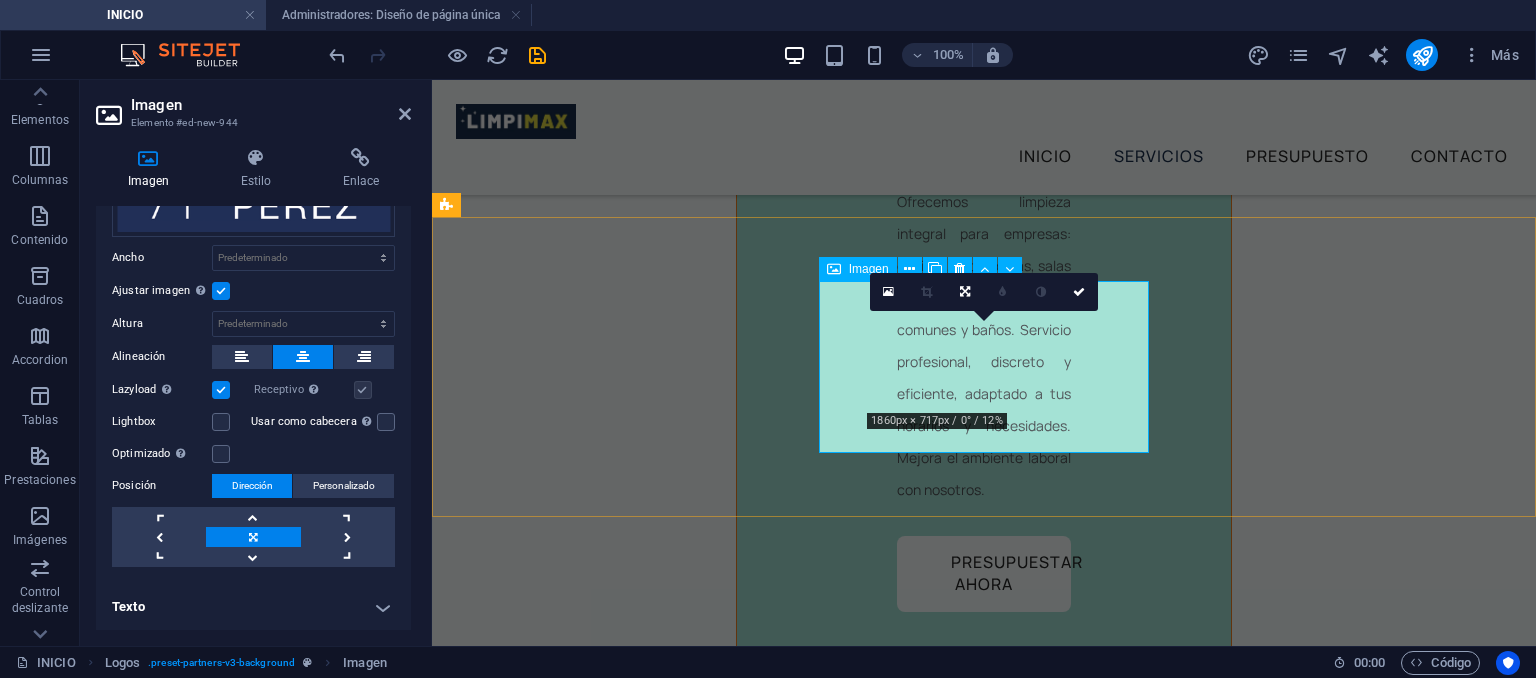 click at bounding box center (621, 3313) 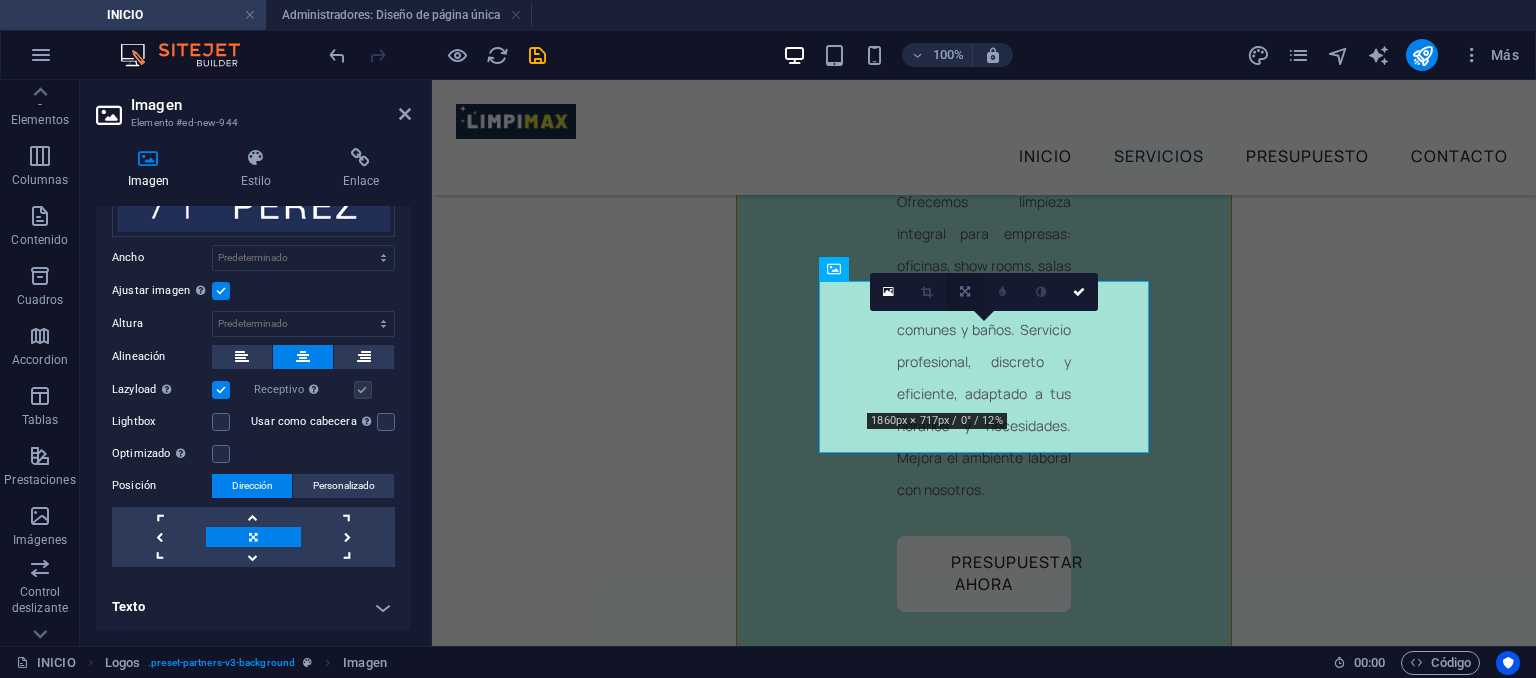 click at bounding box center (965, 292) 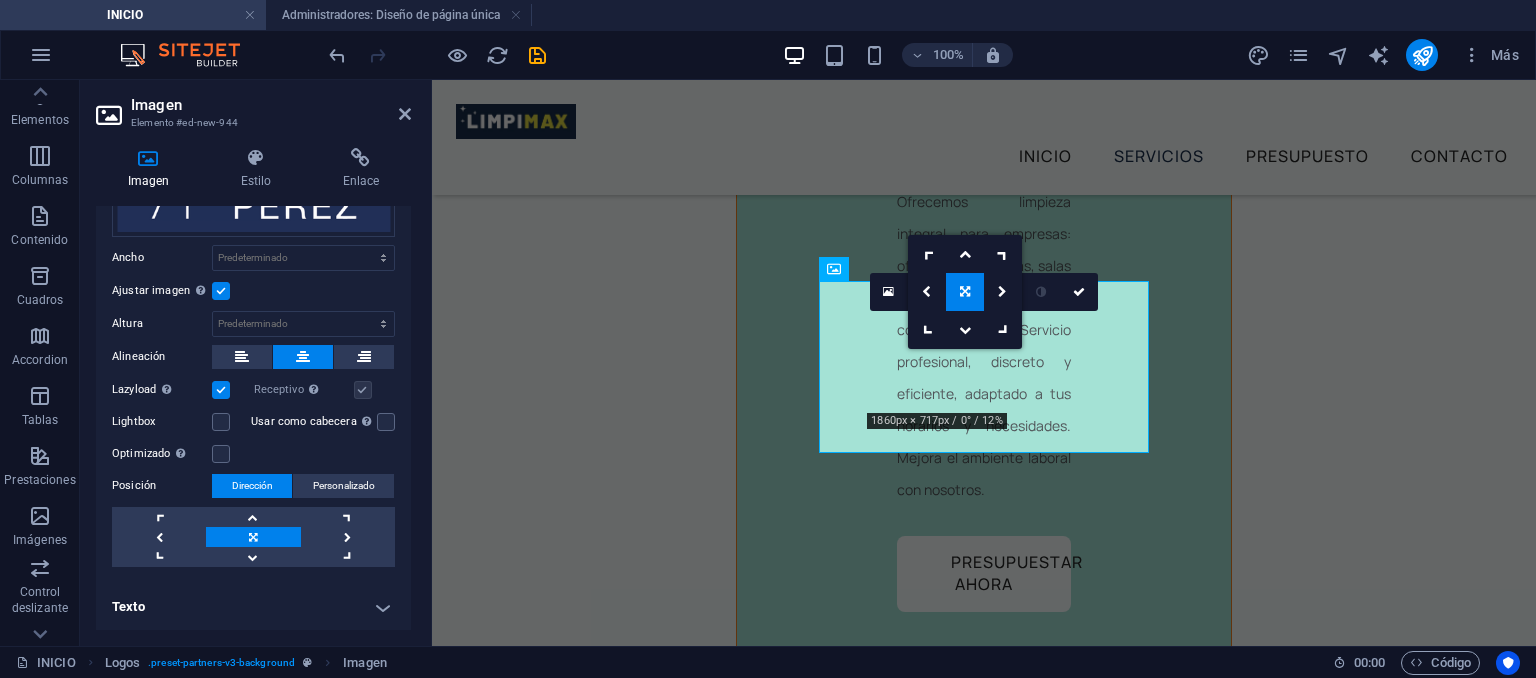 click at bounding box center (965, 292) 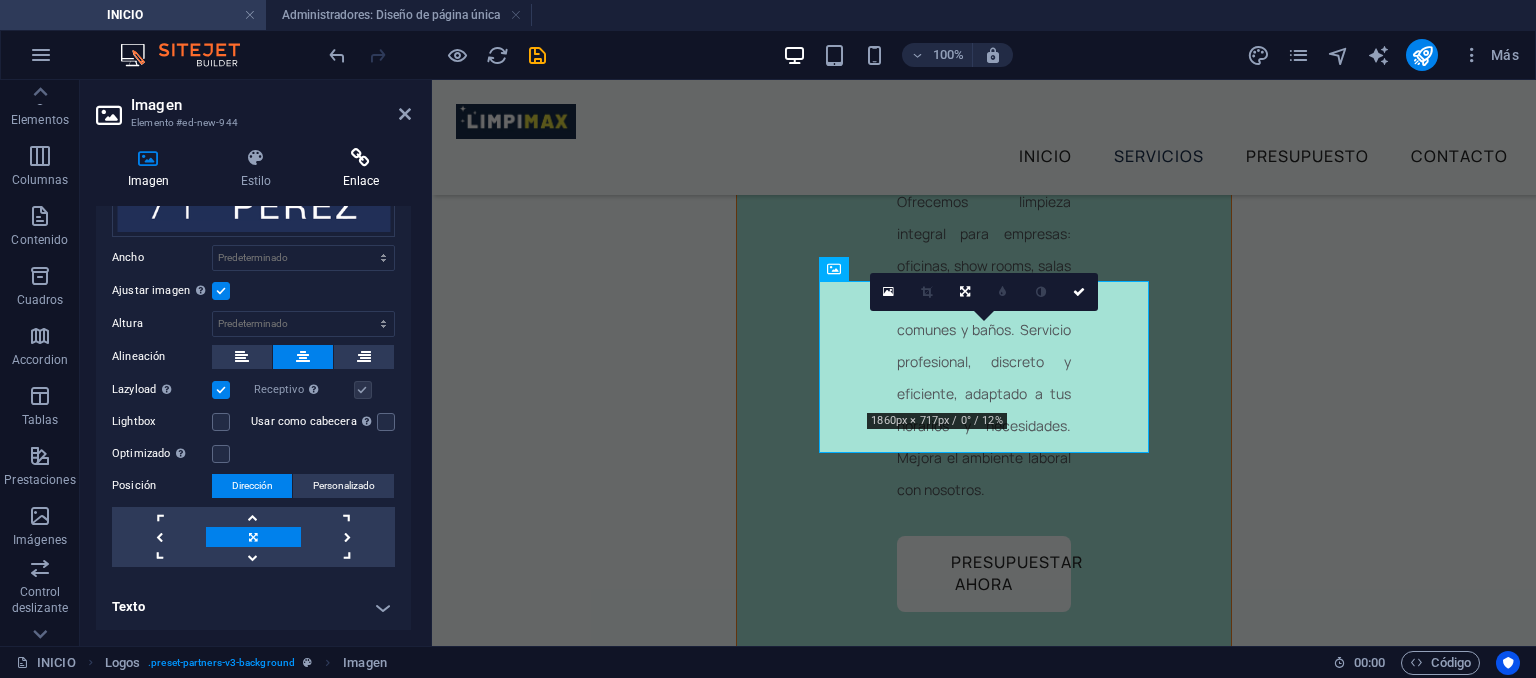 click at bounding box center (361, 158) 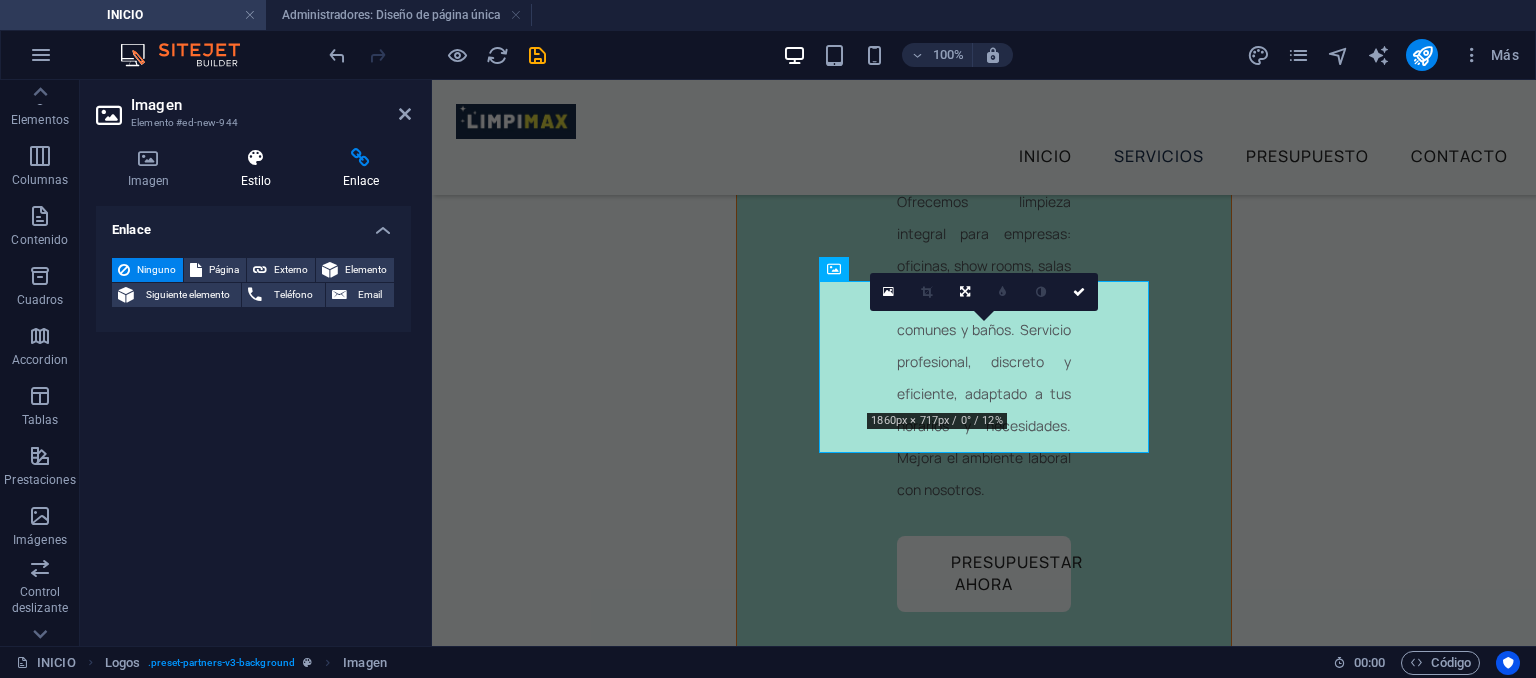 click at bounding box center [256, 158] 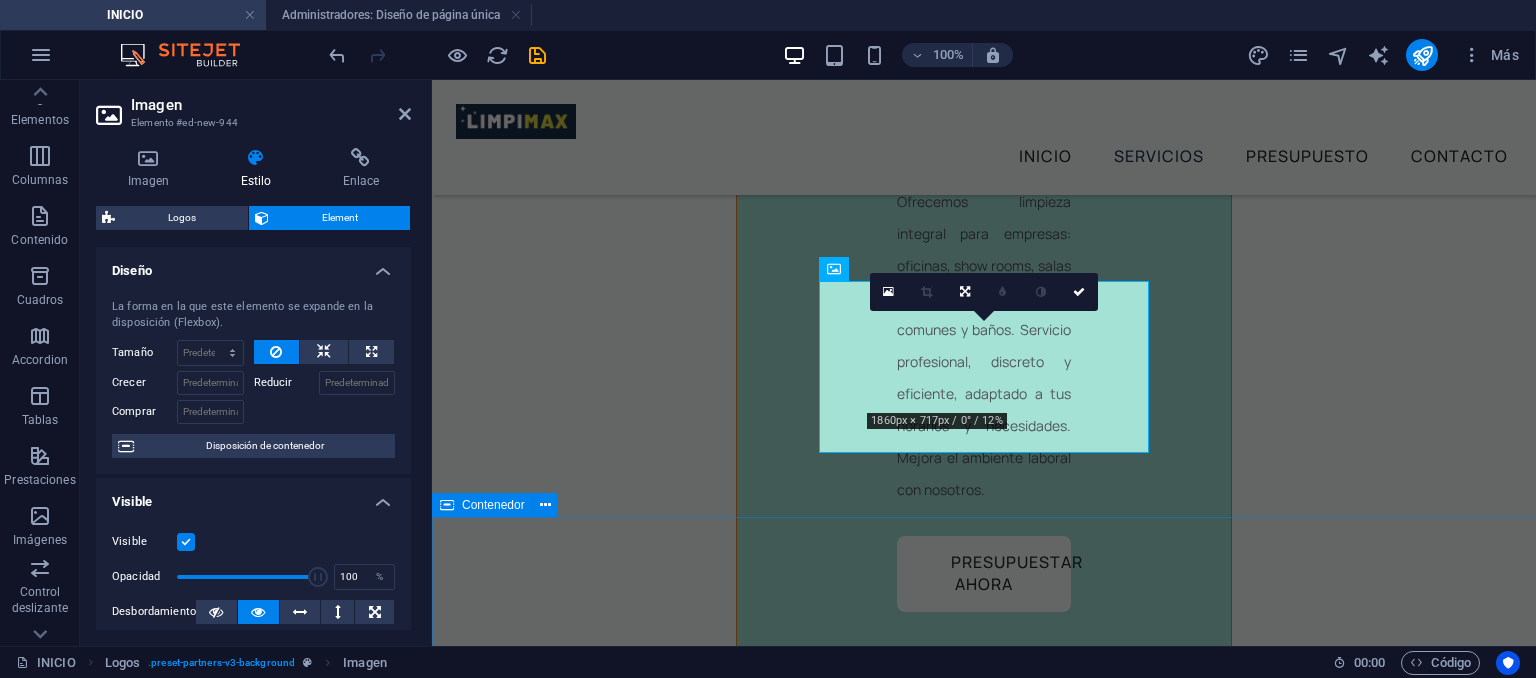 click on "Quiénes confían en nosotros Algunos de nuestros clientes:" at bounding box center (984, 3771) 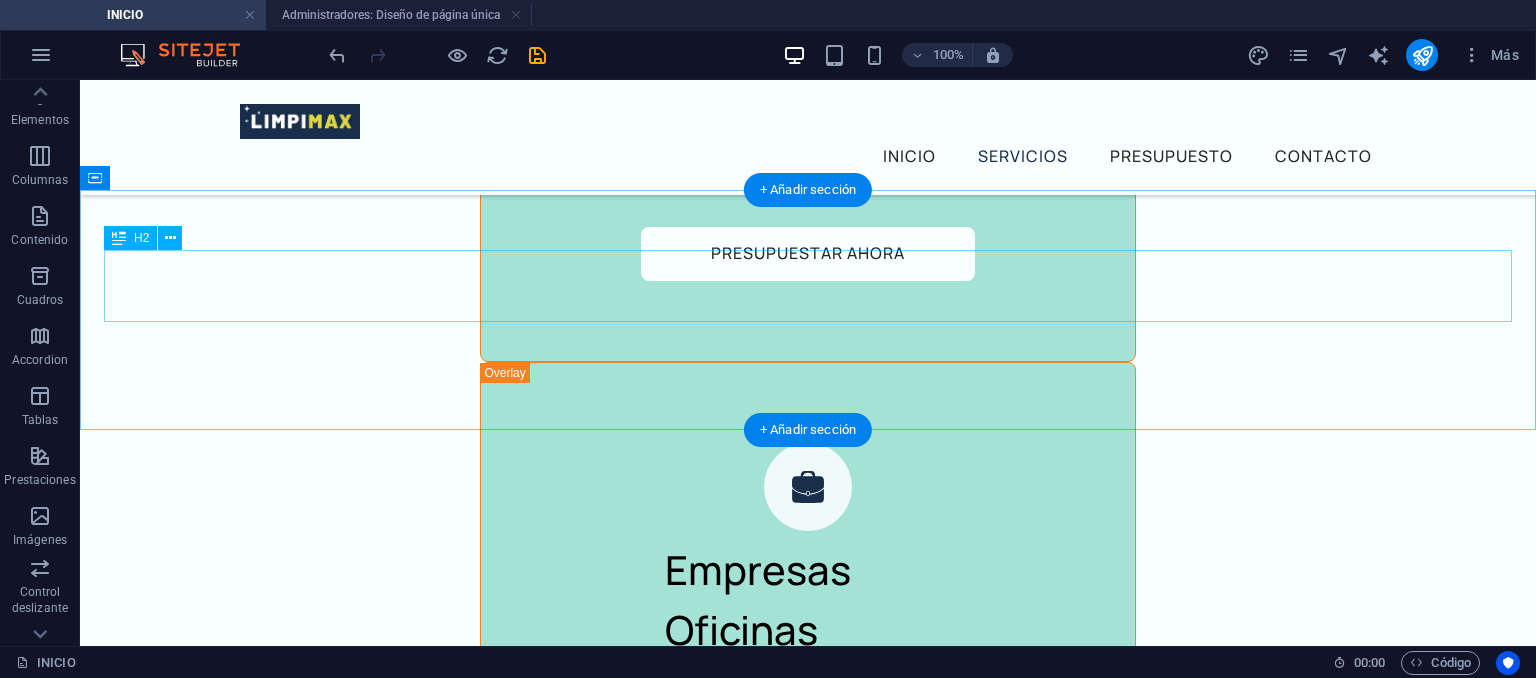 scroll, scrollTop: 5691, scrollLeft: 0, axis: vertical 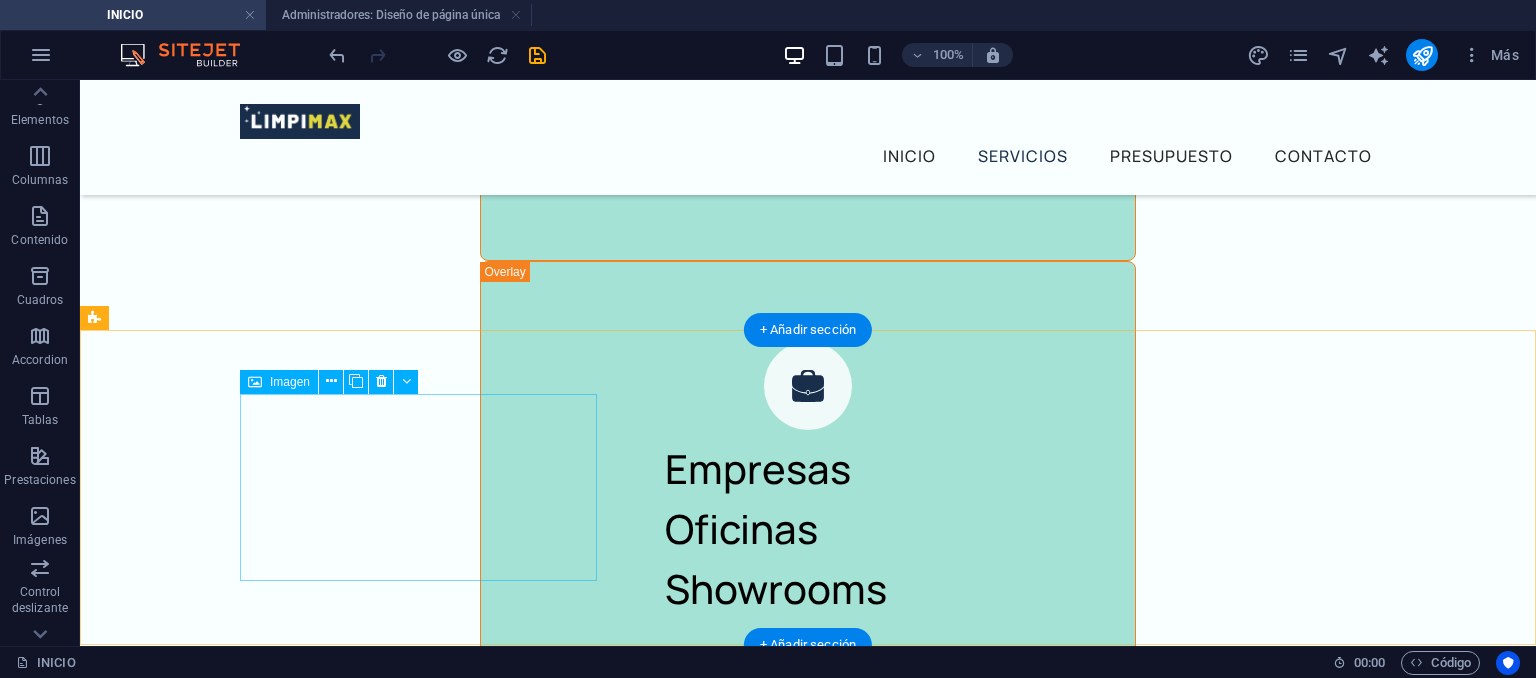 click at bounding box center (282, 3175) 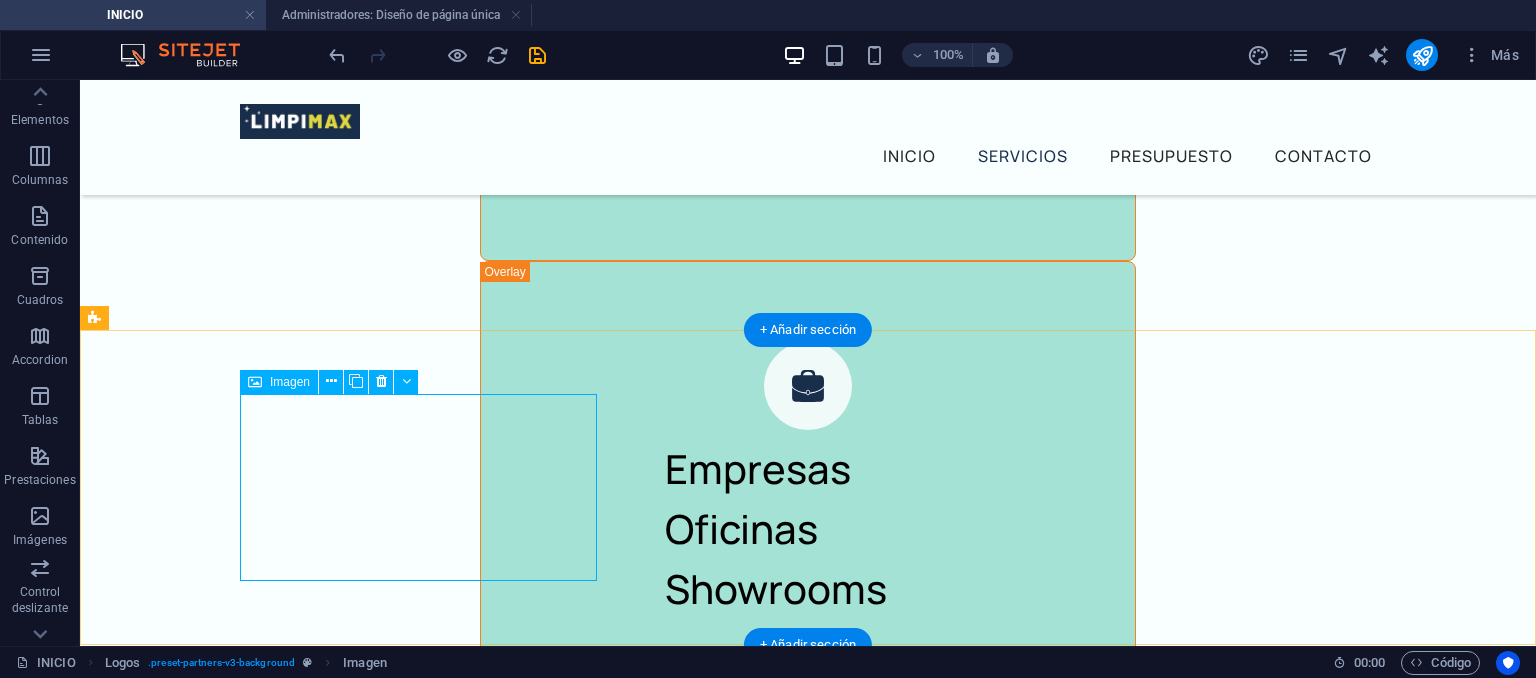click at bounding box center [282, 3175] 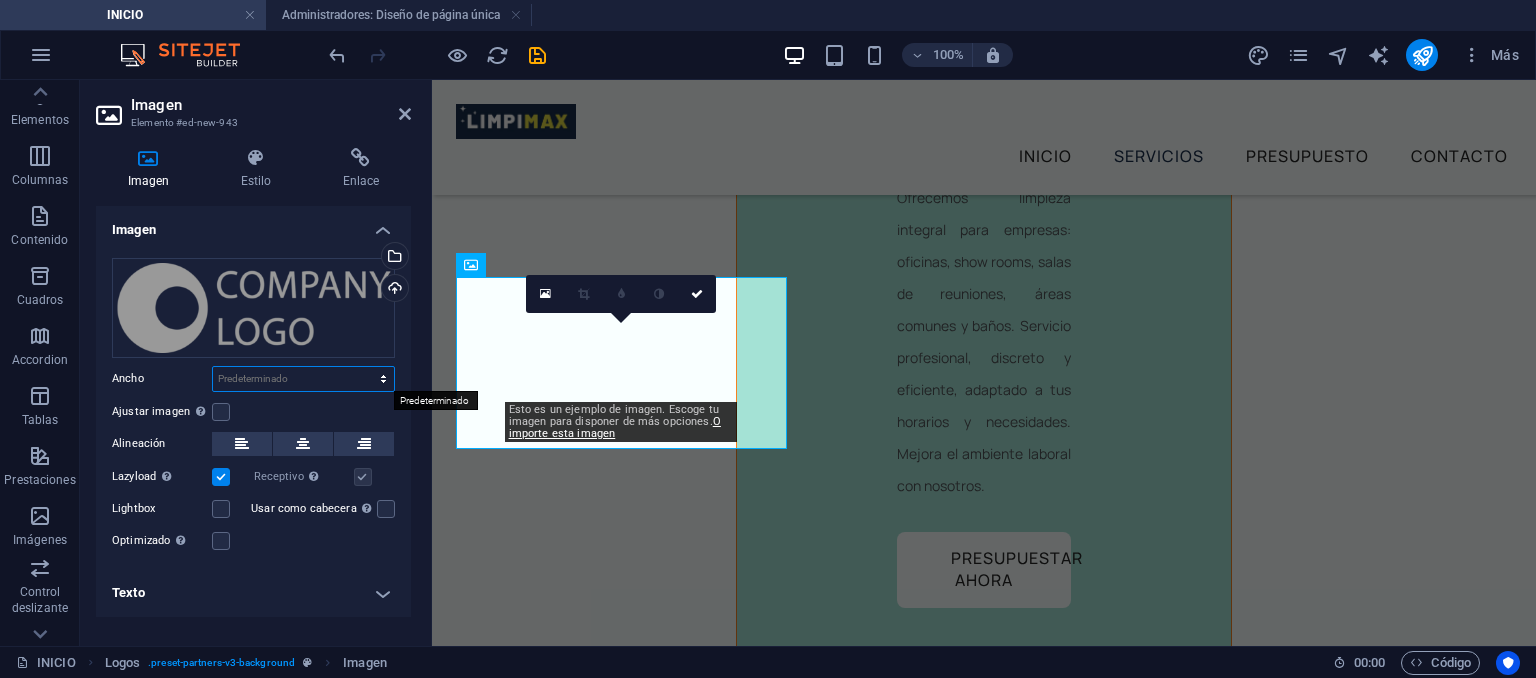 click on "Predeterminado automático px rem % em vh vw" at bounding box center [303, 379] 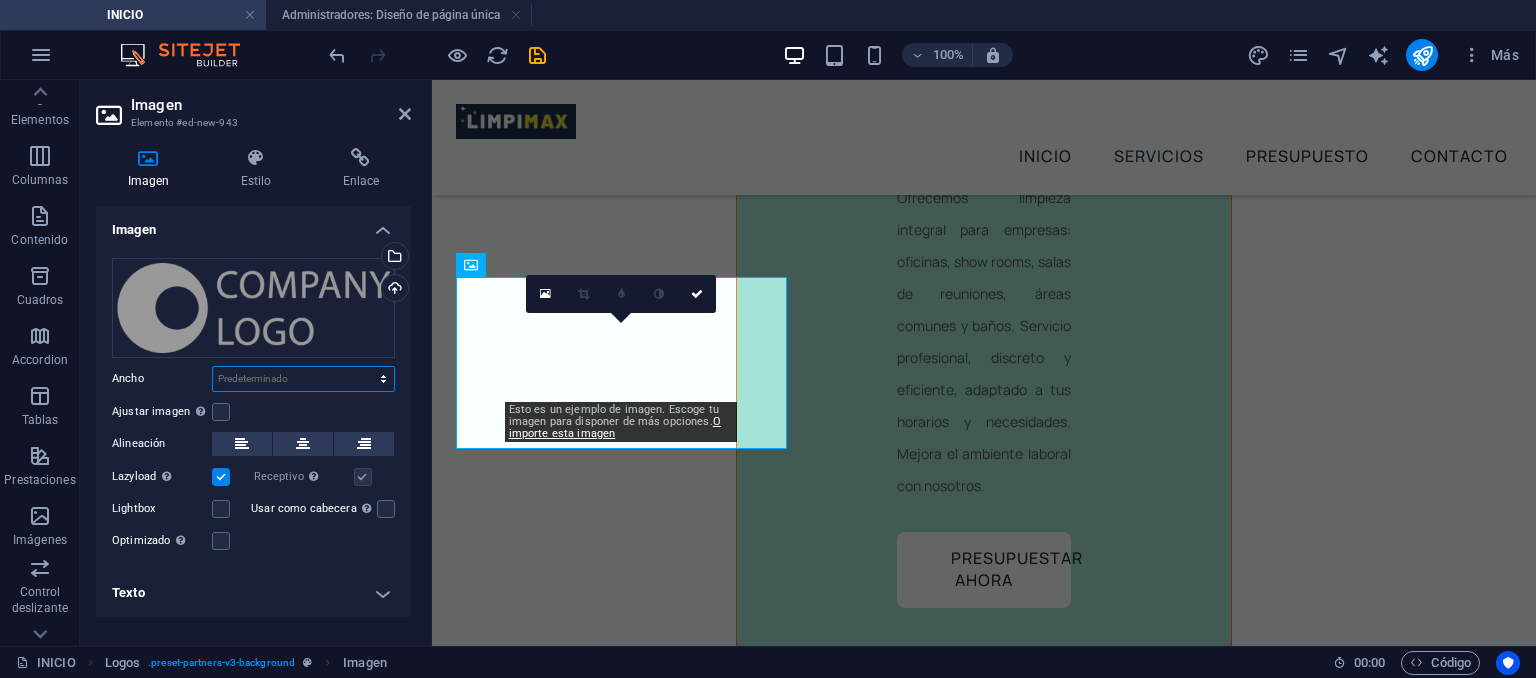 click on "Predeterminado automático px rem % em vh vw" at bounding box center [303, 379] 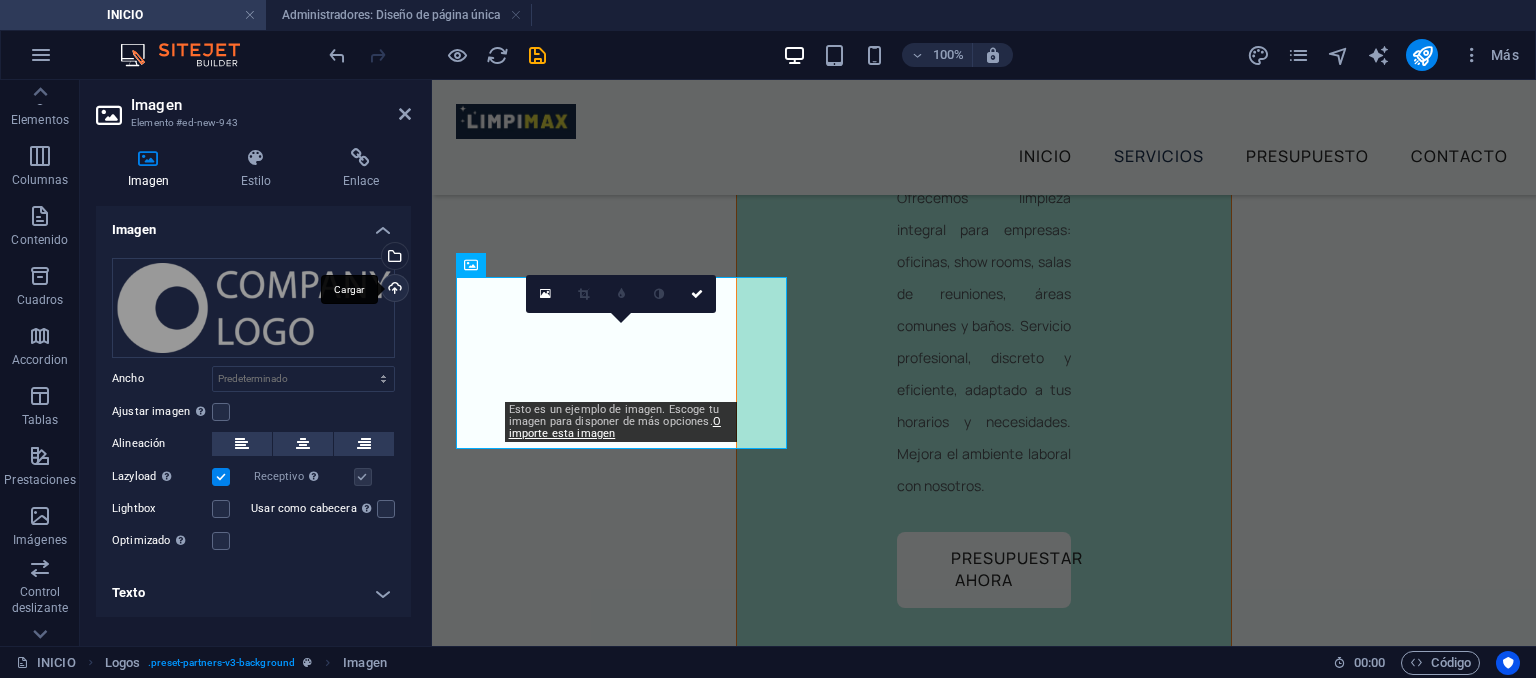 click on "Cargar" at bounding box center (393, 290) 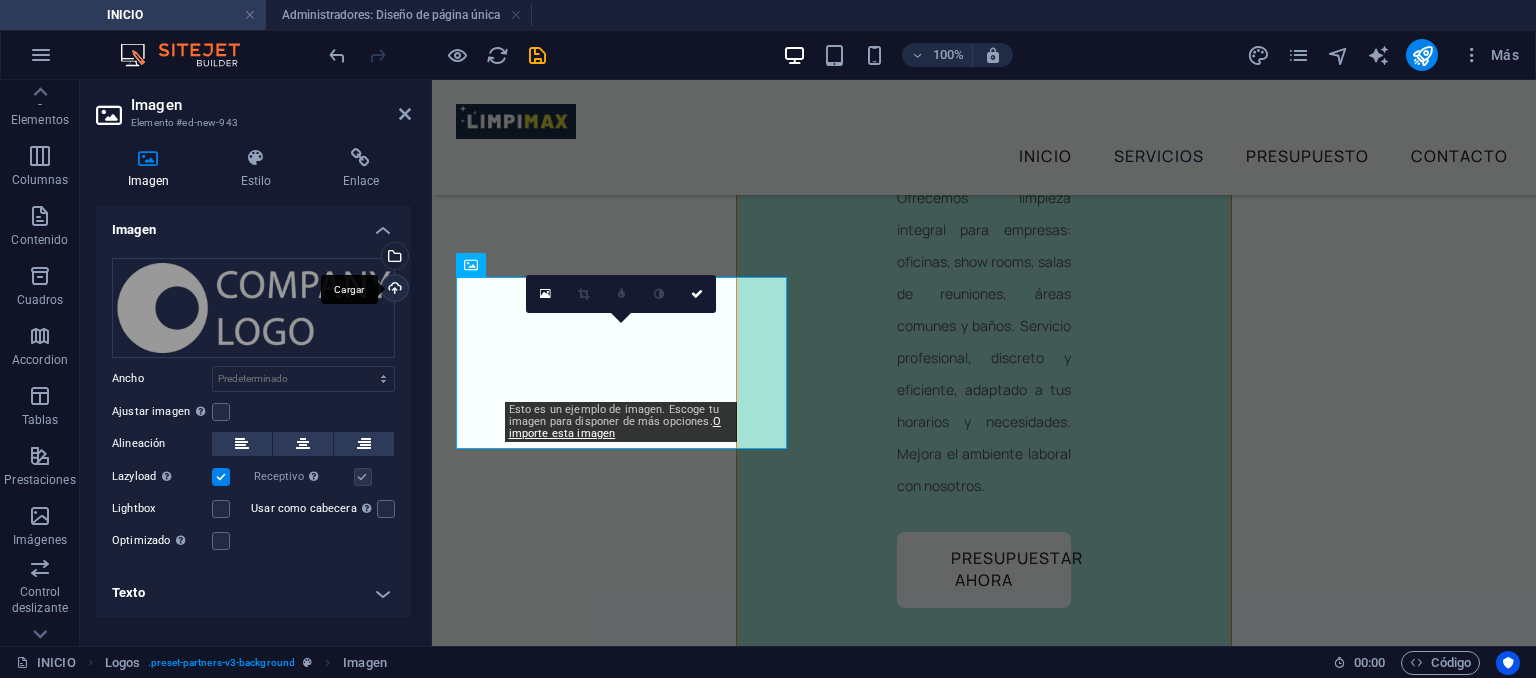 click on "Cargar" at bounding box center (393, 290) 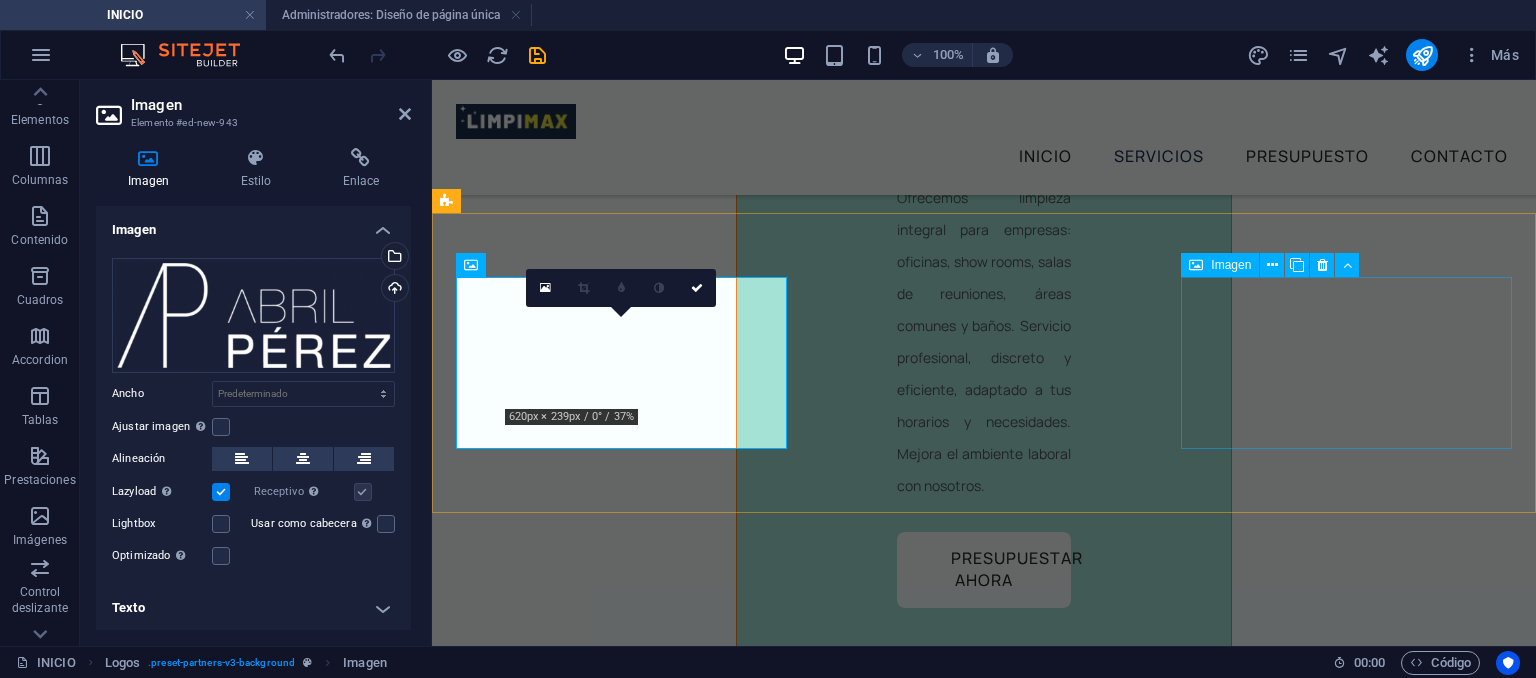 click at bounding box center [621, 3497] 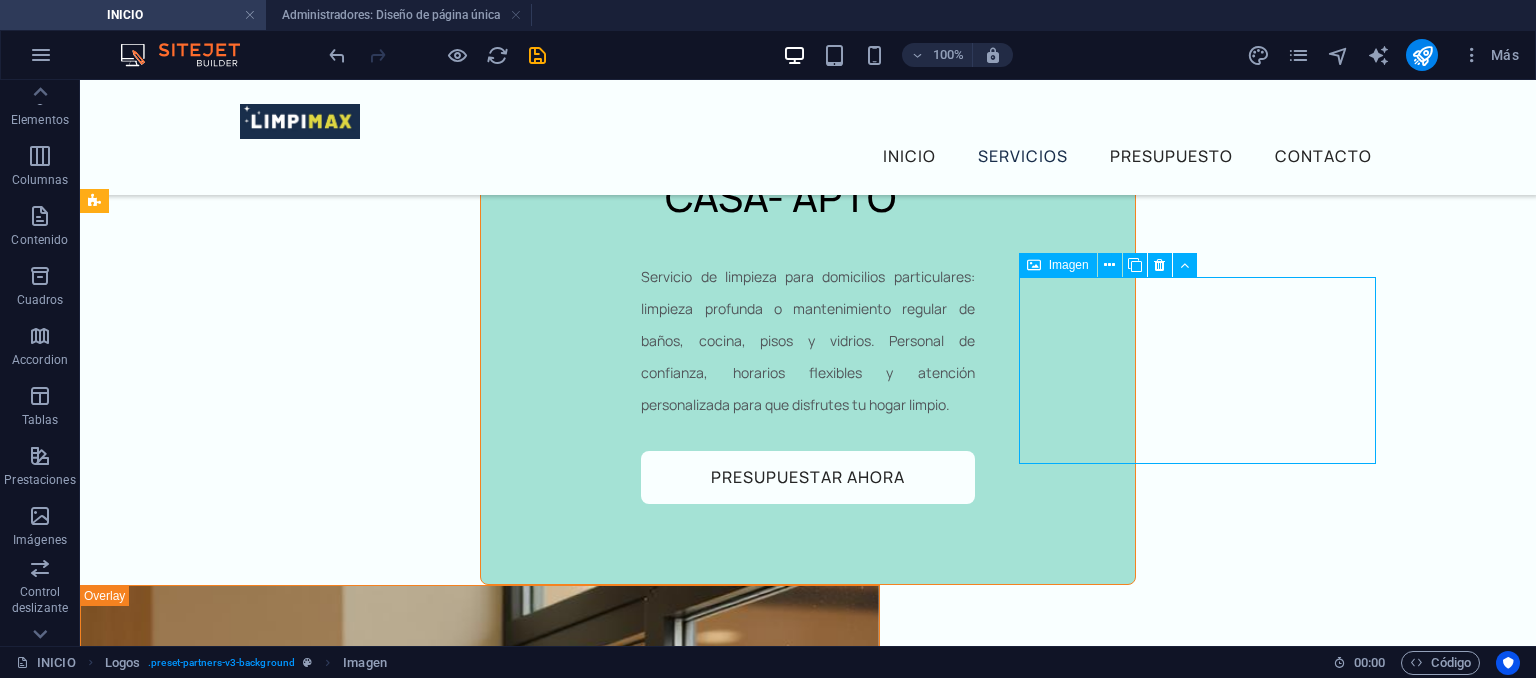 scroll, scrollTop: 5807, scrollLeft: 0, axis: vertical 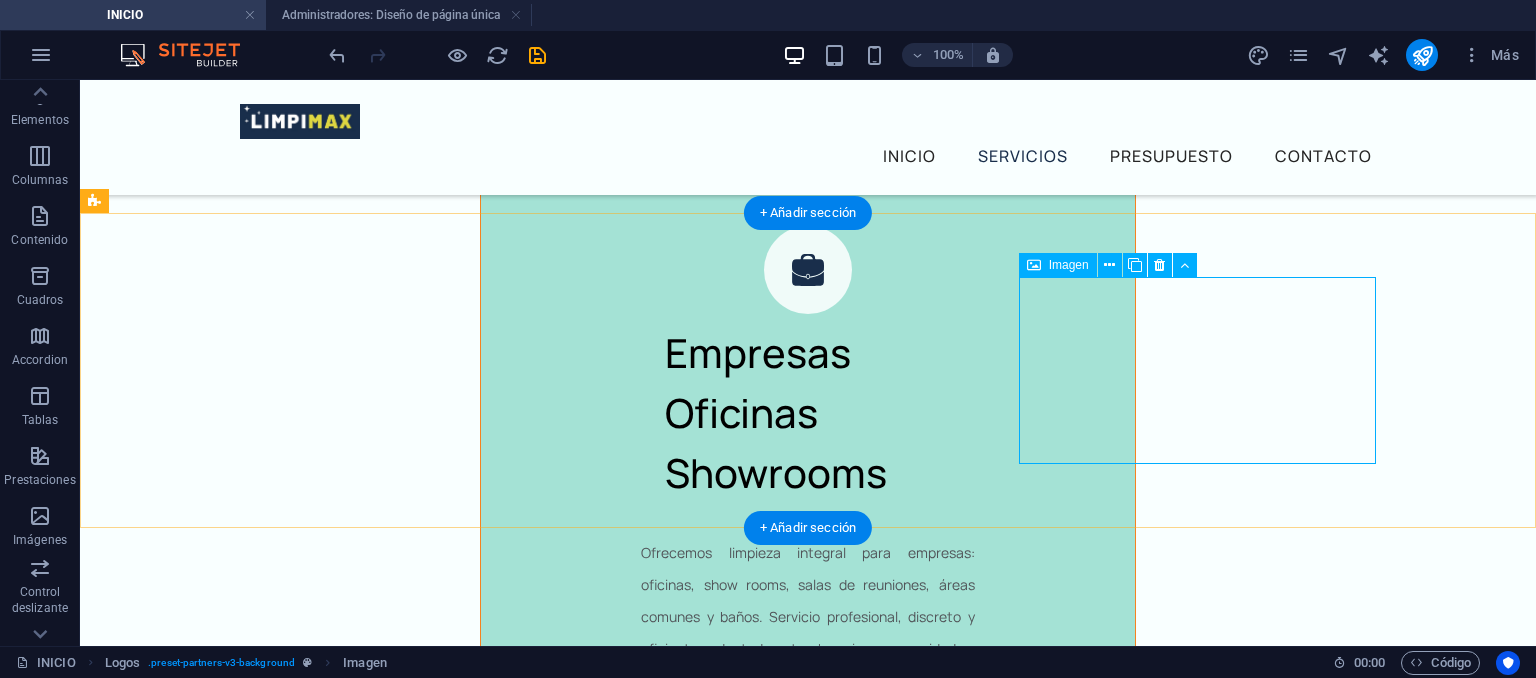 click at bounding box center [282, 3465] 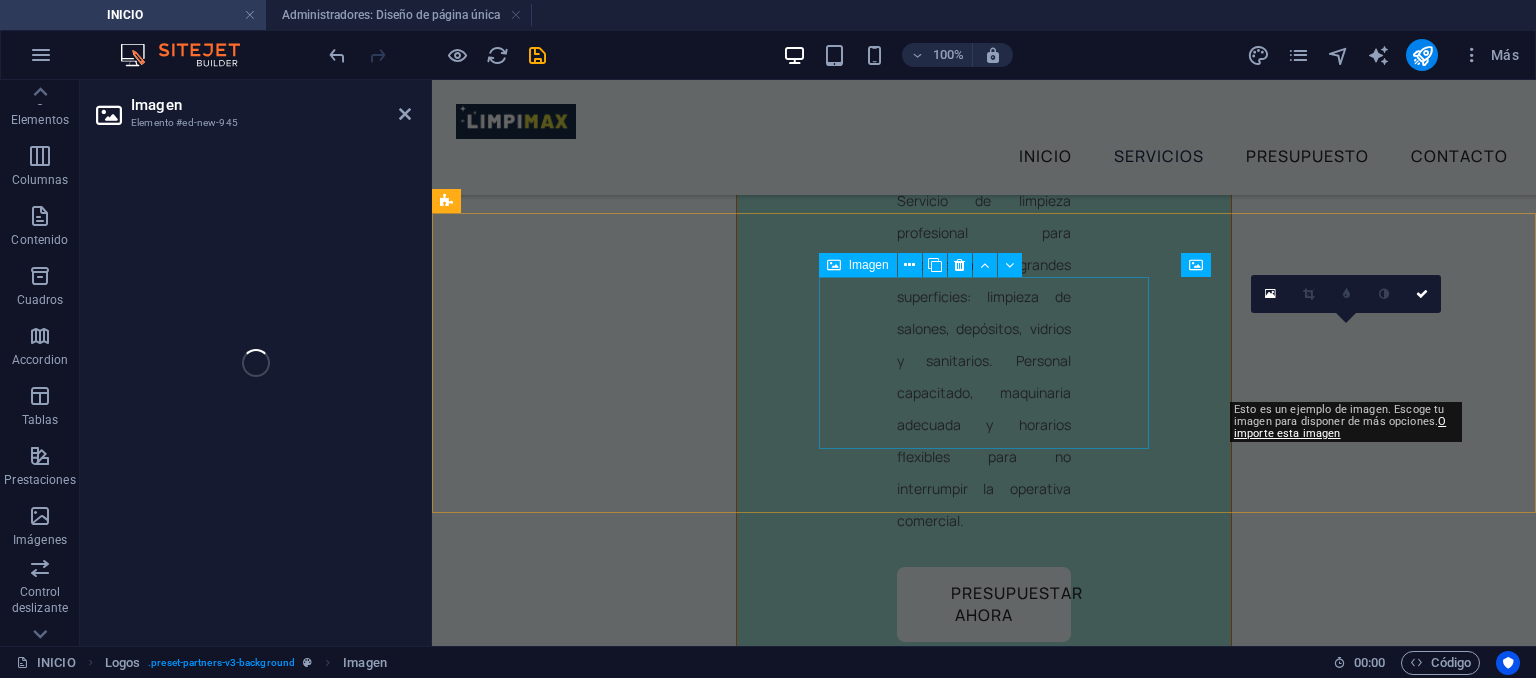 scroll, scrollTop: 6740, scrollLeft: 0, axis: vertical 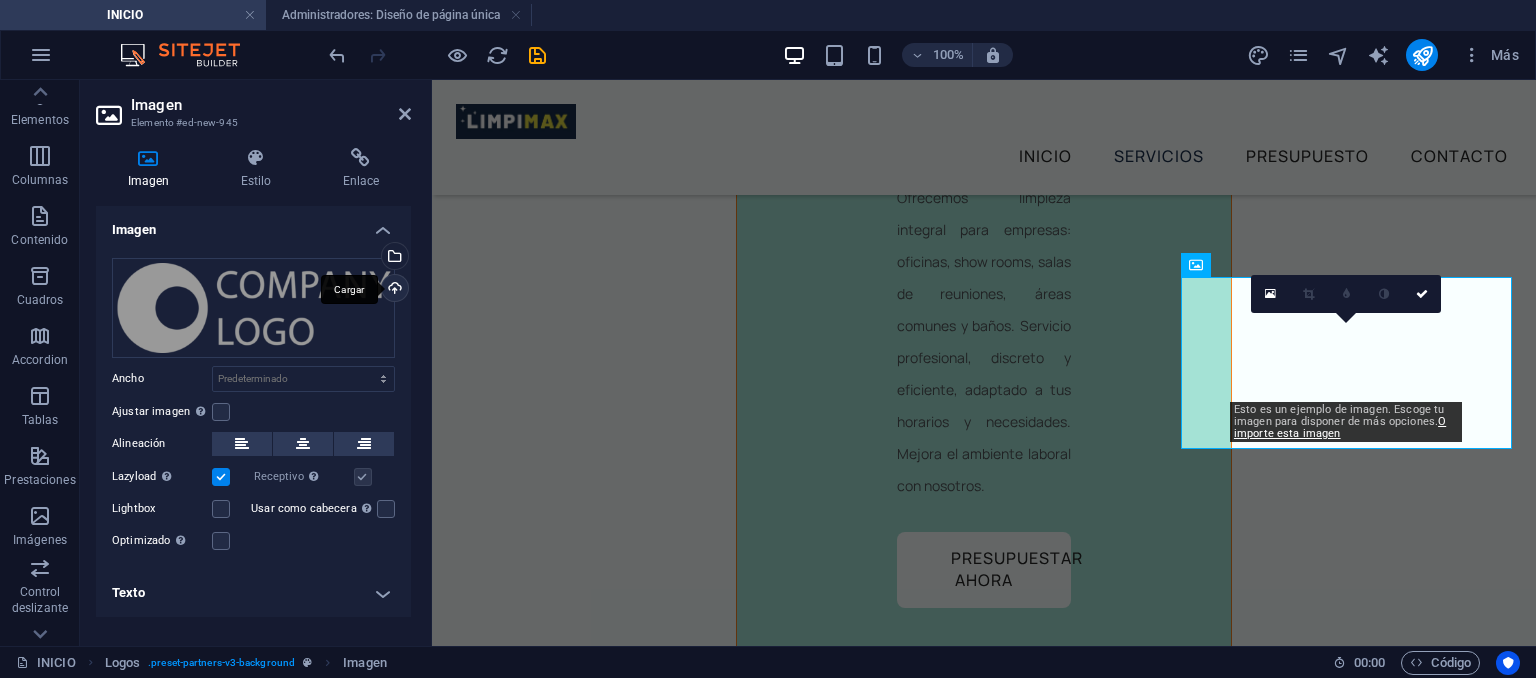 click on "Cargar" at bounding box center (393, 290) 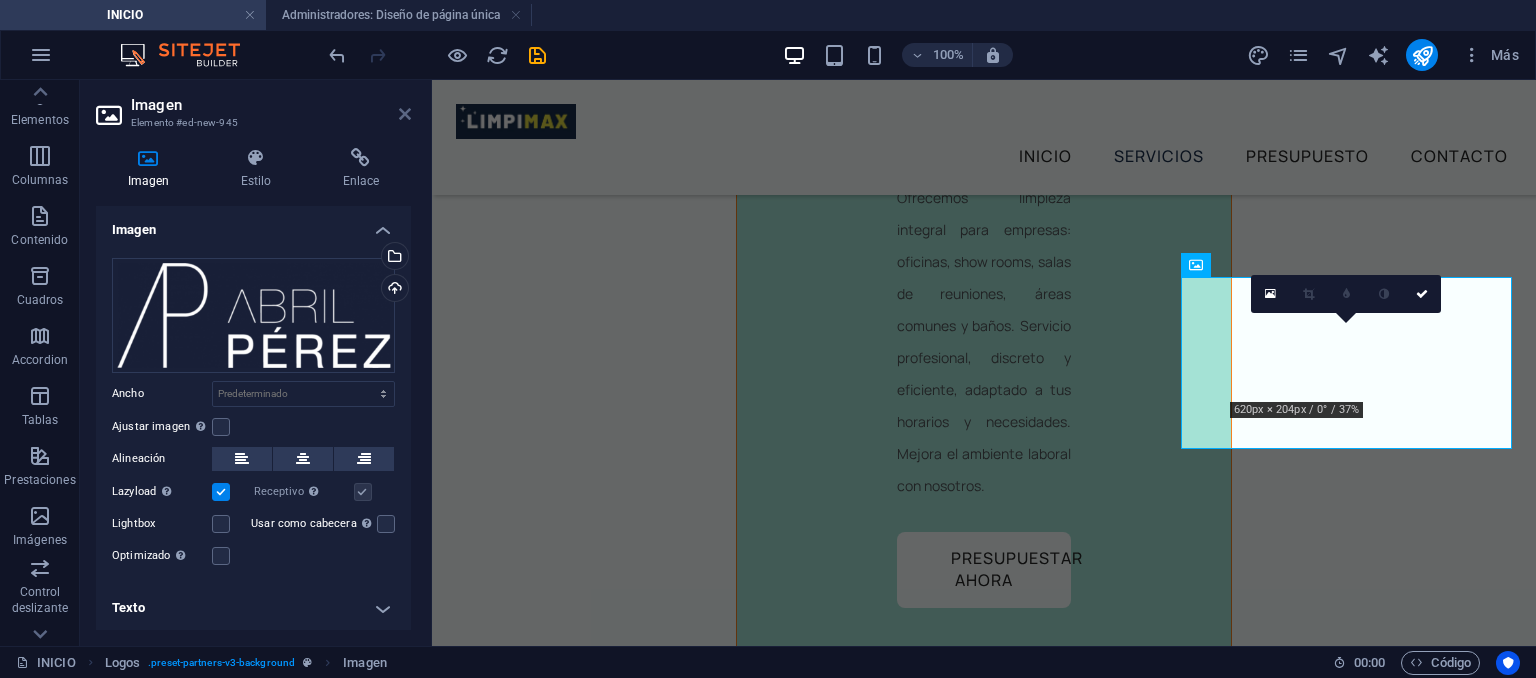 click at bounding box center (405, 114) 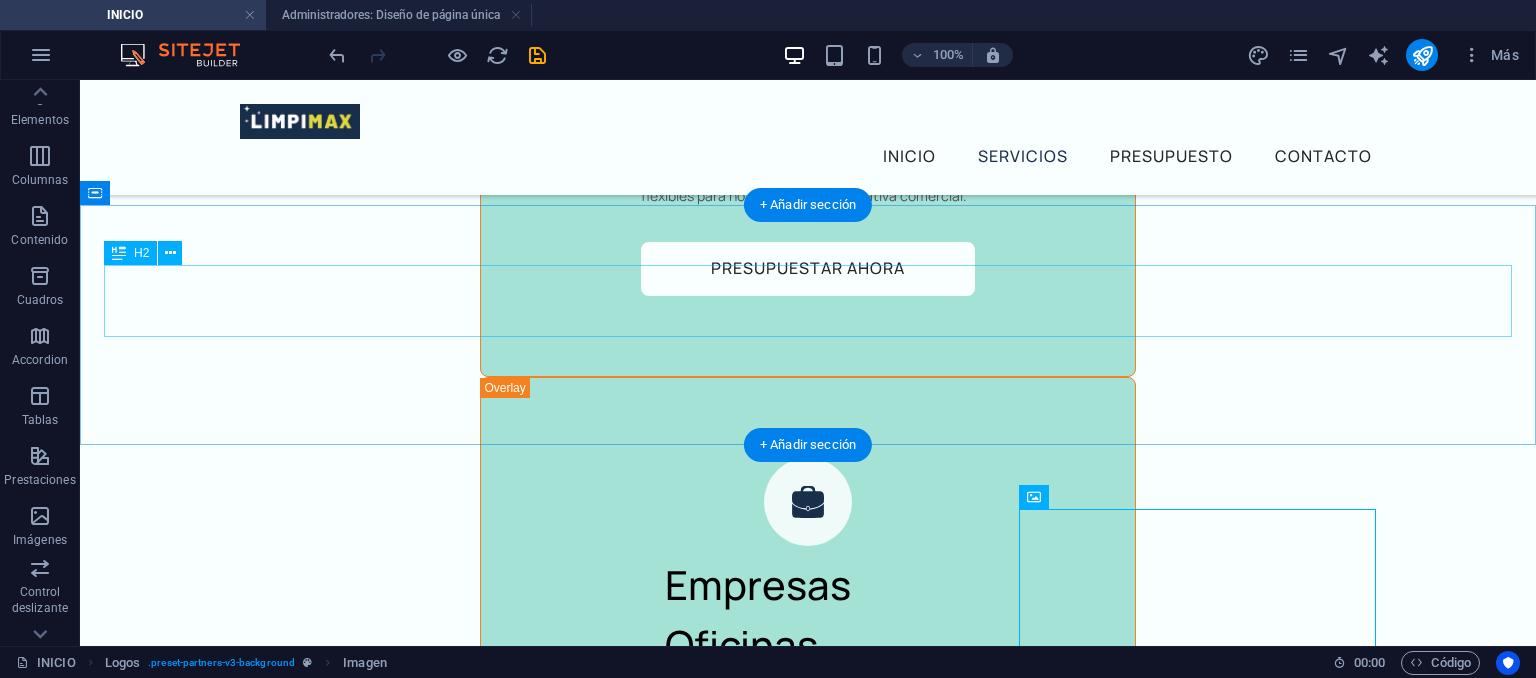 scroll, scrollTop: 5571, scrollLeft: 0, axis: vertical 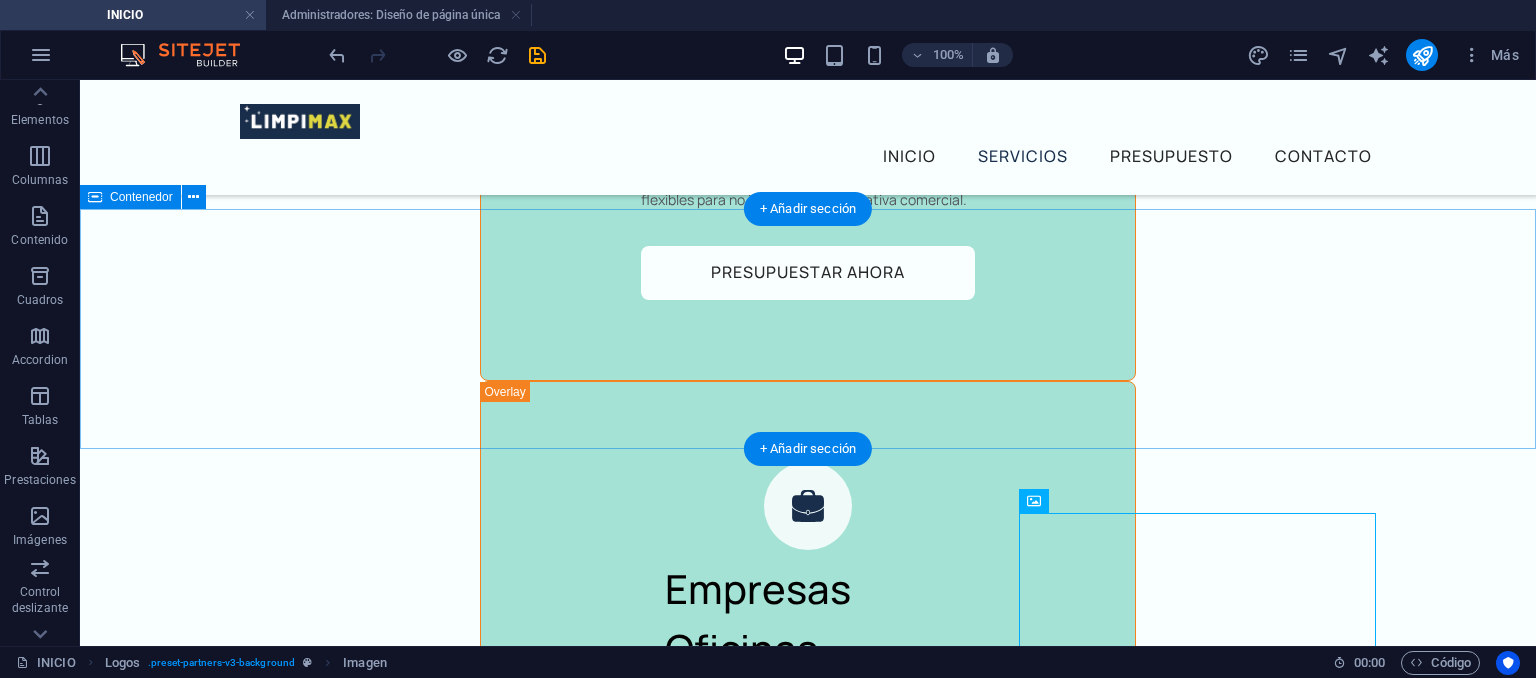 click on "Administraciones con quienes trabajamos: Algunos de nuestros clientes:" at bounding box center [808, 3018] 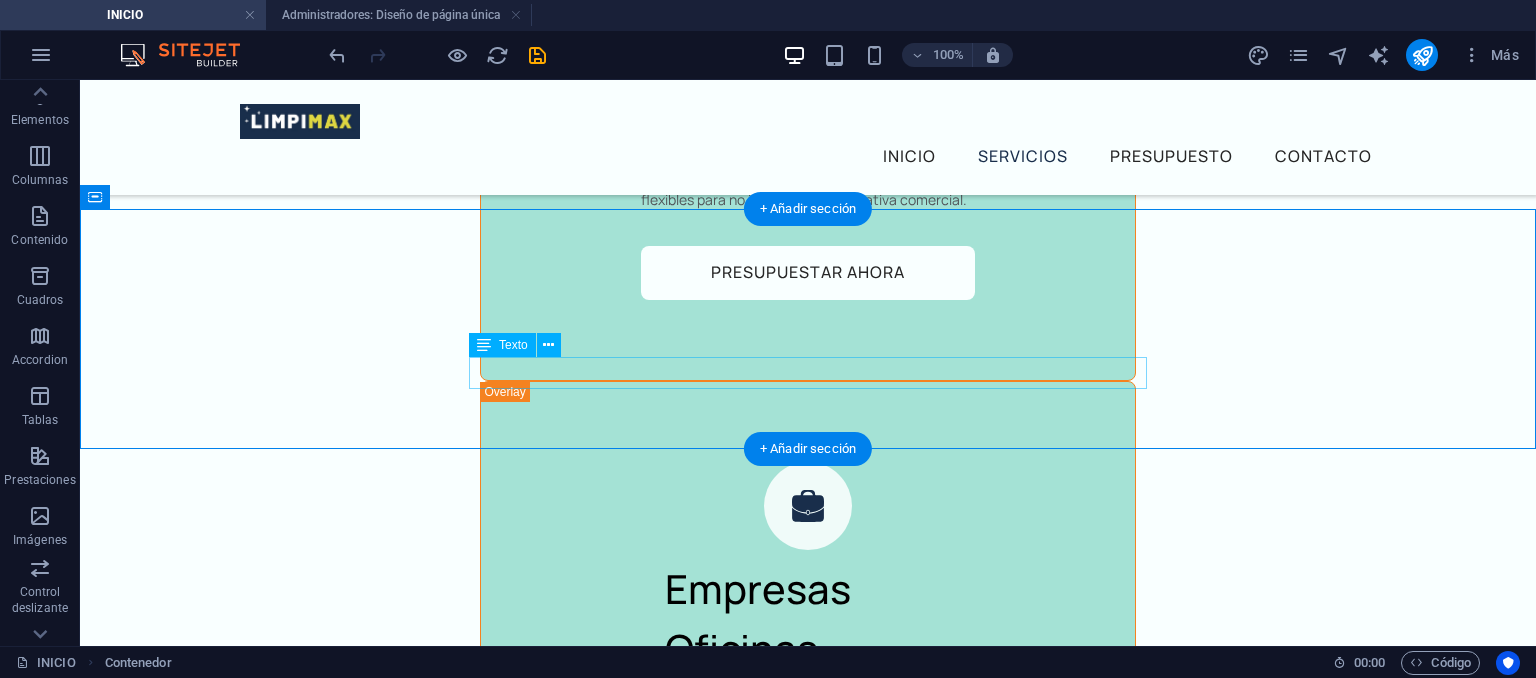 click on "Algunos de nuestros clientes:" at bounding box center (808, 3062) 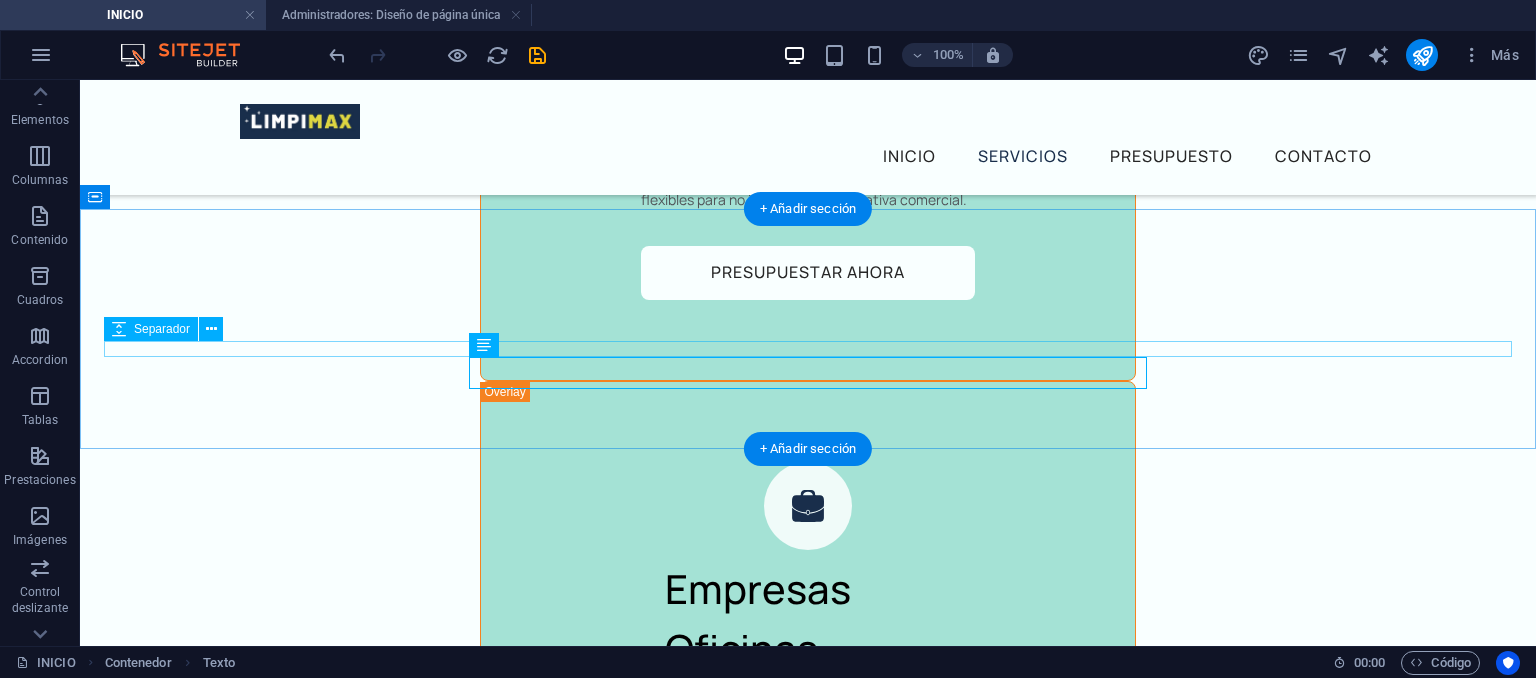 drag, startPoint x: 742, startPoint y: 386, endPoint x: 548, endPoint y: 345, distance: 198.28514 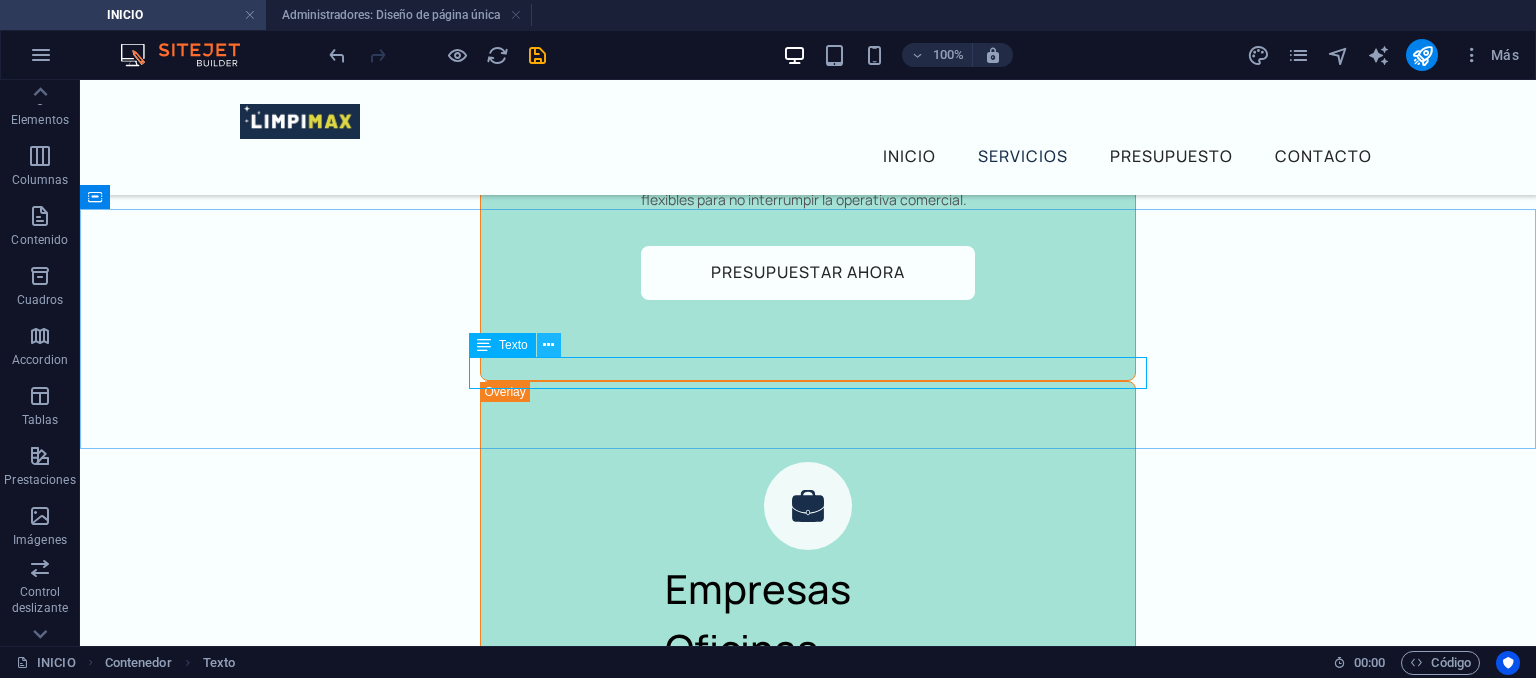 click at bounding box center (548, 345) 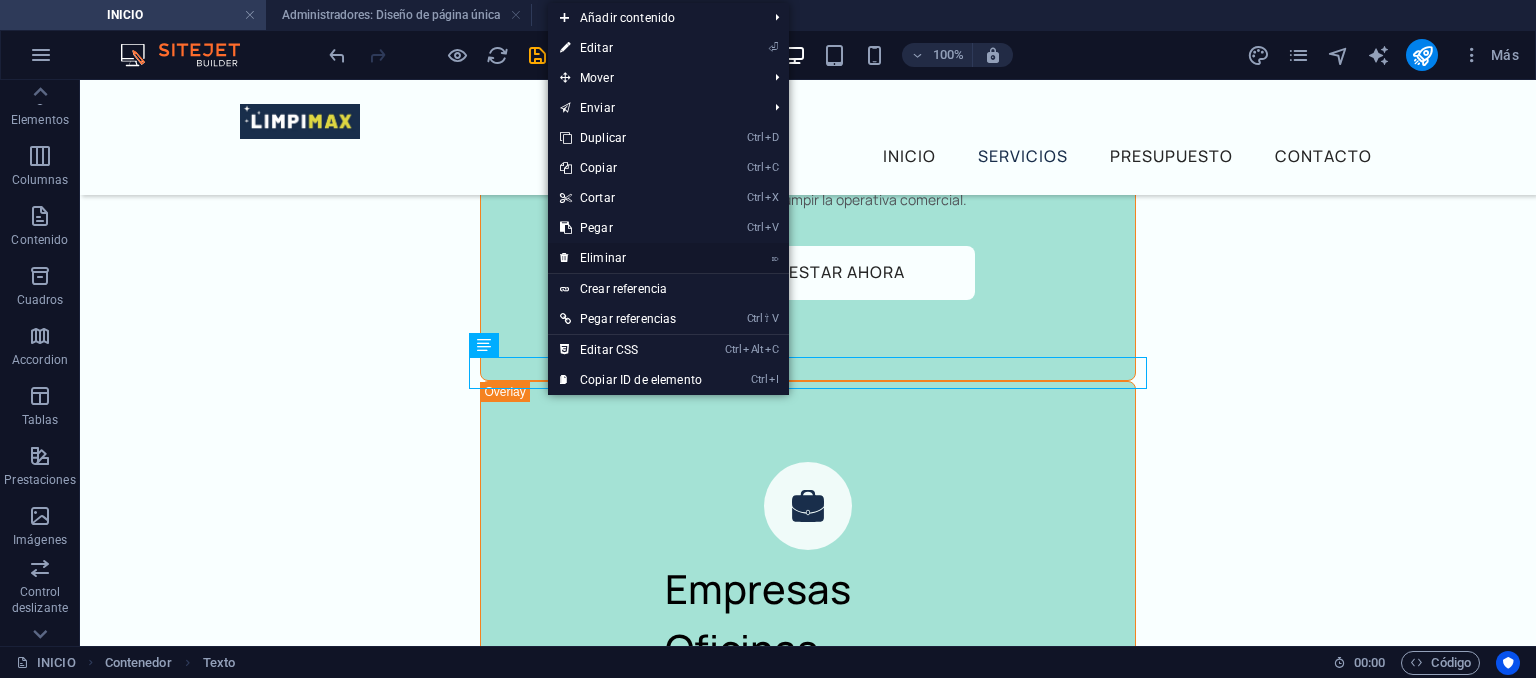 click on "⌦  Eliminar" at bounding box center (631, 258) 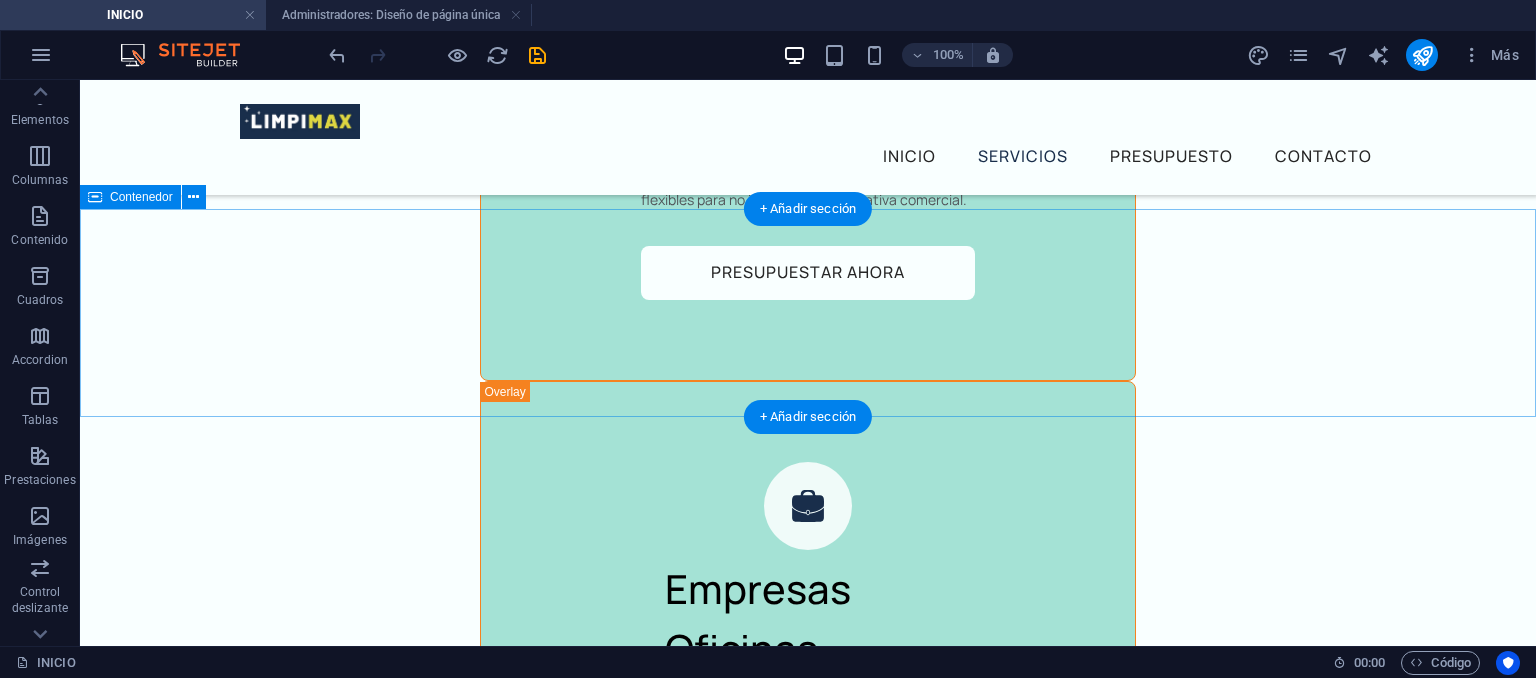 click on "Administraciones con quienes trabajamos:" at bounding box center (808, 3002) 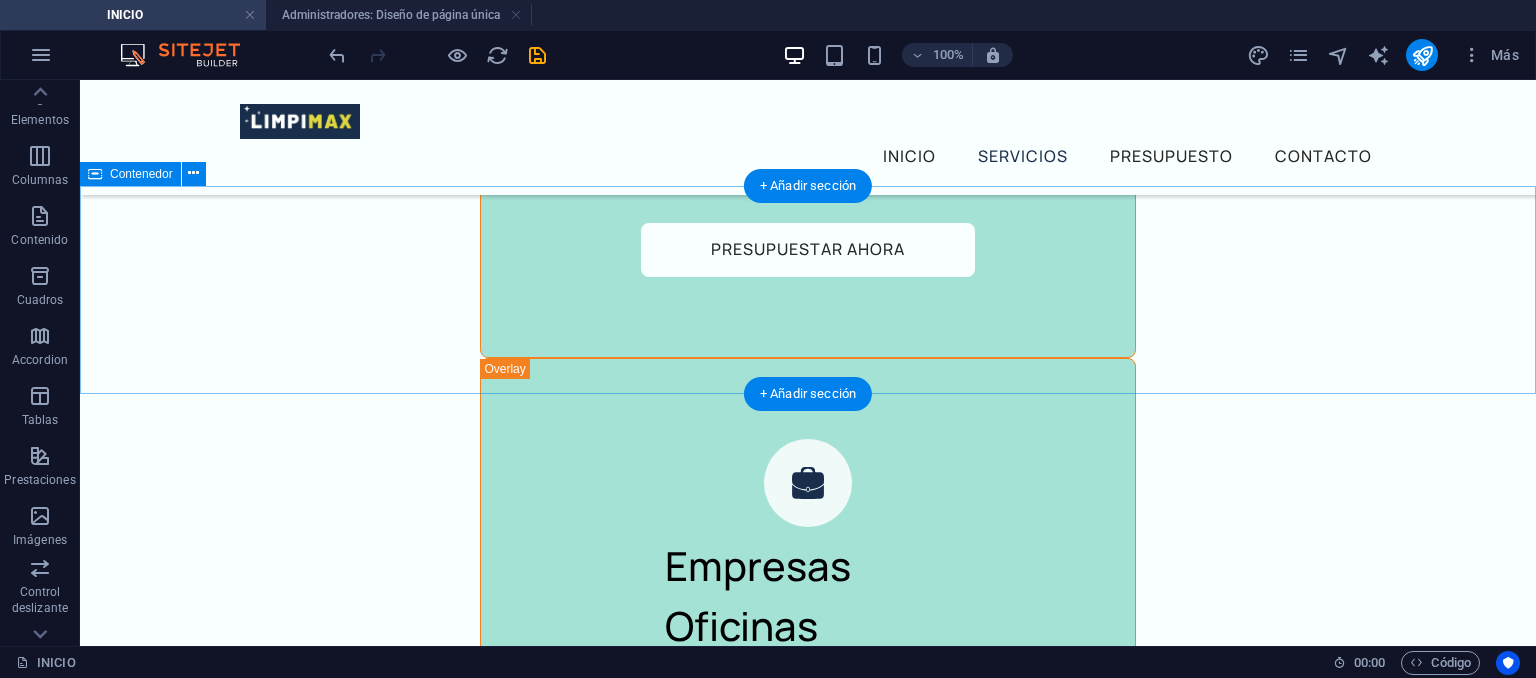 scroll, scrollTop: 5592, scrollLeft: 0, axis: vertical 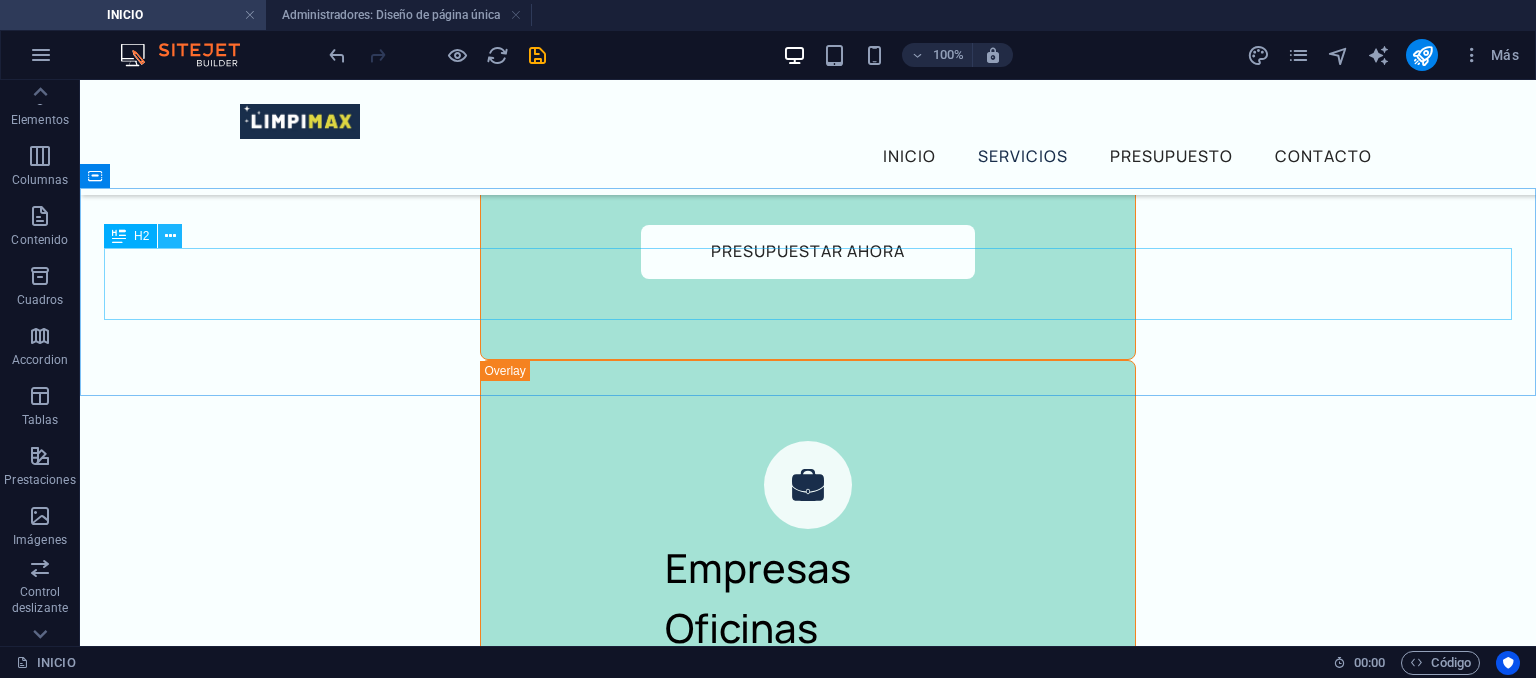 click at bounding box center [170, 236] 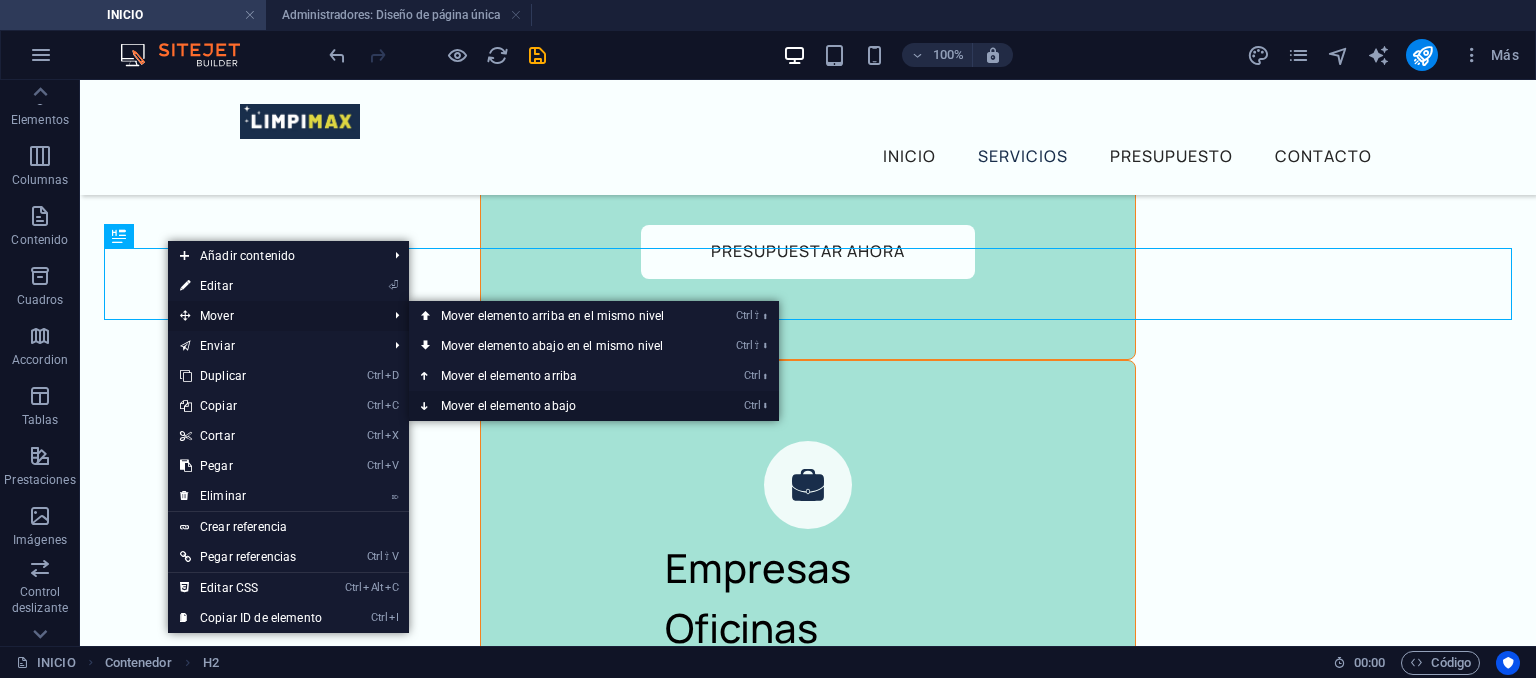 click on "Ctrl ⬇  Mover el elemento abajo" at bounding box center (556, 406) 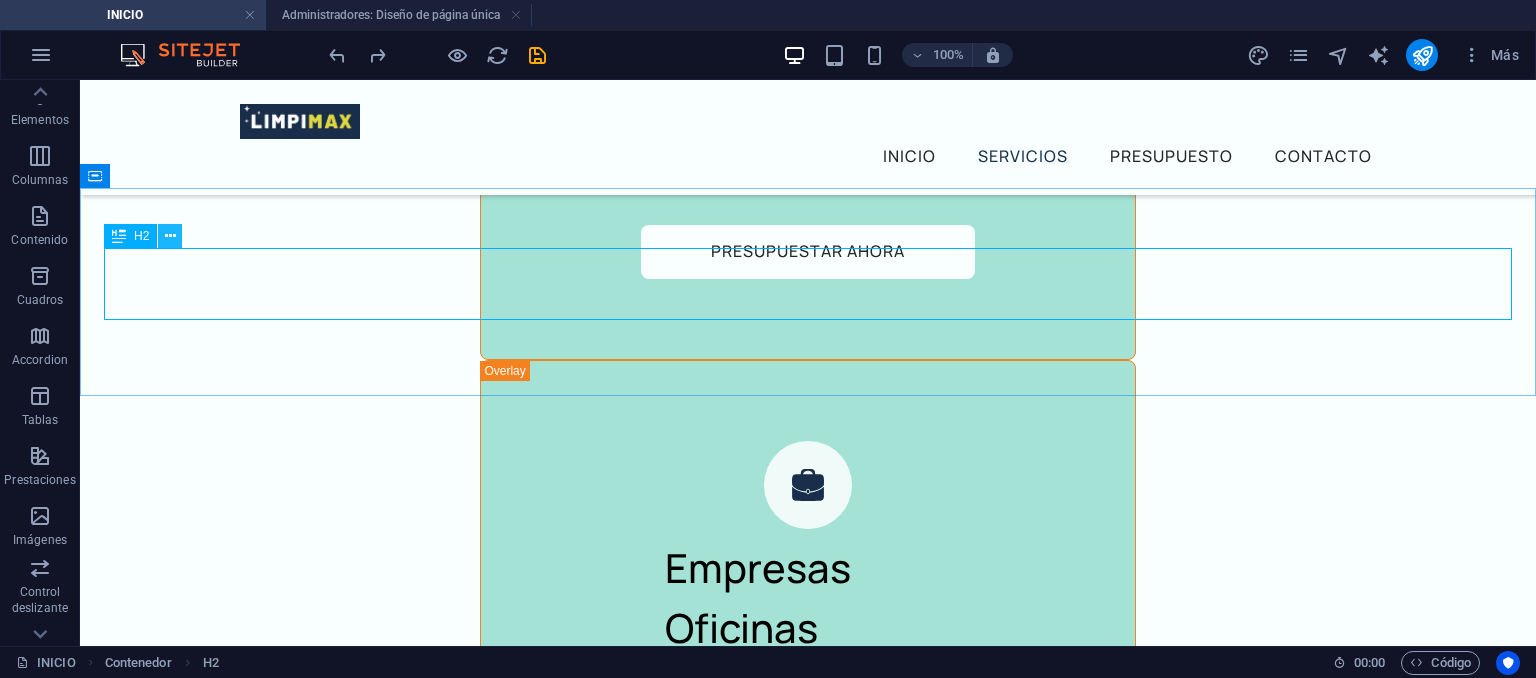 click at bounding box center [170, 236] 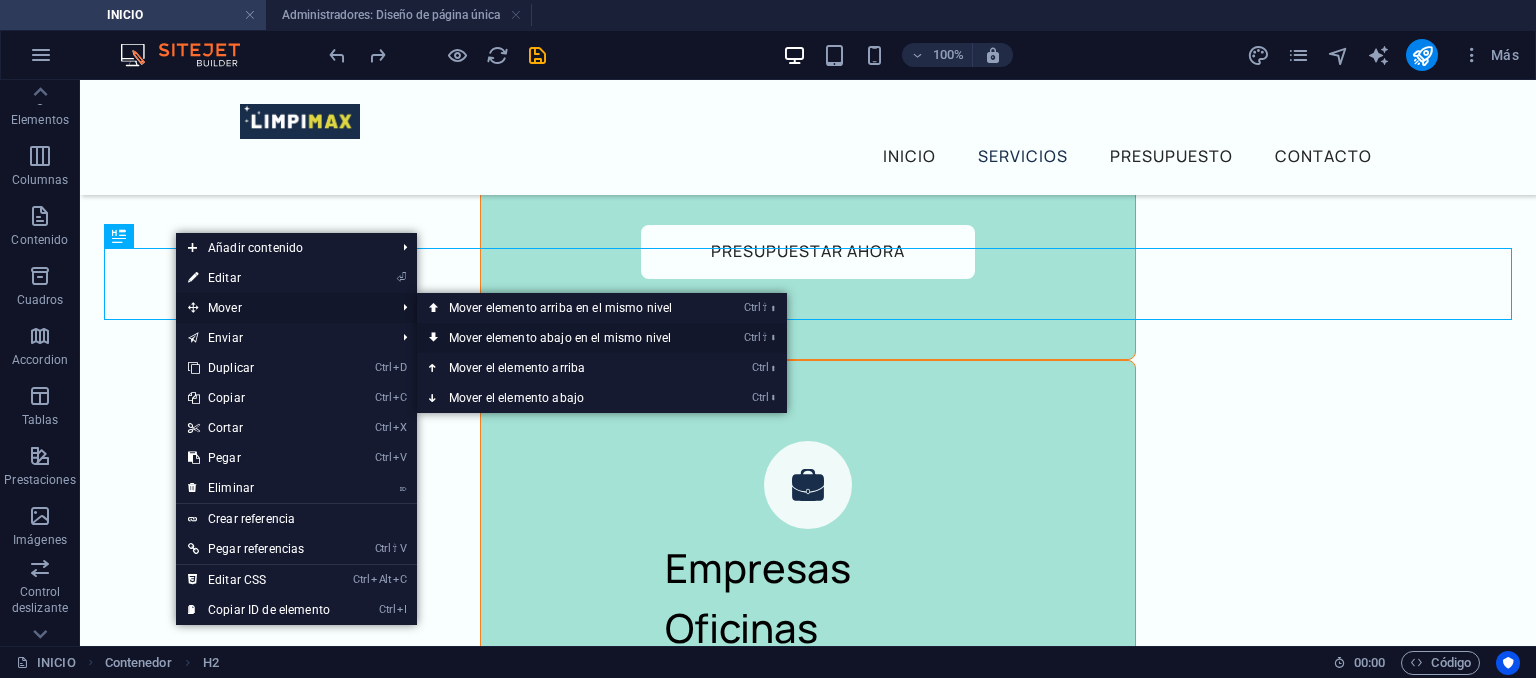 click on "Ctrl ⇧ ⬇  Mover elemento abajo en el mismo nivel" at bounding box center (564, 338) 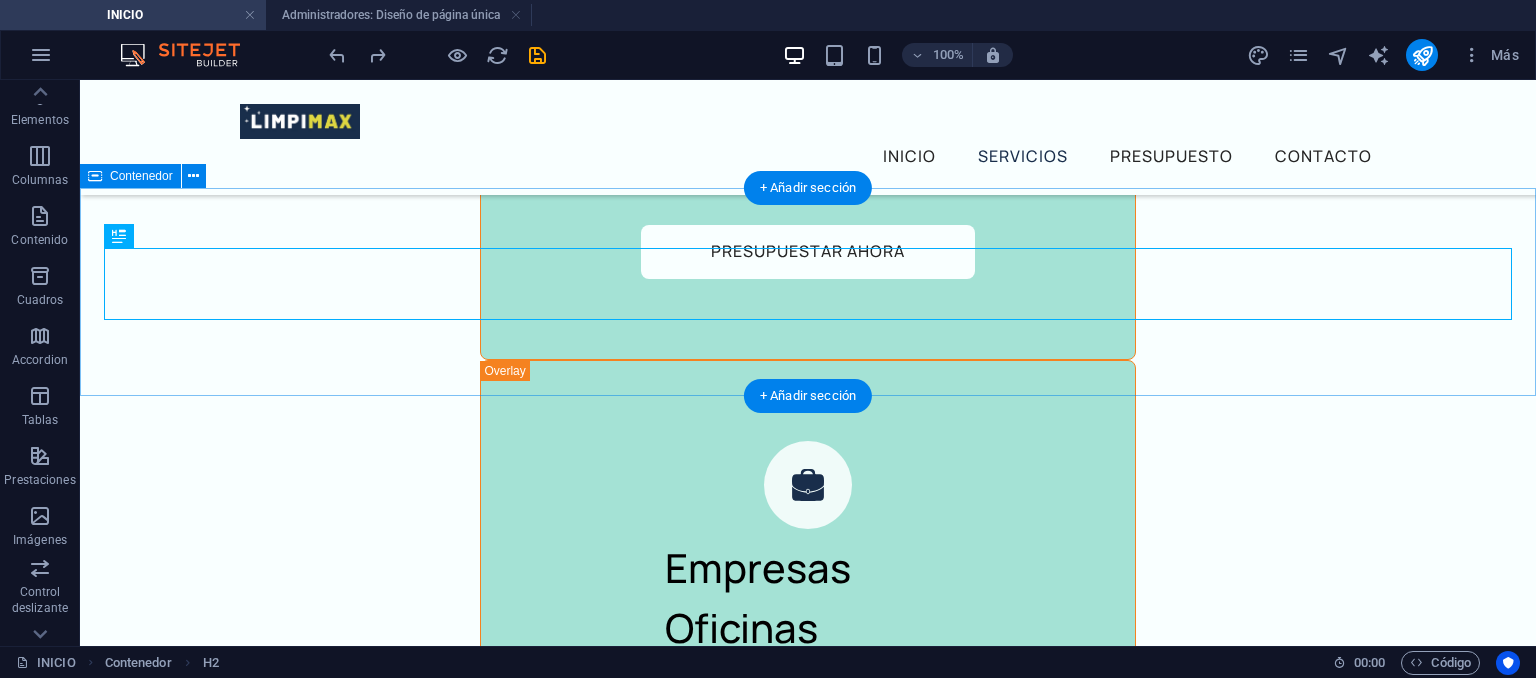 click on "Administraciones con quienes trabajamos:" at bounding box center (808, 2981) 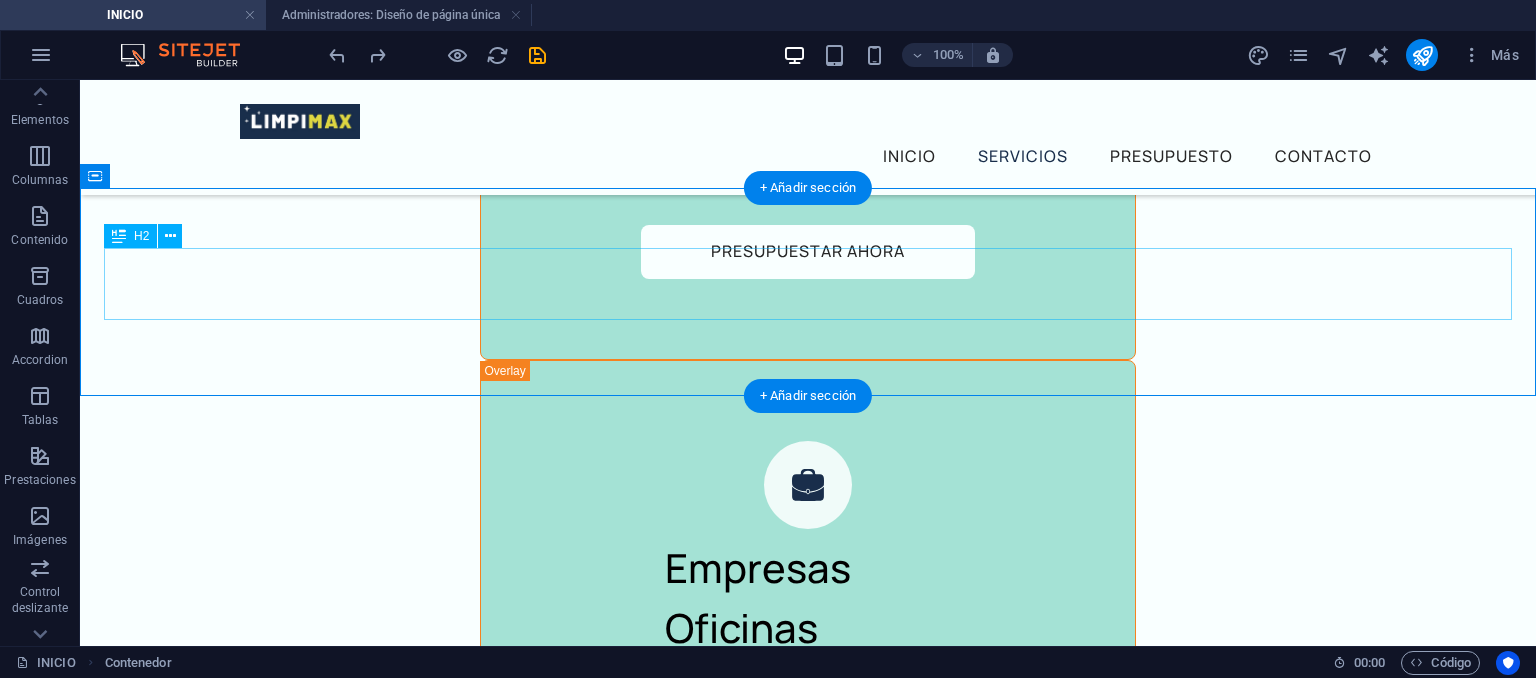 click on "Administraciones con quienes trabajamos:" at bounding box center (808, 2973) 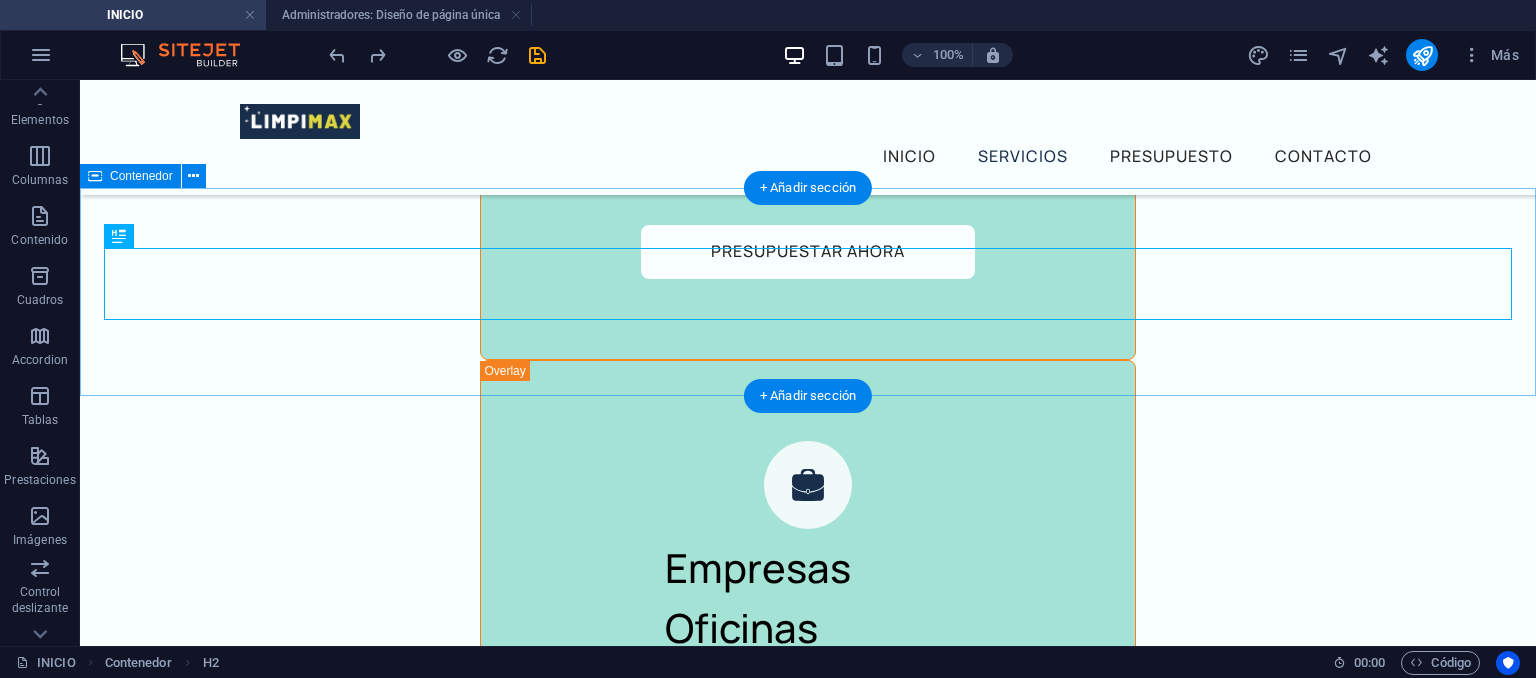 click on "Administraciones con quienes trabajamos:" at bounding box center (808, 2981) 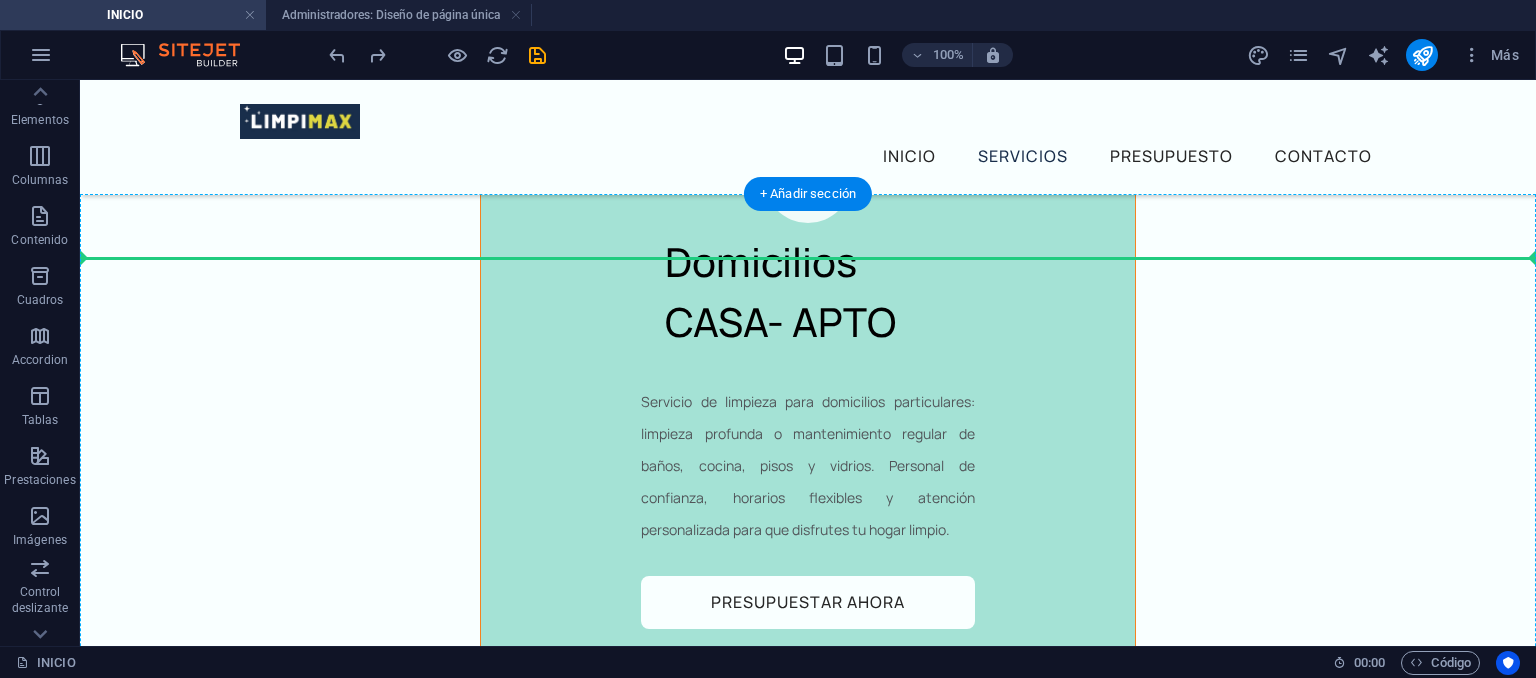 scroll, scrollTop: 6598, scrollLeft: 0, axis: vertical 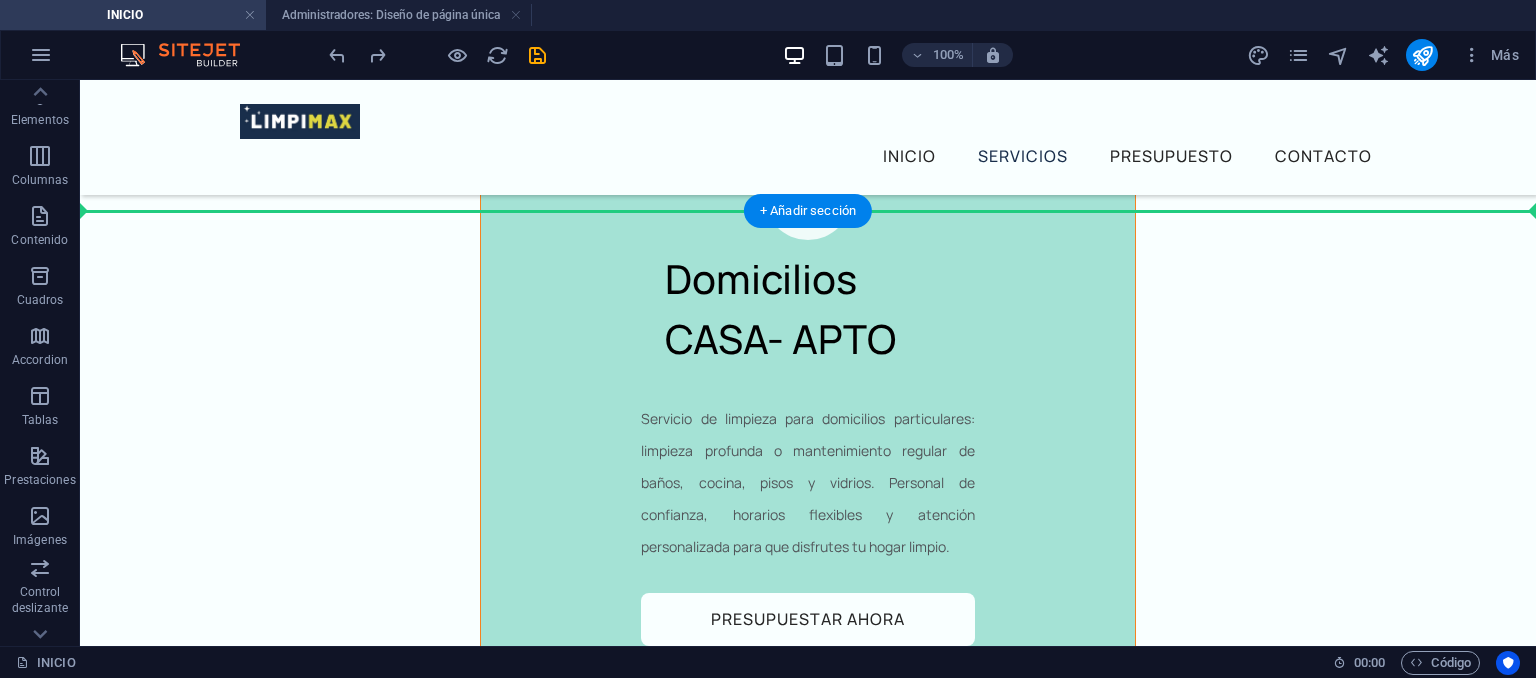 drag, startPoint x: 367, startPoint y: 273, endPoint x: 394, endPoint y: 239, distance: 43.416588 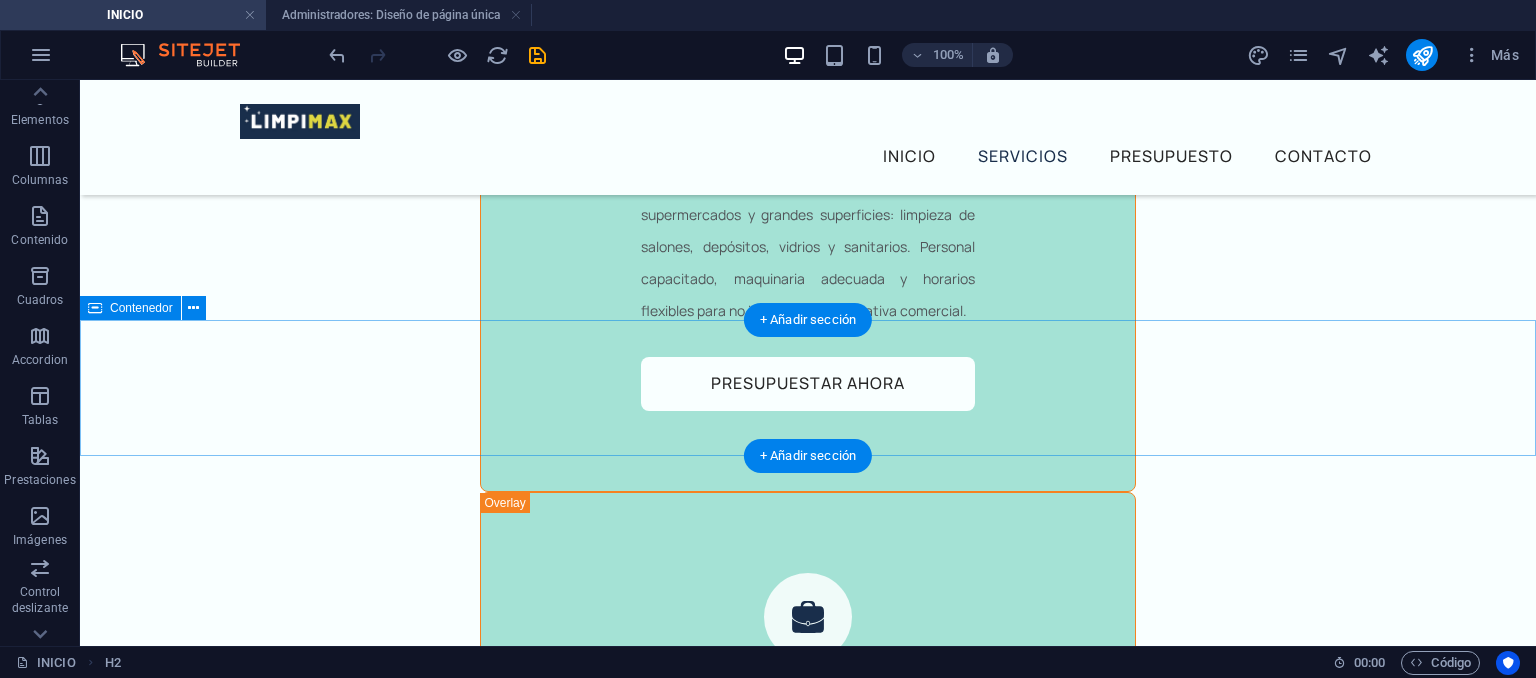 scroll, scrollTop: 5527, scrollLeft: 0, axis: vertical 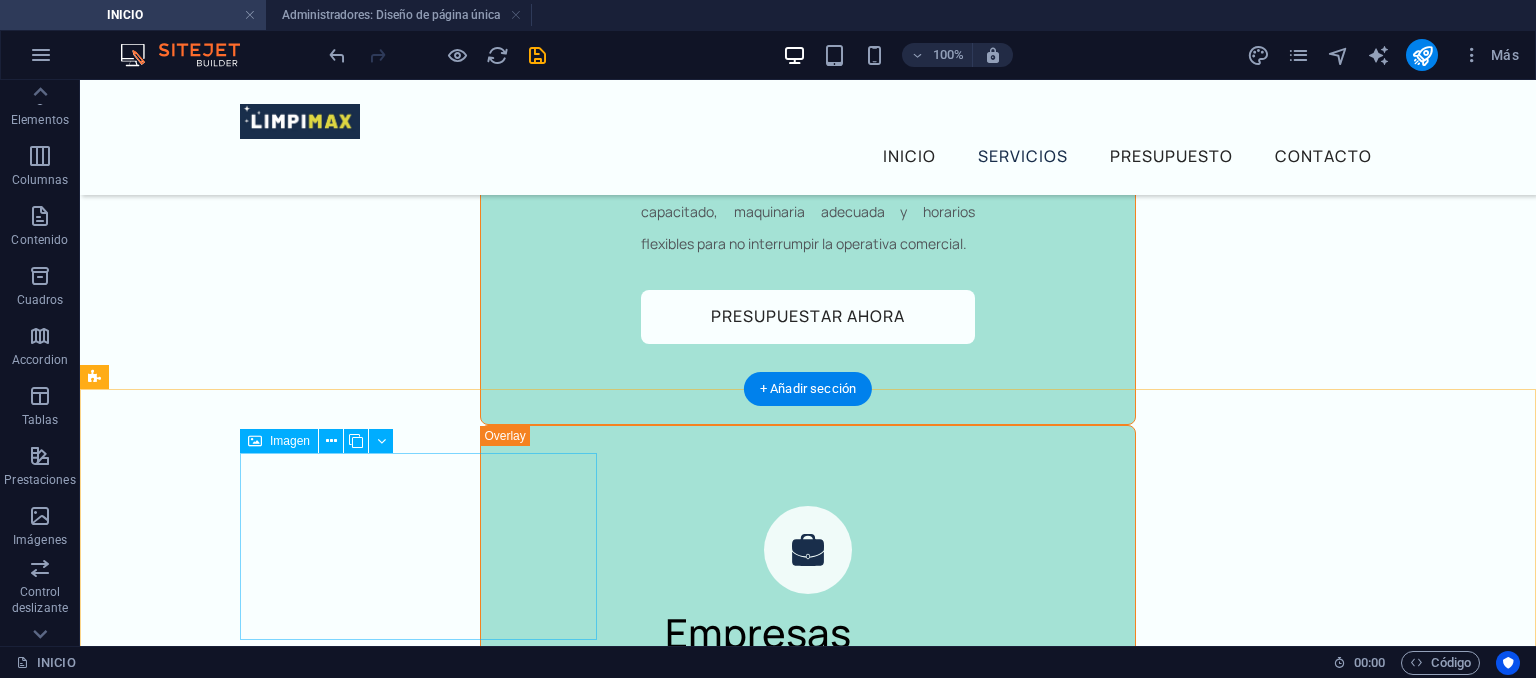 drag, startPoint x: 313, startPoint y: 329, endPoint x: 370, endPoint y: 402, distance: 92.61749 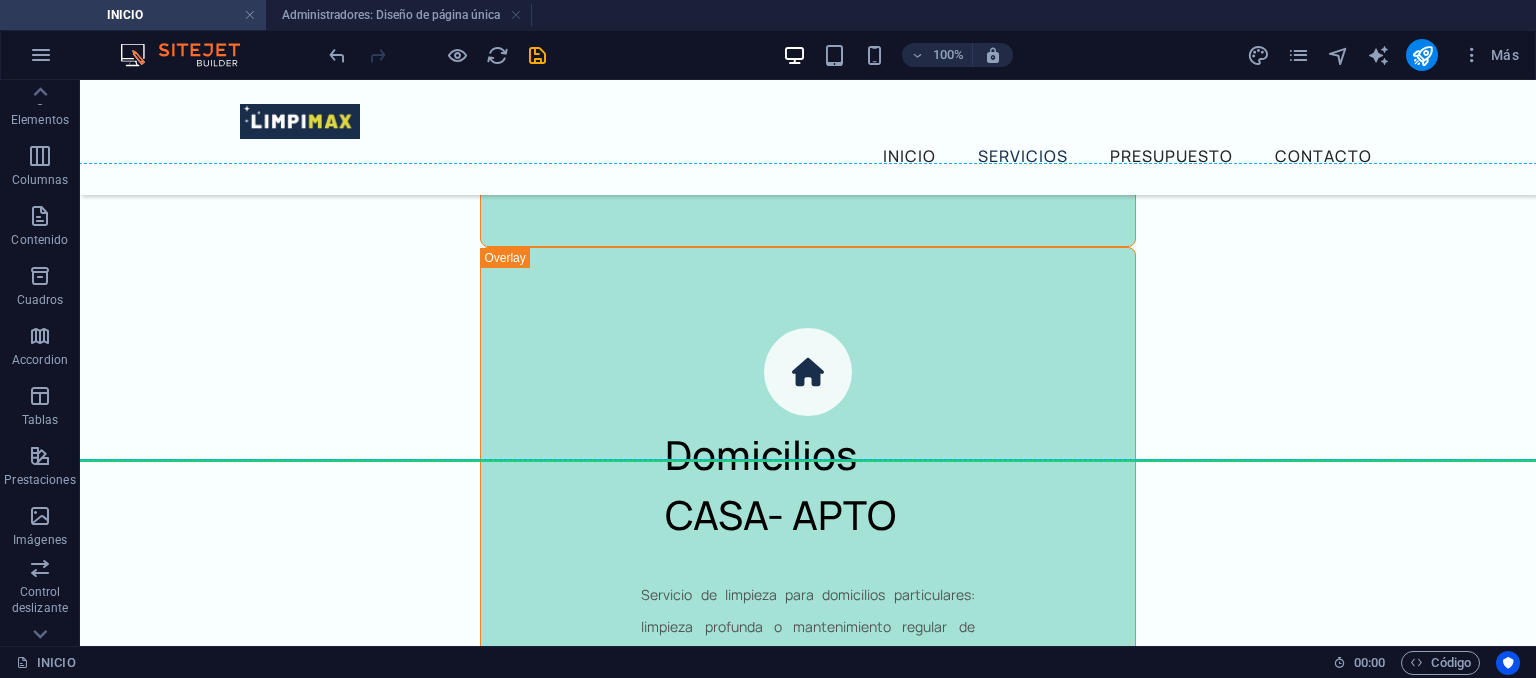 scroll, scrollTop: 6451, scrollLeft: 0, axis: vertical 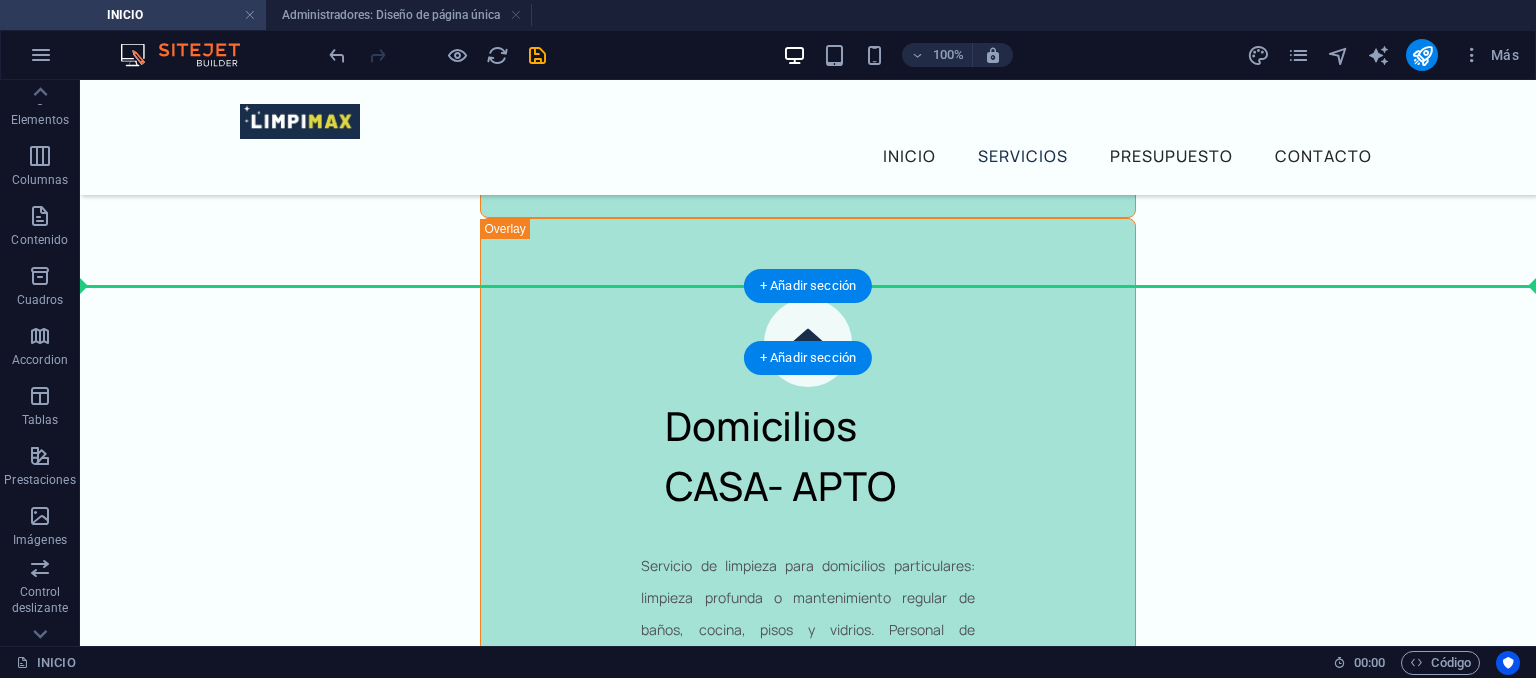 drag, startPoint x: 335, startPoint y: 327, endPoint x: 502, endPoint y: 306, distance: 168.31519 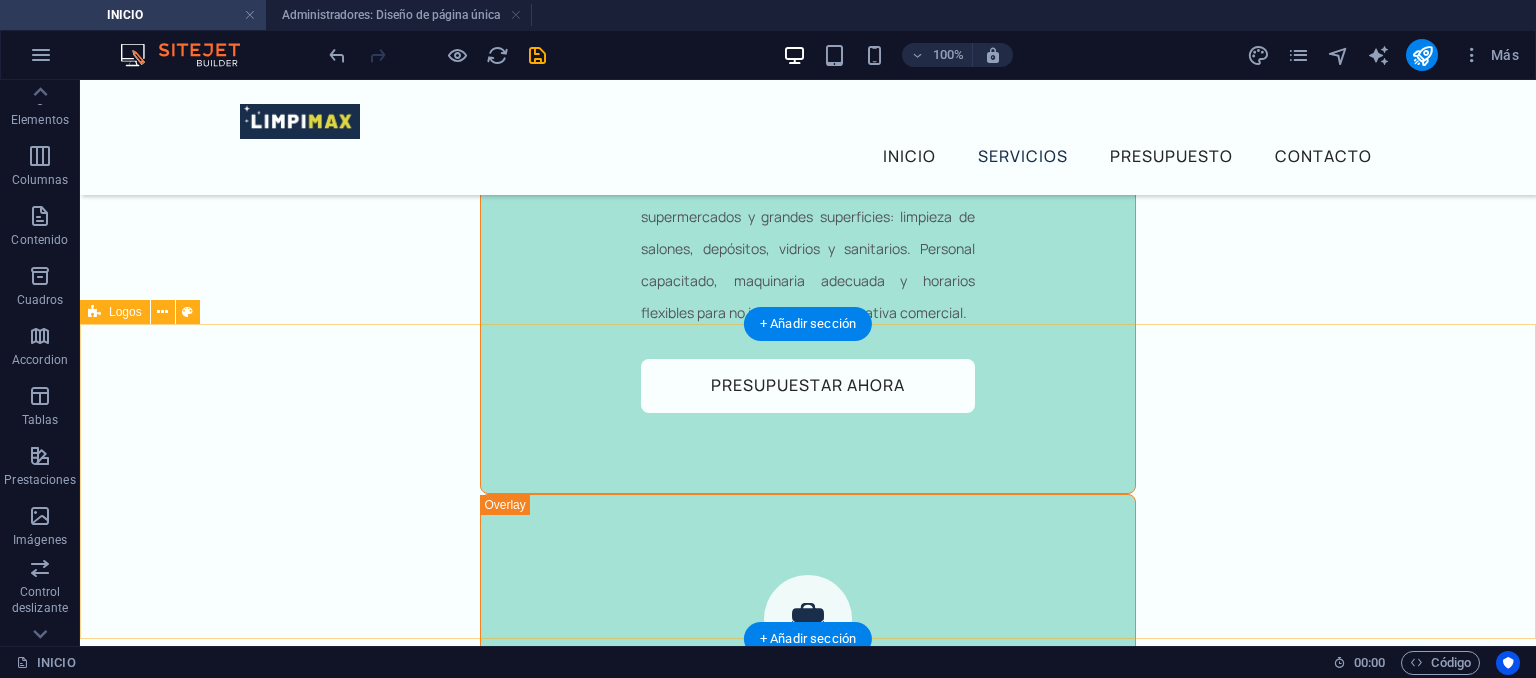scroll, scrollTop: 5456, scrollLeft: 0, axis: vertical 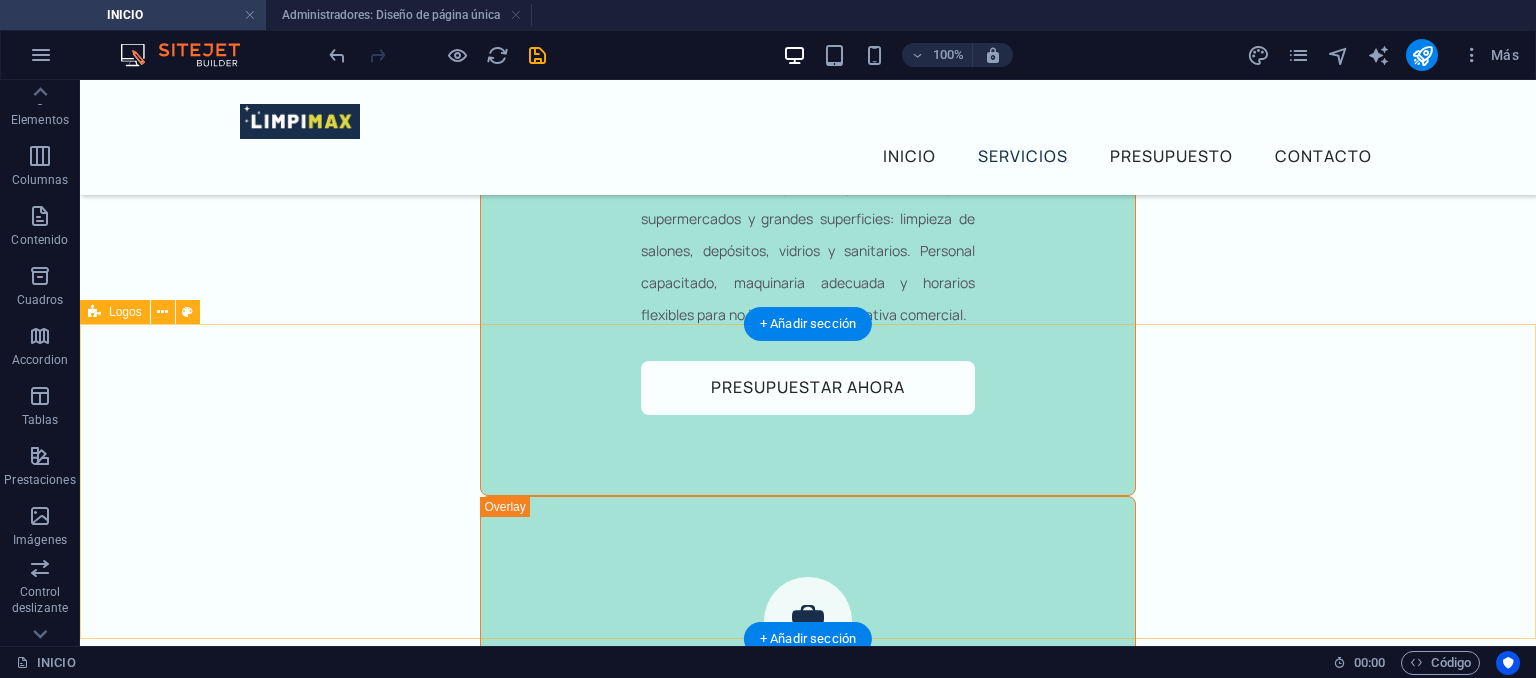 click at bounding box center (808, 3373) 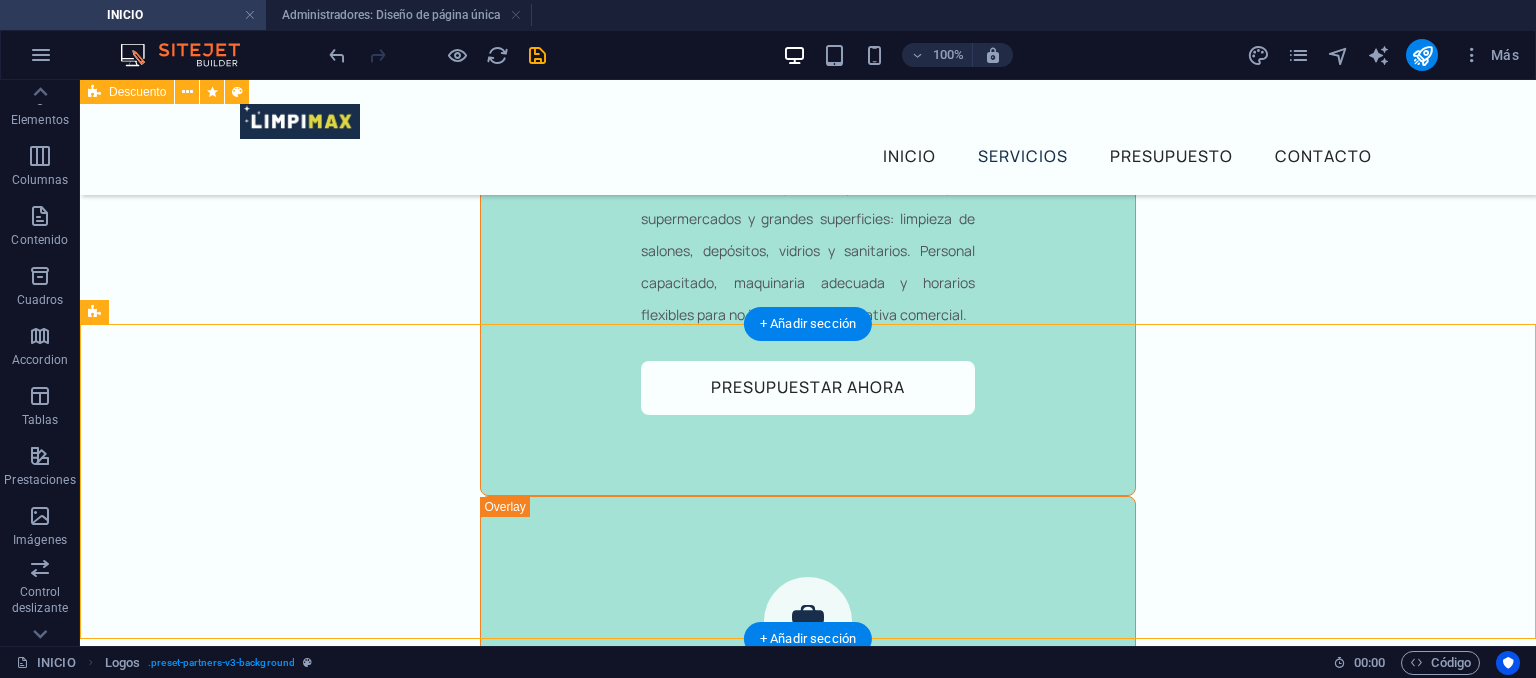 scroll, scrollTop: 5596, scrollLeft: 0, axis: vertical 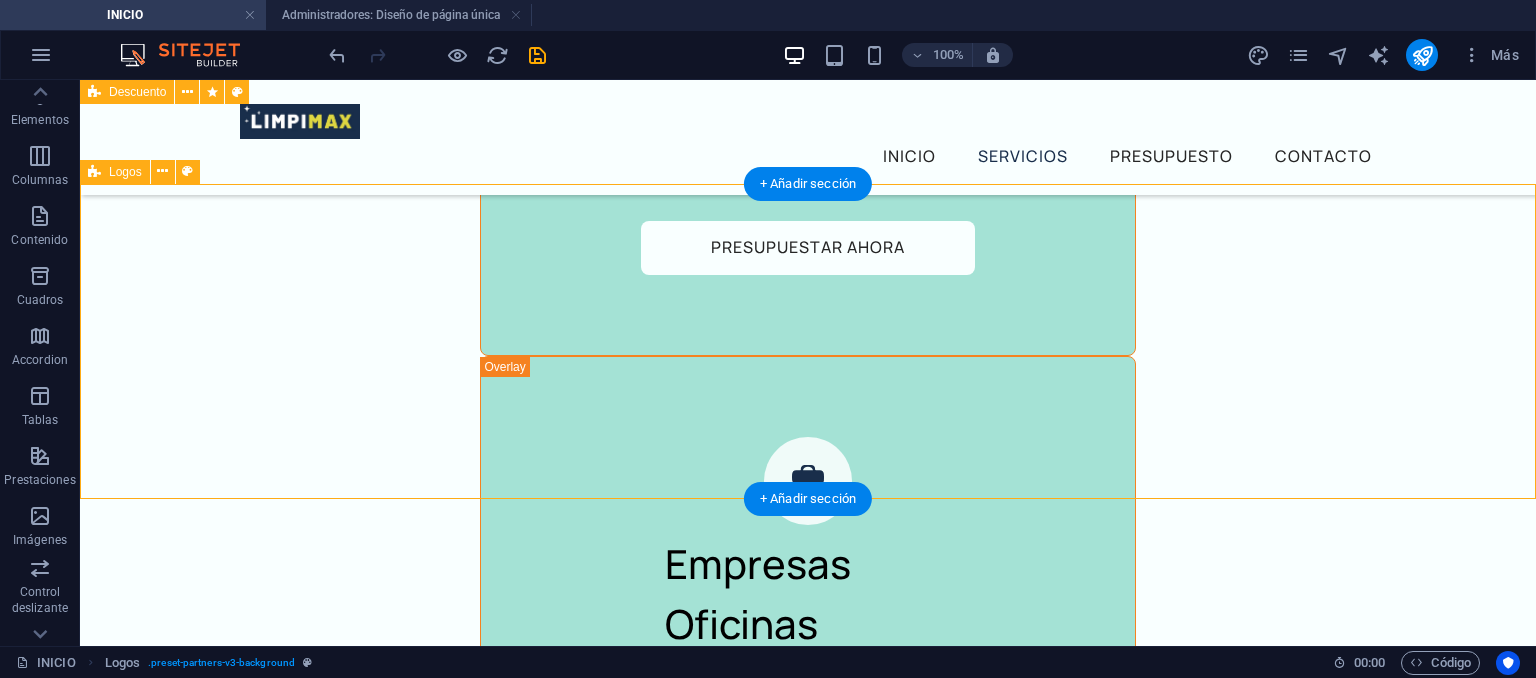 drag, startPoint x: 209, startPoint y: 397, endPoint x: 179, endPoint y: 186, distance: 213.12202 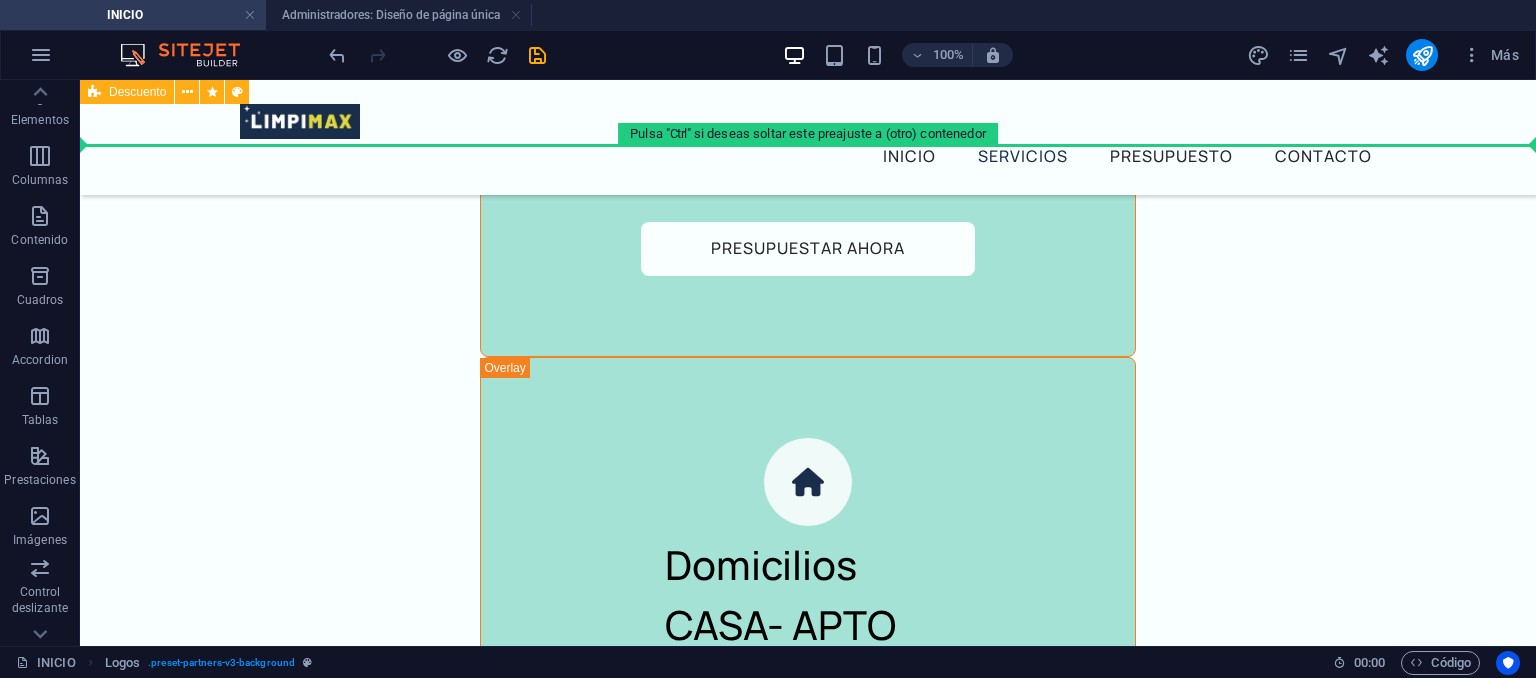 scroll, scrollTop: 6357, scrollLeft: 0, axis: vertical 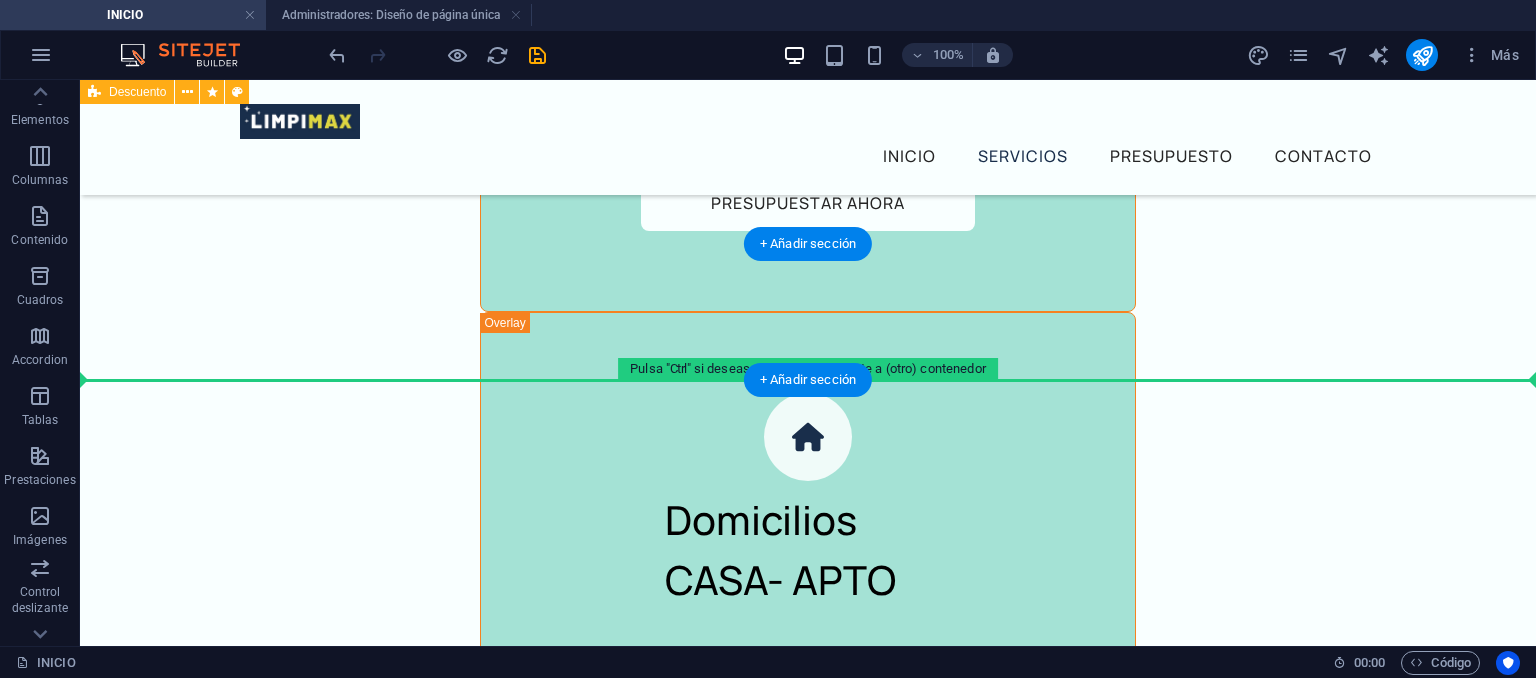 drag, startPoint x: 204, startPoint y: 248, endPoint x: 174, endPoint y: 361, distance: 116.9145 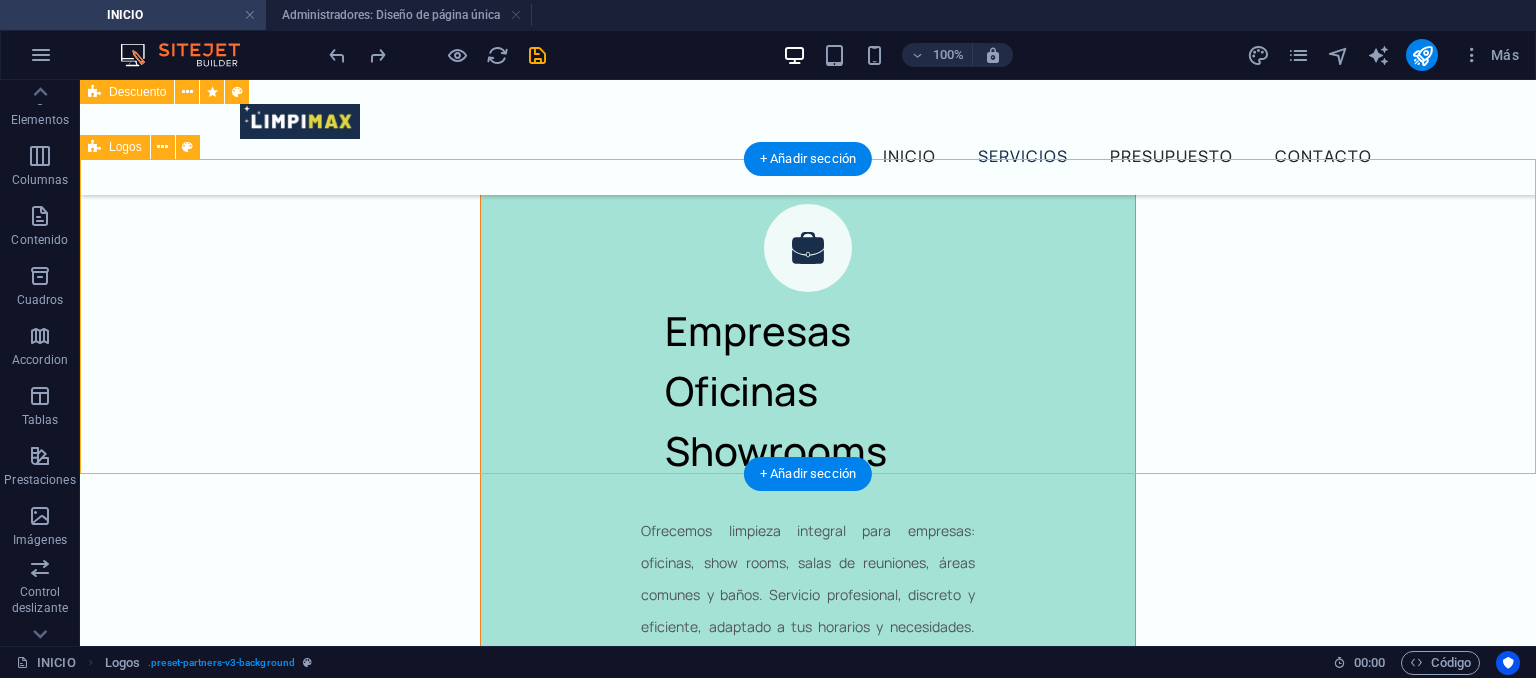 scroll, scrollTop: 5830, scrollLeft: 0, axis: vertical 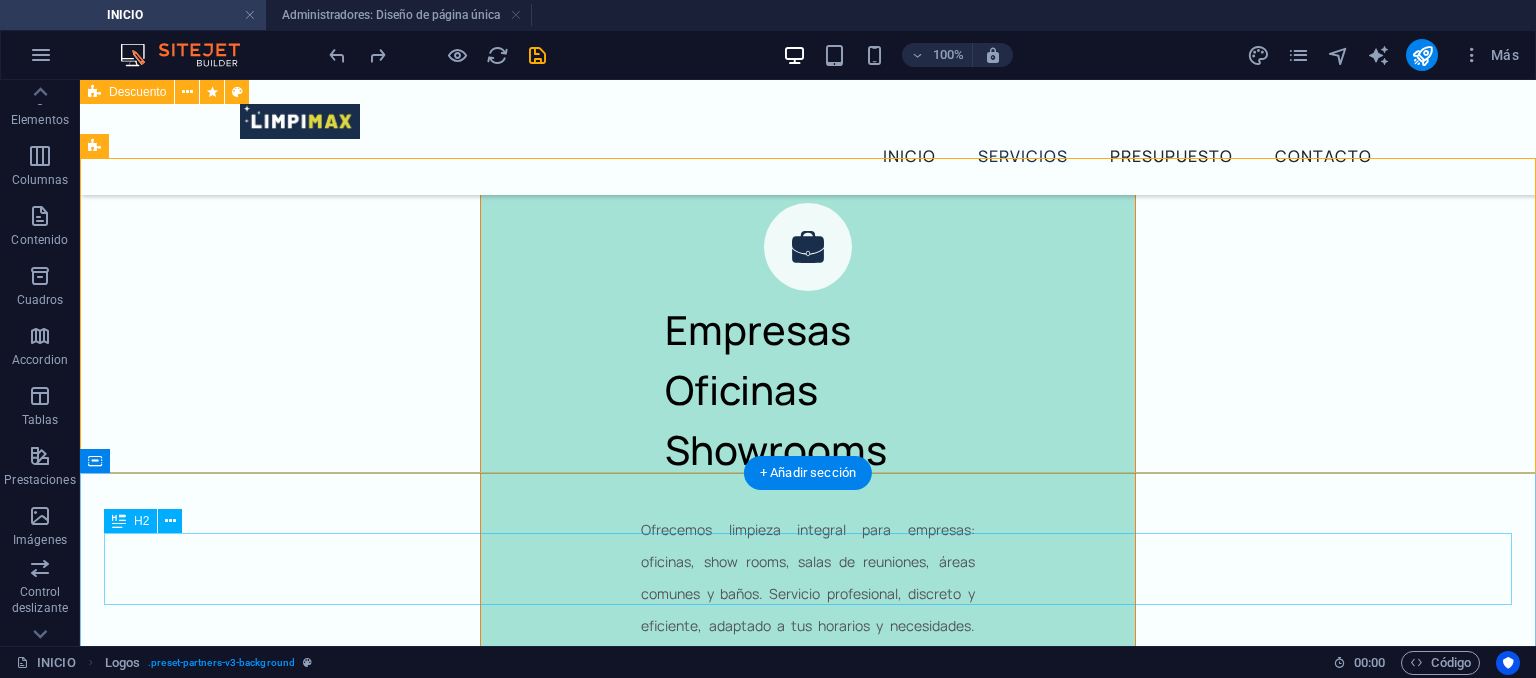 drag, startPoint x: 193, startPoint y: 225, endPoint x: 193, endPoint y: 553, distance: 328 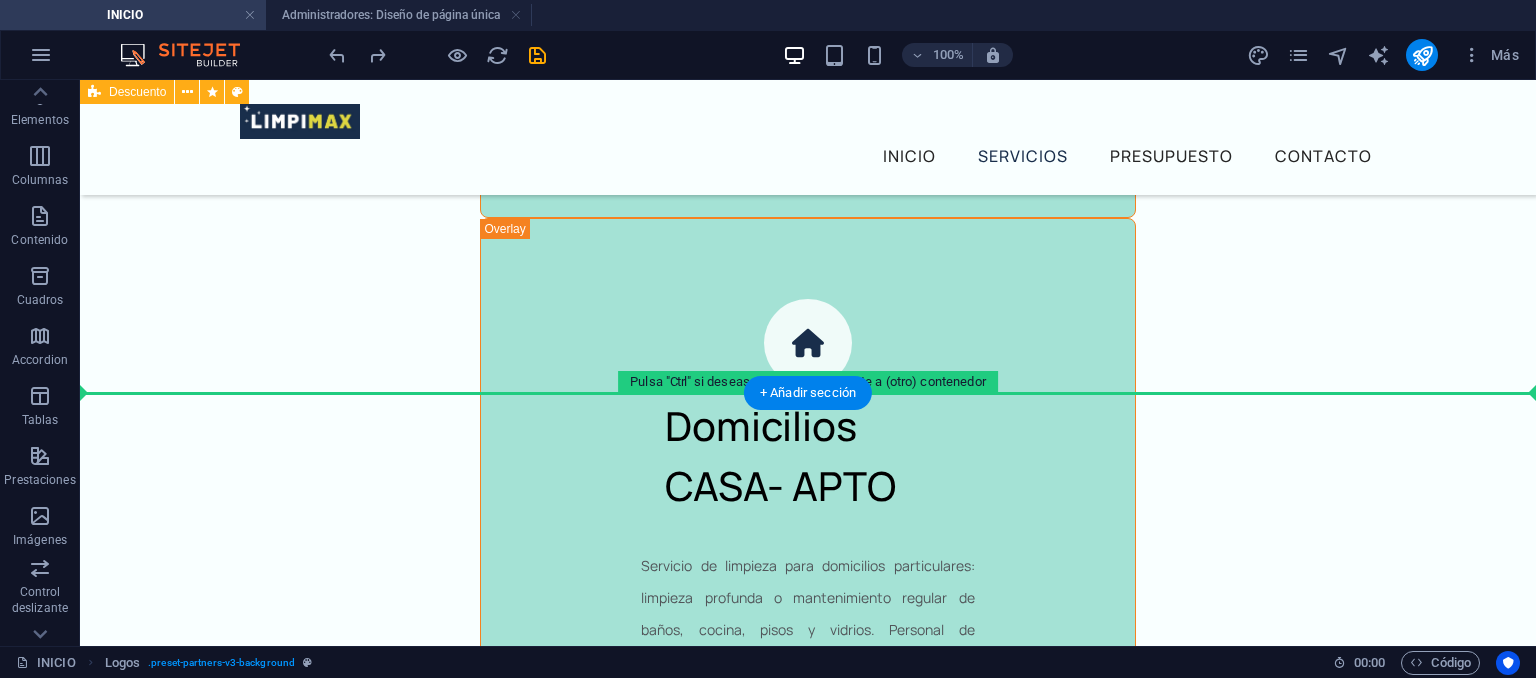 scroll, scrollTop: 6475, scrollLeft: 0, axis: vertical 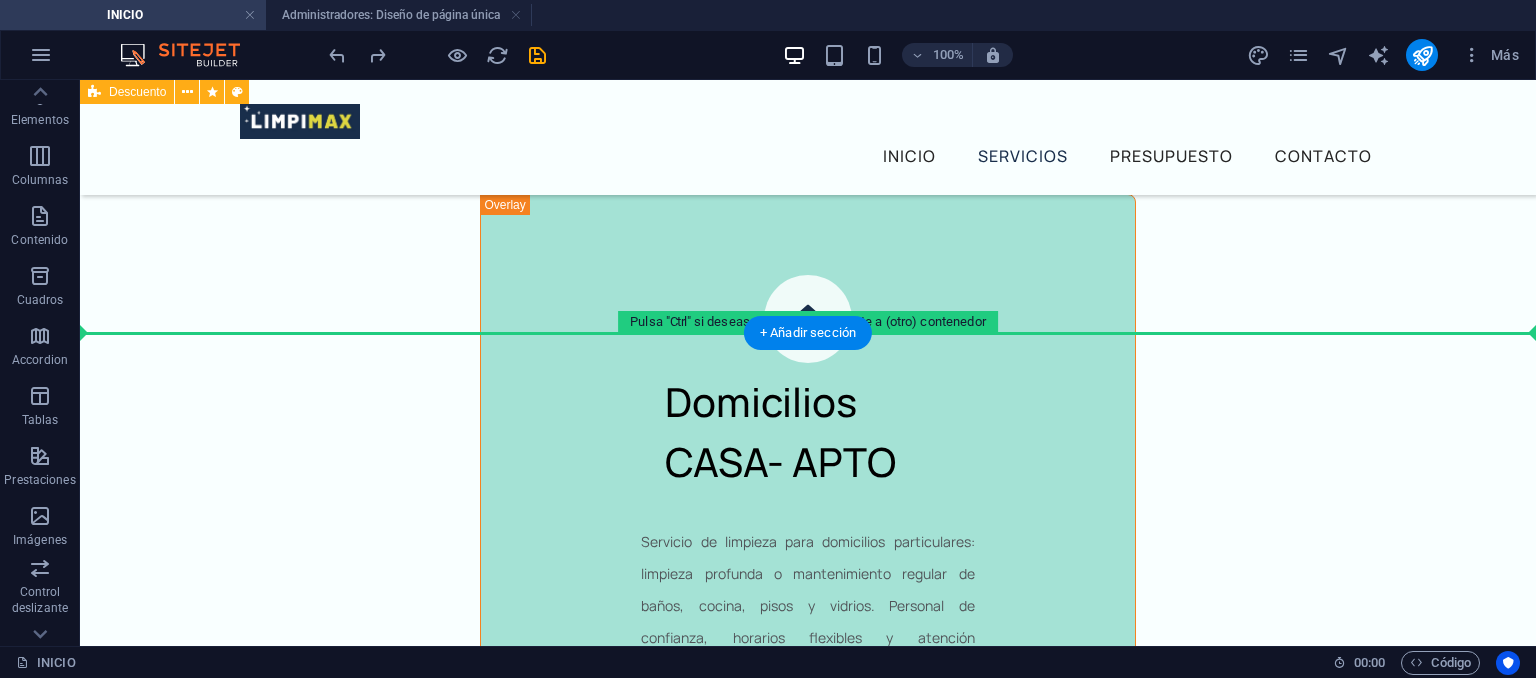 drag, startPoint x: 198, startPoint y: 229, endPoint x: 184, endPoint y: 354, distance: 125.781555 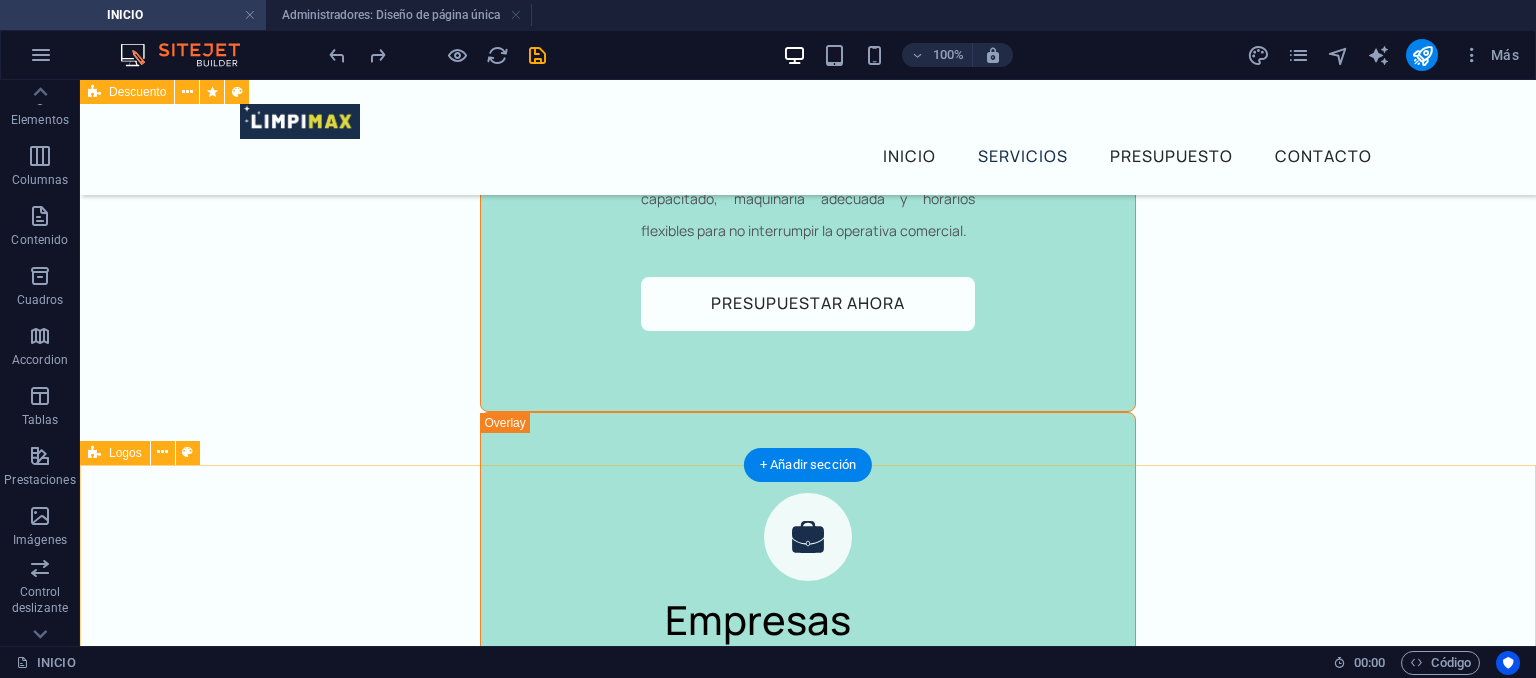 scroll, scrollTop: 5540, scrollLeft: 0, axis: vertical 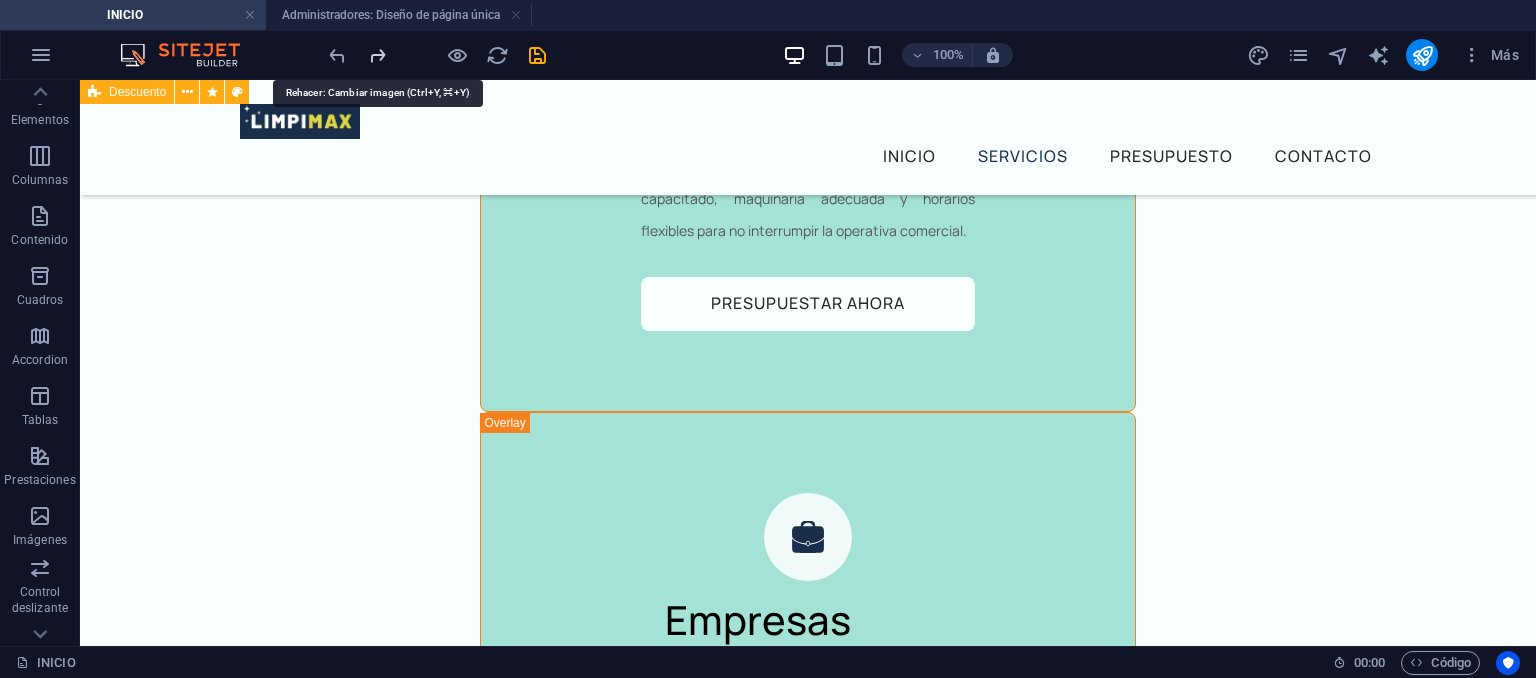 click at bounding box center [377, 55] 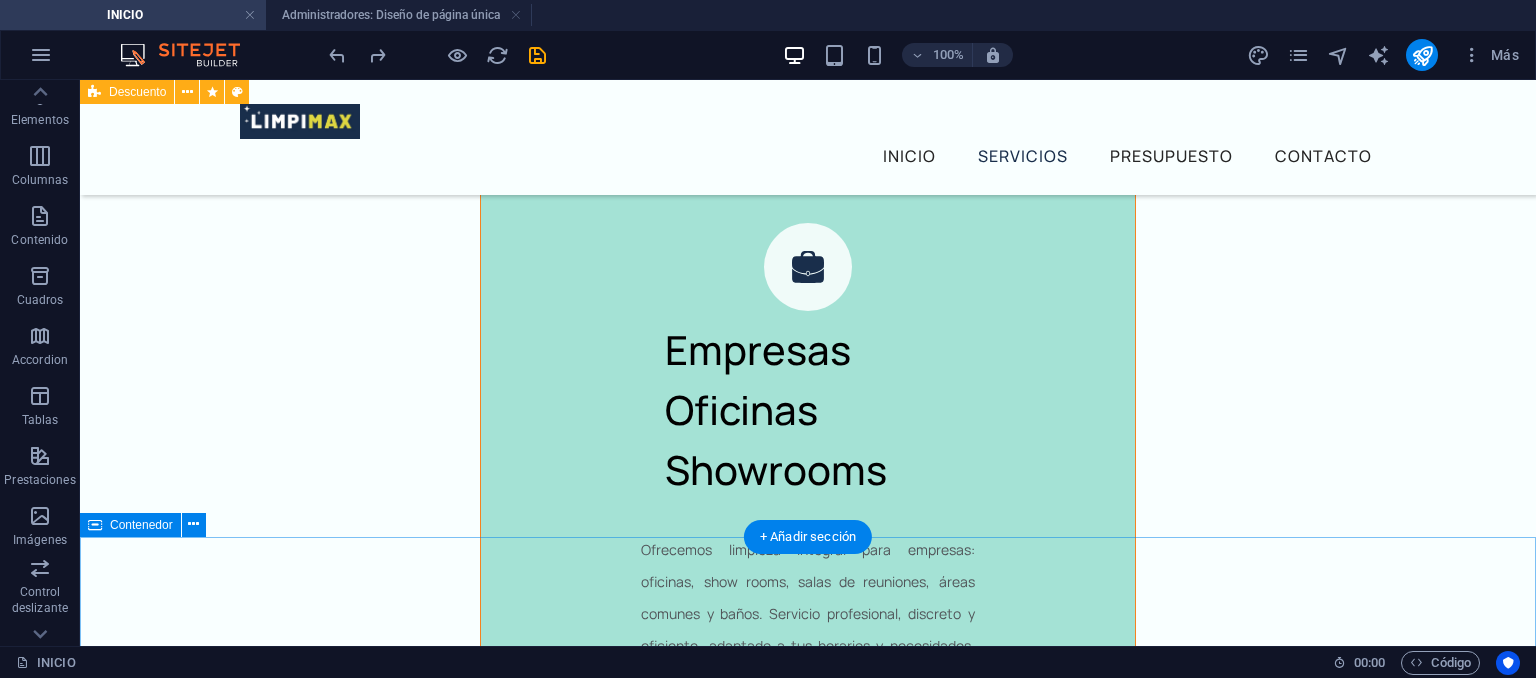 scroll, scrollTop: 5828, scrollLeft: 0, axis: vertical 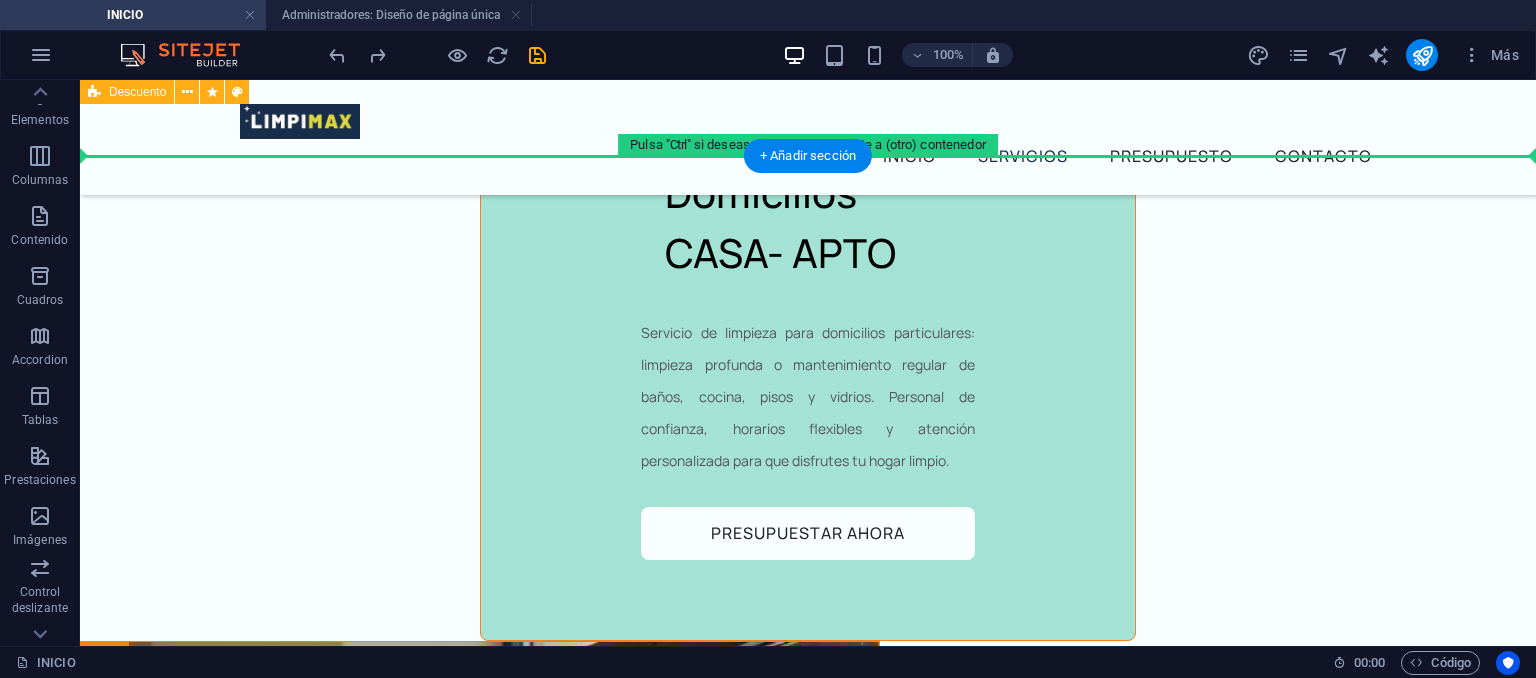 drag, startPoint x: 202, startPoint y: 262, endPoint x: 214, endPoint y: 200, distance: 63.15061 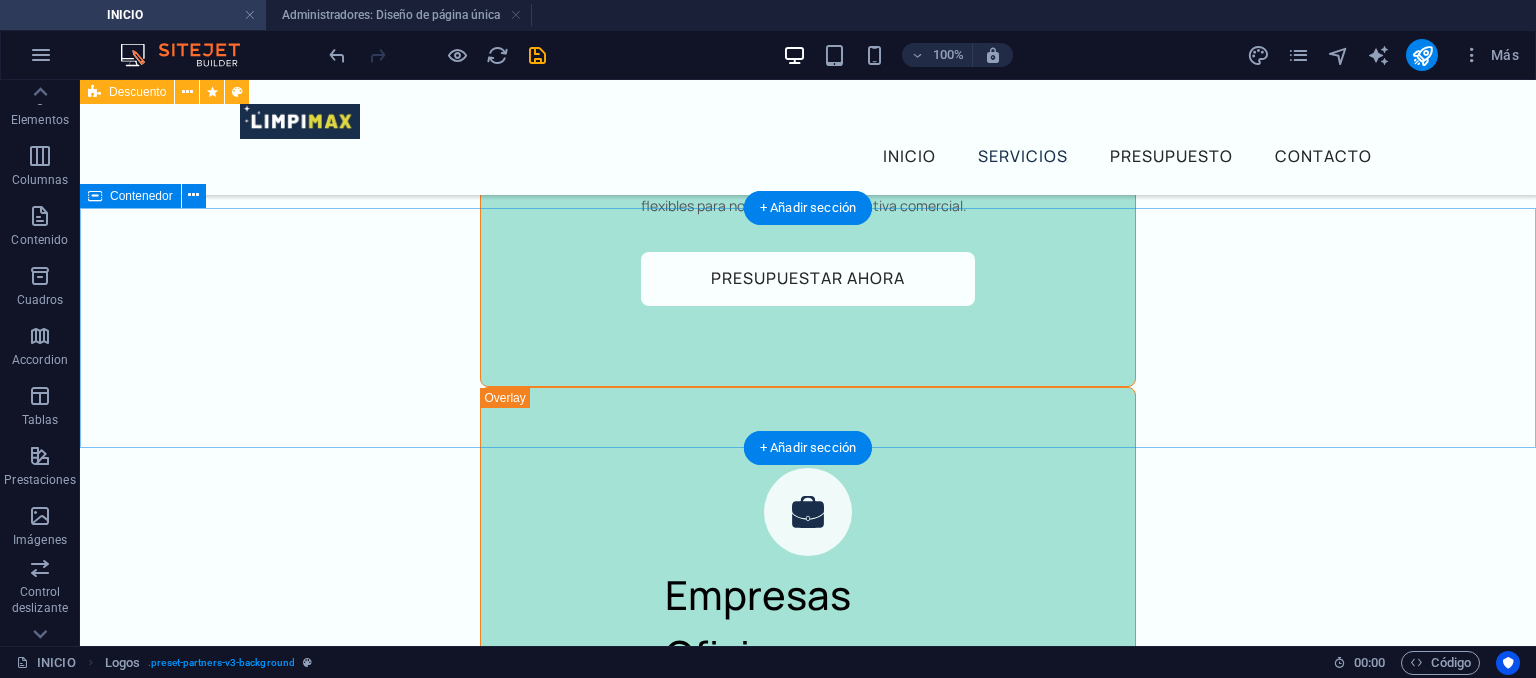 scroll, scrollTop: 5565, scrollLeft: 0, axis: vertical 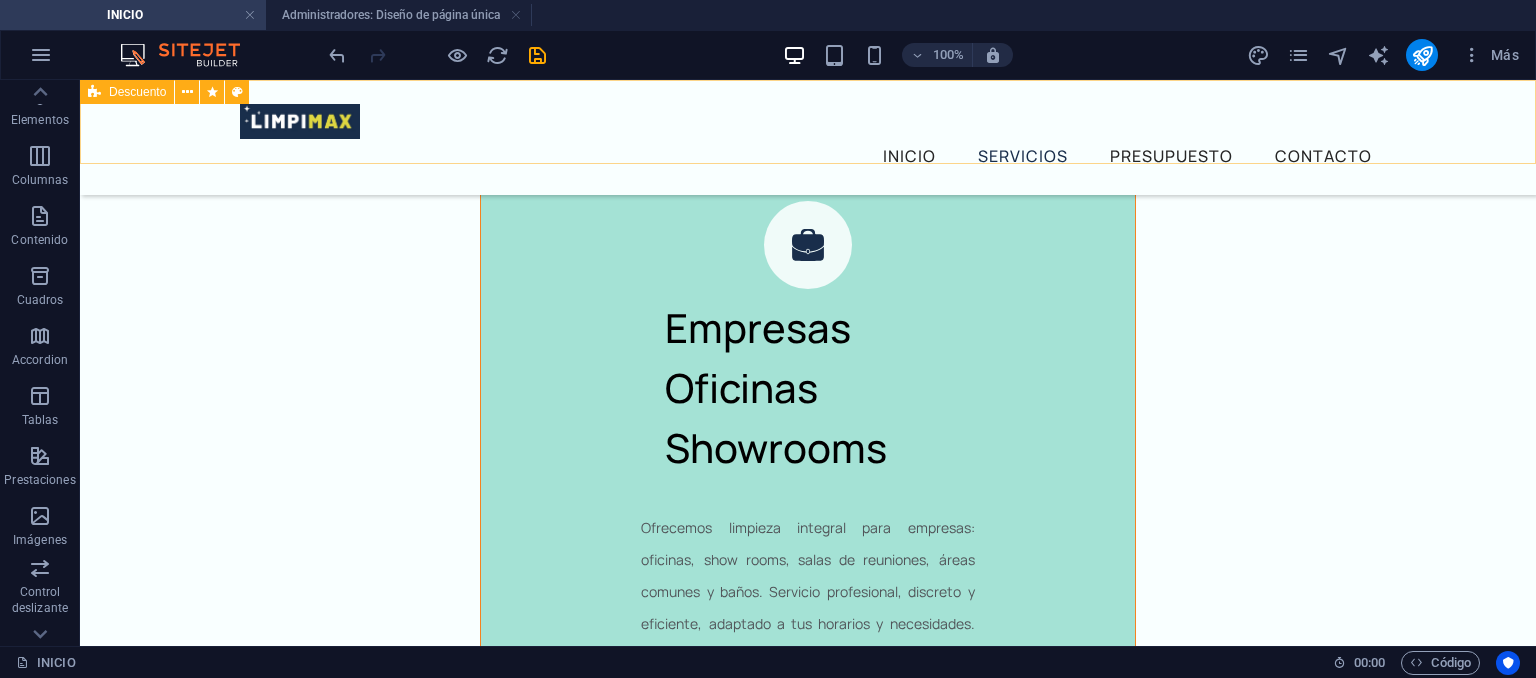 drag, startPoint x: 214, startPoint y: 280, endPoint x: 233, endPoint y: 148, distance: 133.36041 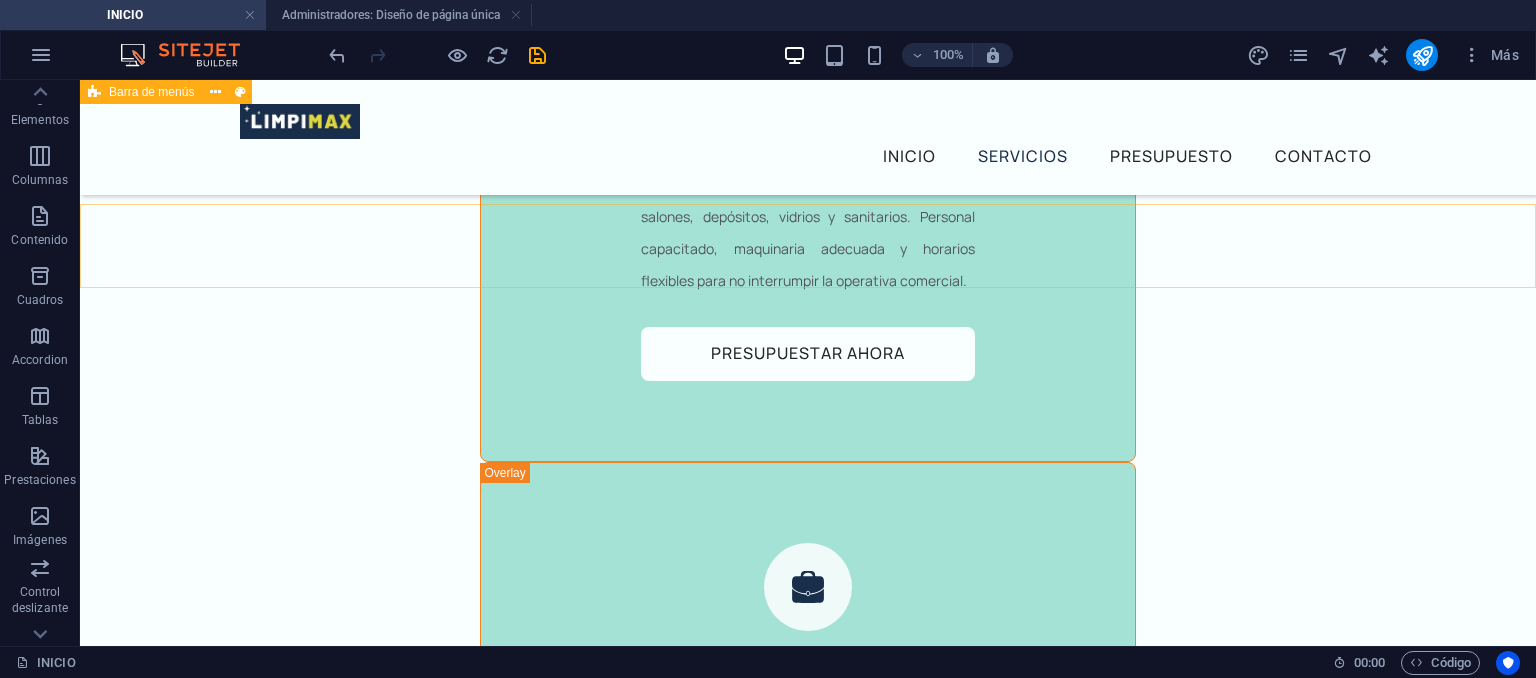 scroll, scrollTop: 5487, scrollLeft: 0, axis: vertical 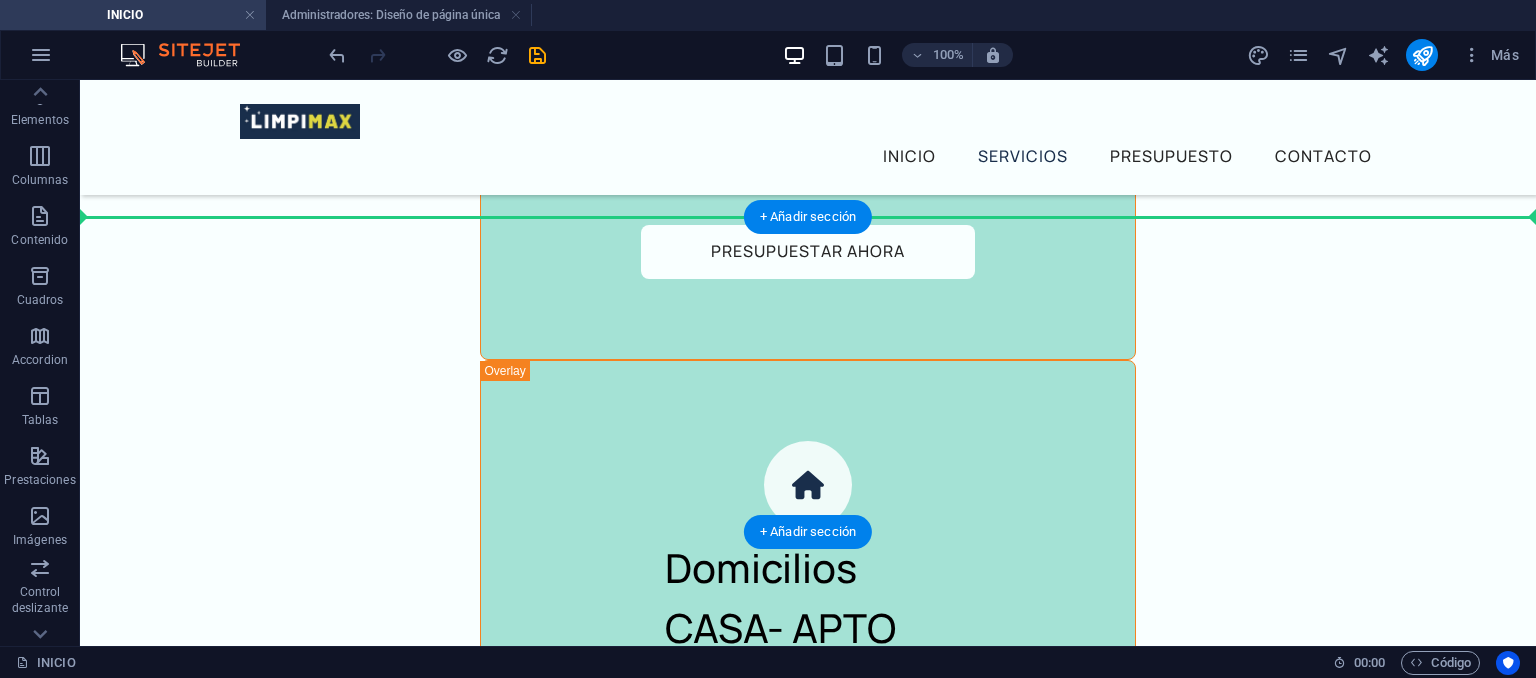 drag, startPoint x: 216, startPoint y: 362, endPoint x: 242, endPoint y: 227, distance: 137.48091 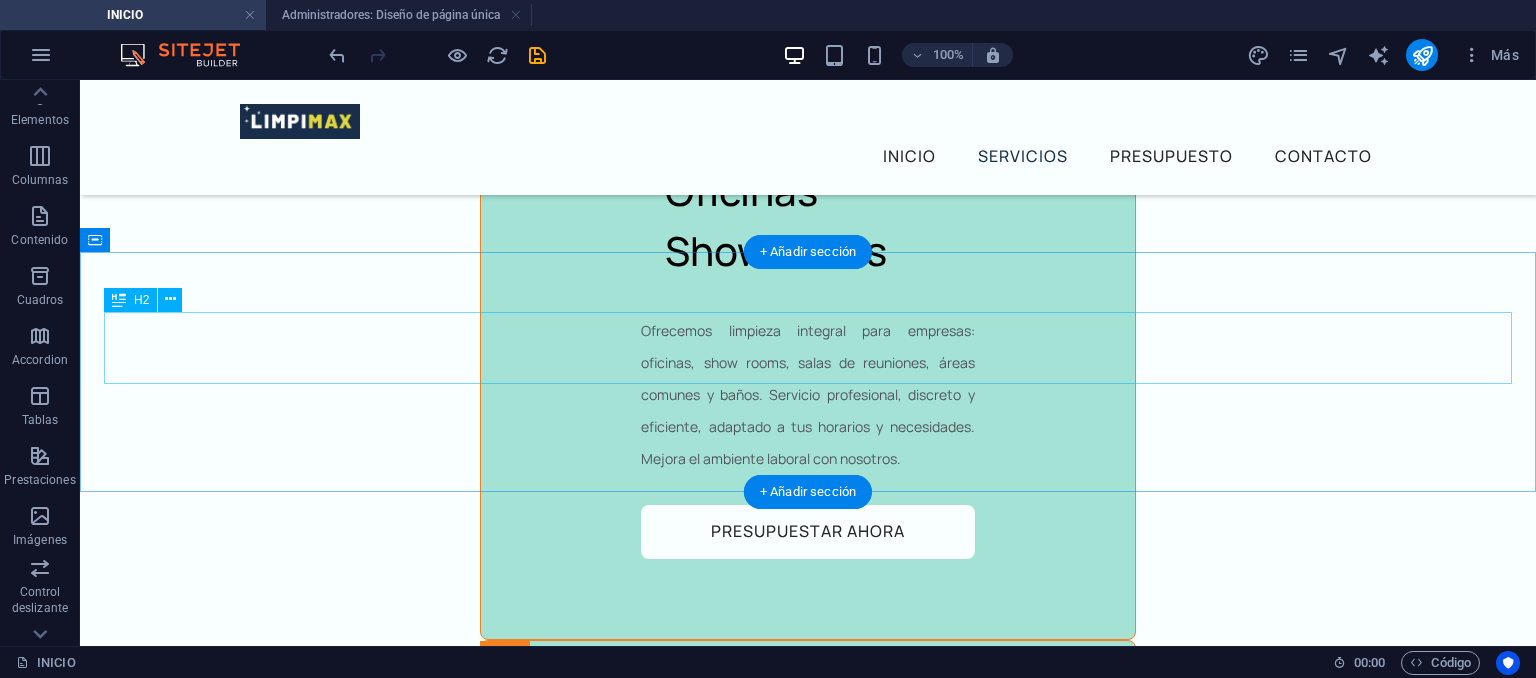 scroll, scrollTop: 6037, scrollLeft: 0, axis: vertical 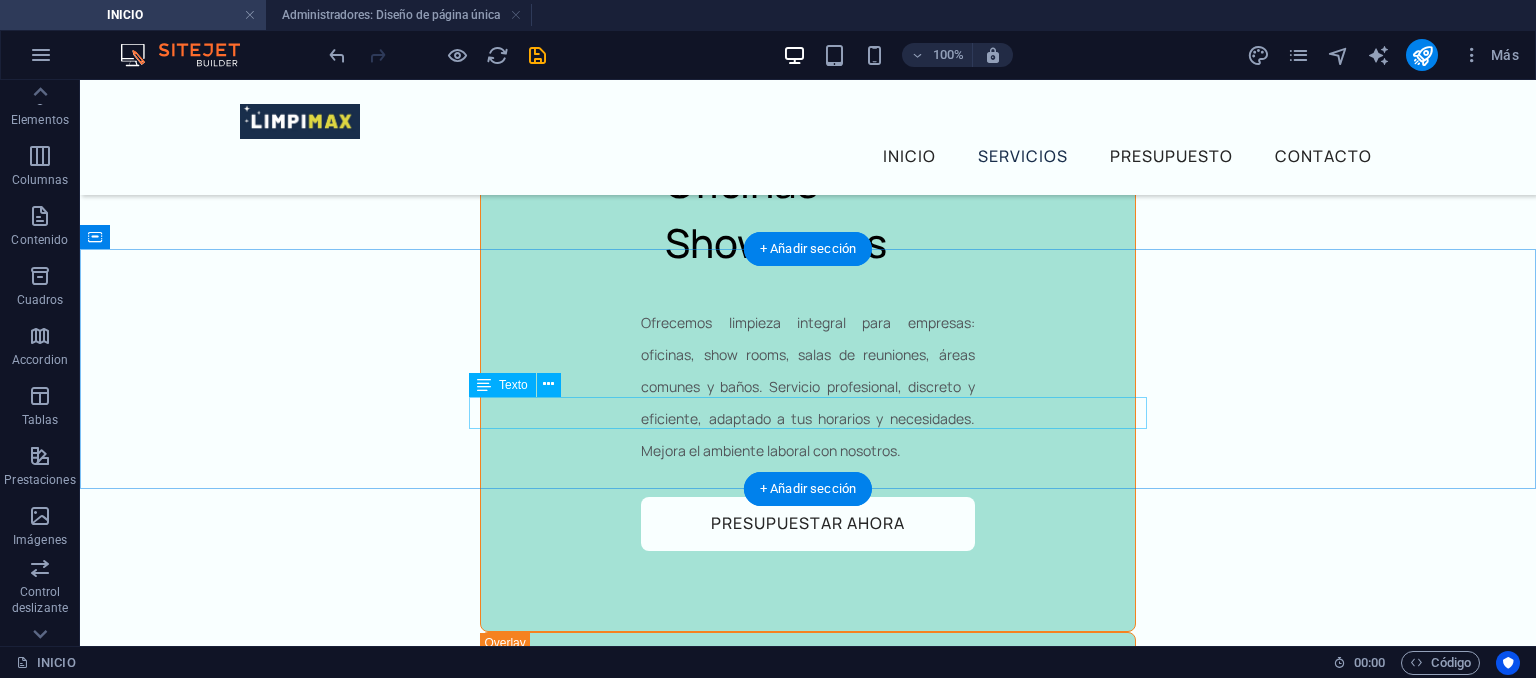 click on "Algunos de nuestros clientes:" at bounding box center [808, 3102] 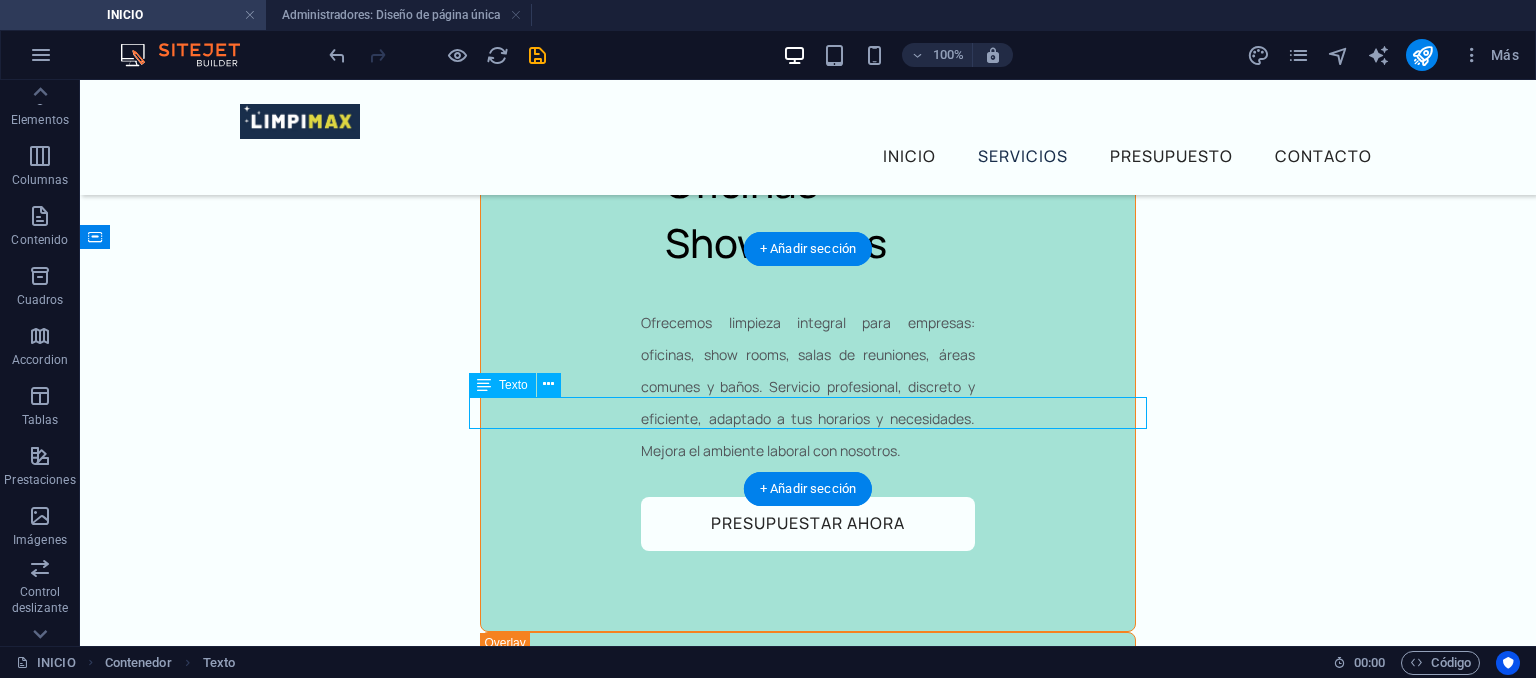 click on "Algunos de nuestros clientes:" at bounding box center [808, 3102] 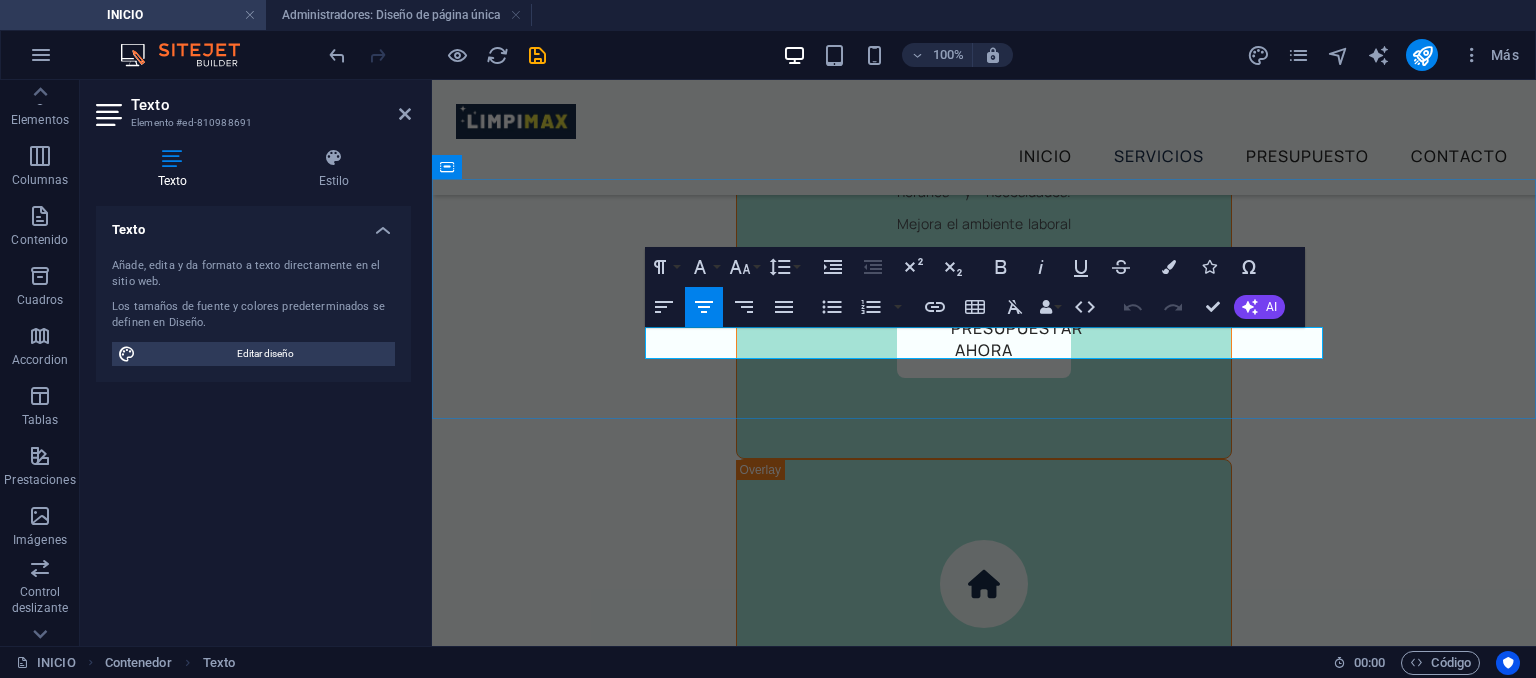 drag, startPoint x: 843, startPoint y: 346, endPoint x: 1182, endPoint y: 338, distance: 339.0944 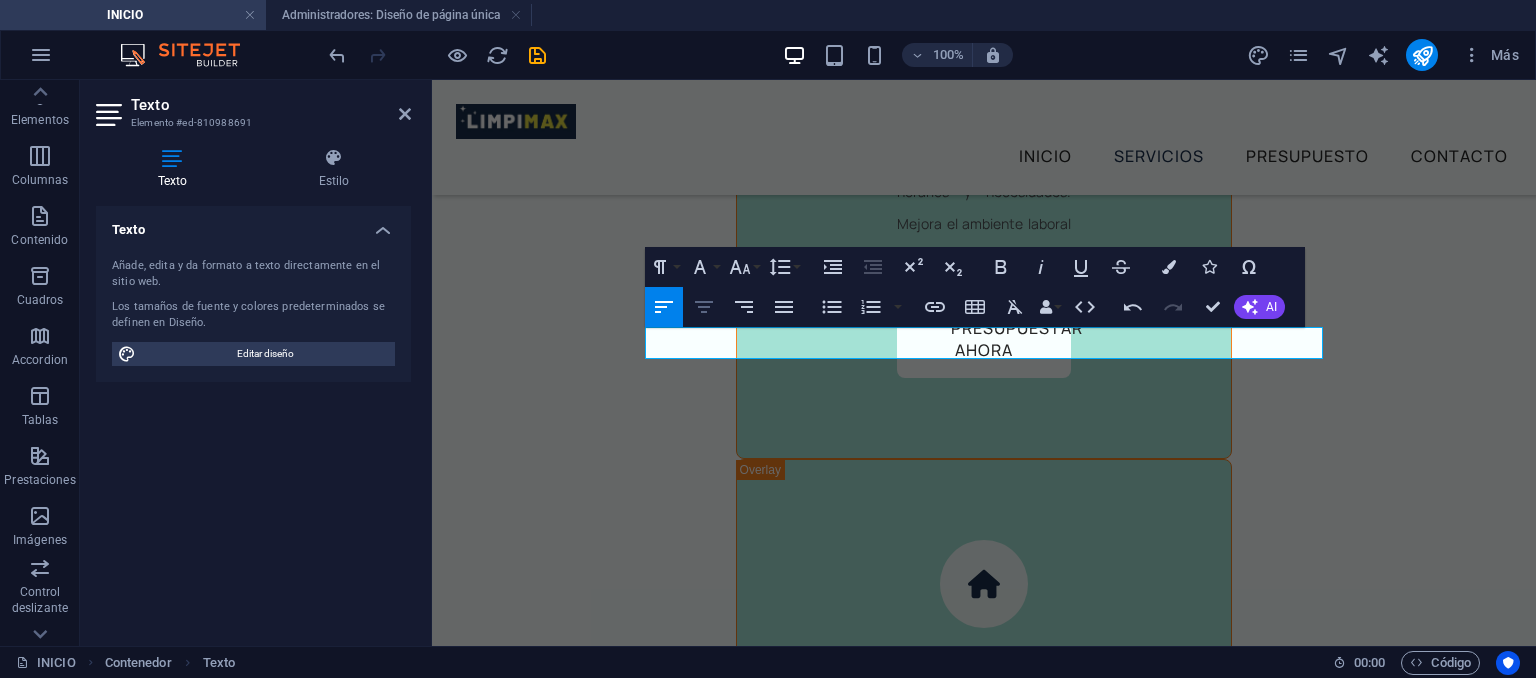 click 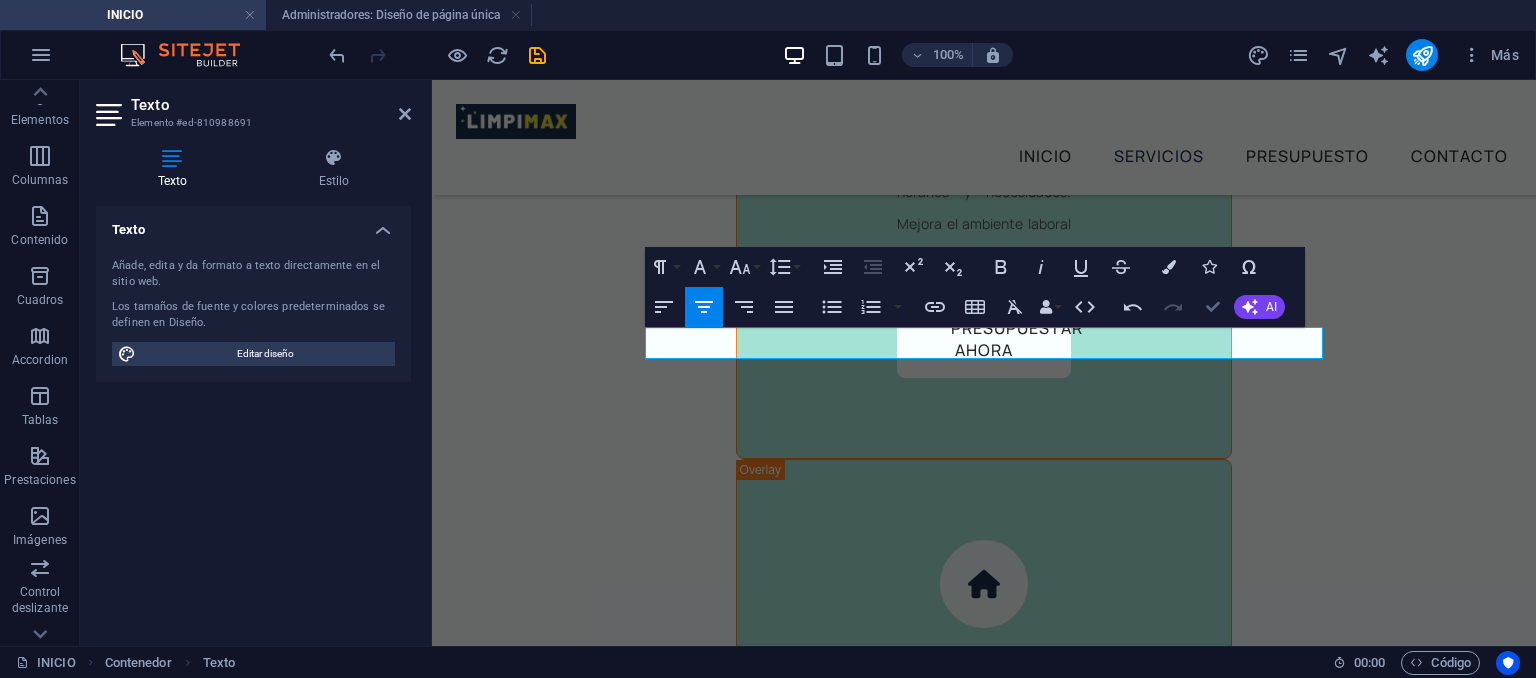 scroll, scrollTop: 6037, scrollLeft: 0, axis: vertical 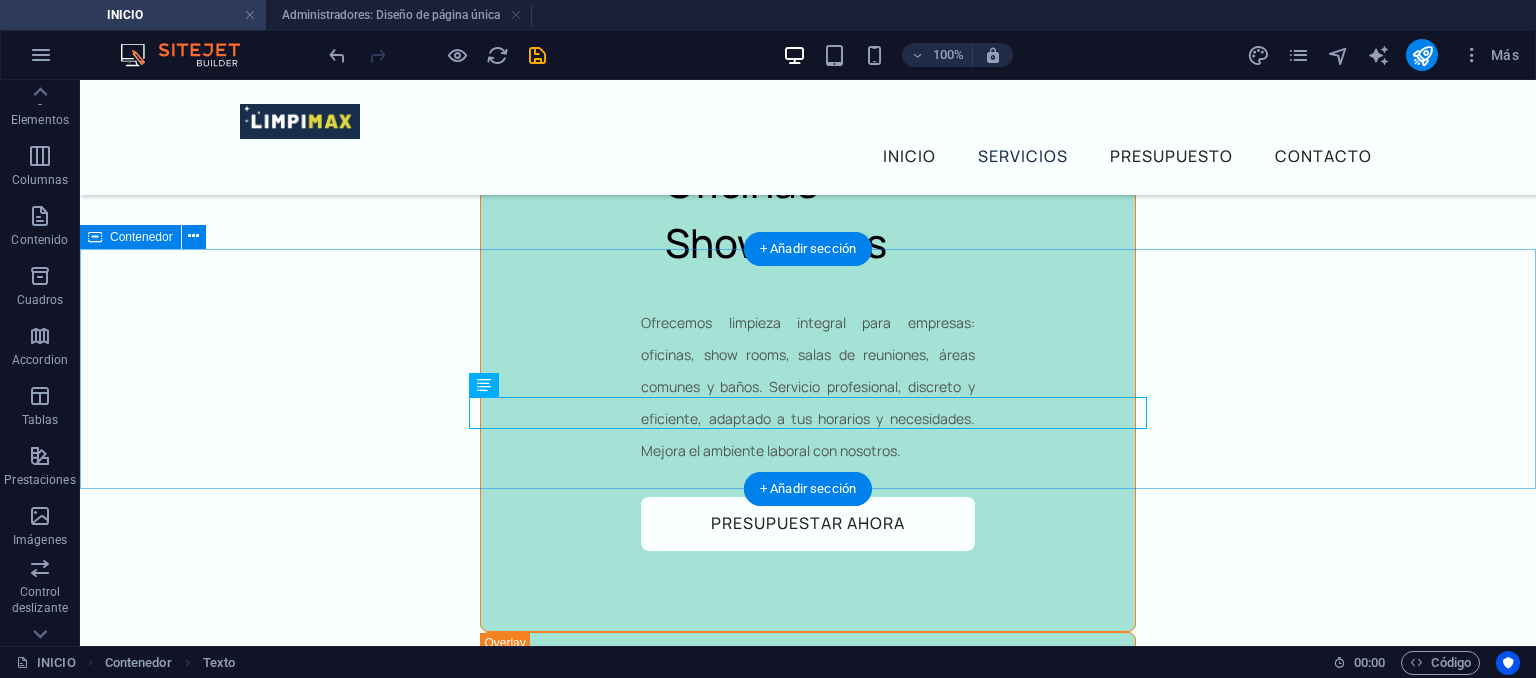 click on "Administraciones con quienes trabajamos: Edificios, mudanzas, finales de obra y mucho más" at bounding box center [808, 3058] 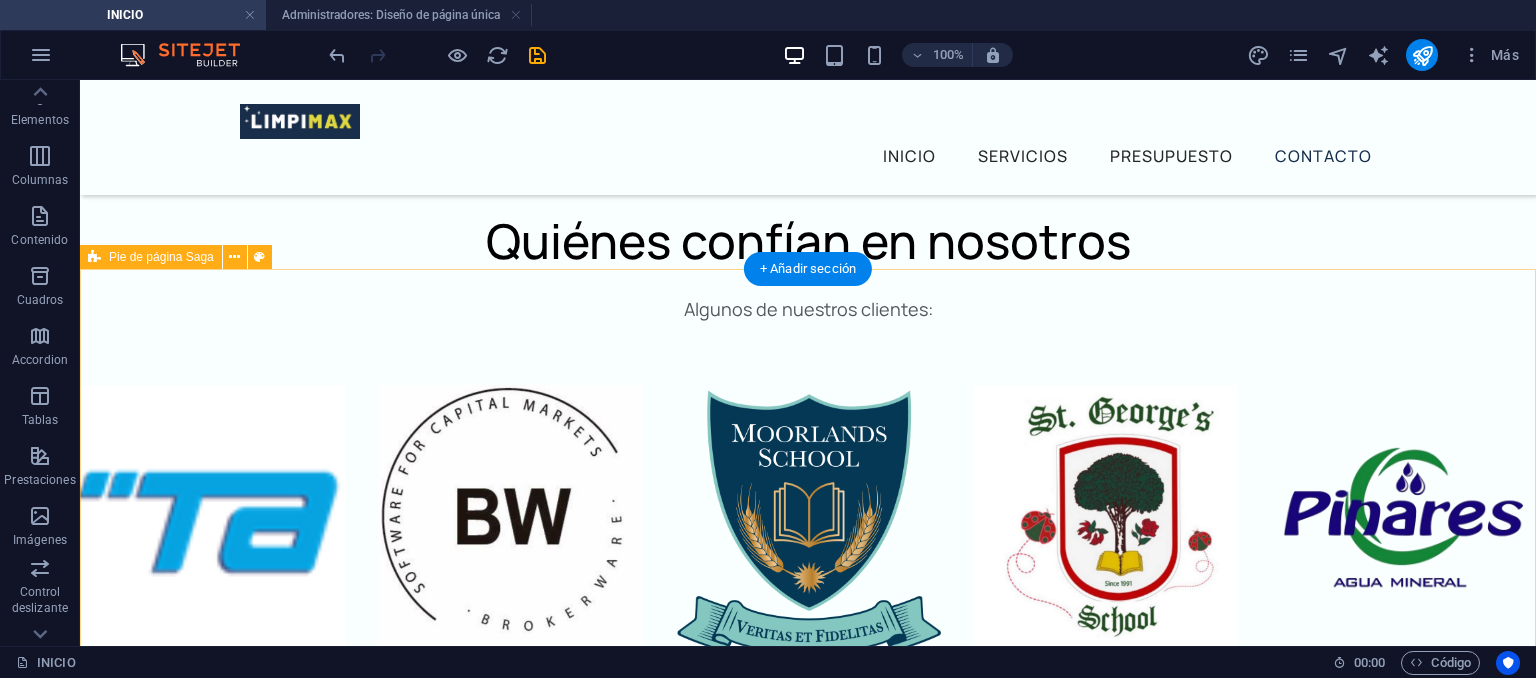 scroll, scrollTop: 8288, scrollLeft: 0, axis: vertical 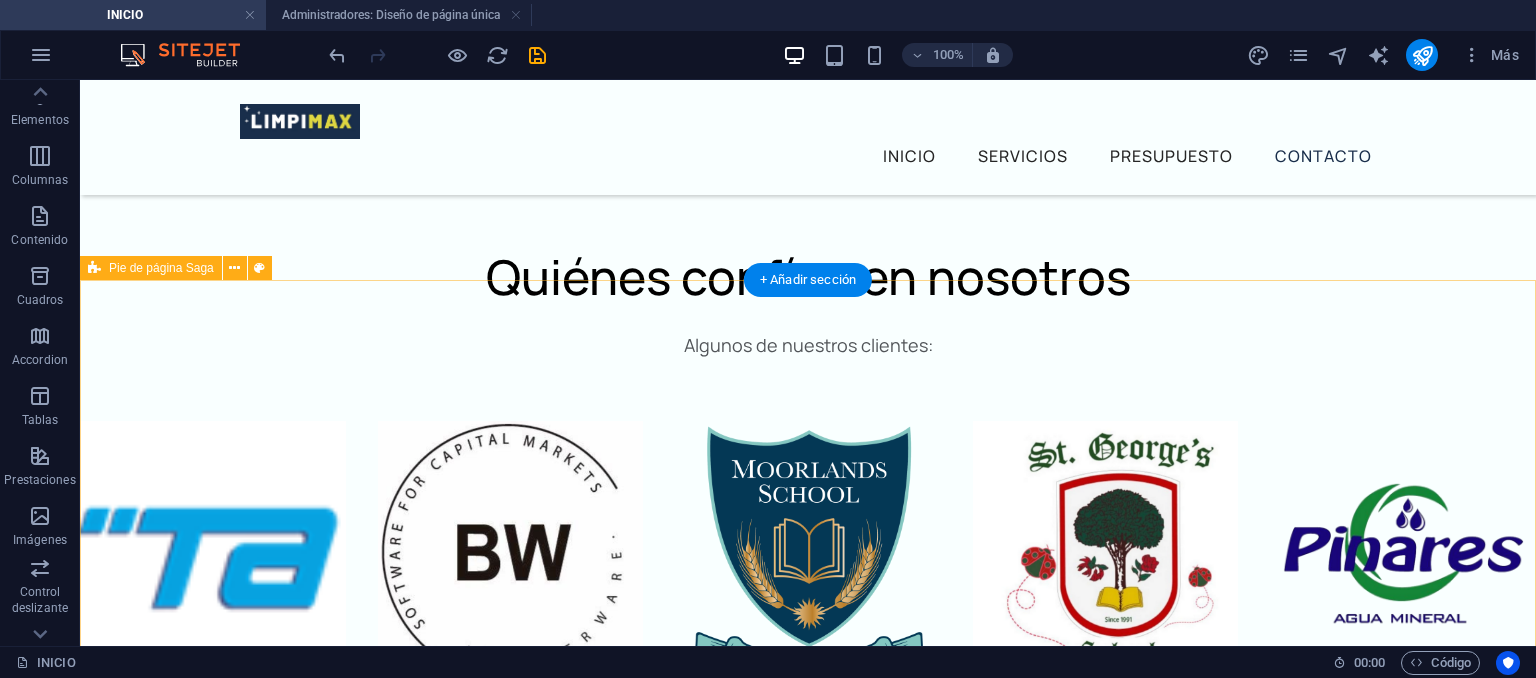 click on "Limpieza profesional, eficiente, confiable y personalizada para todo tipo de espacios. Servicios Limpiamos tu hogar Mantenemos tu edificio Finalizamos tu obra Cuidamos tu colegio Hacemos brillar tu empresa Contactate +598 [PHONE] hola@[DOMAIN].uy Trabaja con nosotros +598 [PHONE]                                                 © [YEAR] Limpimax" at bounding box center [808, 5329] 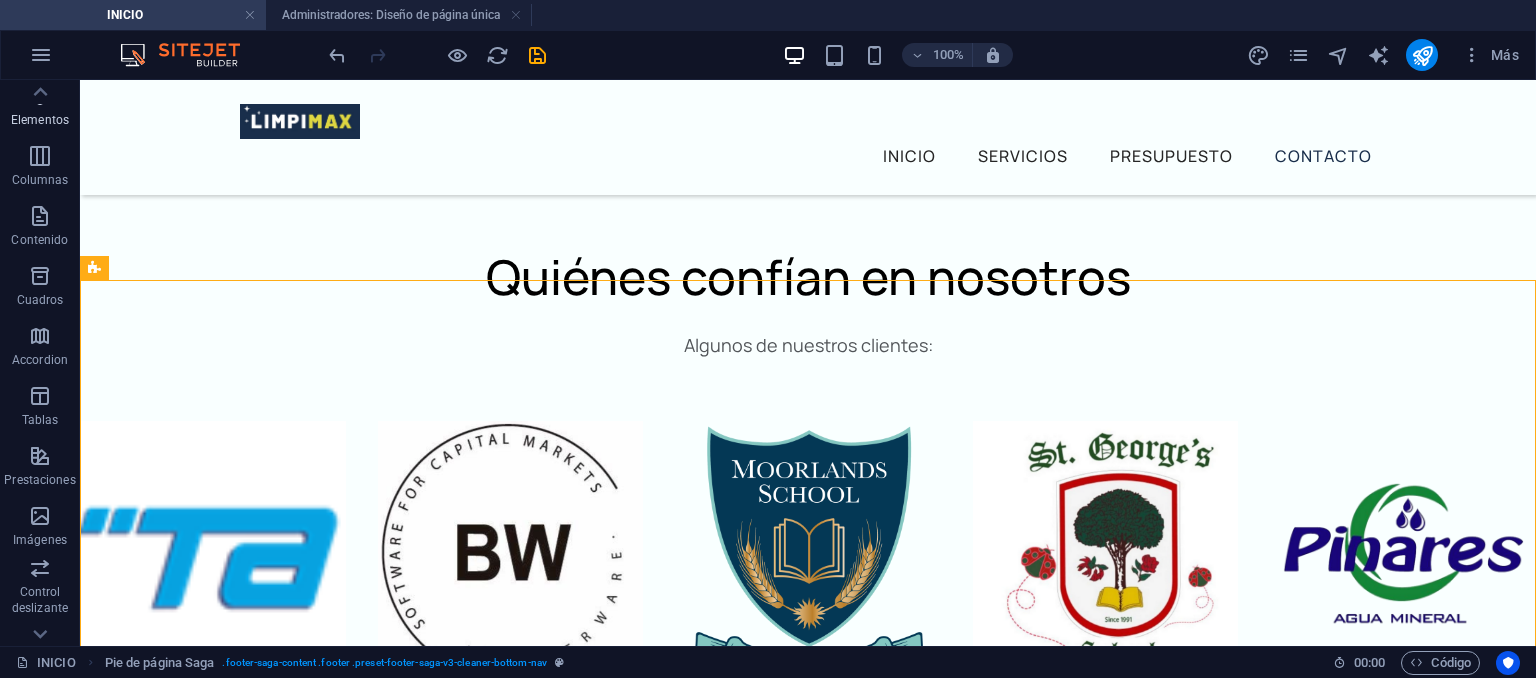click on "Elementos" at bounding box center [40, 120] 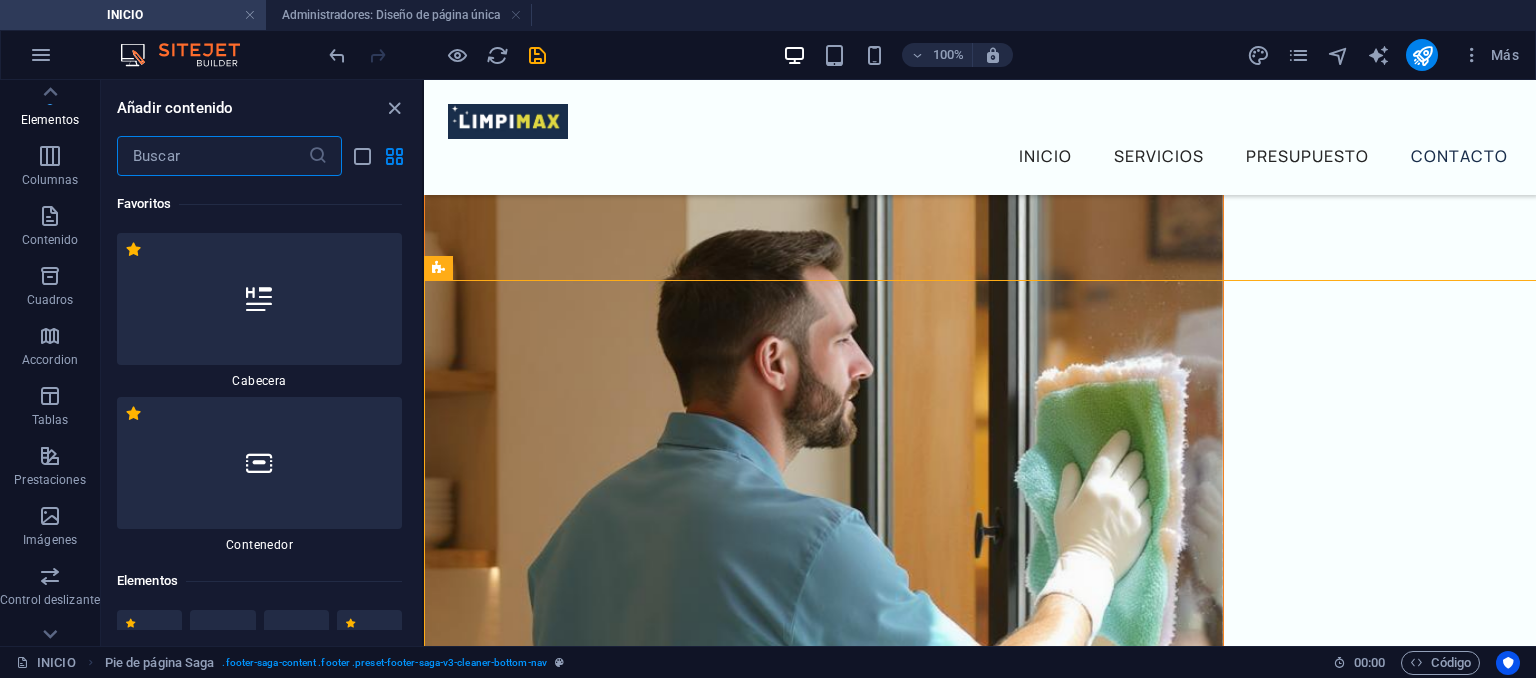 scroll, scrollTop: 64, scrollLeft: 0, axis: vertical 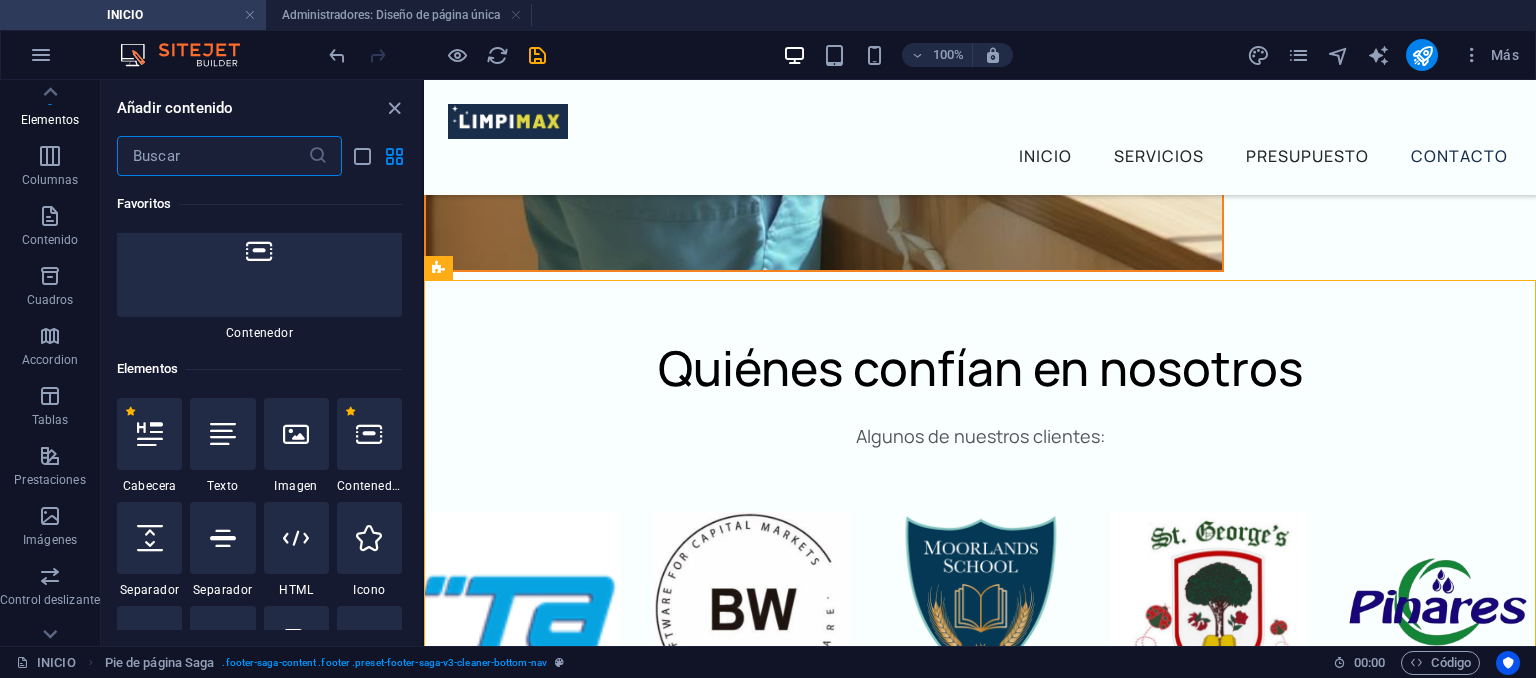 click at bounding box center [212, 156] 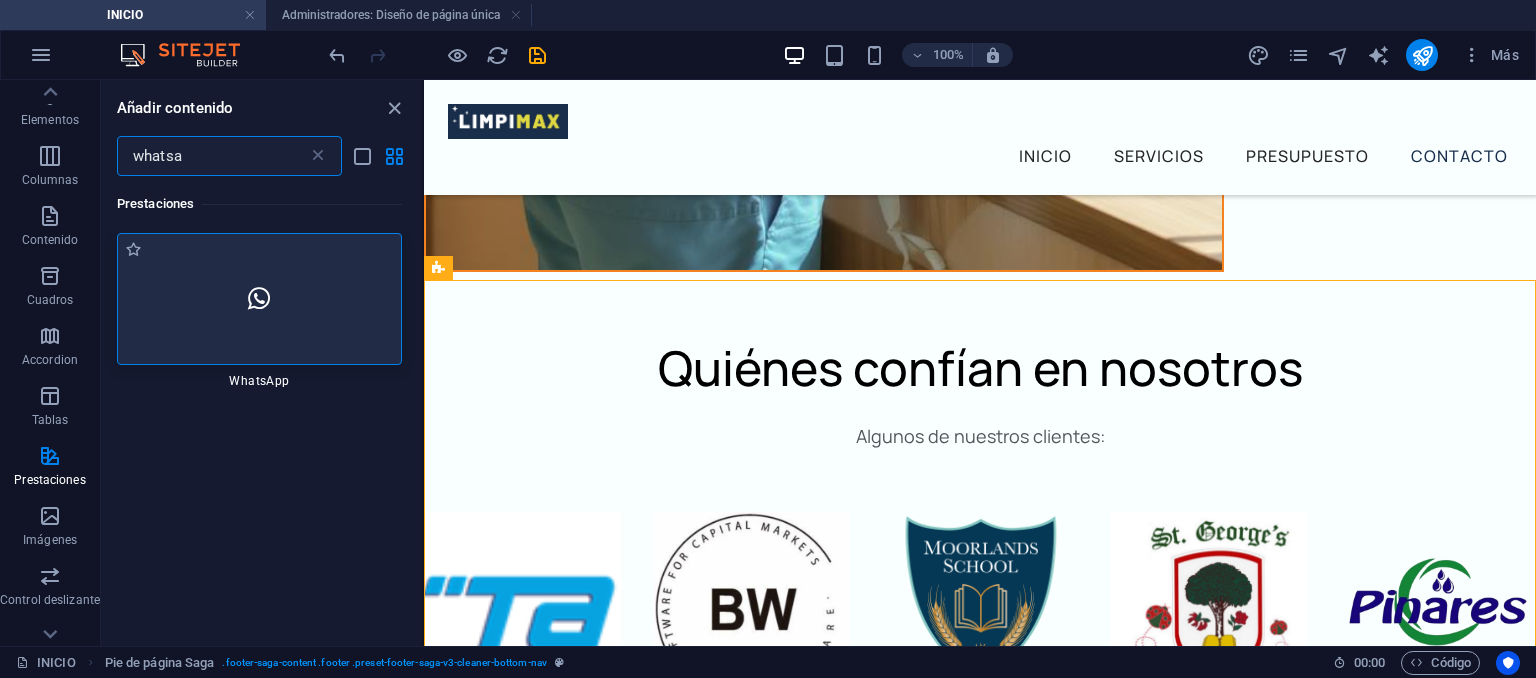 scroll, scrollTop: 0, scrollLeft: 0, axis: both 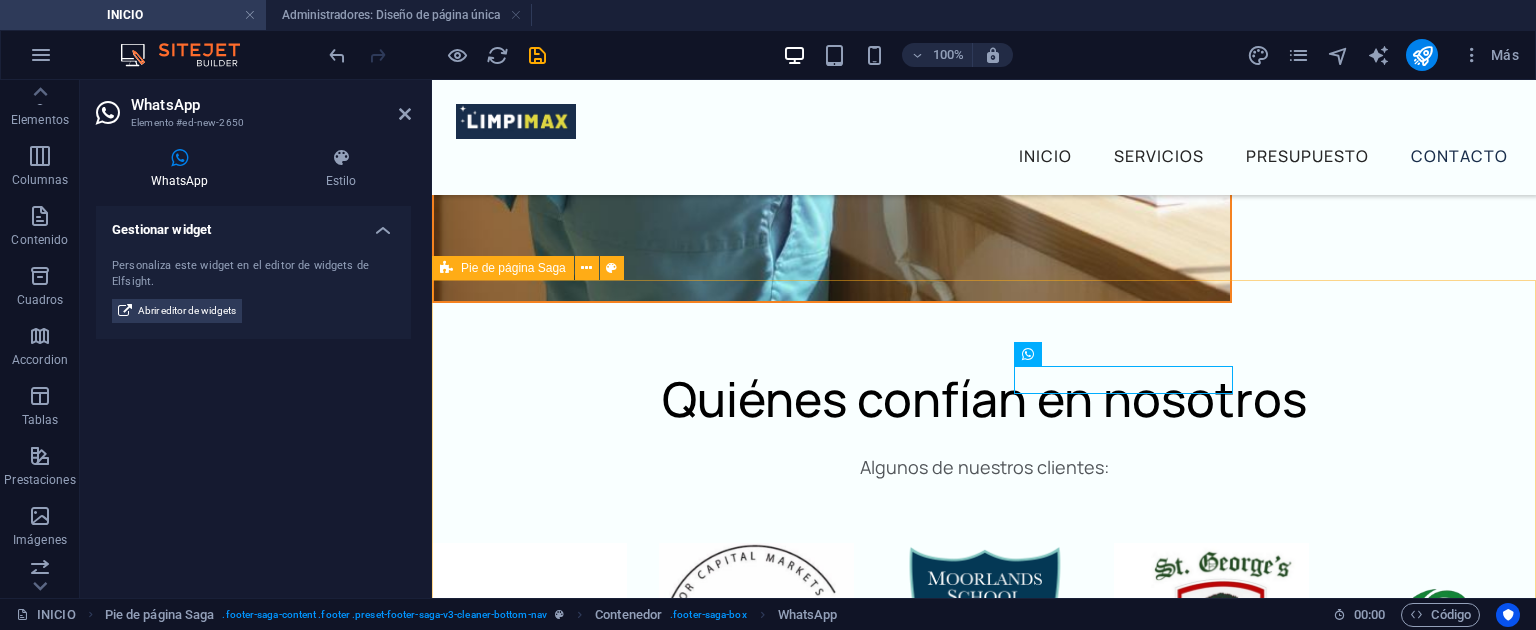 click on "Limpieza profesional, eficiente, confiable y personalizada para todo tipo de espacios. Servicios Limpiamos tu hogar Mantenemos tu edificio Finalizamos tu obra Cuidamos tu colegio Hacemos brillar tu empresa Contactate +598 [PHONE] hola@[DOMAIN].uy Trabaja con nosotros +598 [PHONE]                                                 © [YEAR] Limpimax" at bounding box center (984, 5386) 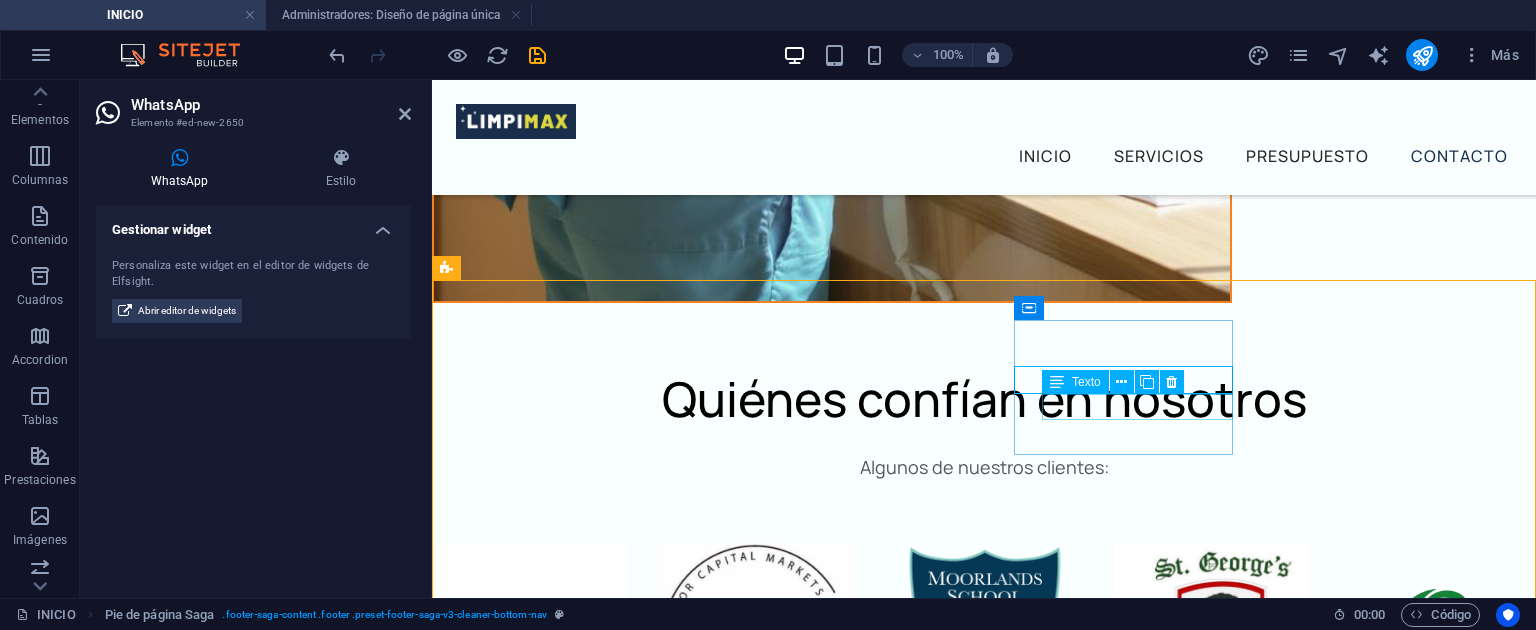 scroll, scrollTop: 8288, scrollLeft: 0, axis: vertical 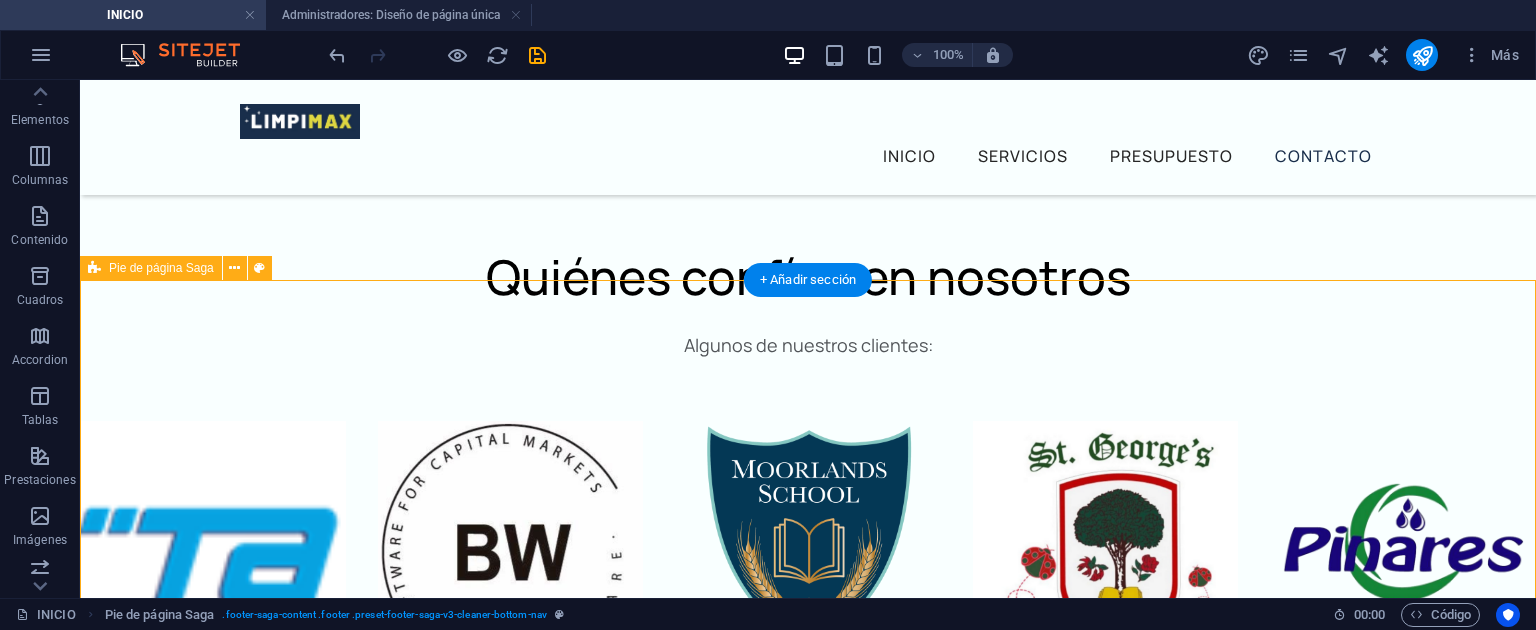 click on "Limpieza profesional, eficiente, confiable y personalizada para todo tipo de espacios. Servicios Limpiamos tu hogar Mantenemos tu edificio Finalizamos tu obra Cuidamos tu colegio Hacemos brillar tu empresa Contactate +598 [PHONE] hola@[DOMAIN].uy Trabaja con nosotros +598 [PHONE]                                                 © [YEAR] Limpimax" at bounding box center [808, 5329] 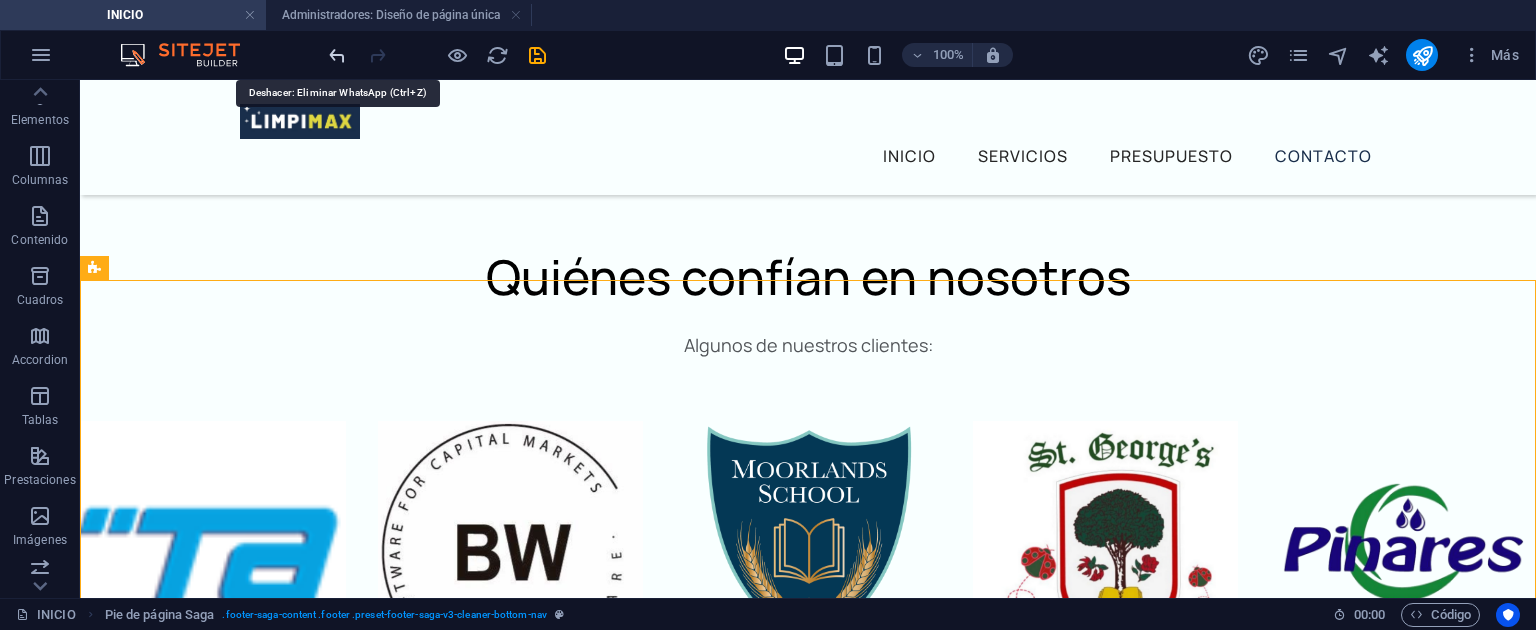 click at bounding box center (337, 55) 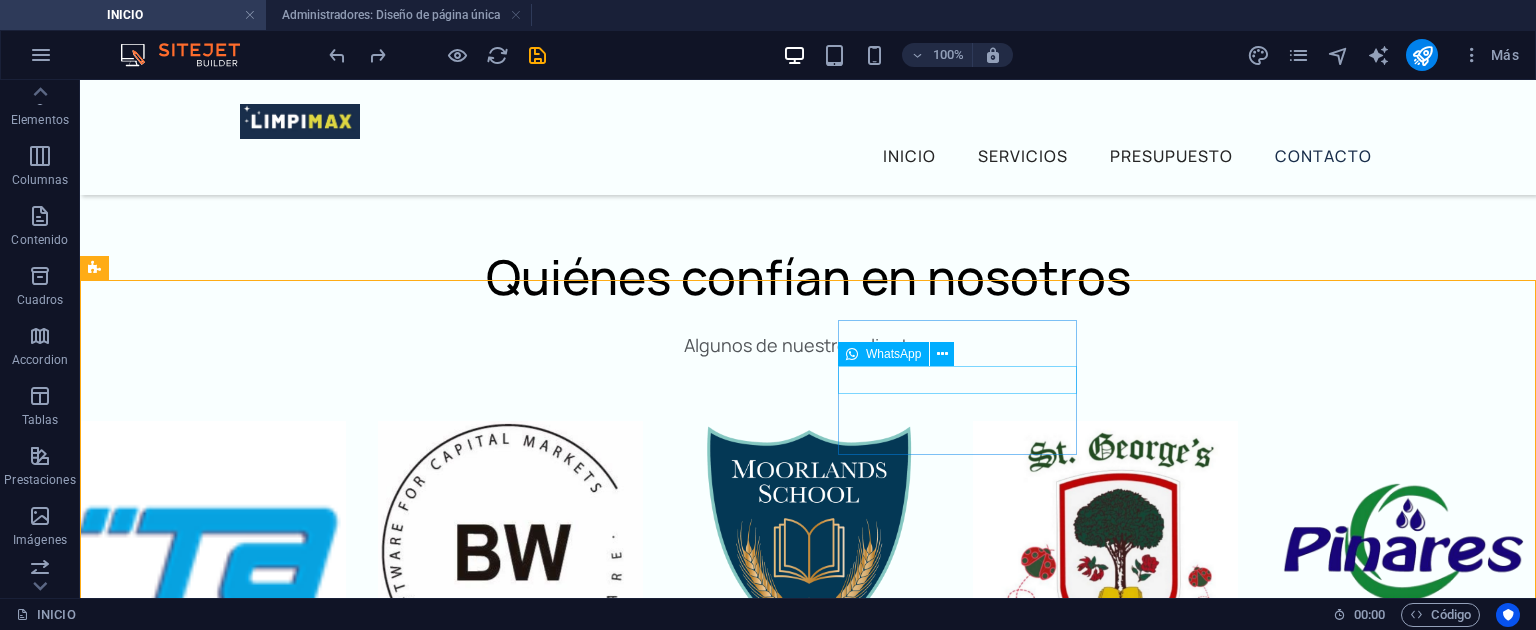 click on "WhatsApp" at bounding box center (893, 354) 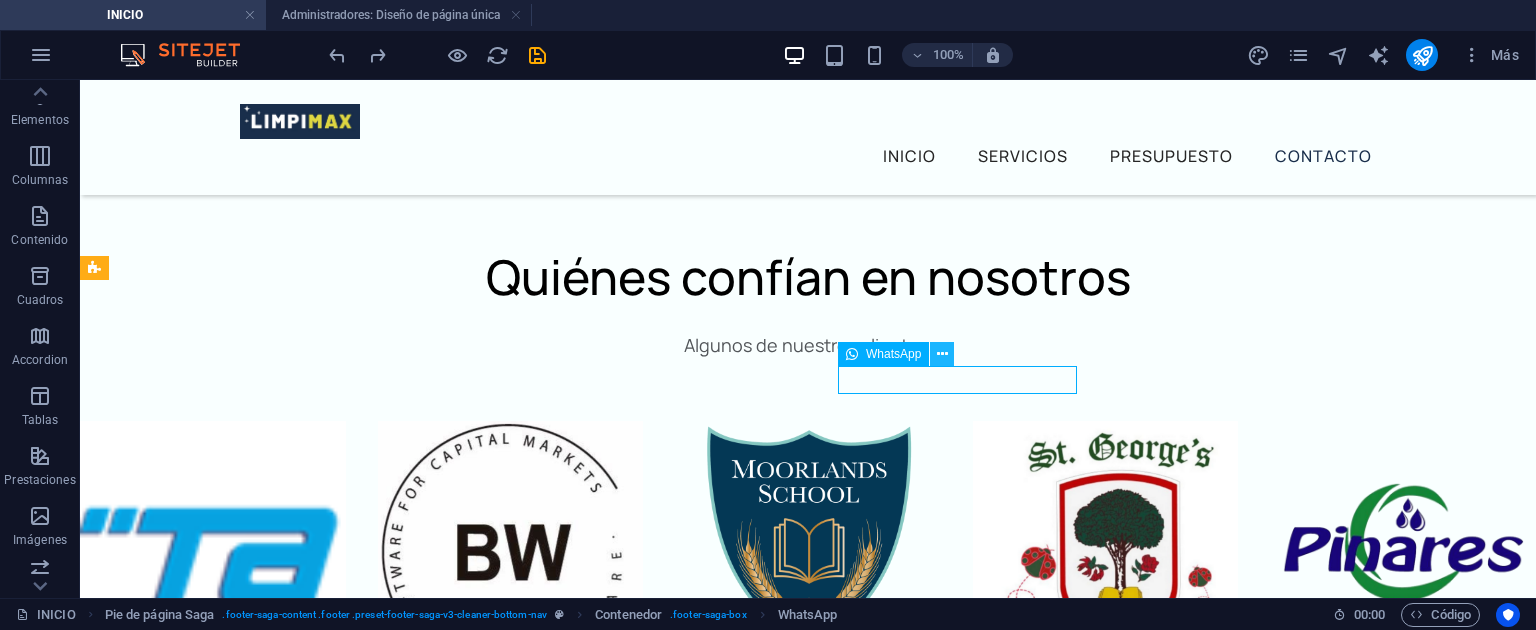 click at bounding box center (942, 354) 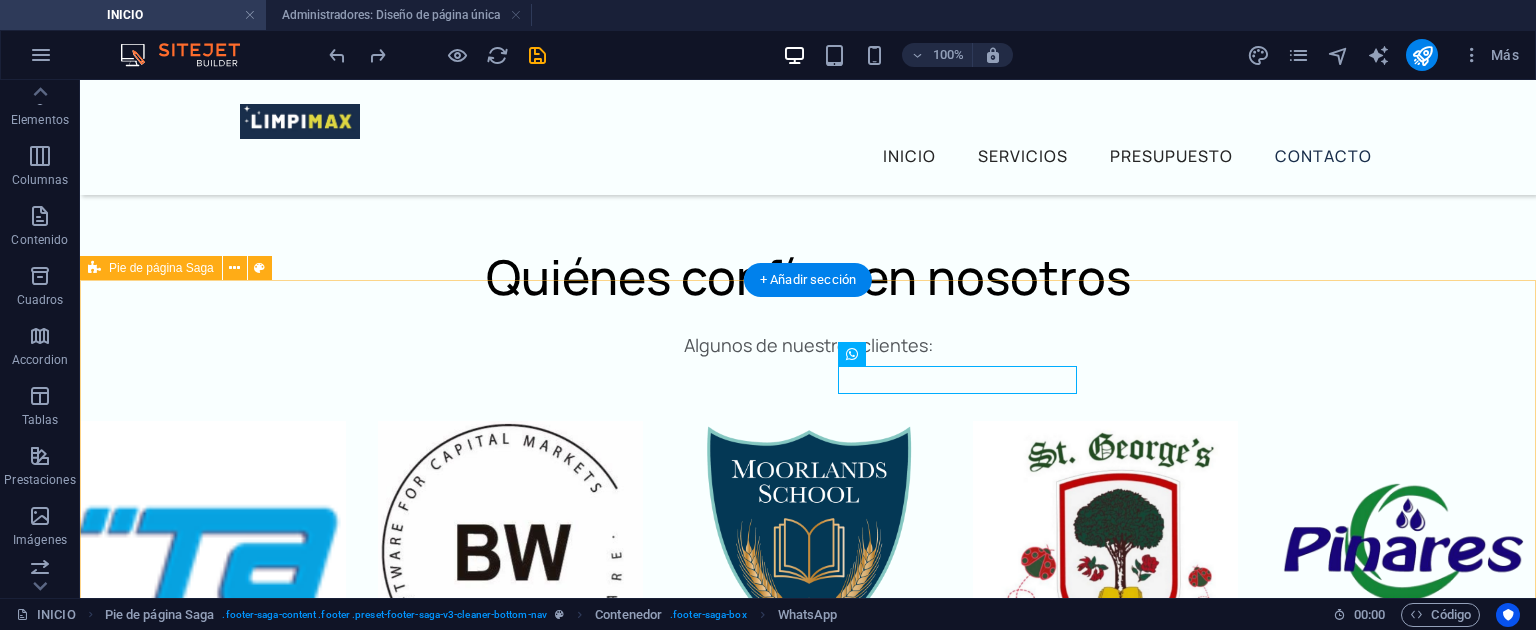 click on "Limpieza profesional, eficiente, confiable y personalizada para todo tipo de espacios. Servicios Limpiamos tu hogar Mantenemos tu edificio Finalizamos tu obra Cuidamos tu colegio Hacemos brillar tu empresa Contactate +598 [PHONE] hola@[DOMAIN].uy Trabaja con nosotros +598 [PHONE]                                                 © [YEAR] Limpimax" at bounding box center [808, 5329] 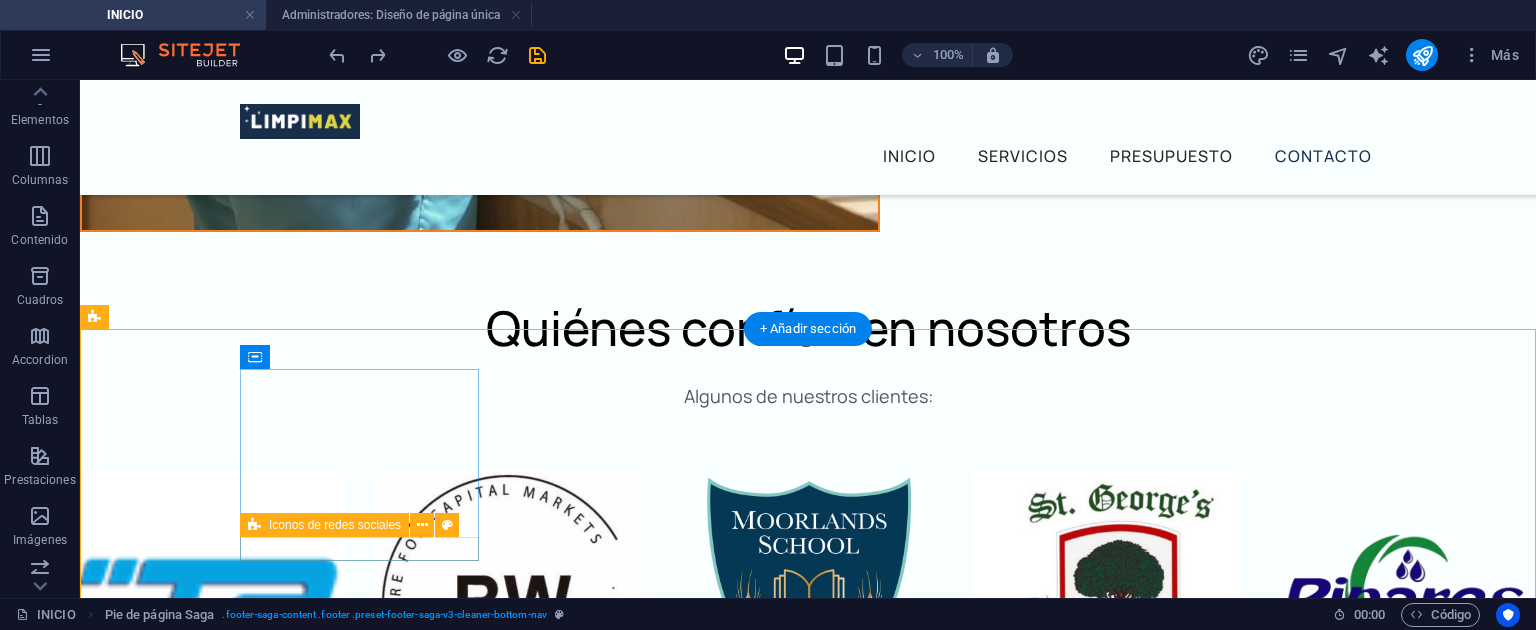 scroll, scrollTop: 8232, scrollLeft: 0, axis: vertical 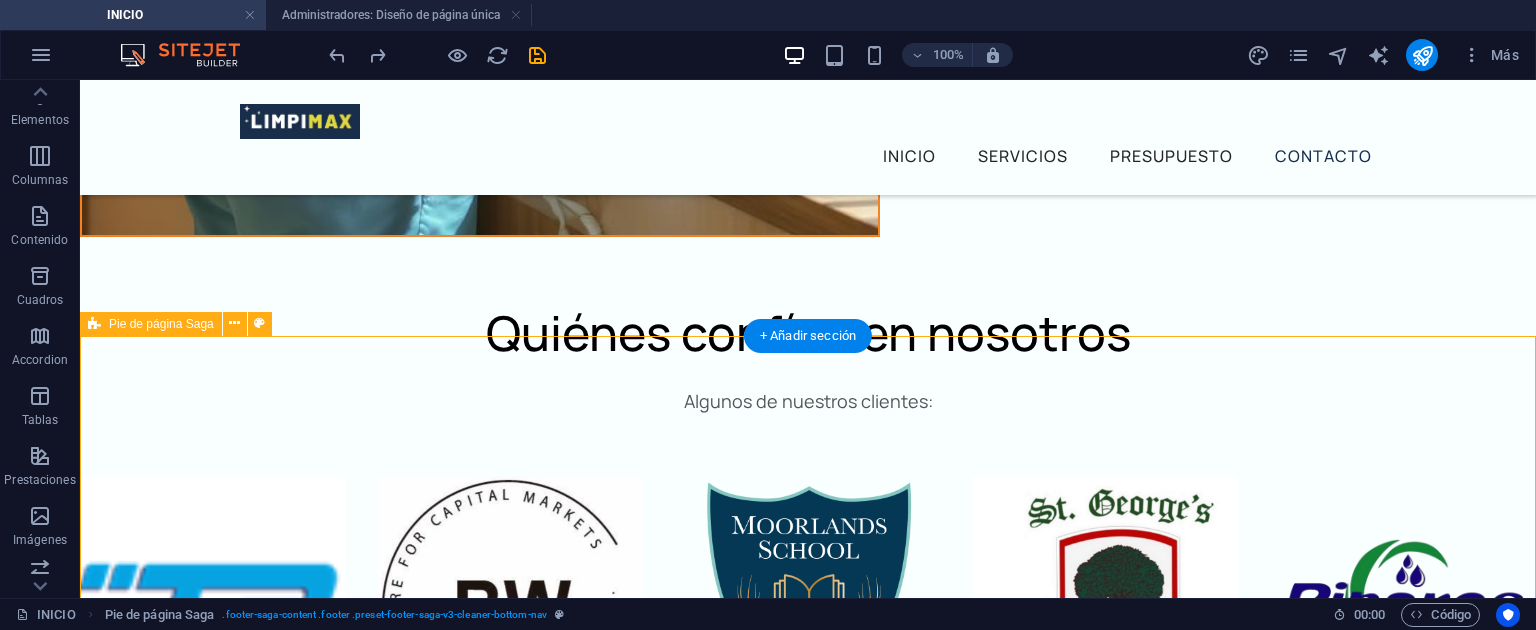 click on "Limpieza profesional, eficiente, confiable y personalizada para todo tipo de espacios. Servicios Limpiamos tu hogar Mantenemos tu edificio Finalizamos tu obra Cuidamos tu colegio Hacemos brillar tu empresa Contactate +598 [PHONE] hola@[DOMAIN].uy Trabaja con nosotros +598 [PHONE]                                                 © [YEAR] Limpimax" at bounding box center (808, 5385) 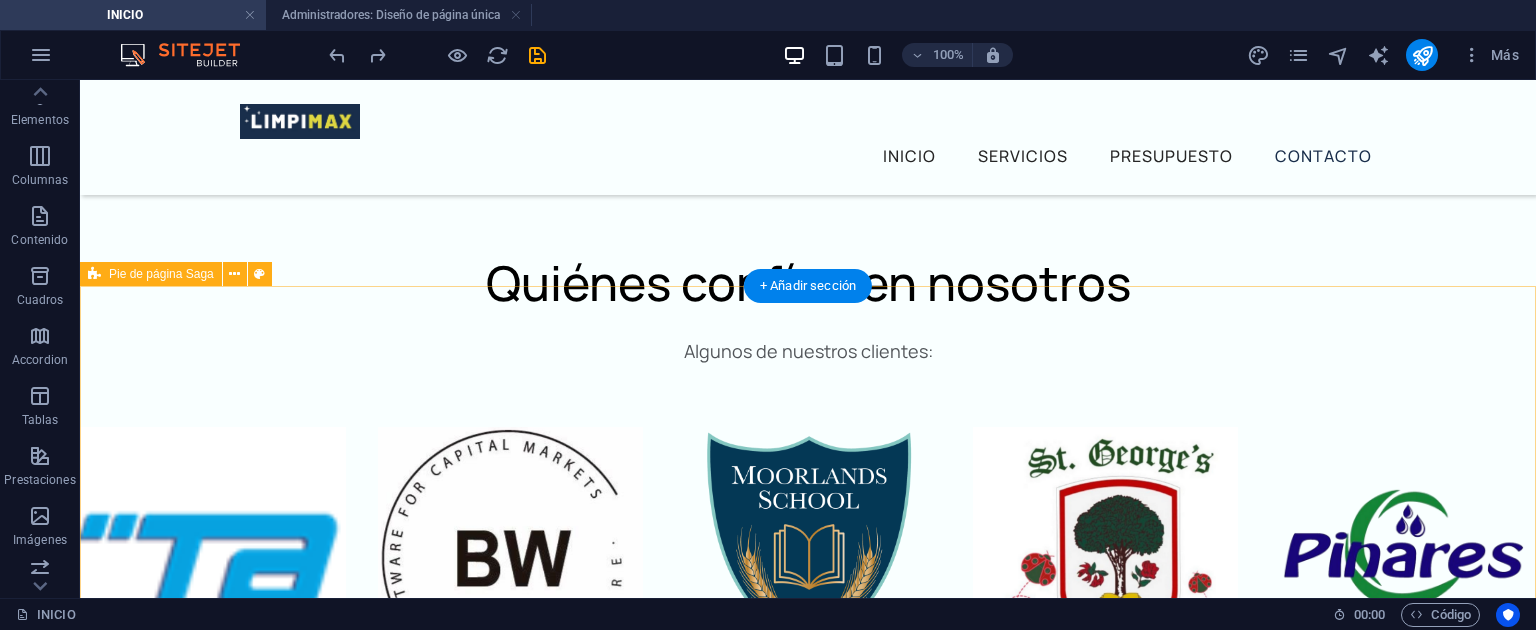 scroll, scrollTop: 8371, scrollLeft: 0, axis: vertical 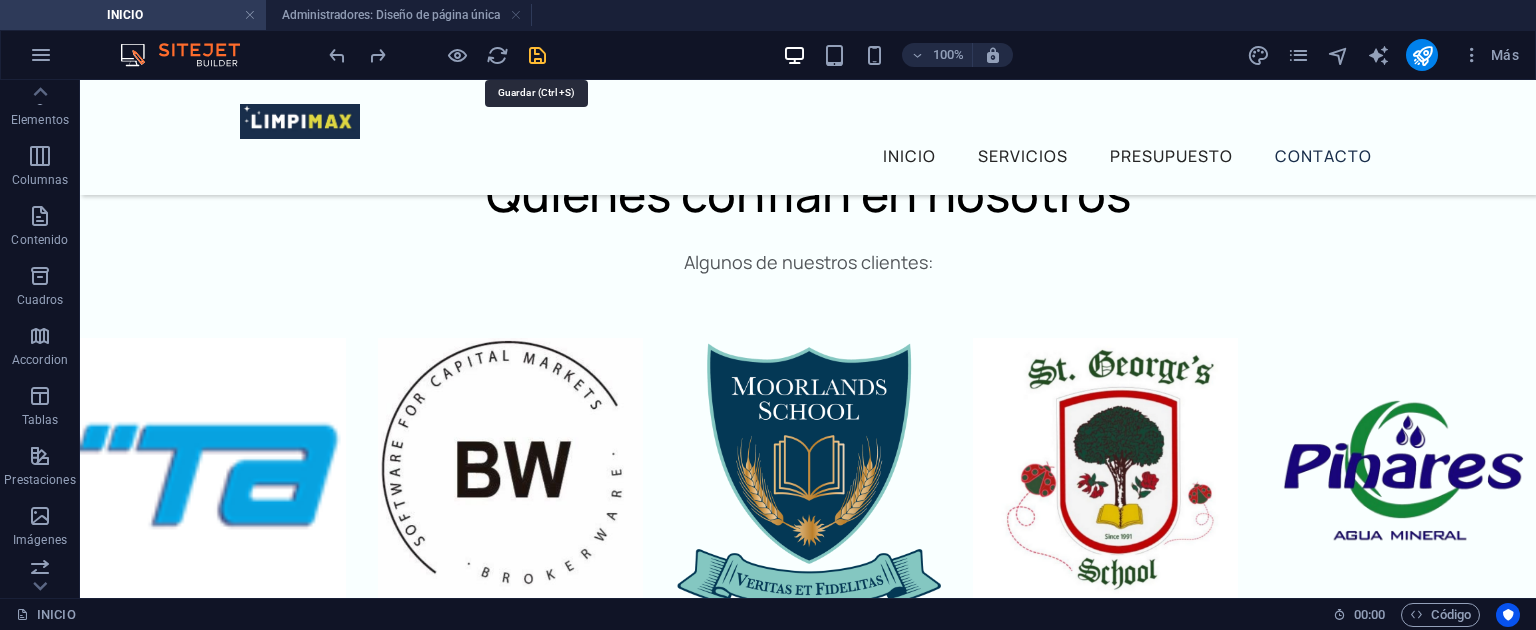 click at bounding box center (537, 55) 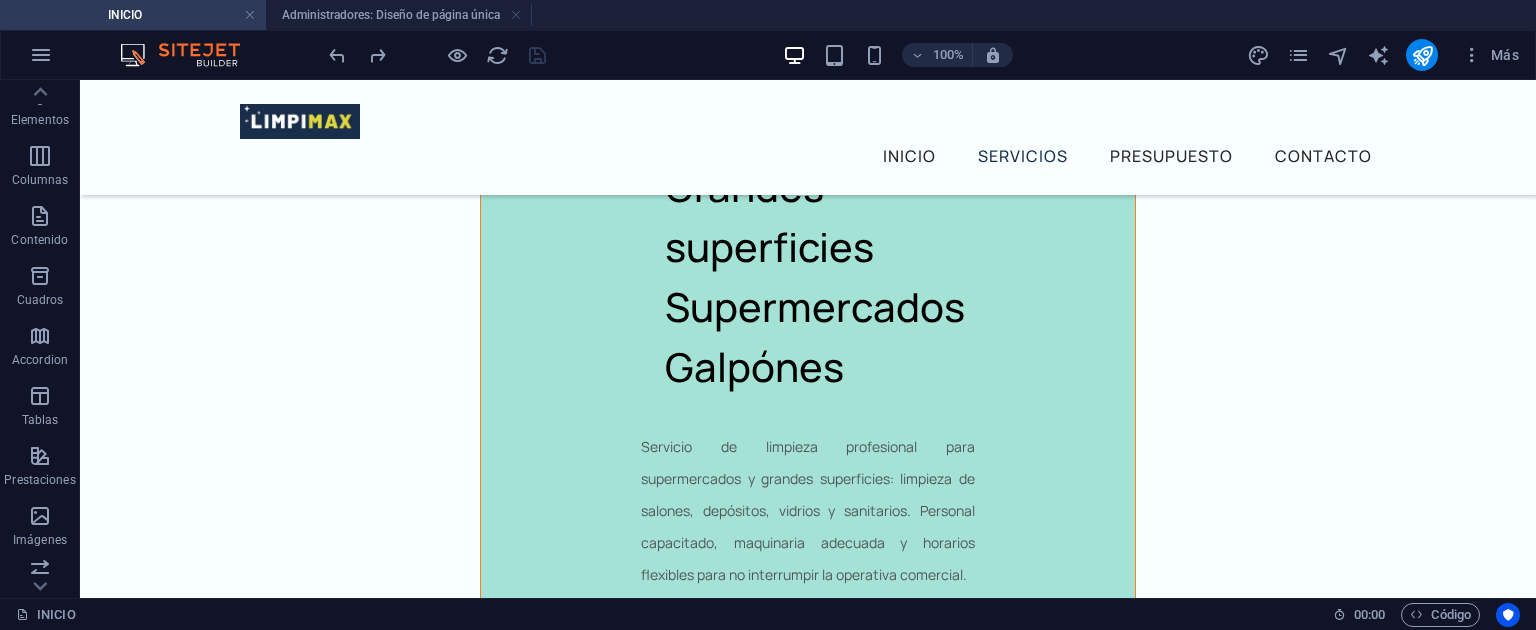 scroll, scrollTop: 5166, scrollLeft: 0, axis: vertical 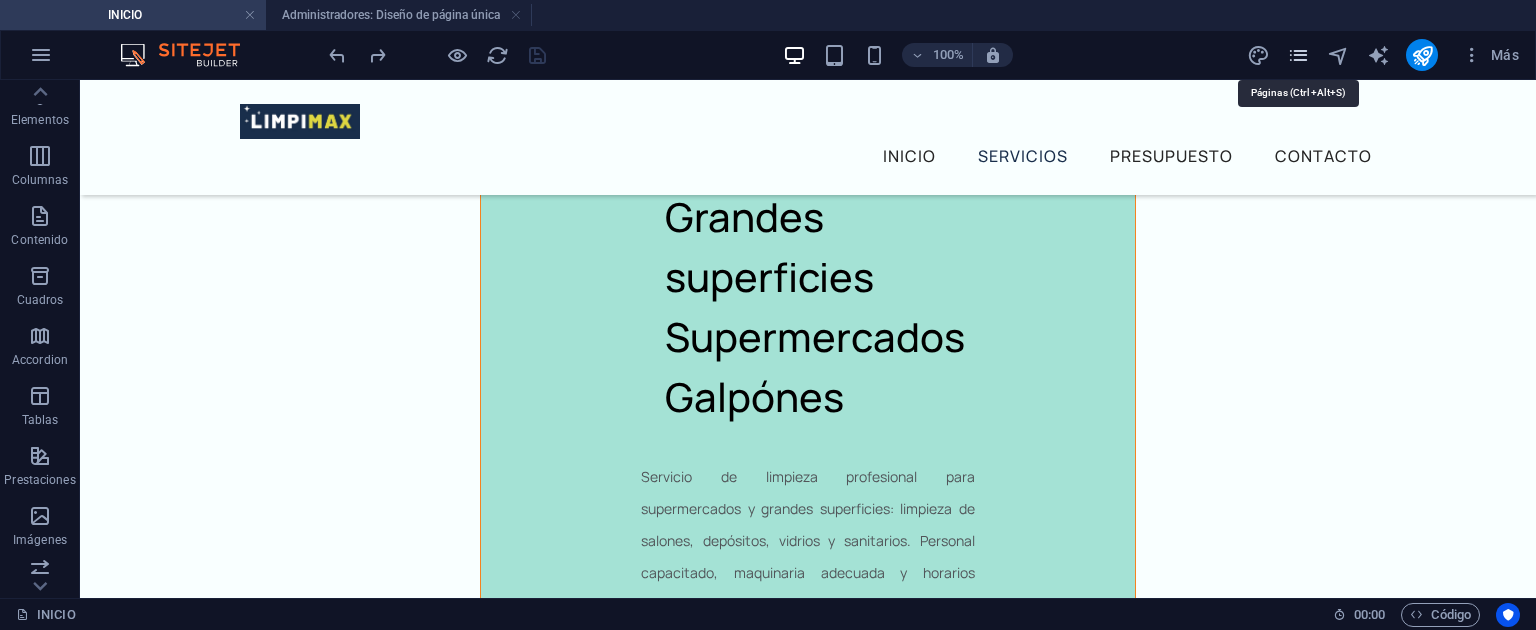 click at bounding box center (1298, 55) 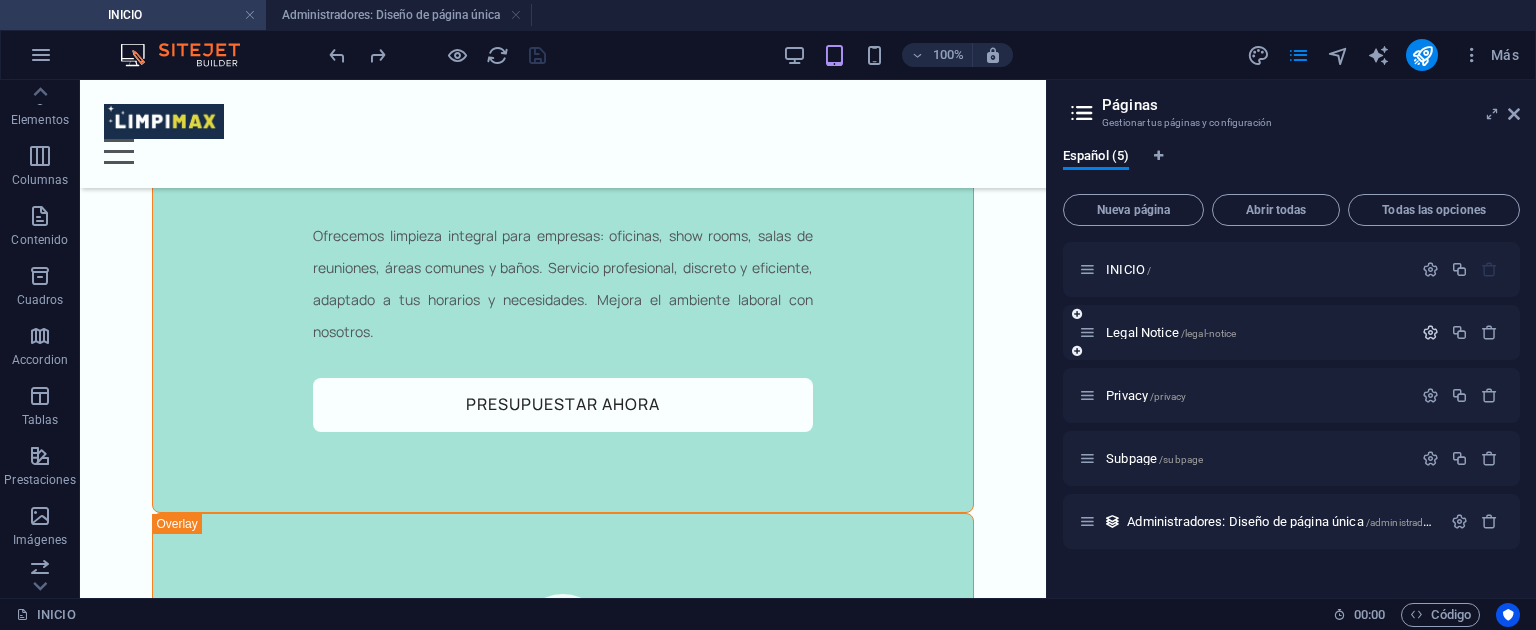 click at bounding box center (1430, 332) 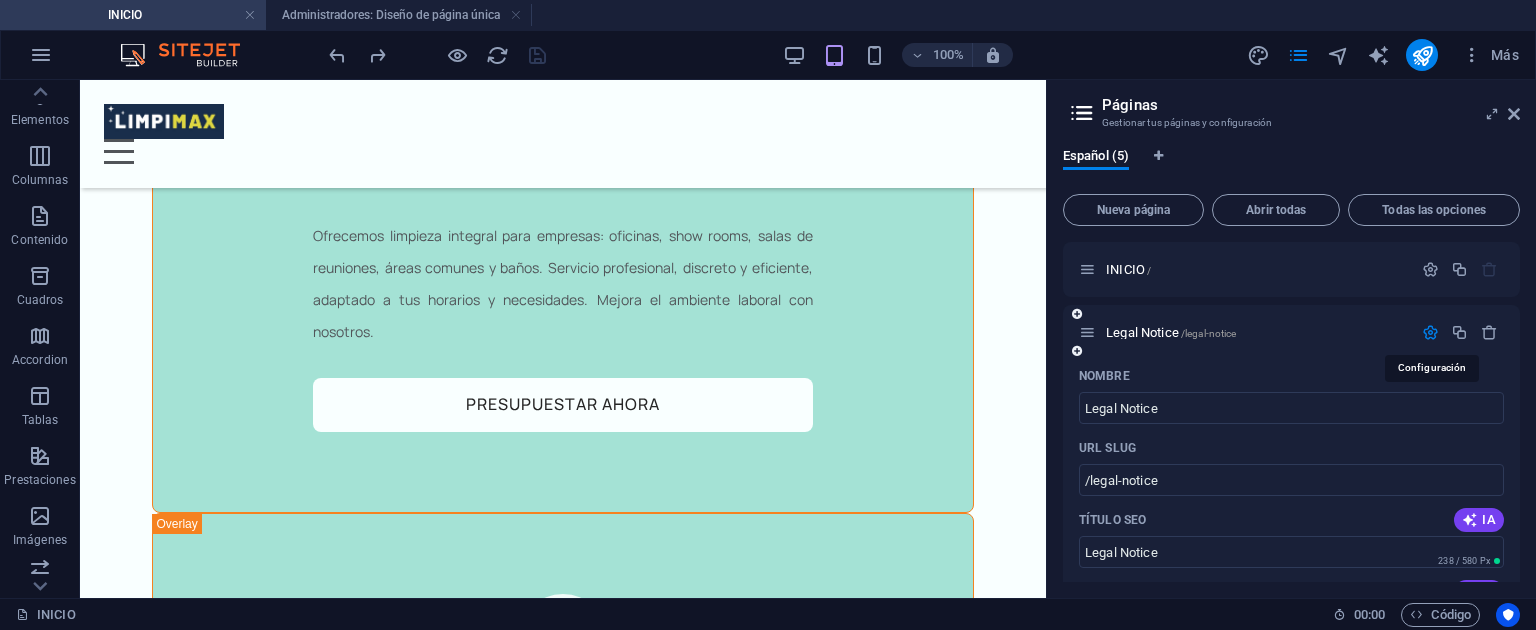 click at bounding box center [1430, 332] 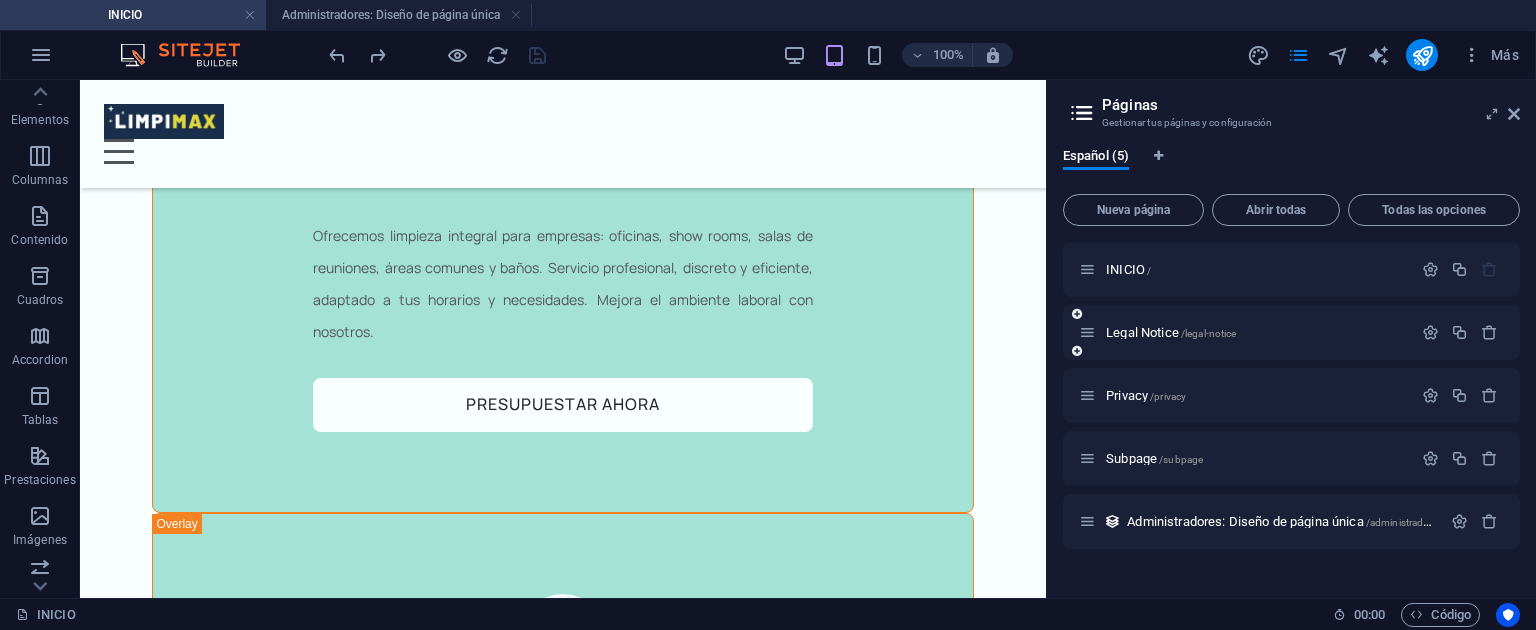 click on "Legal Notice /legal-notice" at bounding box center [1245, 332] 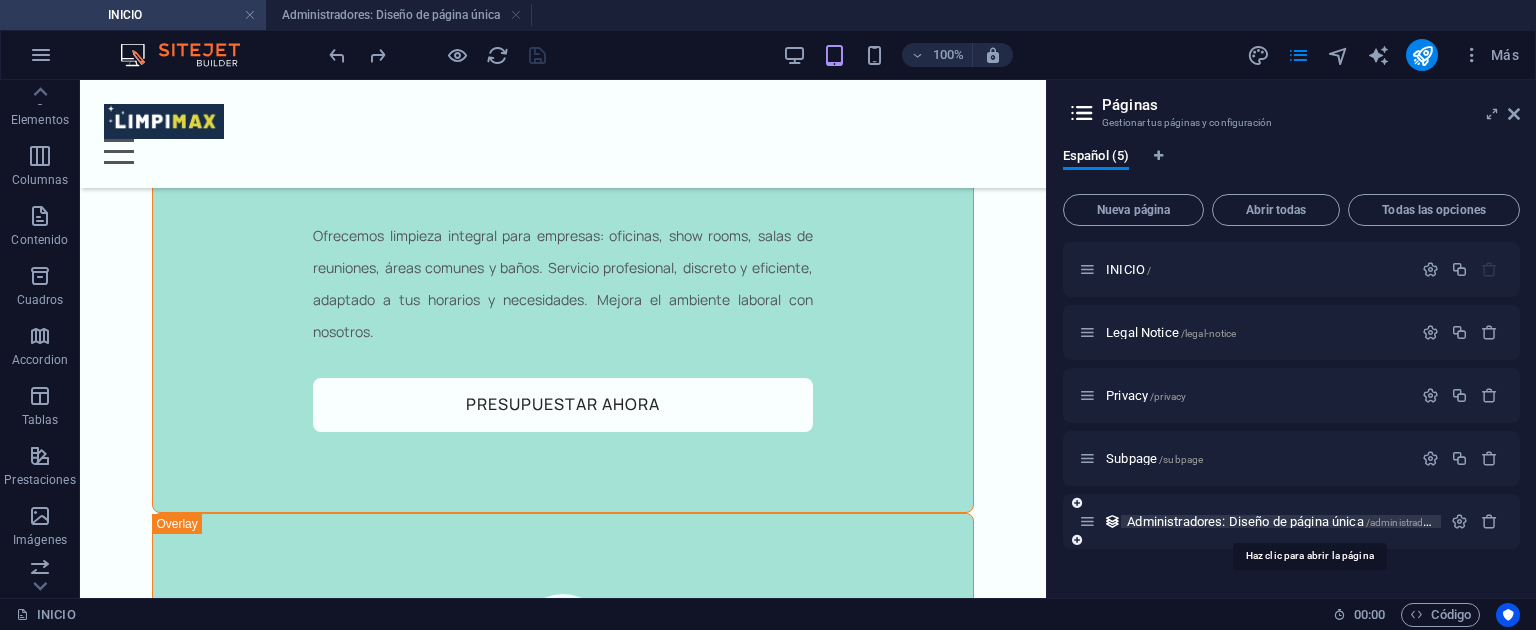 click on "Administradores: Diseño de página única /administradores-elemento" at bounding box center (1307, 521) 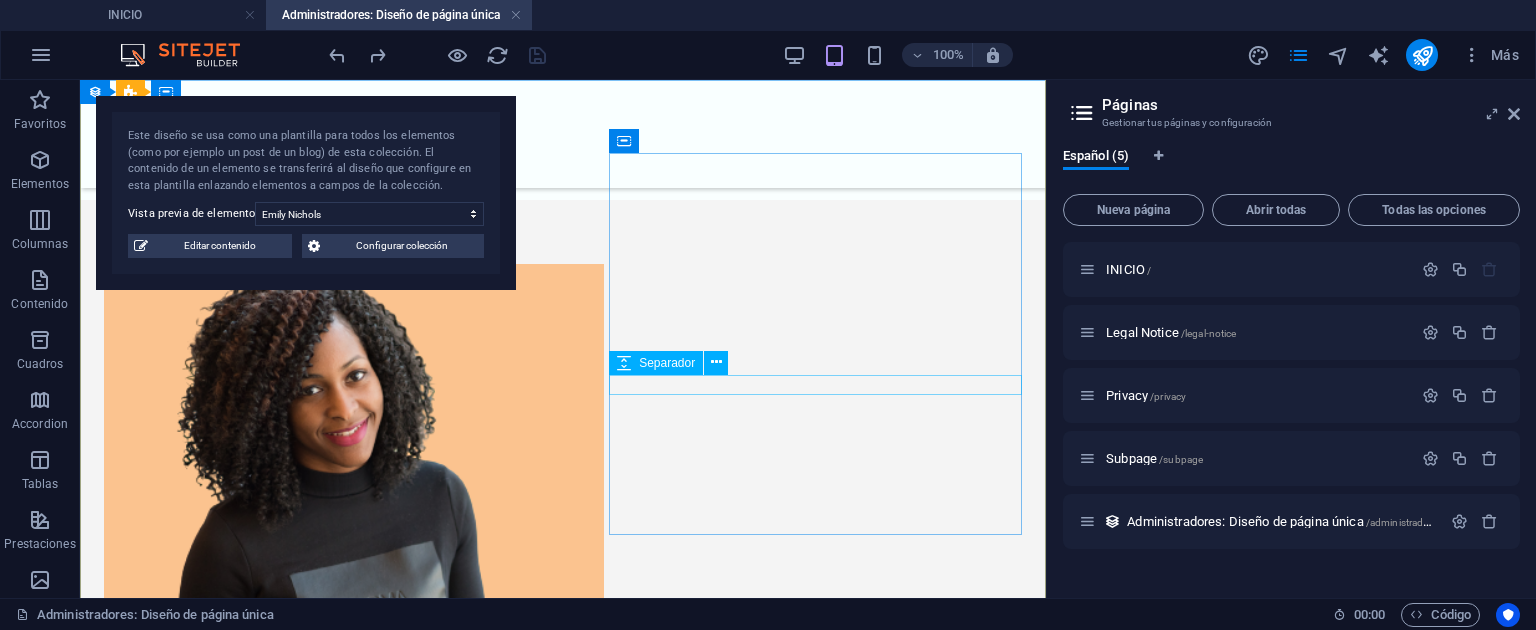 scroll, scrollTop: 0, scrollLeft: 0, axis: both 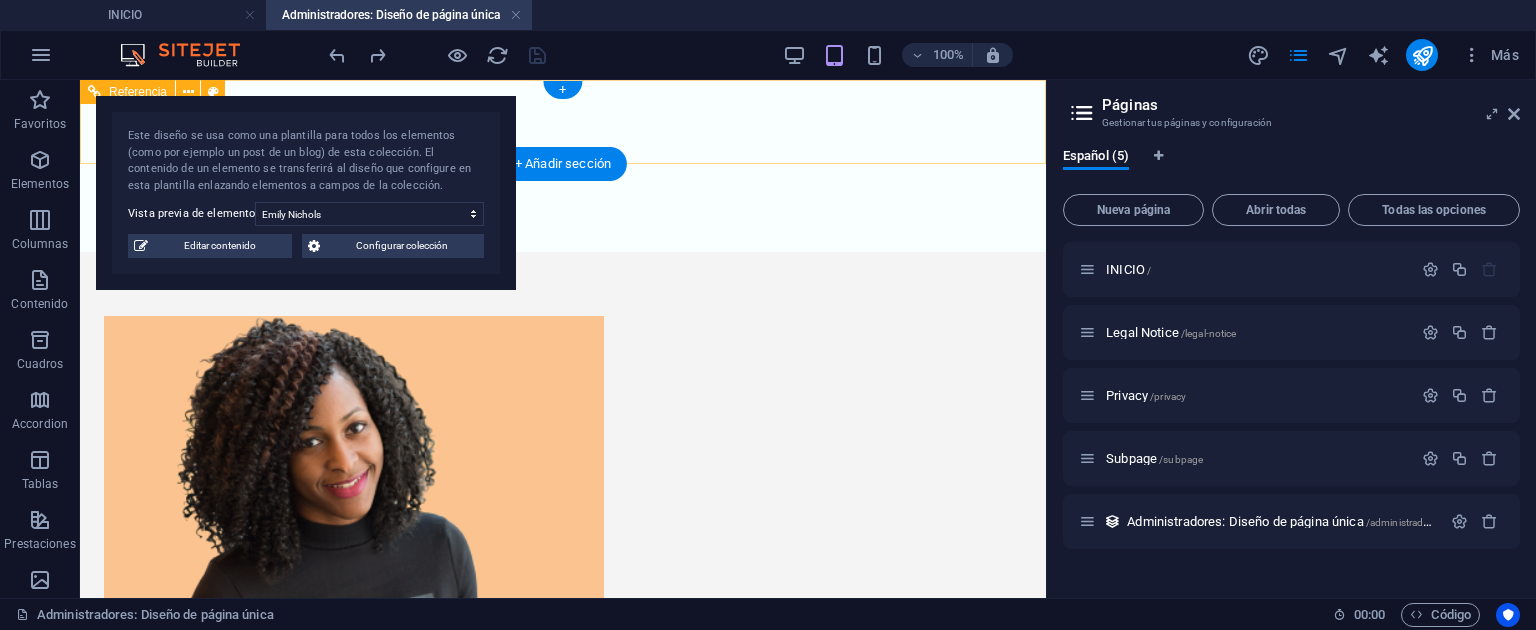 click at bounding box center [563, 151] 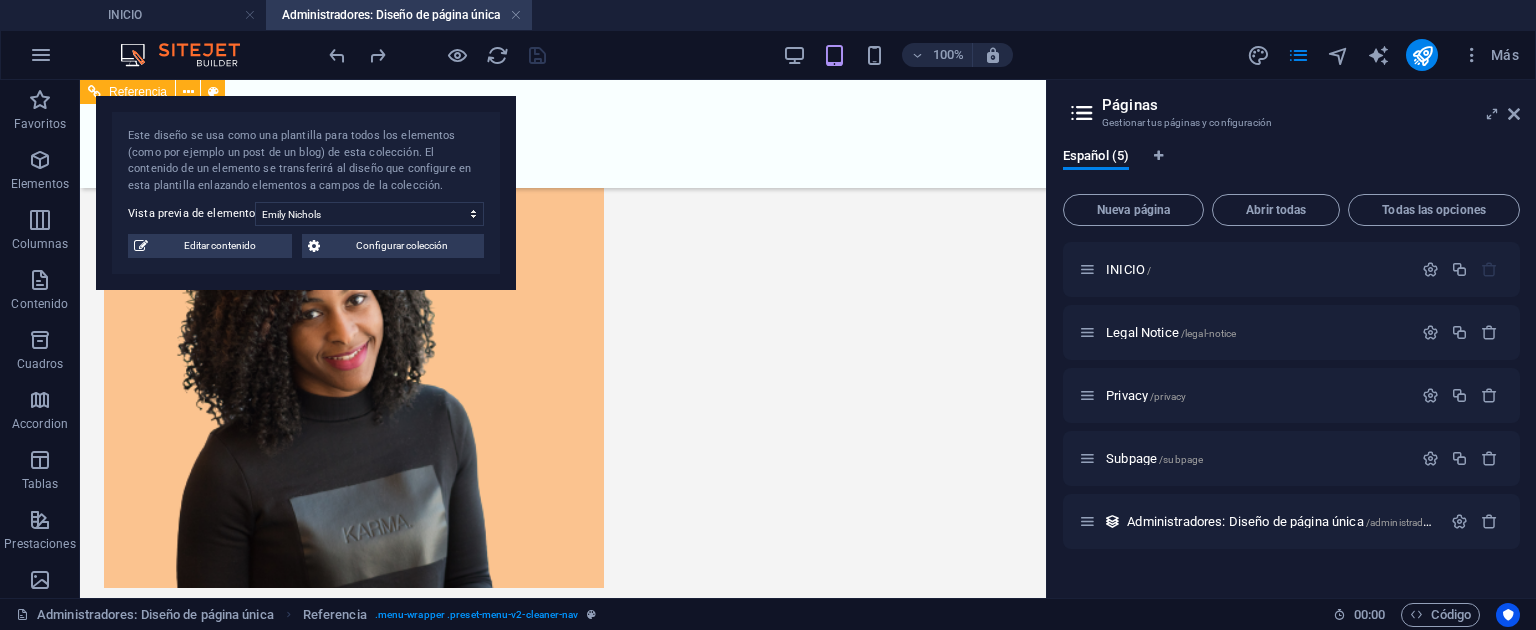 scroll, scrollTop: 106, scrollLeft: 0, axis: vertical 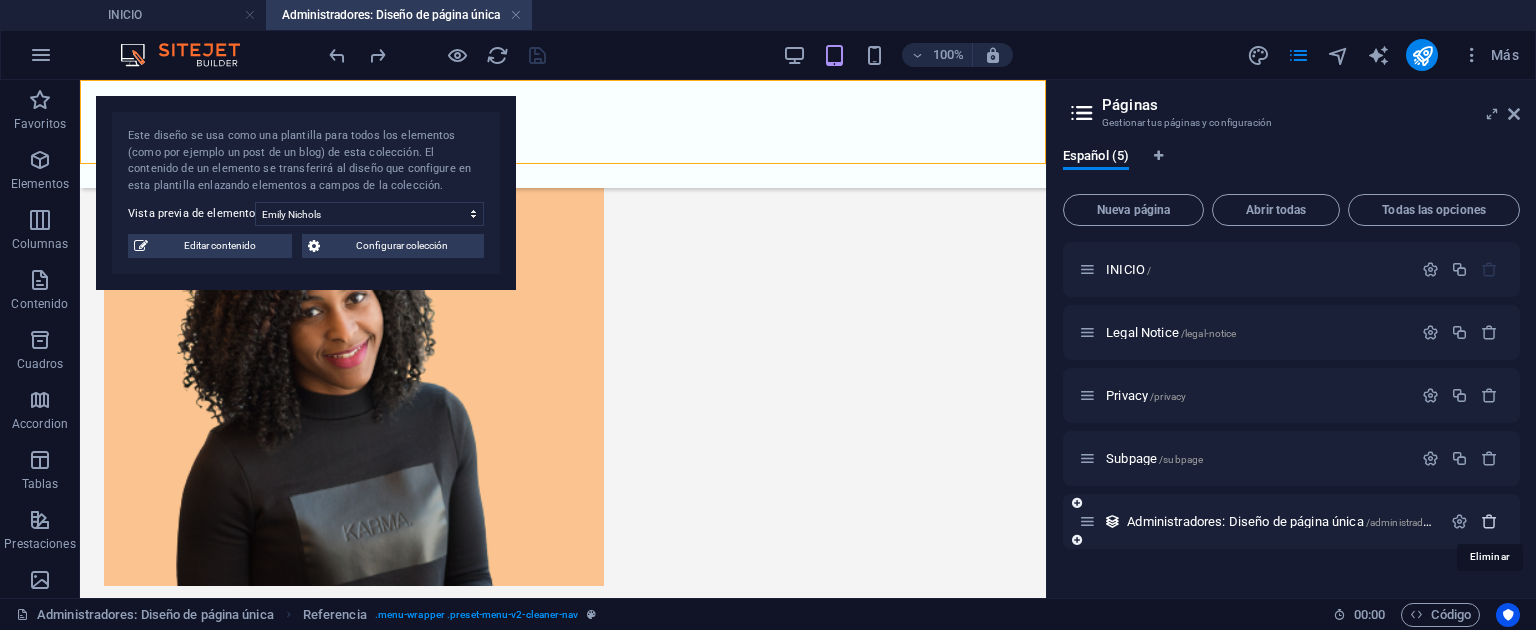 click at bounding box center (1489, 521) 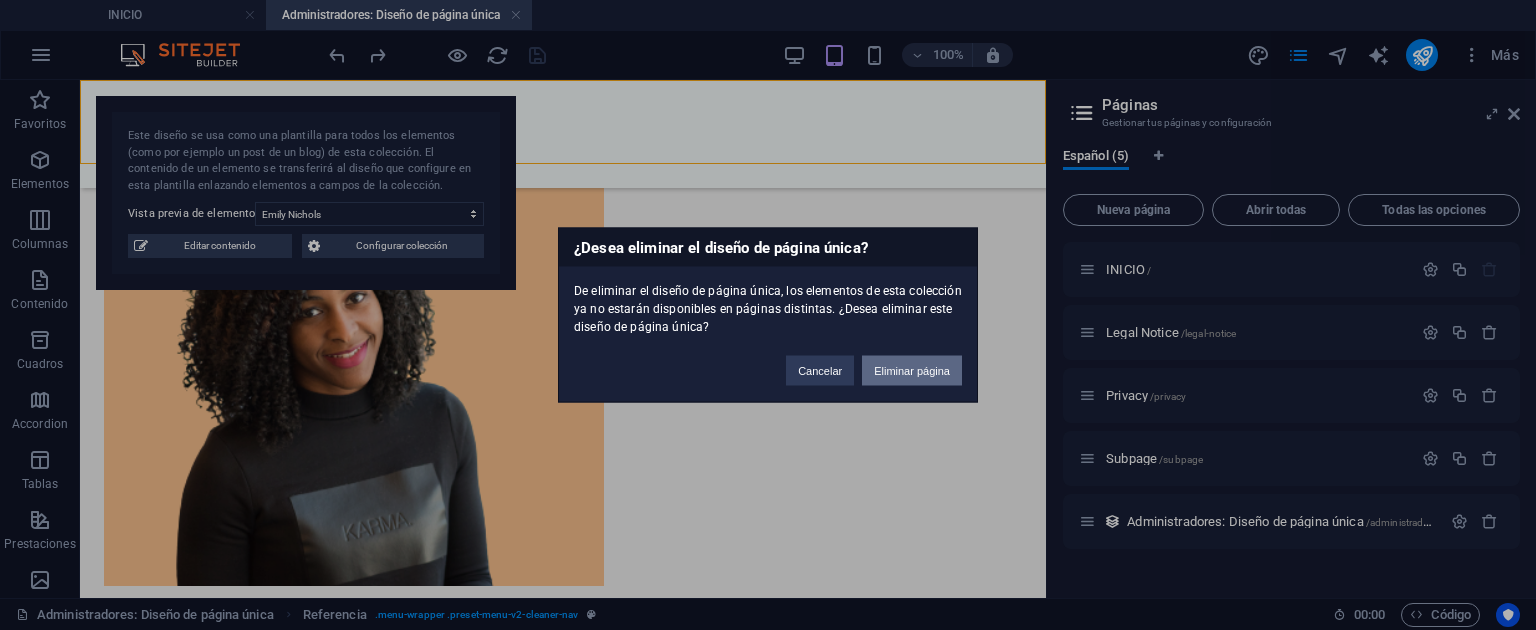 click on "Eliminar página" at bounding box center [912, 371] 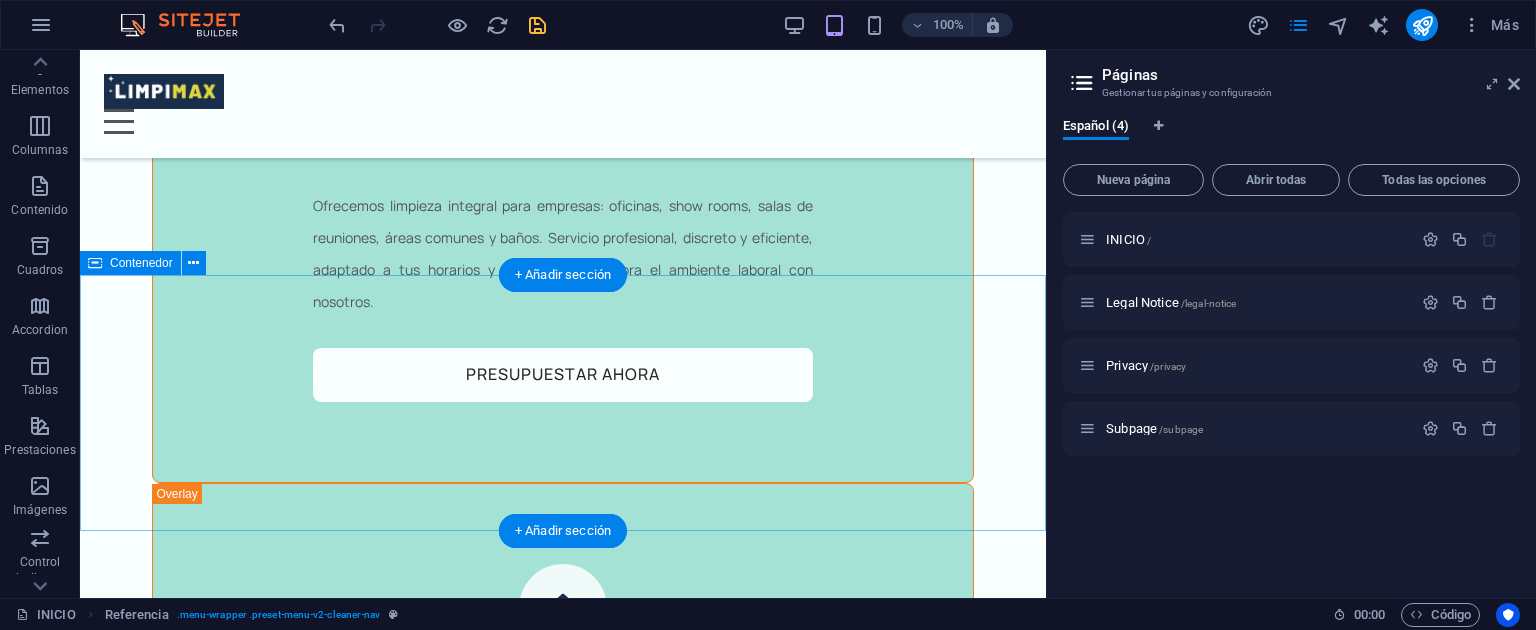 scroll, scrollTop: 64, scrollLeft: 0, axis: vertical 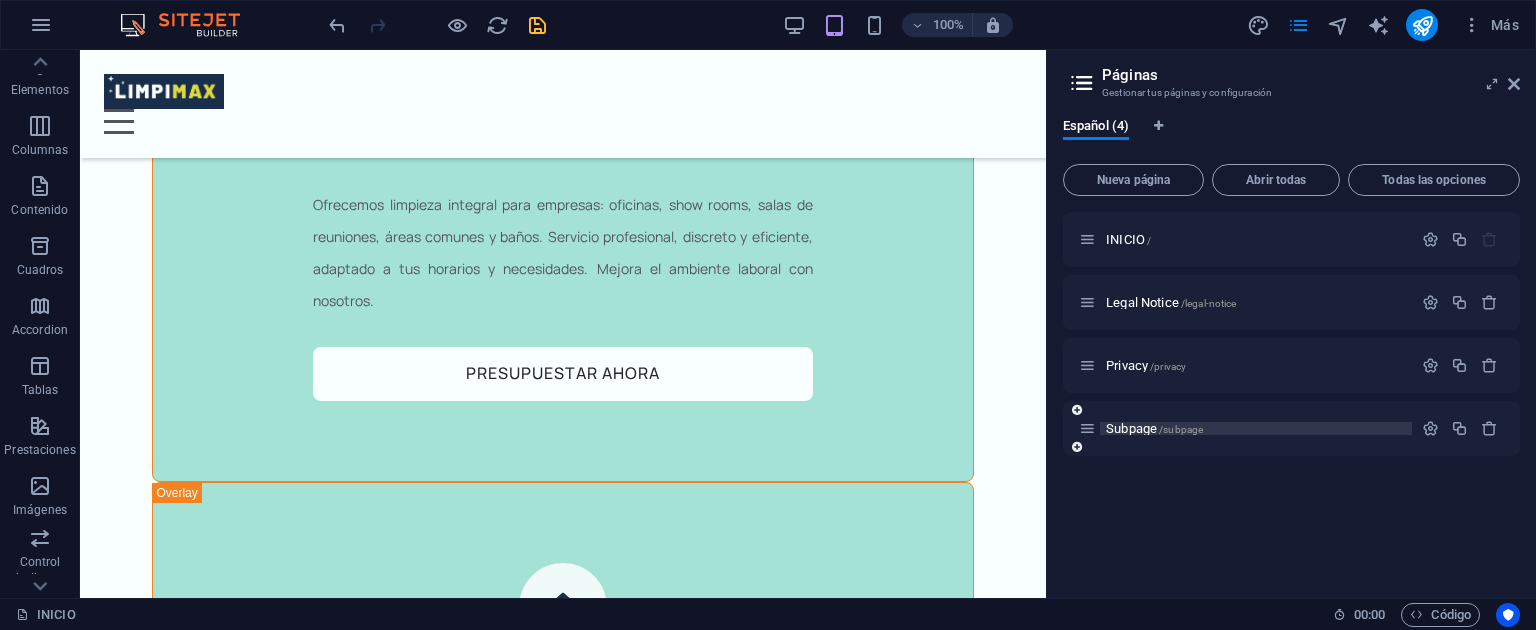 click on "/subpage" at bounding box center (1181, 429) 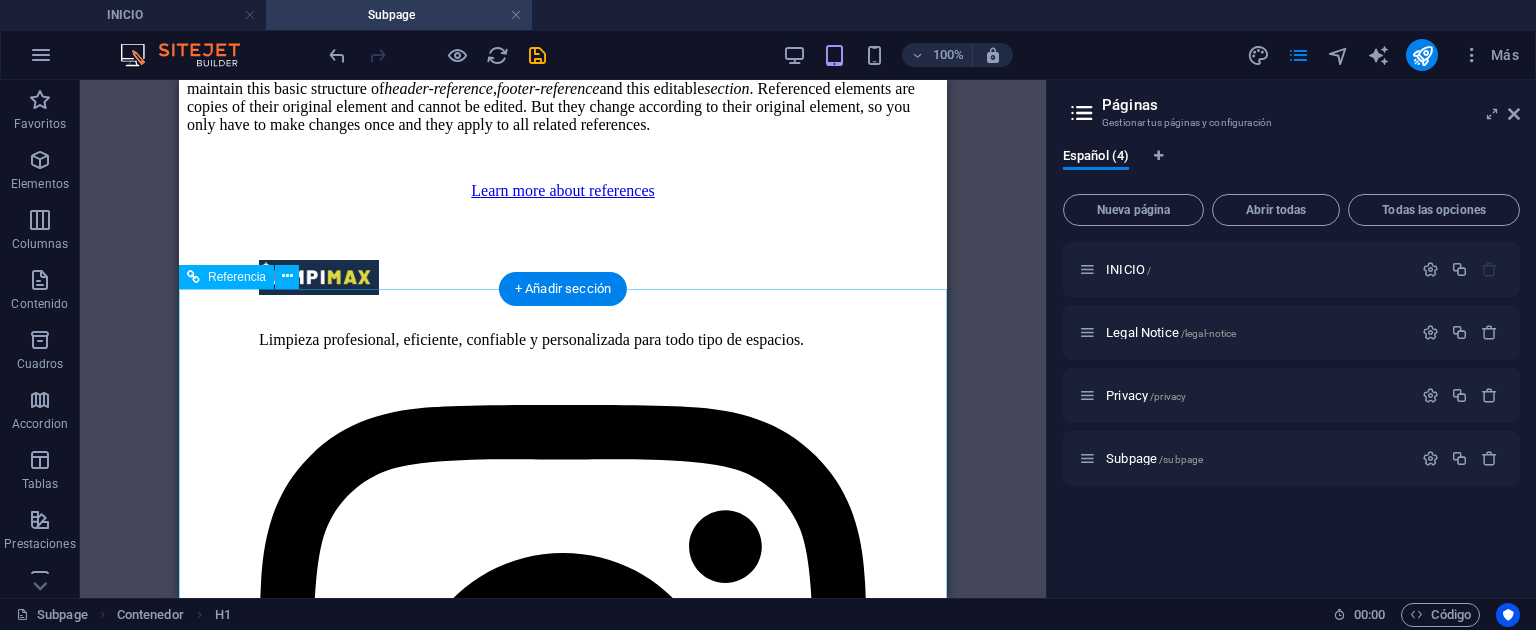 scroll, scrollTop: 0, scrollLeft: 0, axis: both 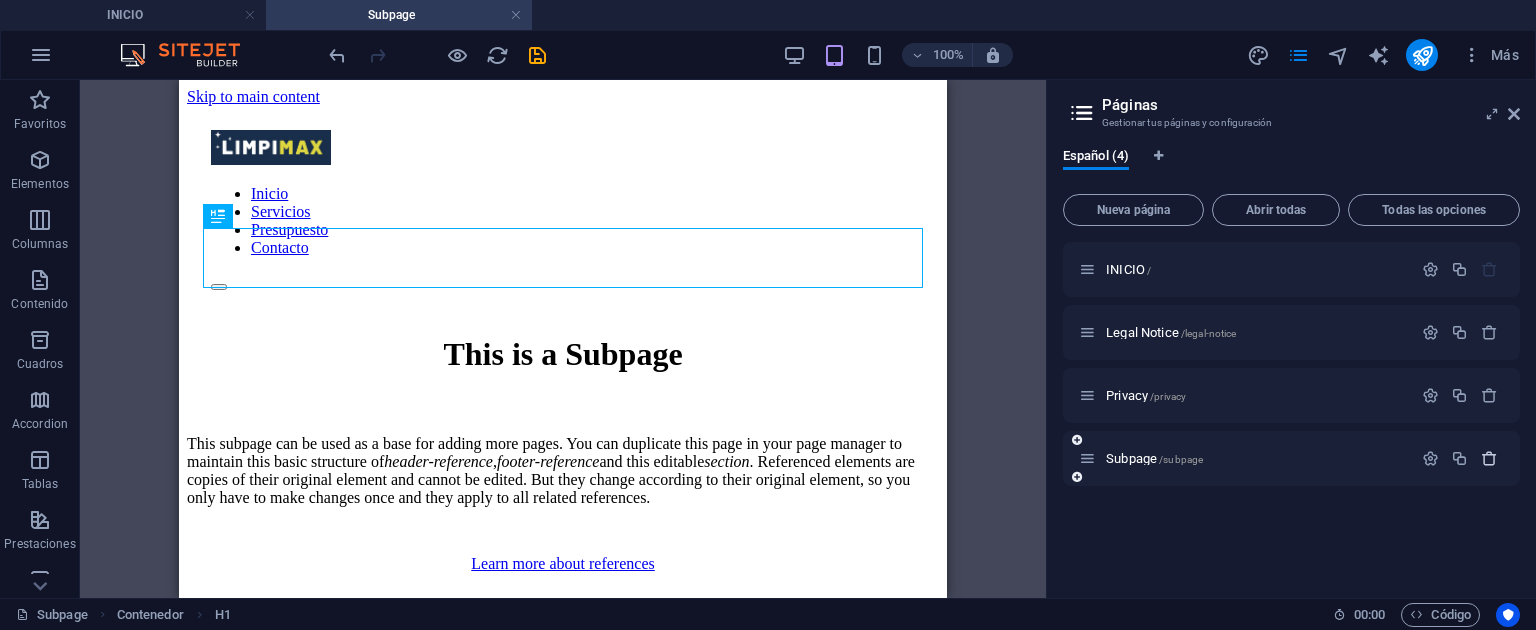 click at bounding box center [1489, 458] 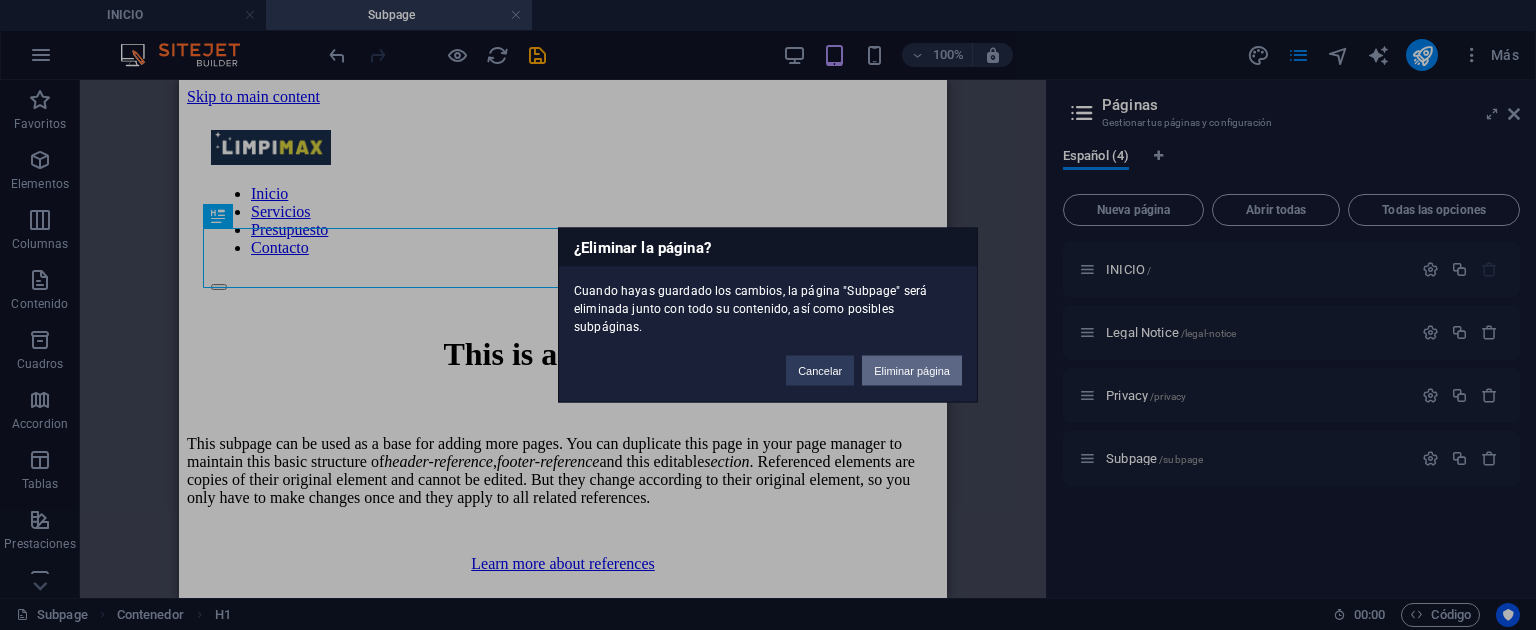 click on "Eliminar página" at bounding box center [912, 371] 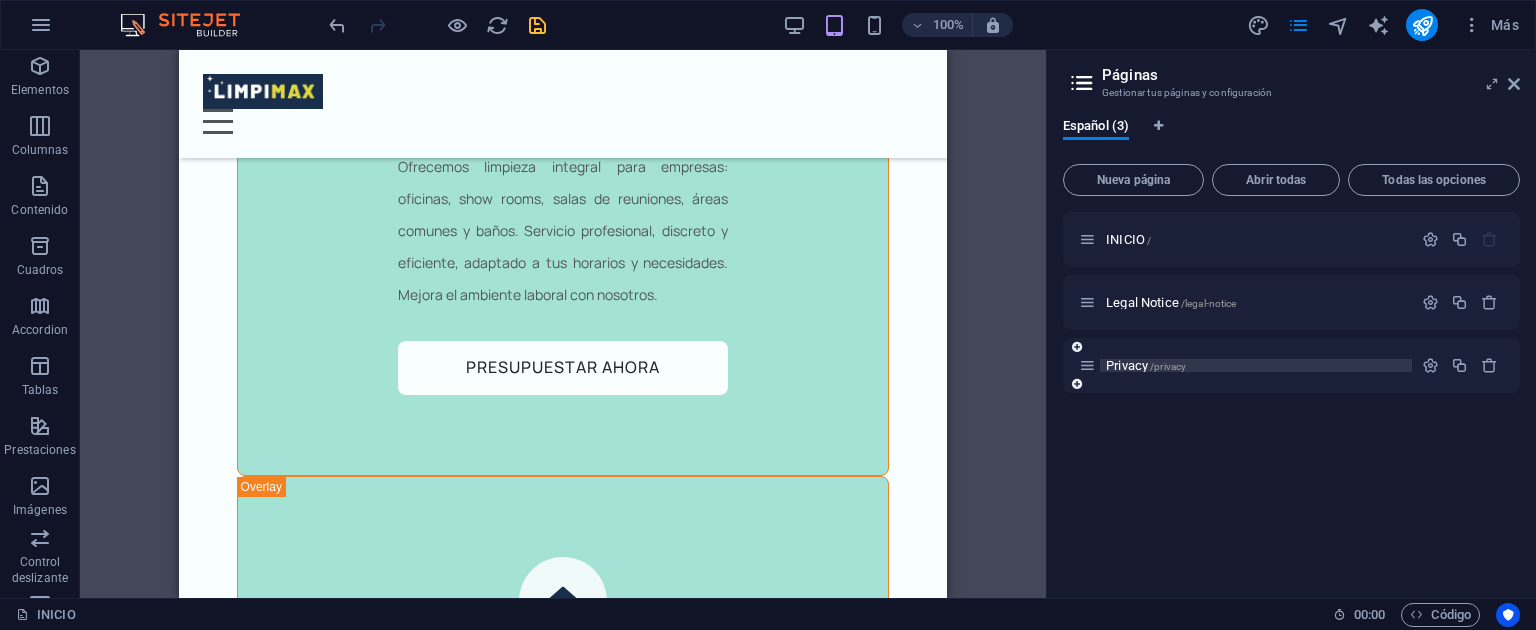 click on "Privacy /privacy" at bounding box center (1256, 365) 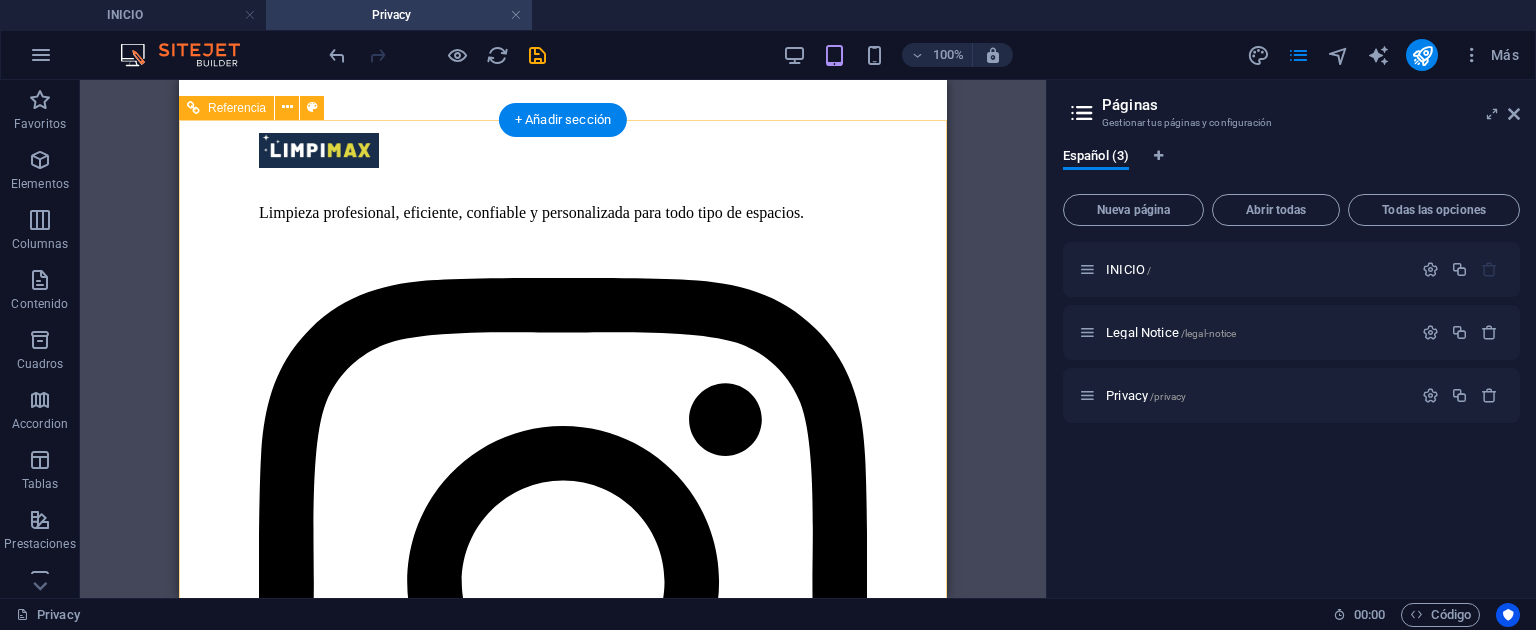 scroll, scrollTop: 290, scrollLeft: 0, axis: vertical 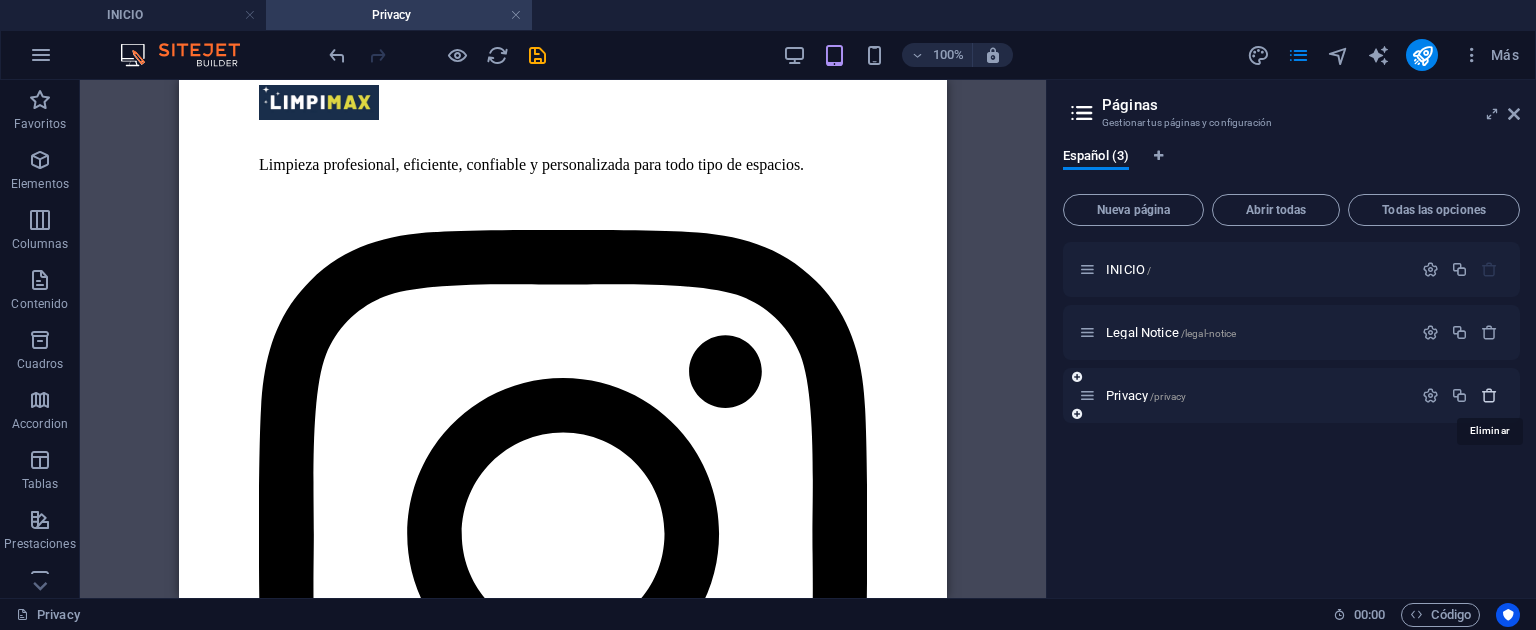 click at bounding box center [1489, 395] 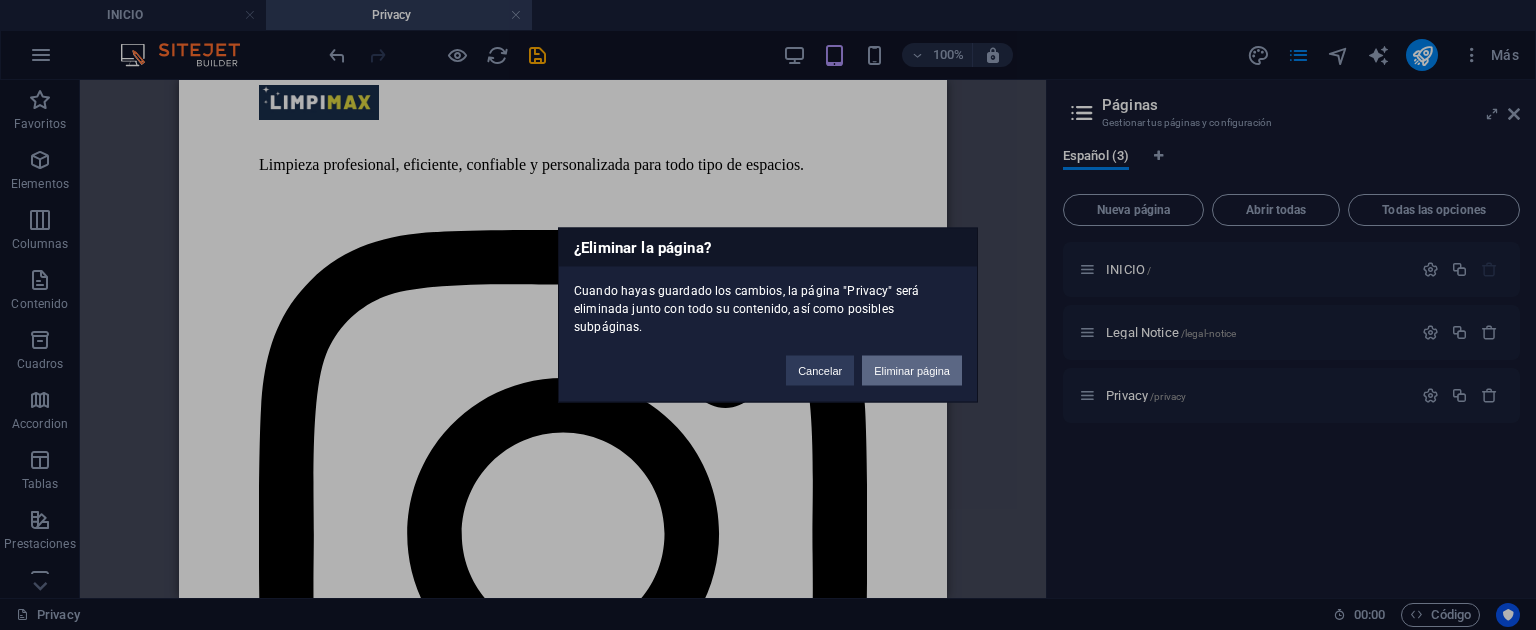 click on "Eliminar página" at bounding box center (912, 371) 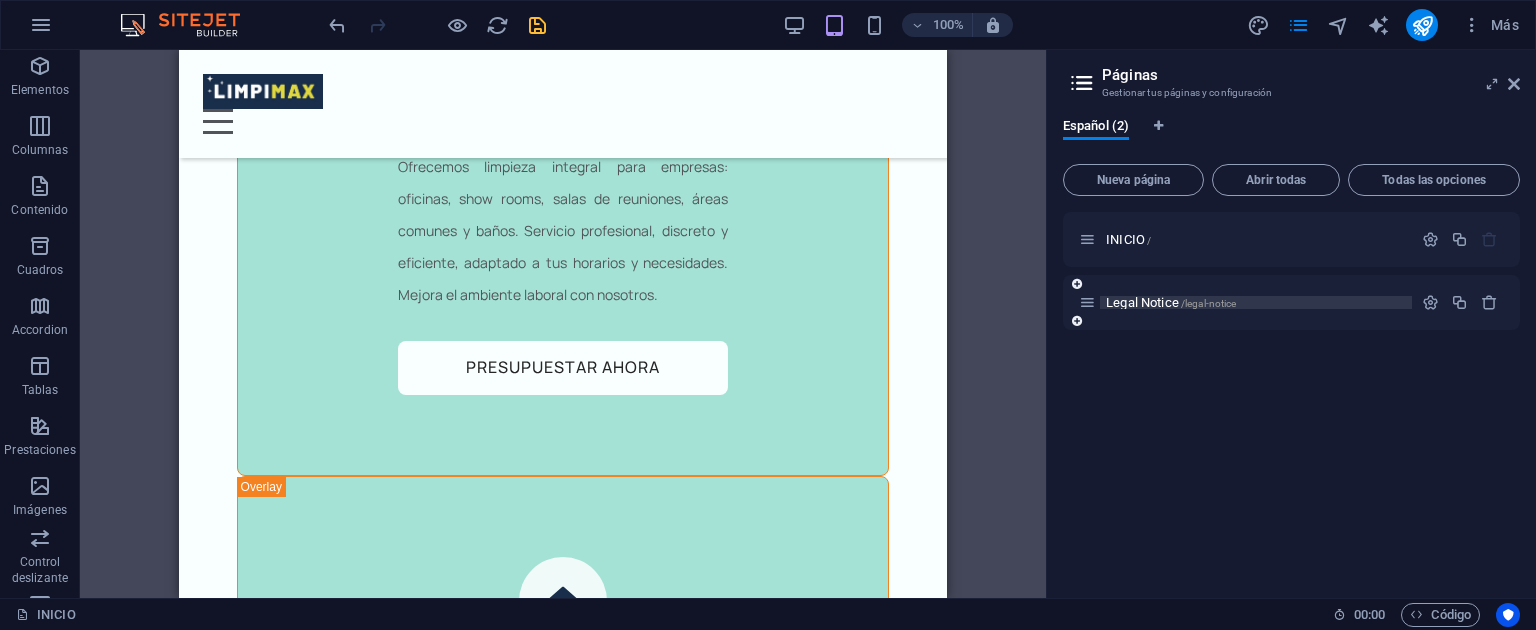 click on "/legal-notice" at bounding box center (1209, 303) 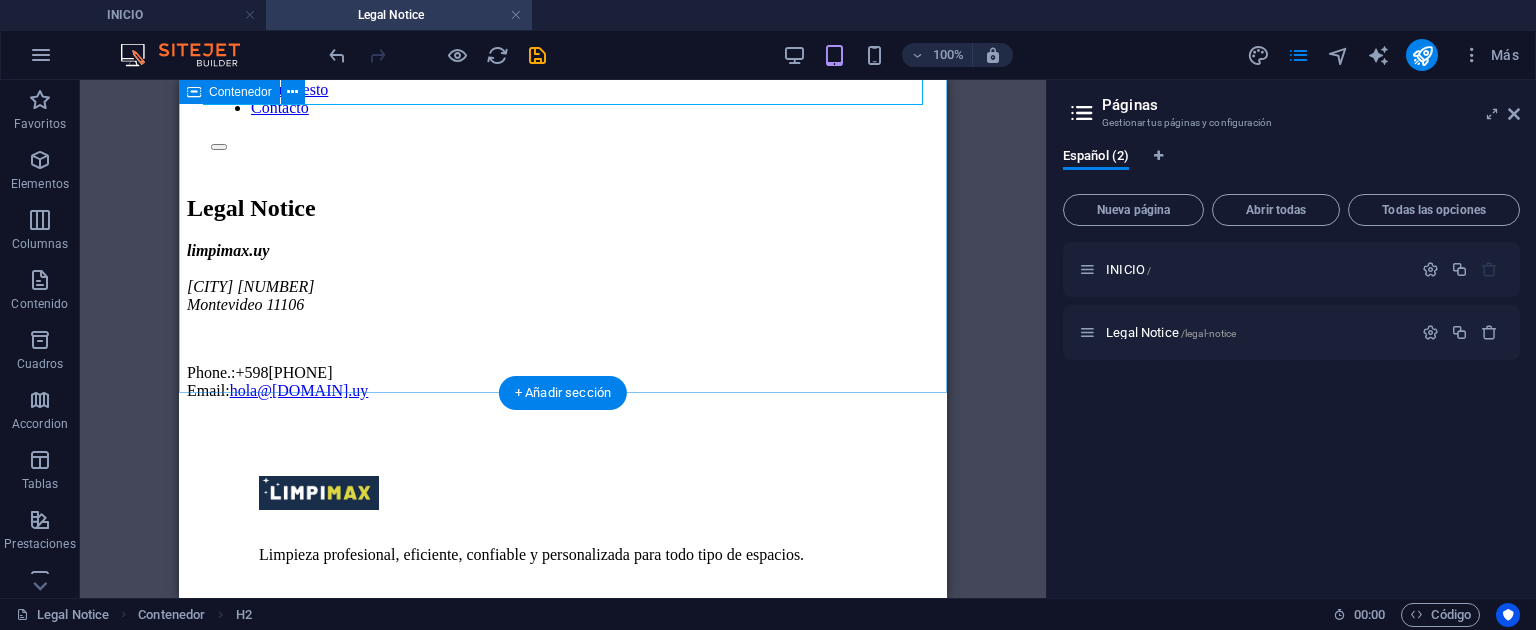 scroll, scrollTop: 0, scrollLeft: 0, axis: both 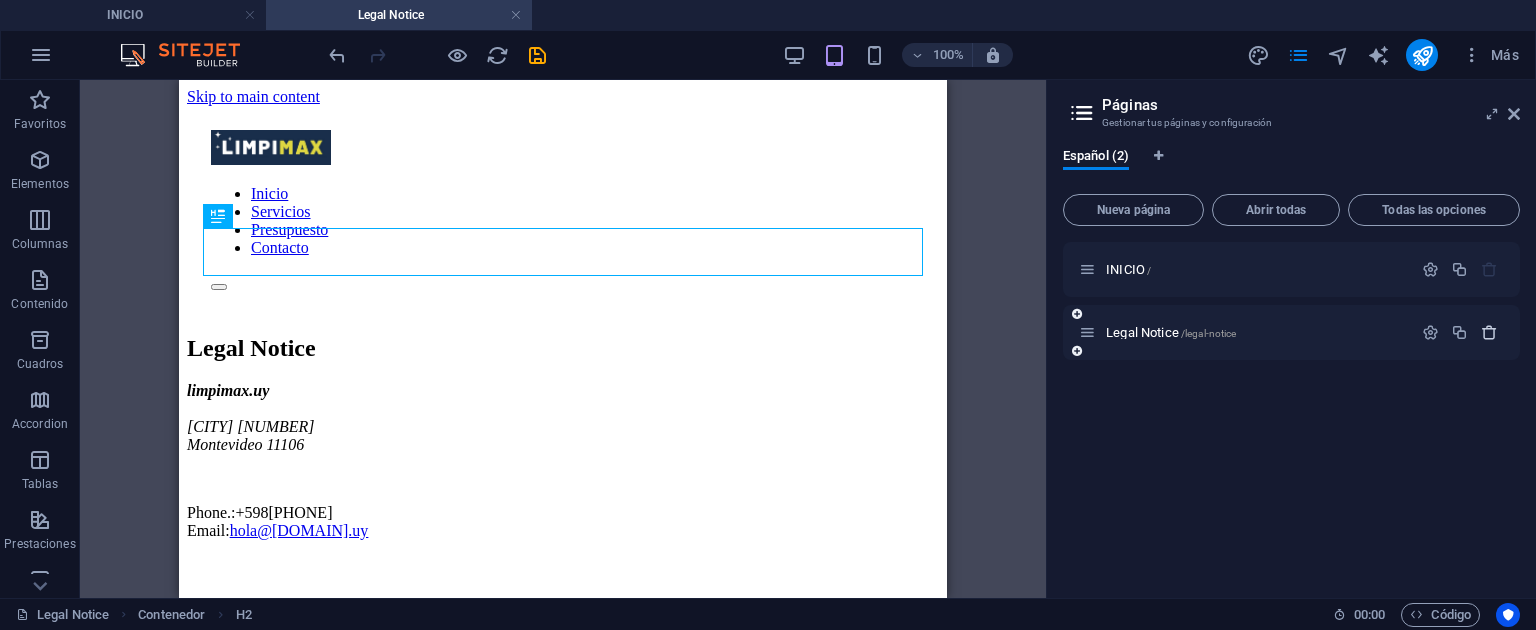 click at bounding box center [1489, 332] 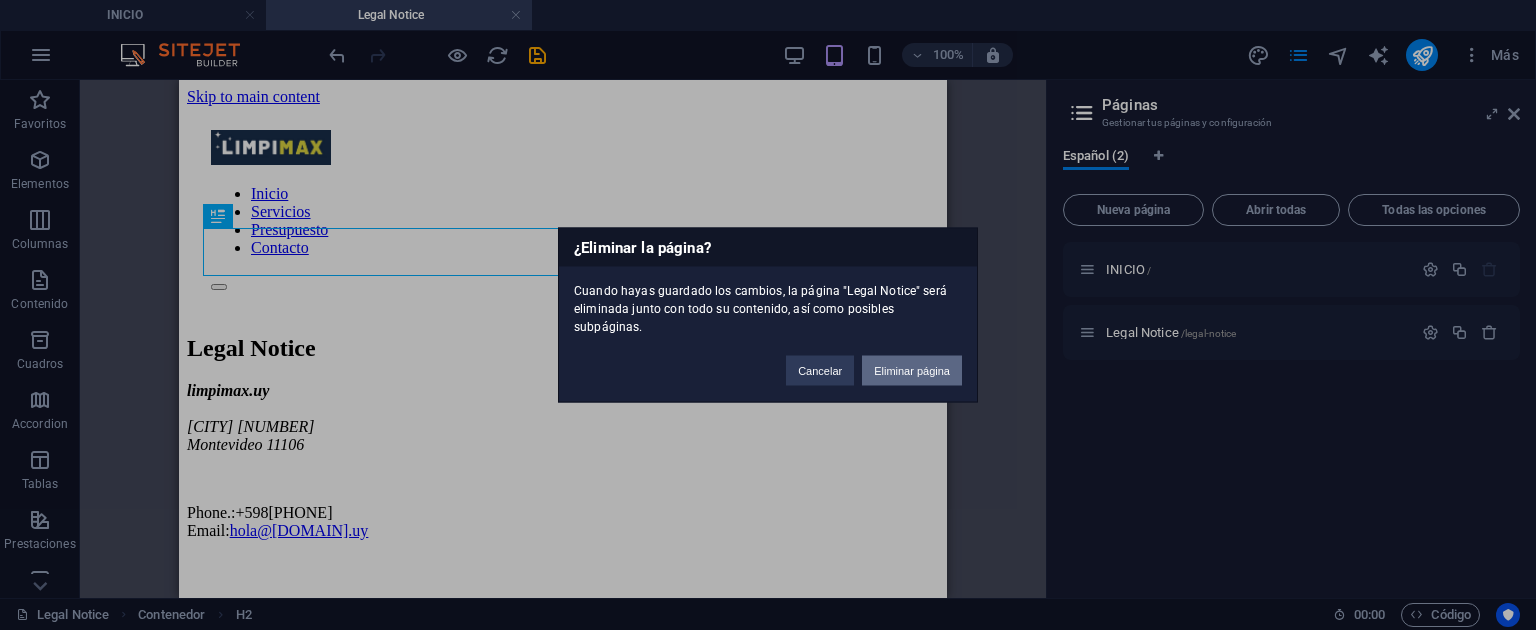 click on "Eliminar página" at bounding box center (912, 371) 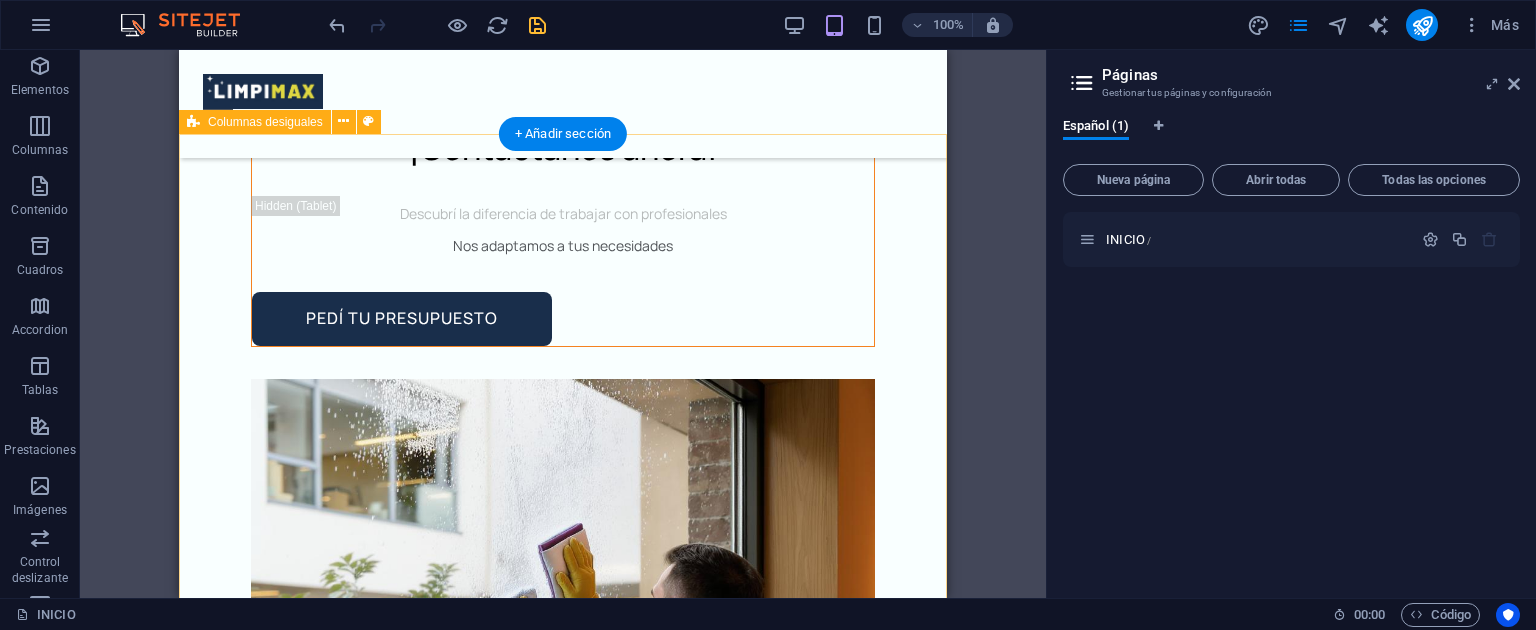 scroll, scrollTop: 0, scrollLeft: 0, axis: both 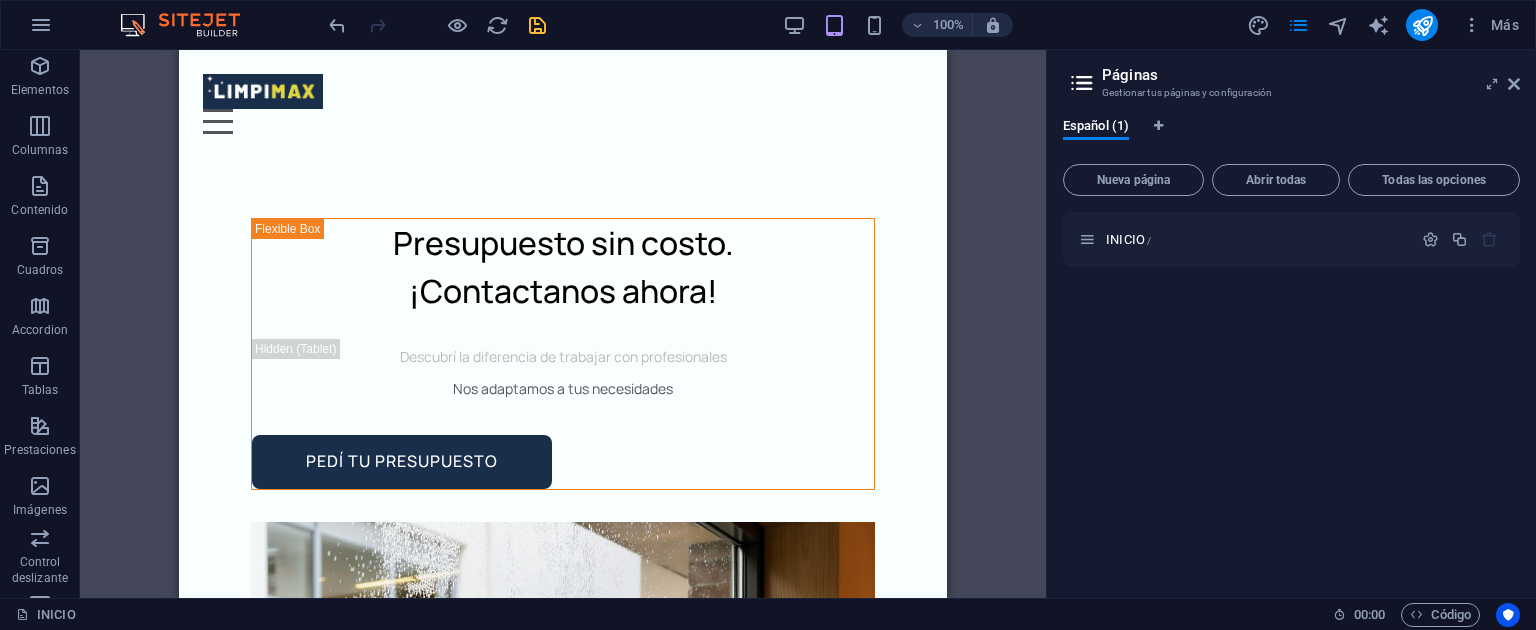click on "INICIO /" at bounding box center (1291, 397) 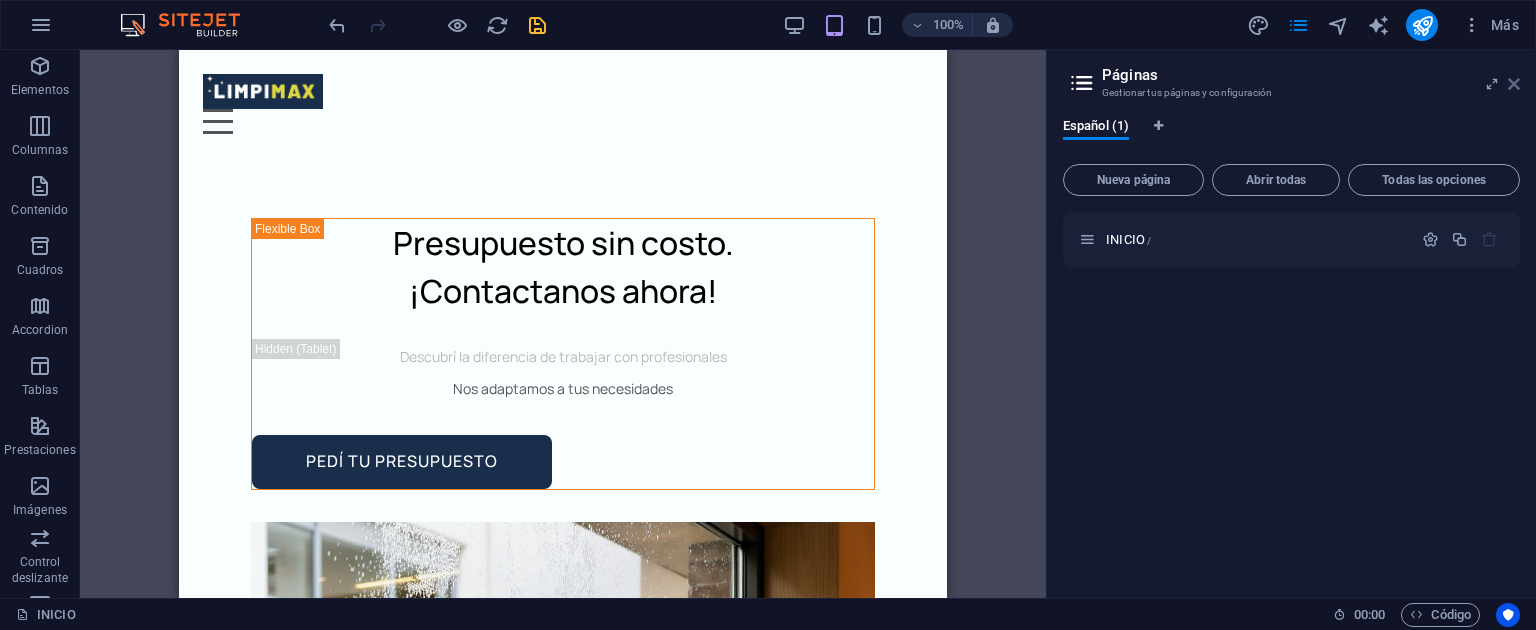 click at bounding box center (1514, 84) 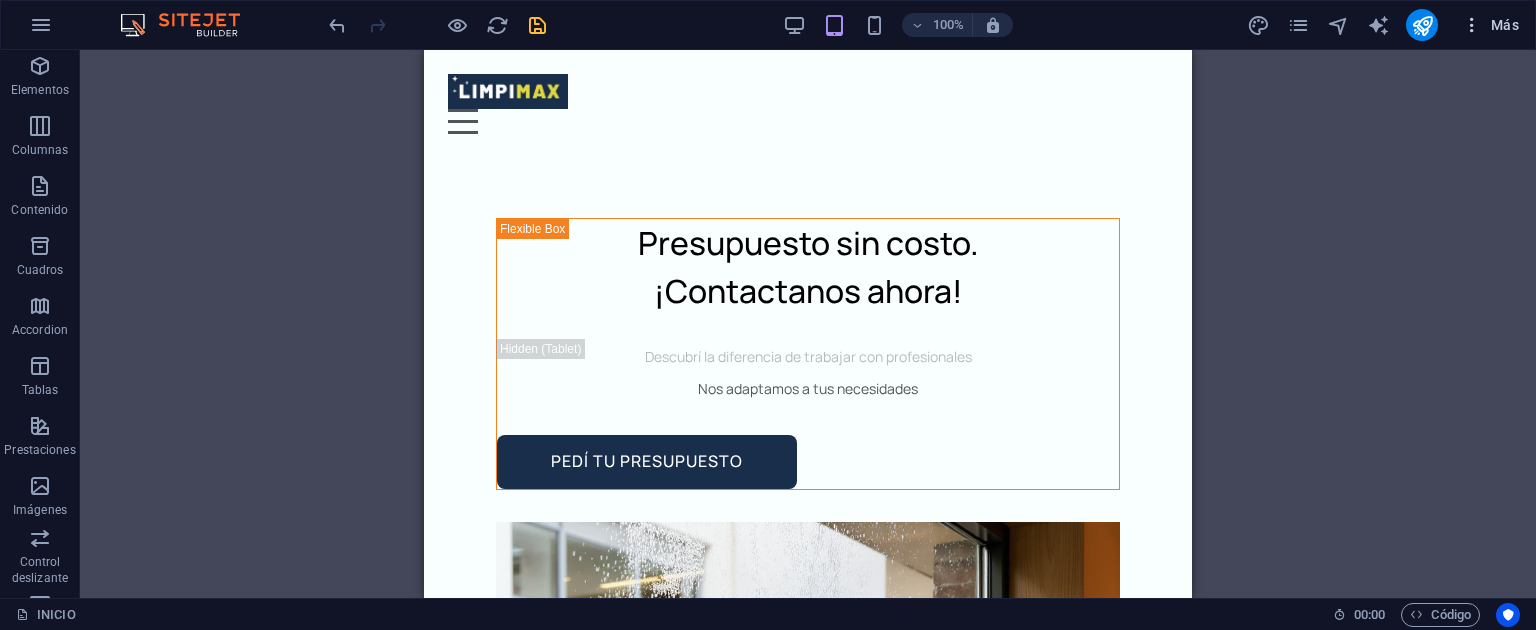 click on "Más" at bounding box center [1490, 25] 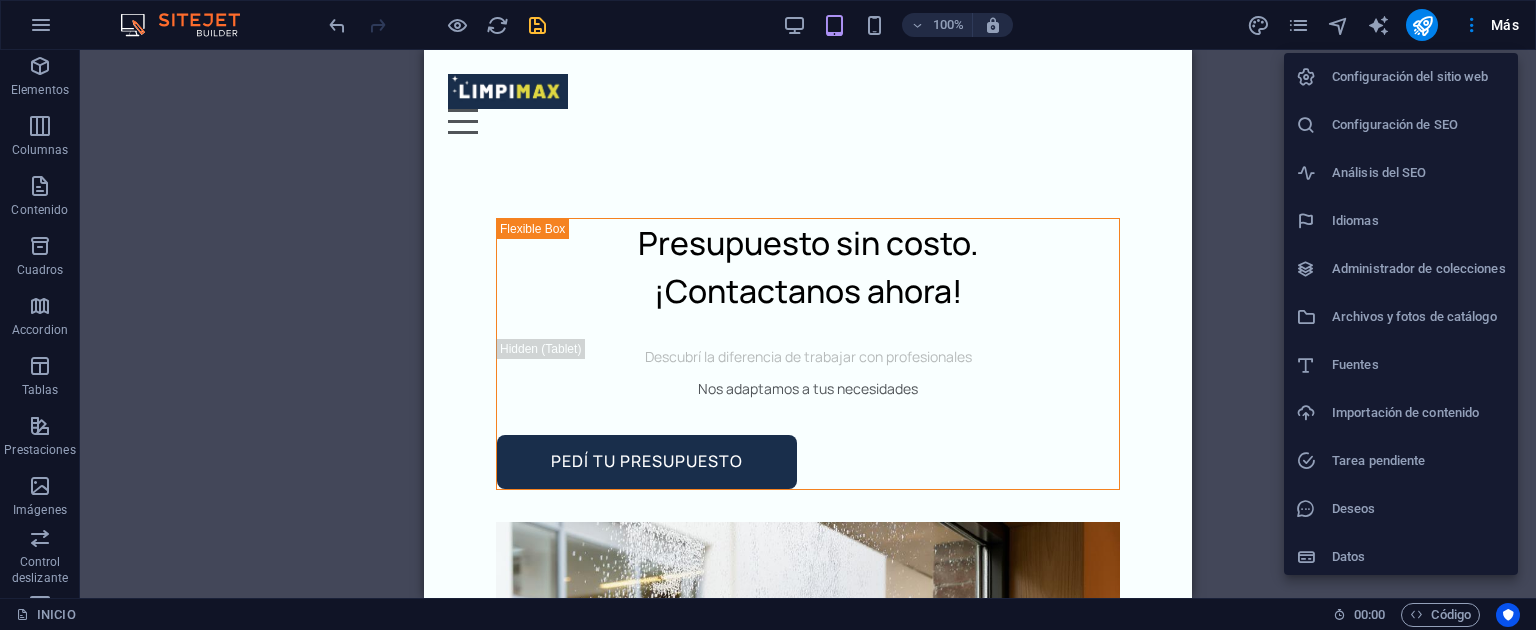 click on "Configuración de SEO" at bounding box center [1419, 125] 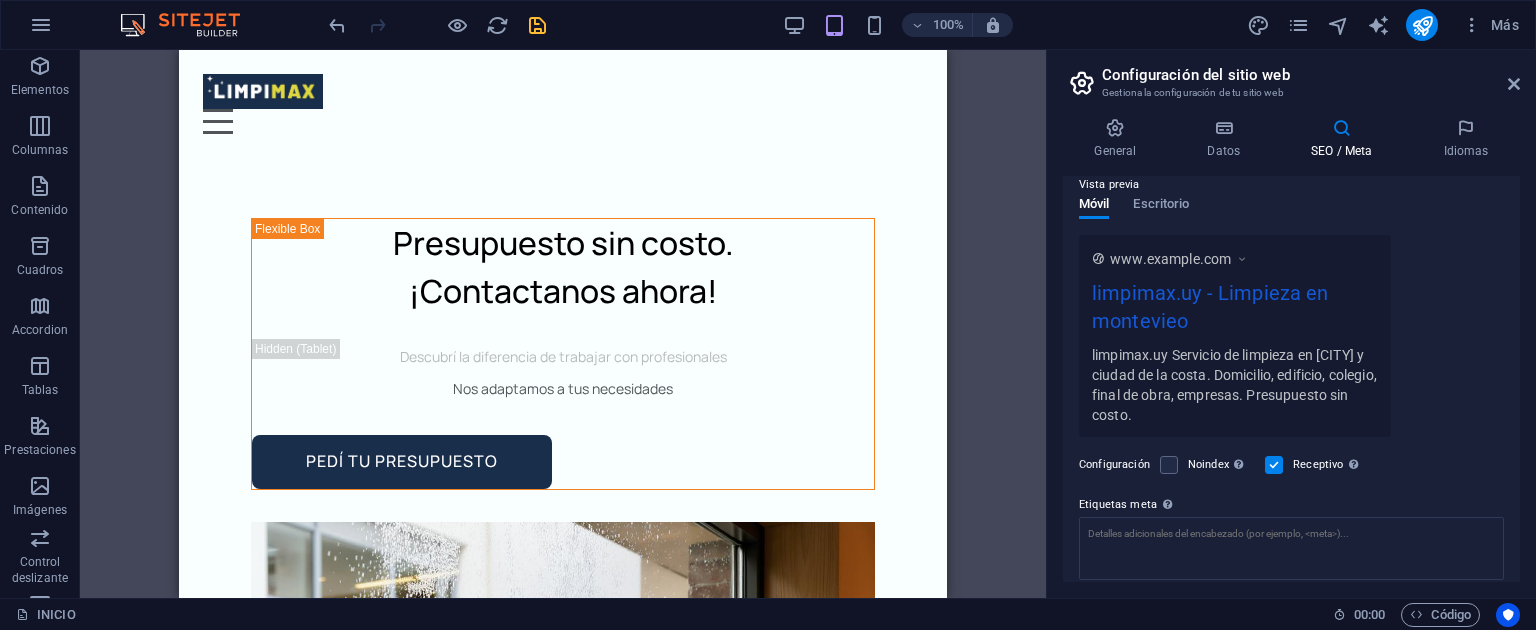 scroll, scrollTop: 292, scrollLeft: 0, axis: vertical 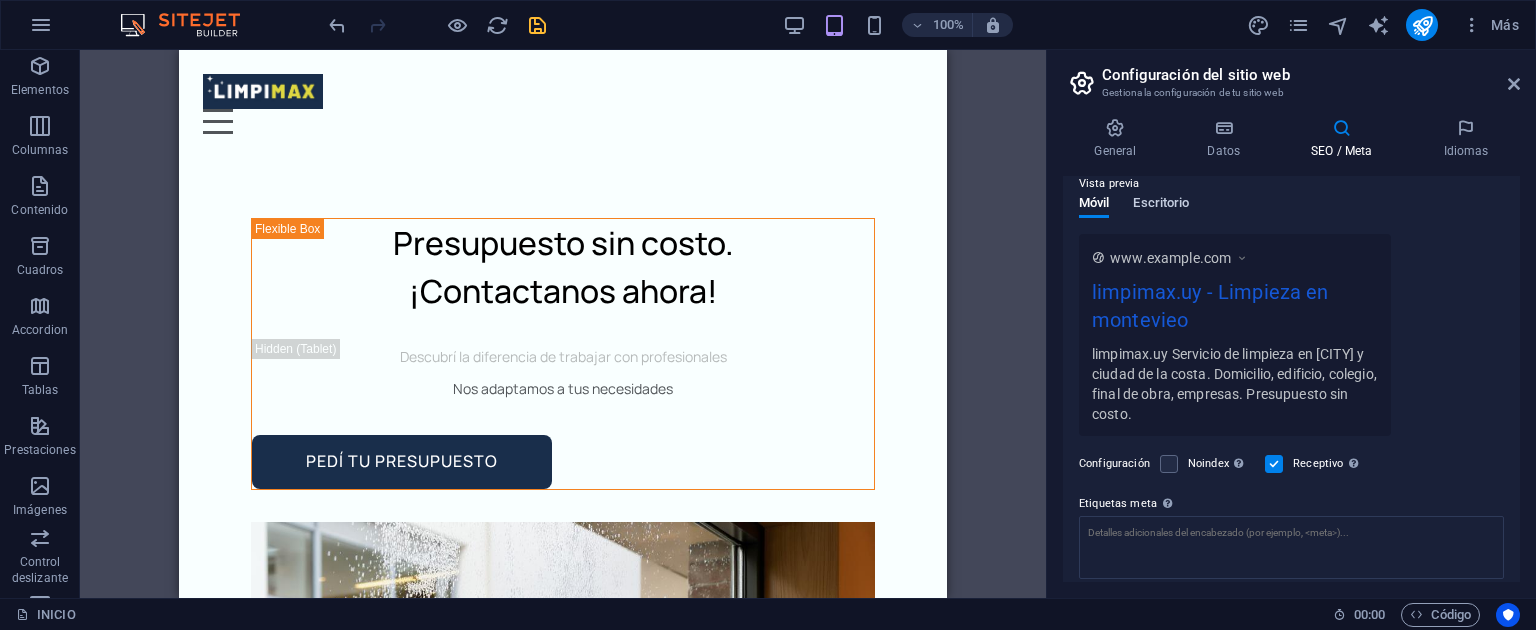 click on "Escritorio" at bounding box center (1161, 205) 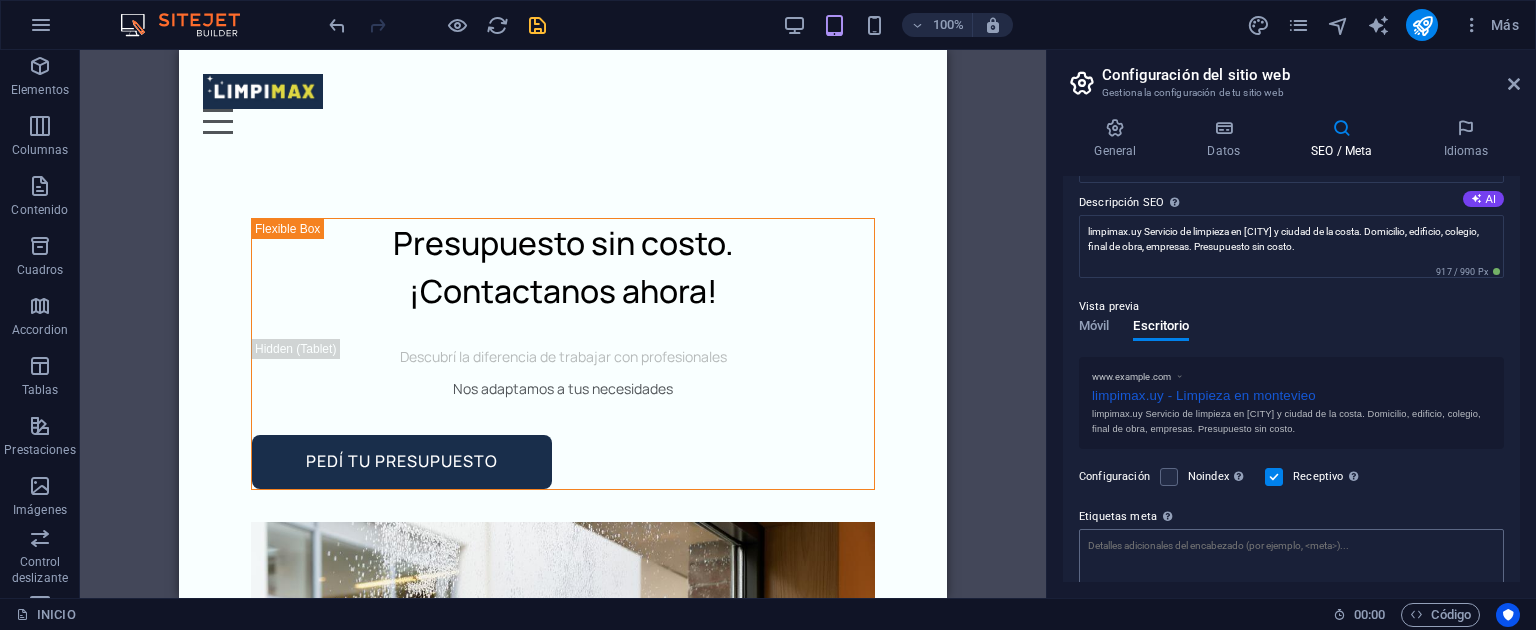 scroll, scrollTop: 167, scrollLeft: 0, axis: vertical 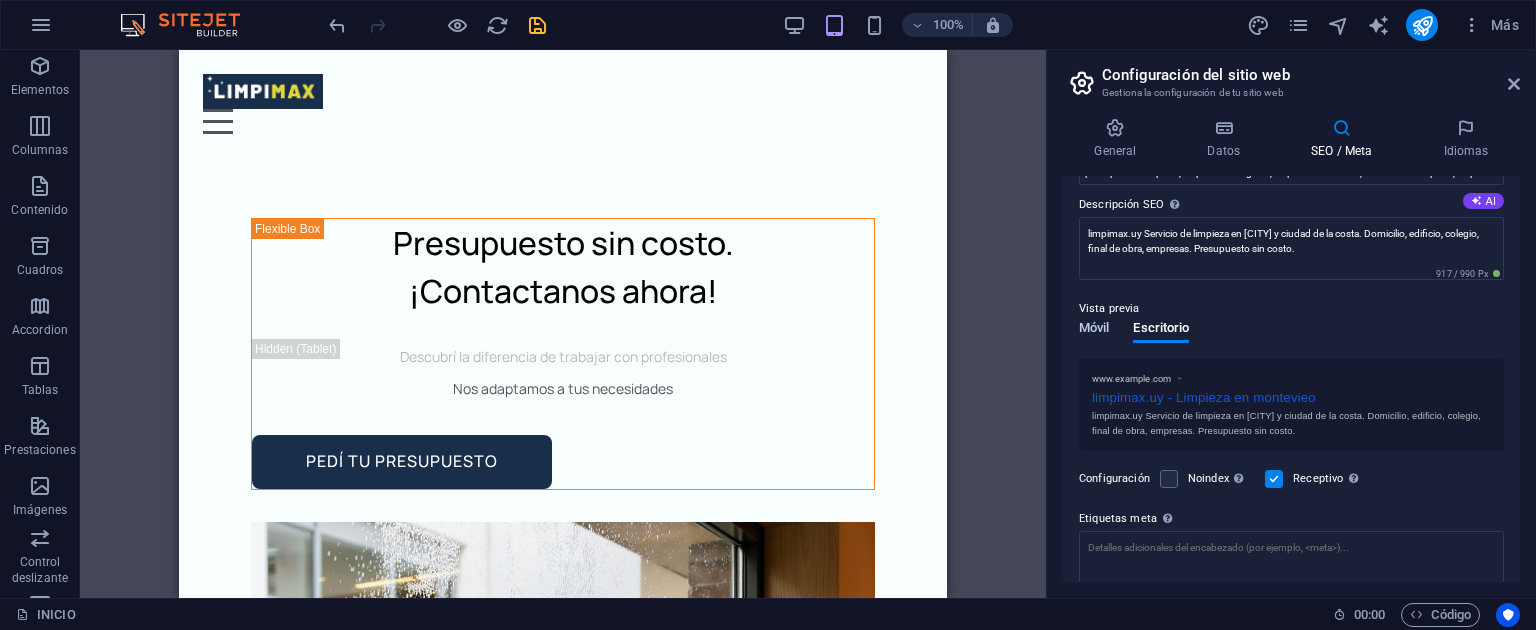 click on "Móvil" at bounding box center (1094, 330) 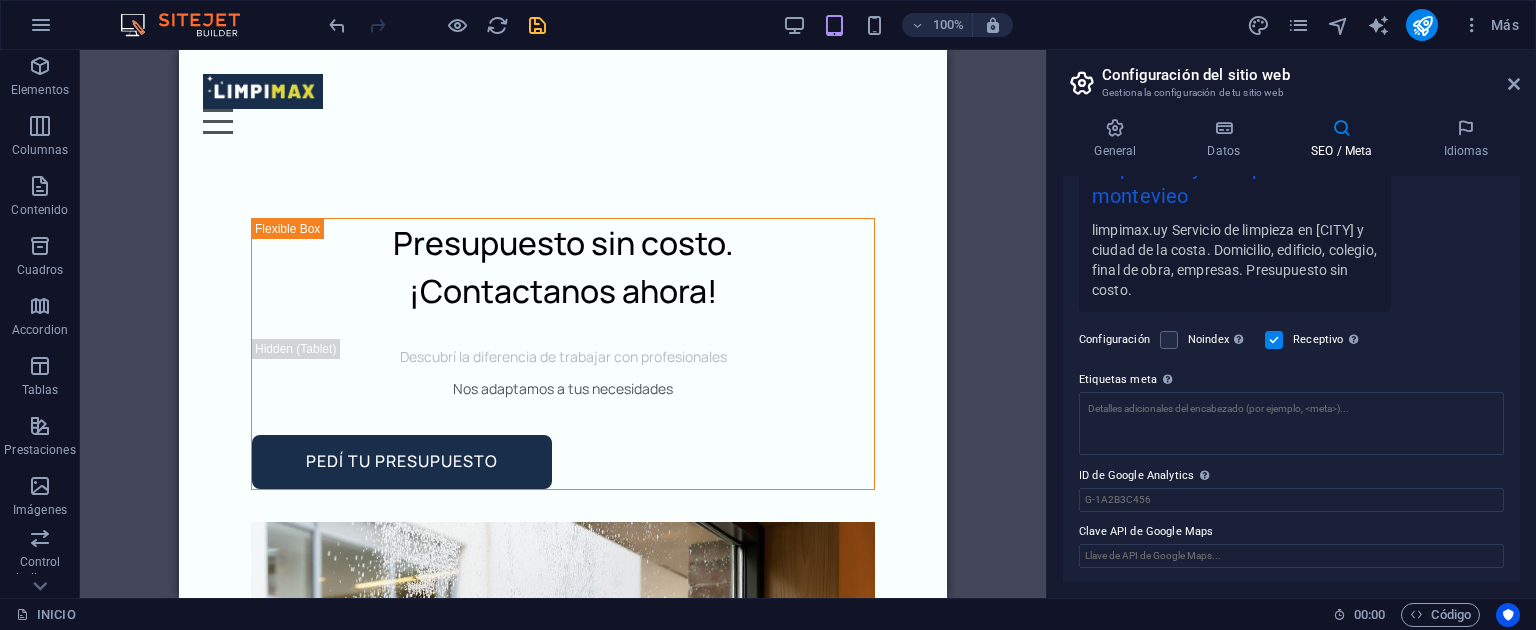 scroll, scrollTop: 368, scrollLeft: 0, axis: vertical 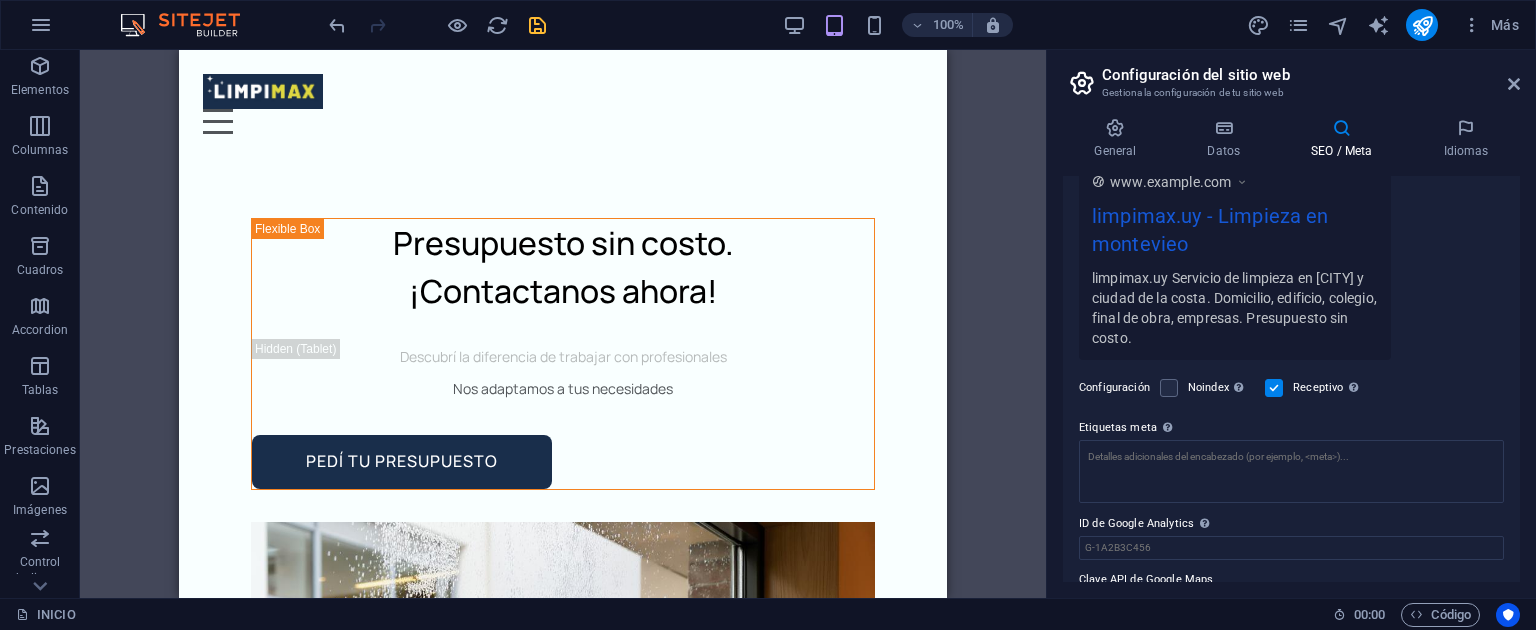 click on "Título SEO El título de tu sitio web. Elige algo que destaque en los resultados de los buscadores. AI limpimax.uy 107 / 580 Px Eslogan El eslogan de tu sitio web. AI Limpieza en montevieo 208 / 580 Px Palabras clave SEO Lista de palabras clave separadas por comas que describen tu sitio web. AI presupuesto limpieza, limpieza de hogares, limpieza de oficinas, servicios de limpieza, limpieza final de obras, limpieza montevideo Descripción SEO Describe el contenido de tu sitio web - ¡crucial para los buscadores y SEO! AI limpimax.uy Servicio de limpieza en montevideo y ciudad de la costa. Domicilio, edificio, colegio, final de obra, empresas. Presupuesto sin costo. 917 / 990 Px Vista previa Móvil Escritorio www.example.com limpimax.uy - Limpieza en montevieo limpimax.uy Servicio de limpieza en montevideo y ciudad de la costa. Domicilio, edificio, colegio, final de obra, empresas. Presupuesto sin costo. Configuración Noindex Receptivo Etiquetas meta ID de Google Analytics Clave API de Google Maps" at bounding box center (1291, 379) 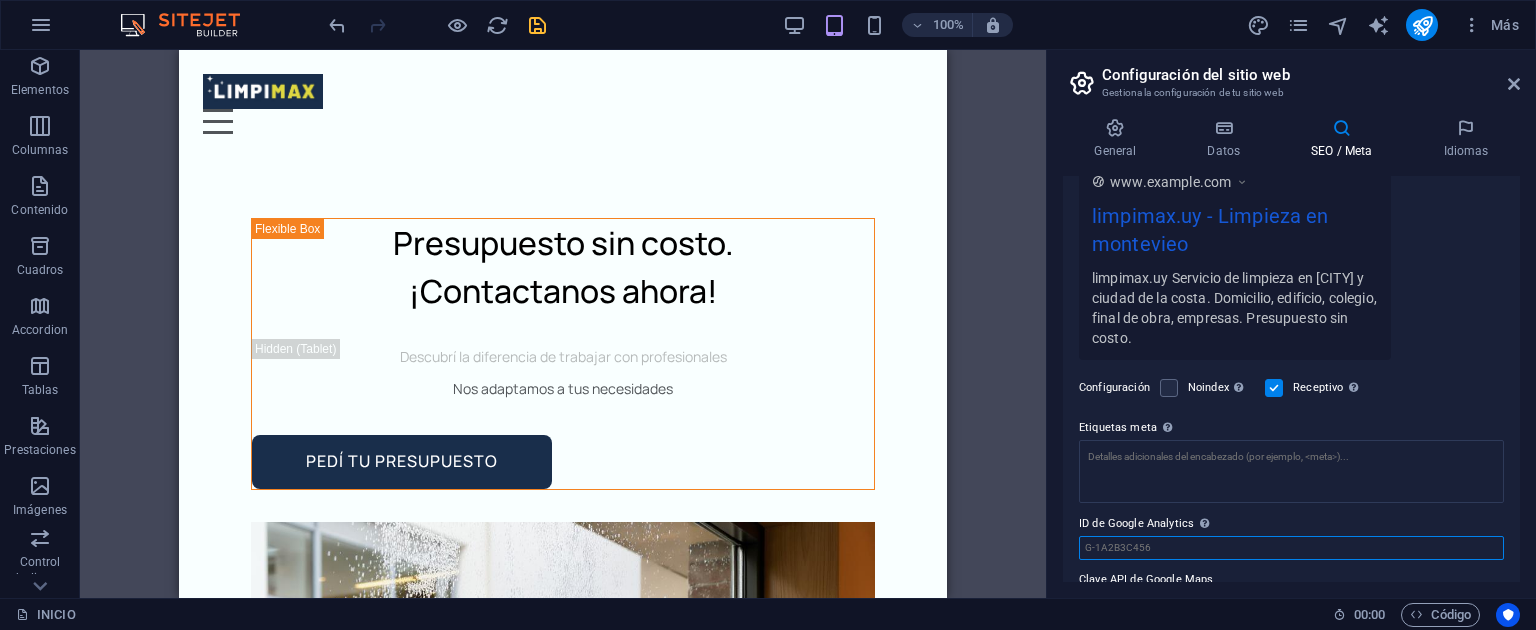 drag, startPoint x: 1163, startPoint y: 553, endPoint x: 964, endPoint y: 548, distance: 199.0628 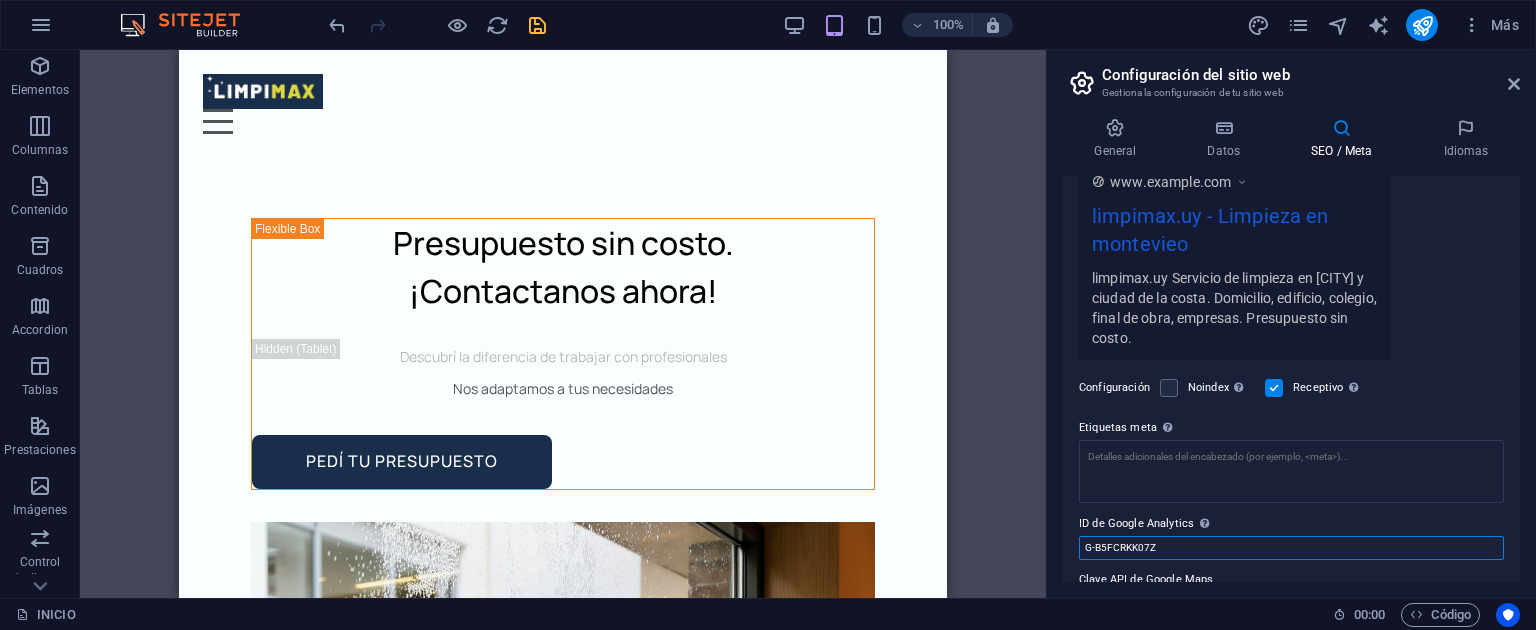 scroll, scrollTop: 416, scrollLeft: 0, axis: vertical 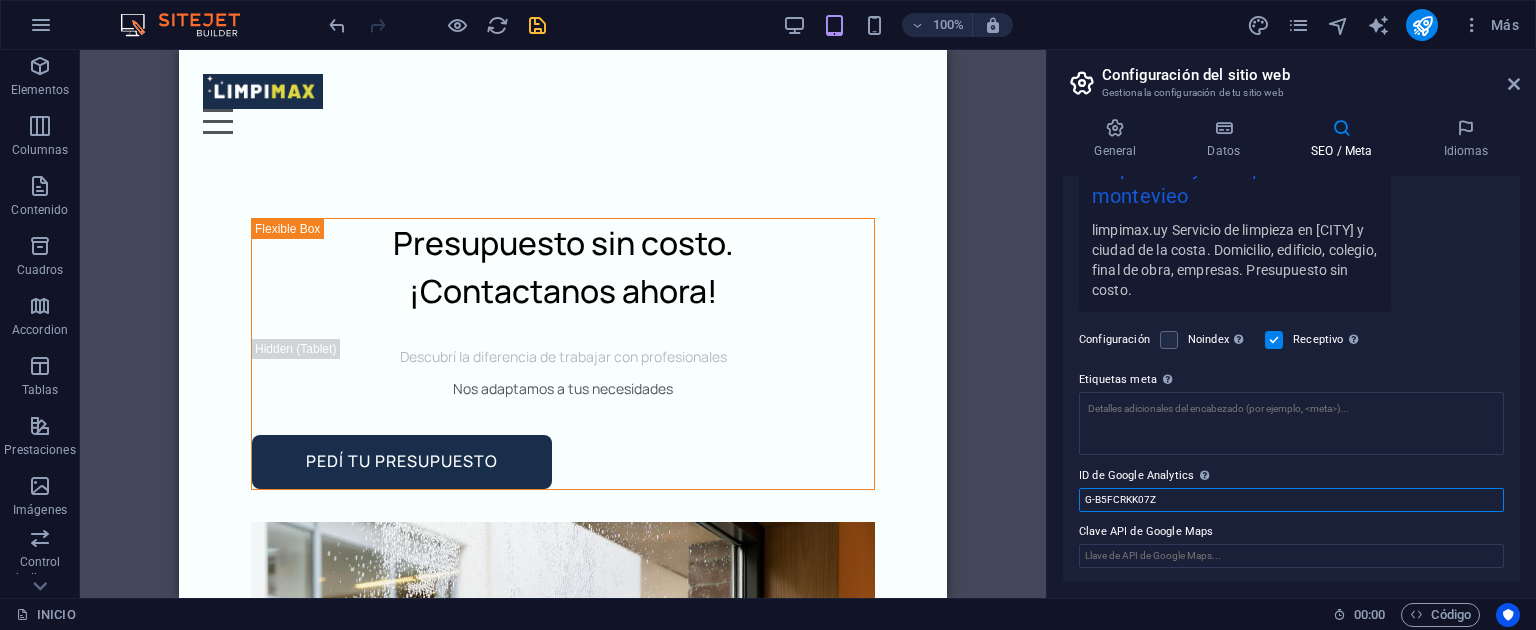 type on "G-B5FCRKK07Z" 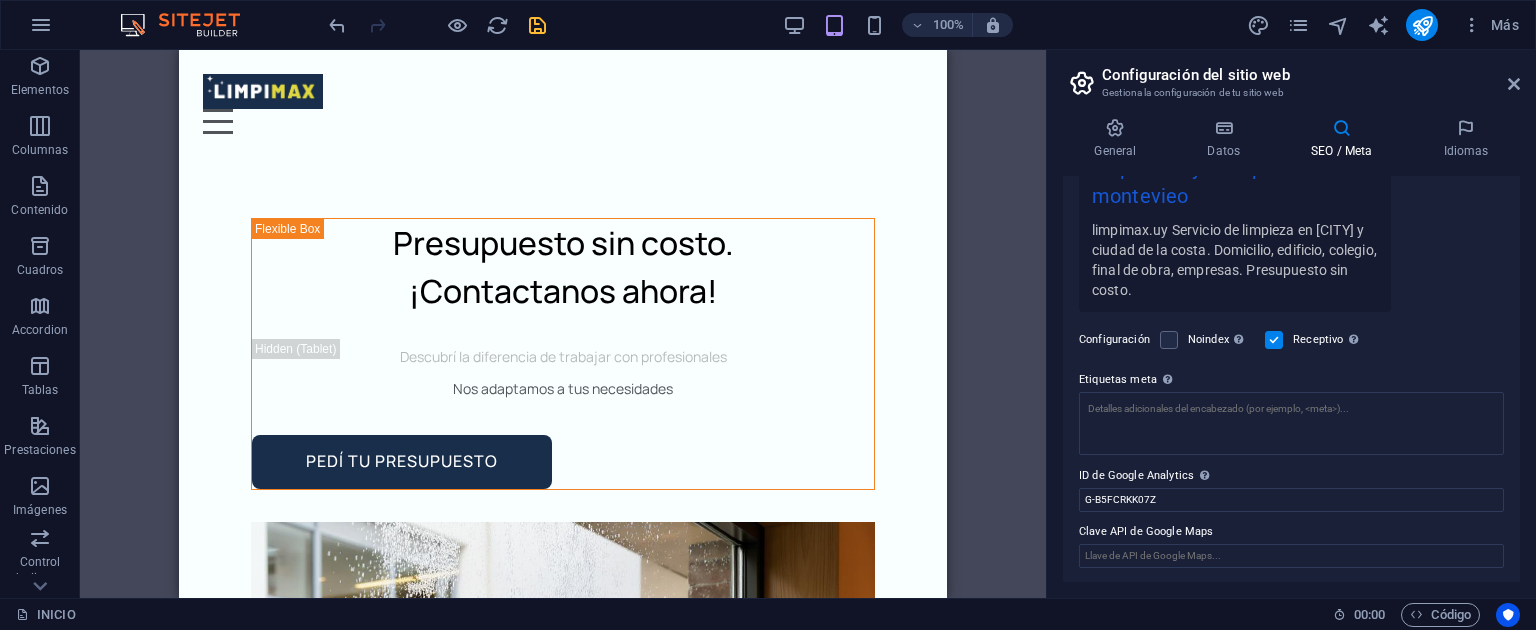 click on "Configuración Noindex Indica a los buscadores que no incluyan este sitio web en los resultados de búsqueda. Receptivo Determina si el sitio web debería responder en función de la resolución de pantalla." at bounding box center (1291, 340) 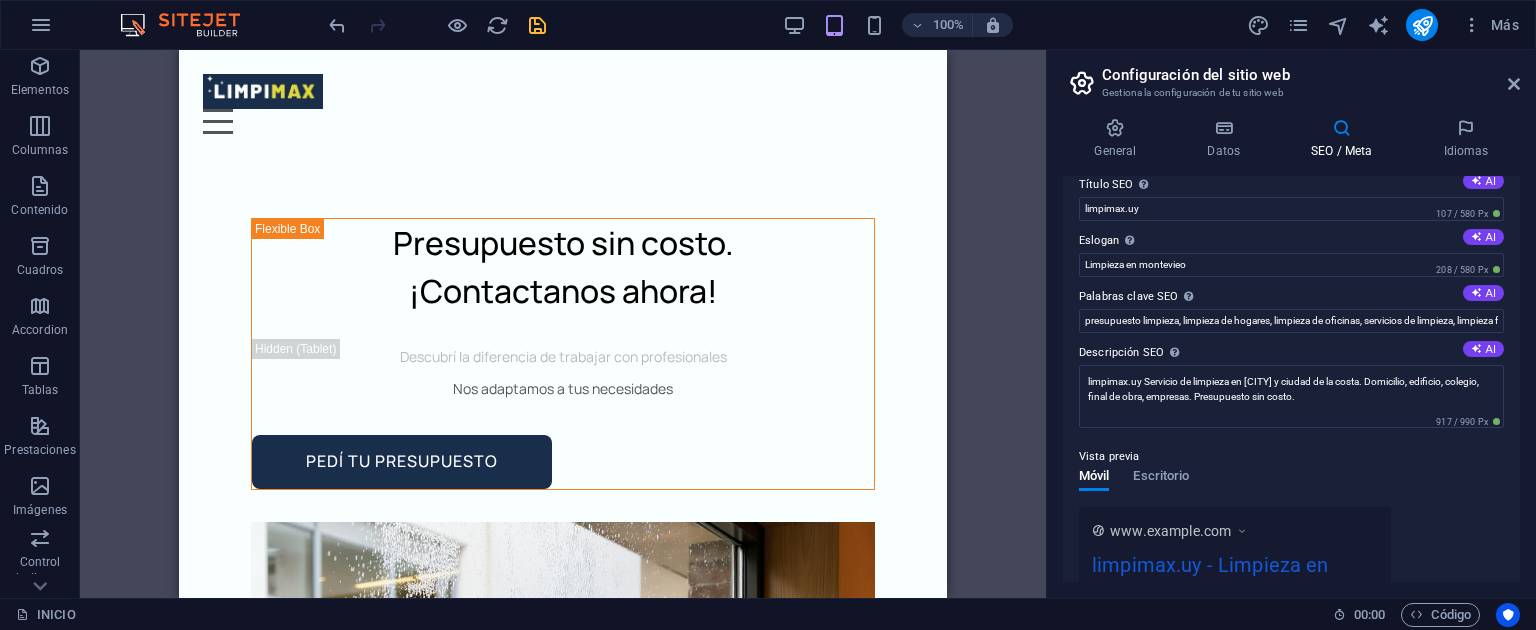 scroll, scrollTop: 0, scrollLeft: 0, axis: both 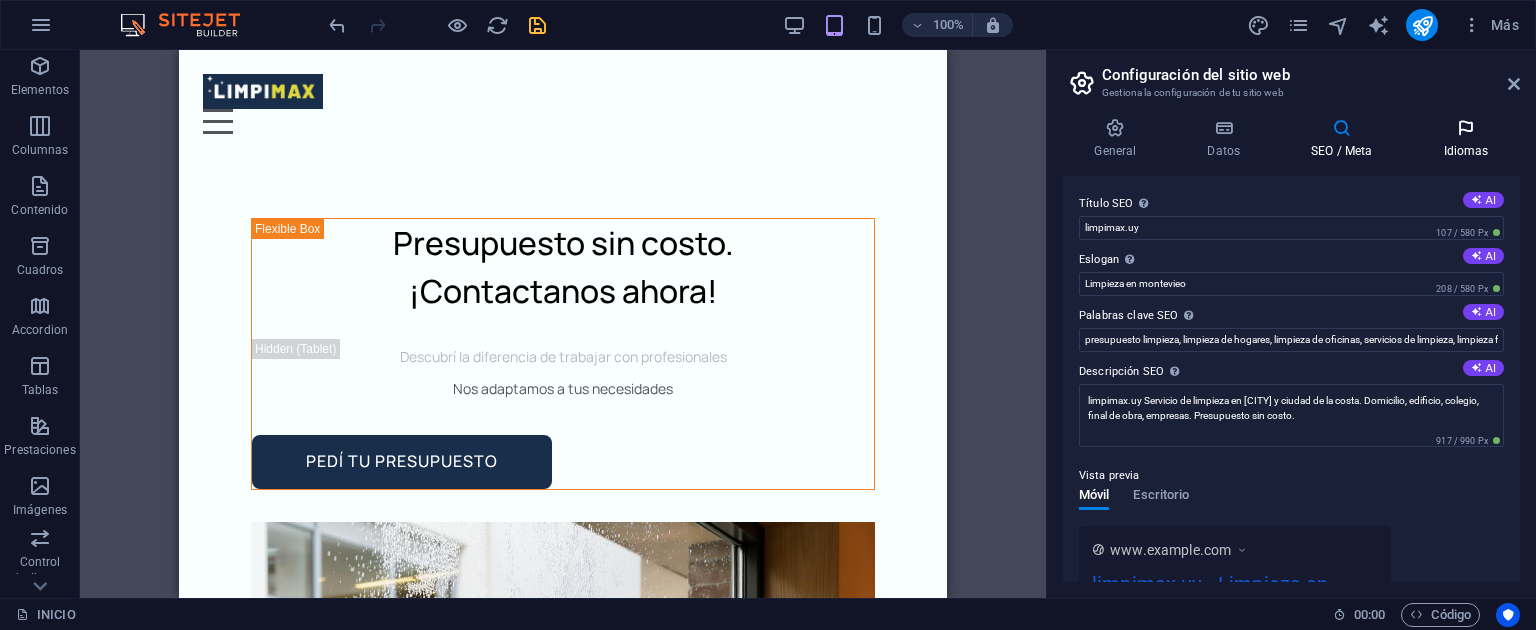 click on "Idiomas" at bounding box center [1466, 139] 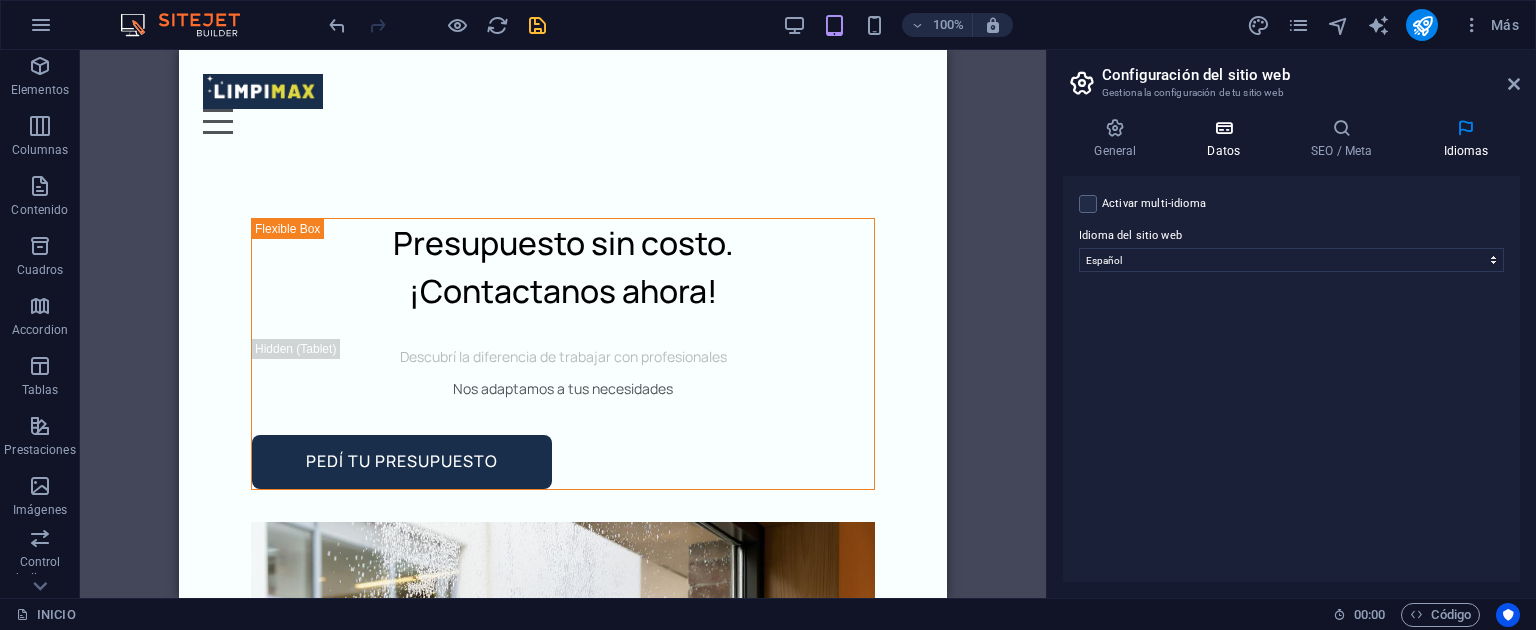 click on "Datos" at bounding box center (1228, 139) 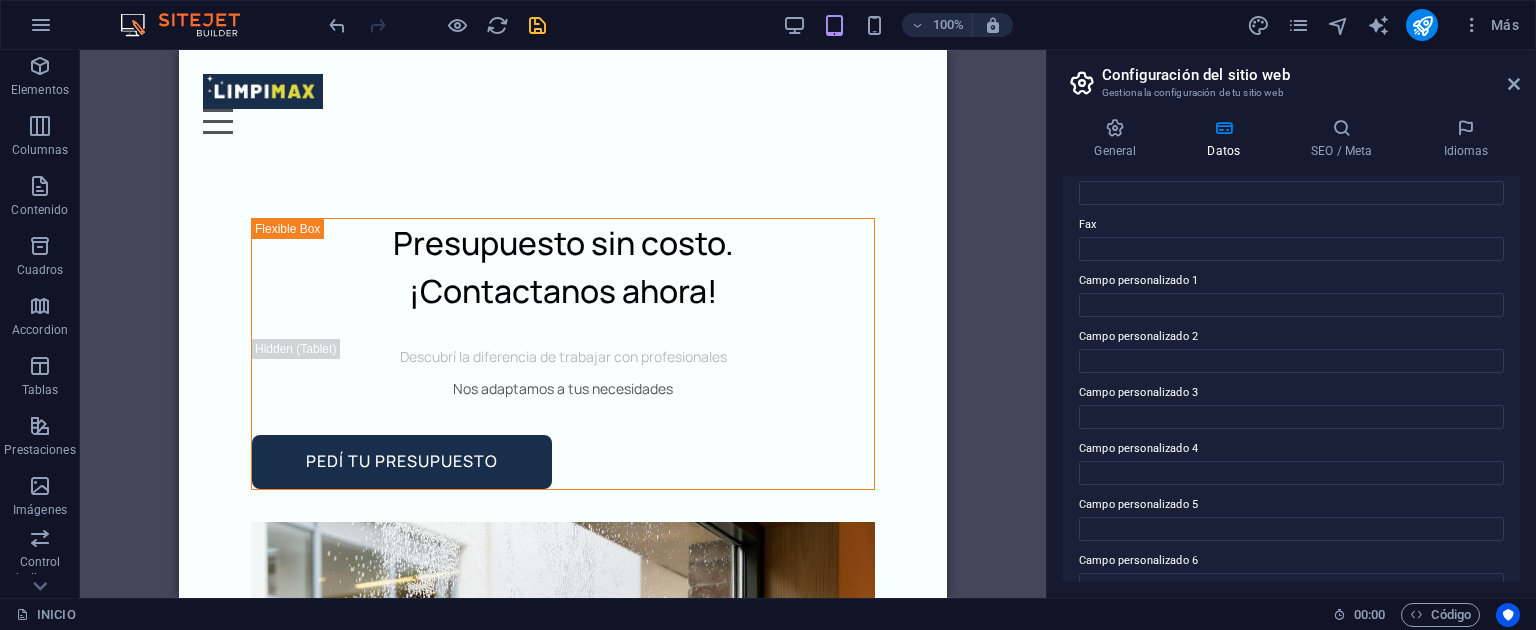 scroll, scrollTop: 554, scrollLeft: 0, axis: vertical 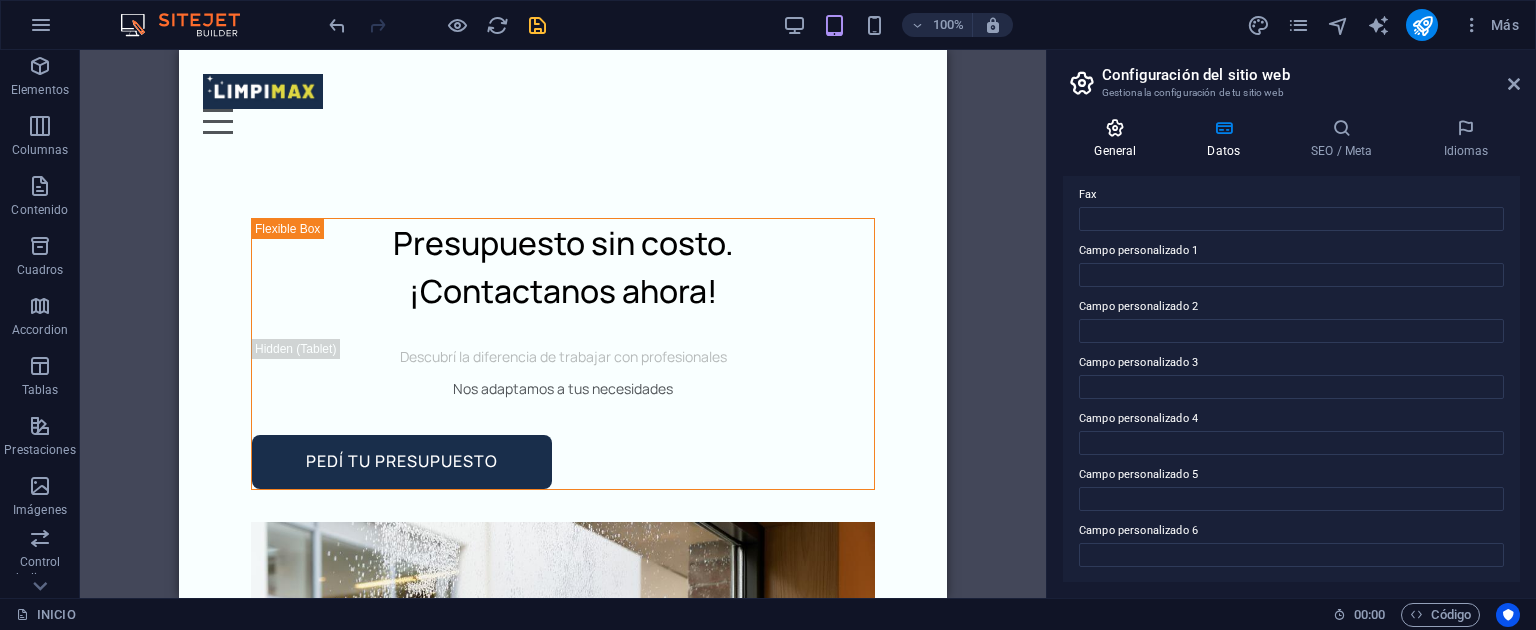 click at bounding box center (1115, 128) 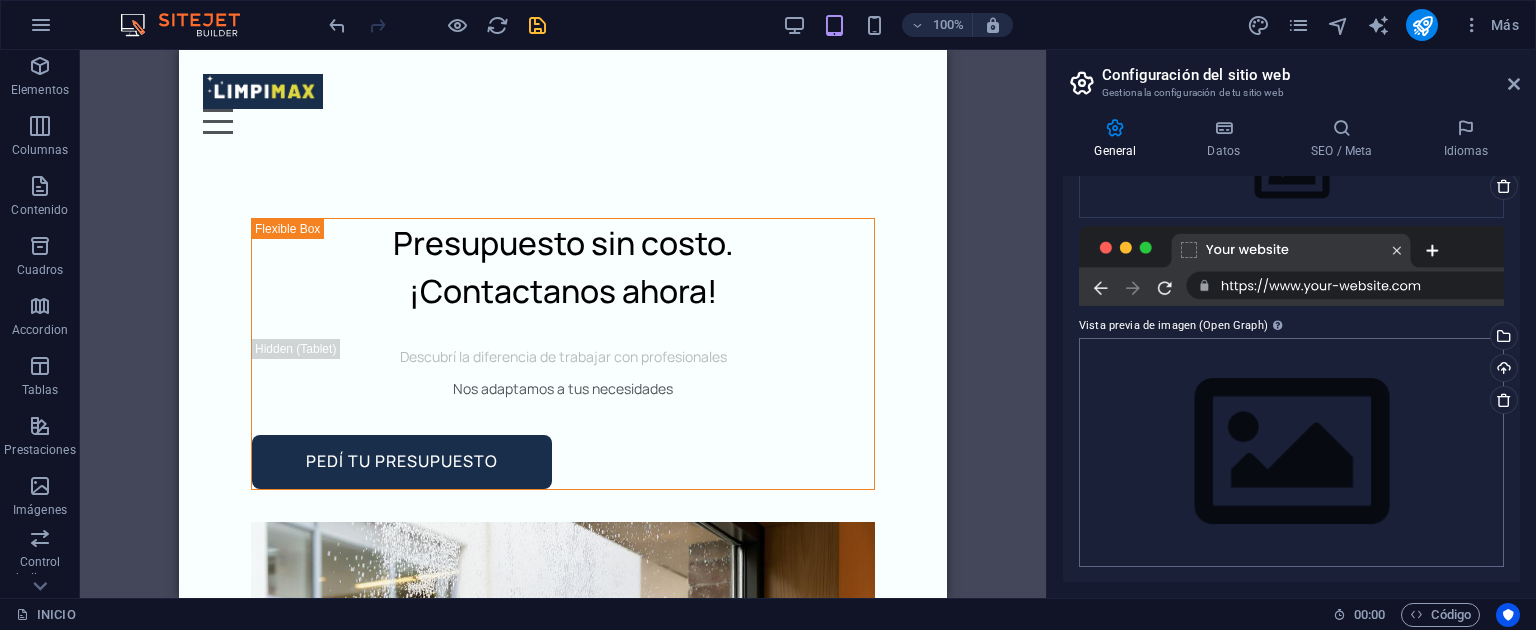 scroll, scrollTop: 260, scrollLeft: 0, axis: vertical 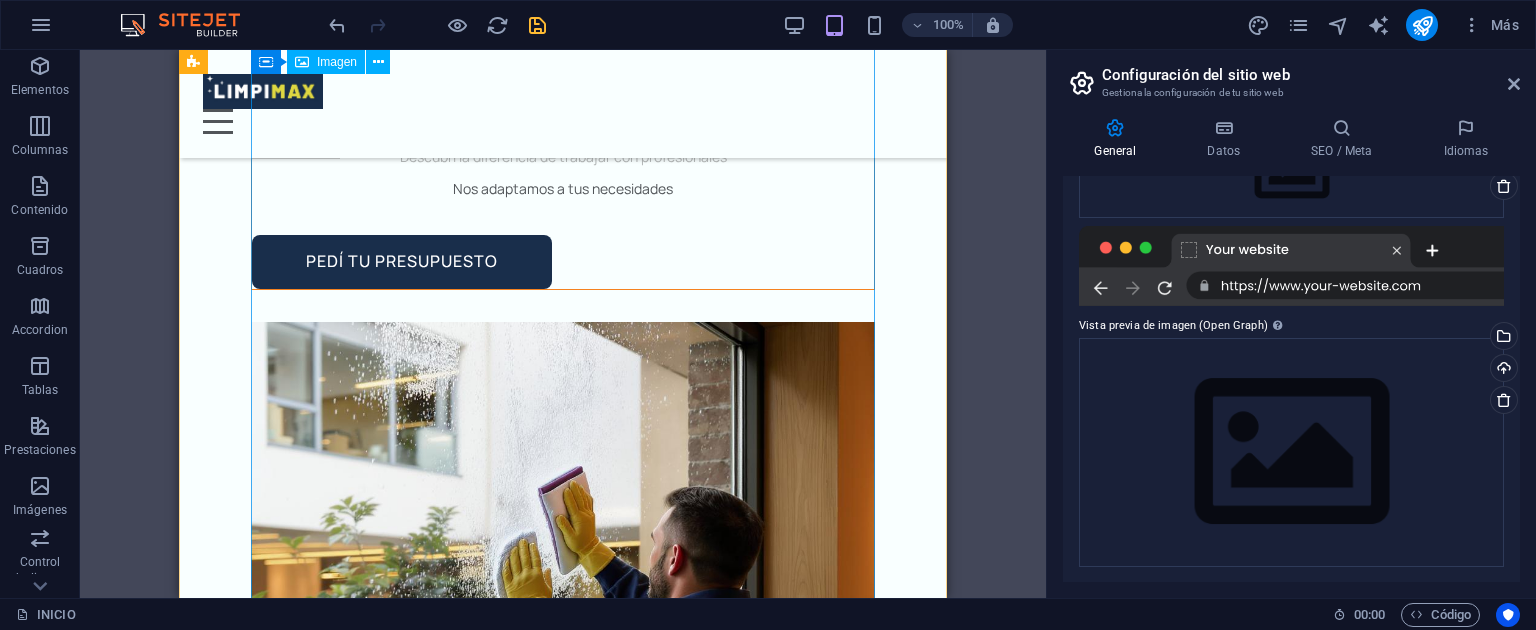 click at bounding box center [563, 634] 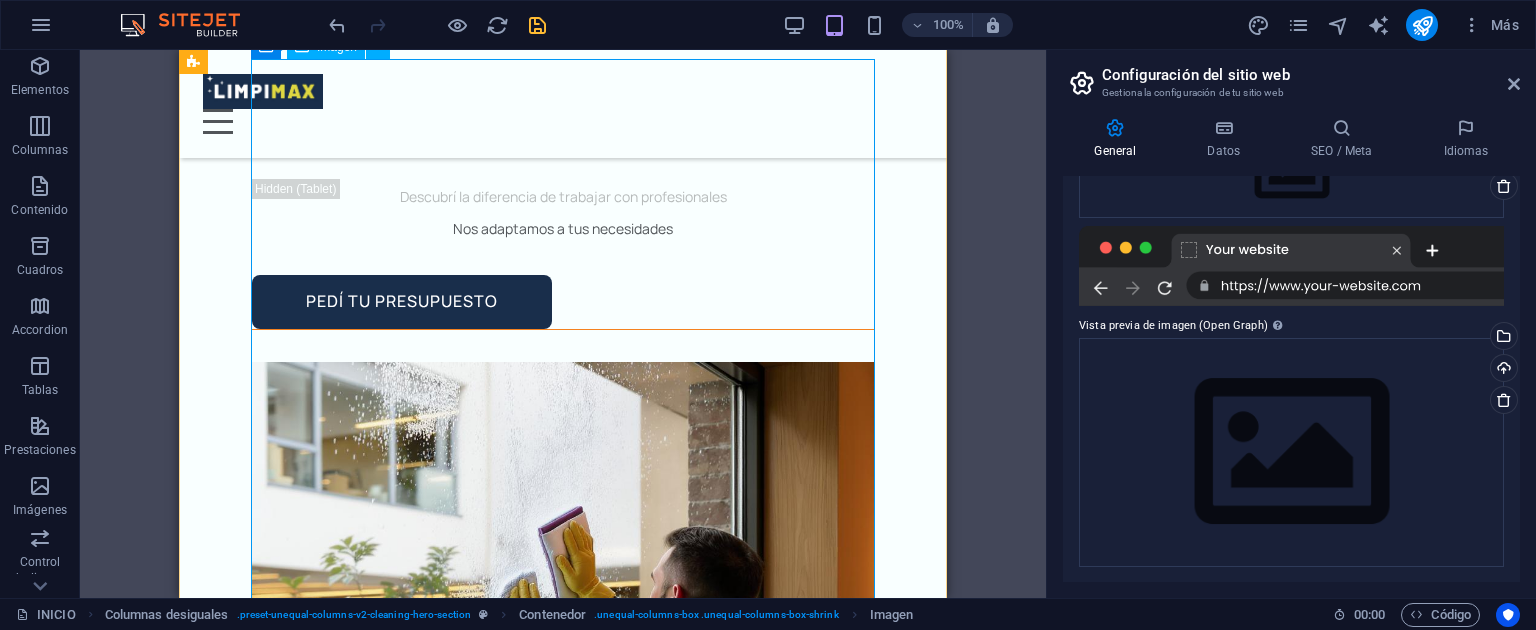 scroll, scrollTop: 134, scrollLeft: 0, axis: vertical 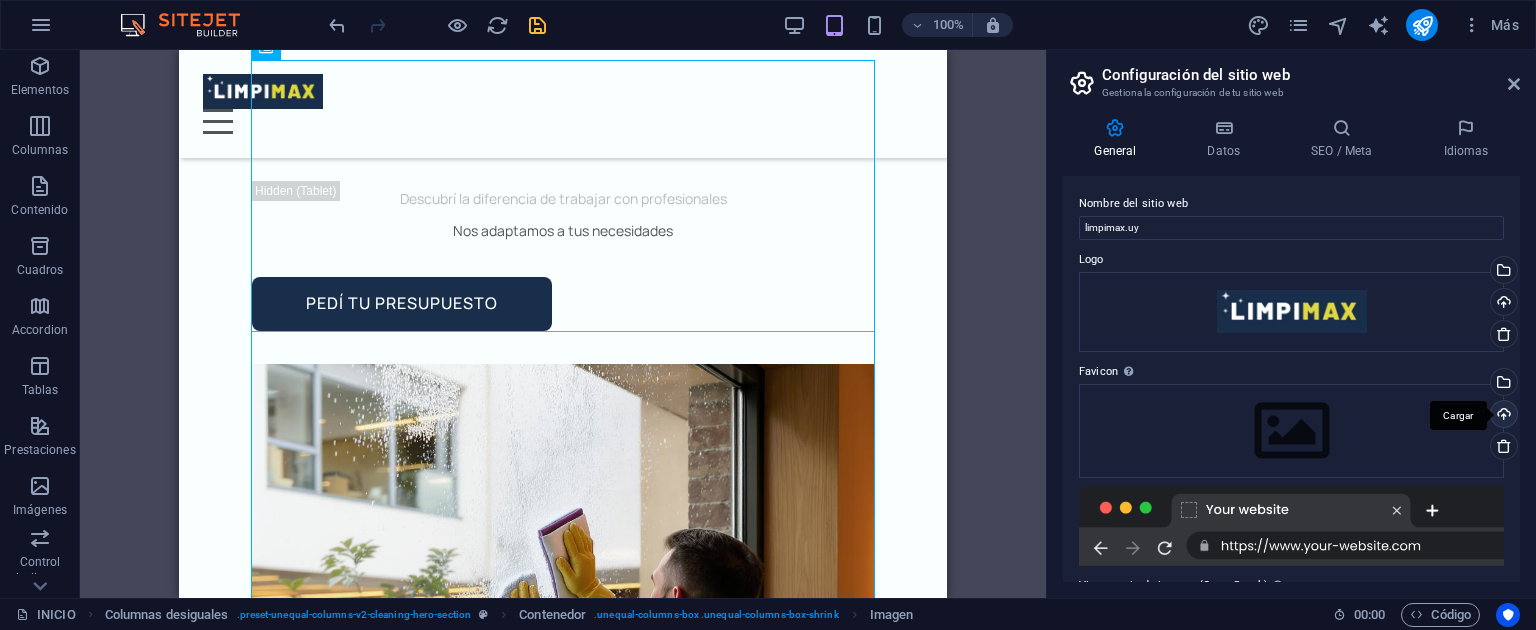 click on "Cargar" at bounding box center [1502, 416] 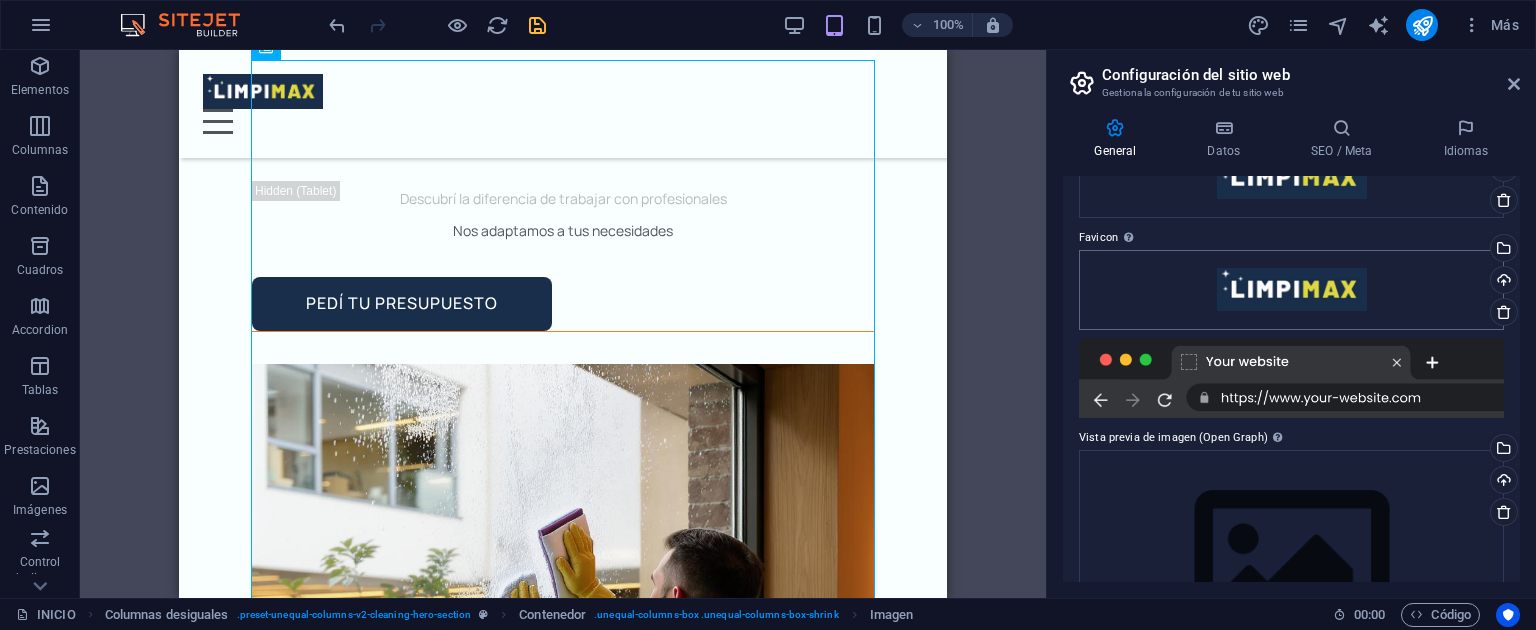 scroll, scrollTop: 0, scrollLeft: 0, axis: both 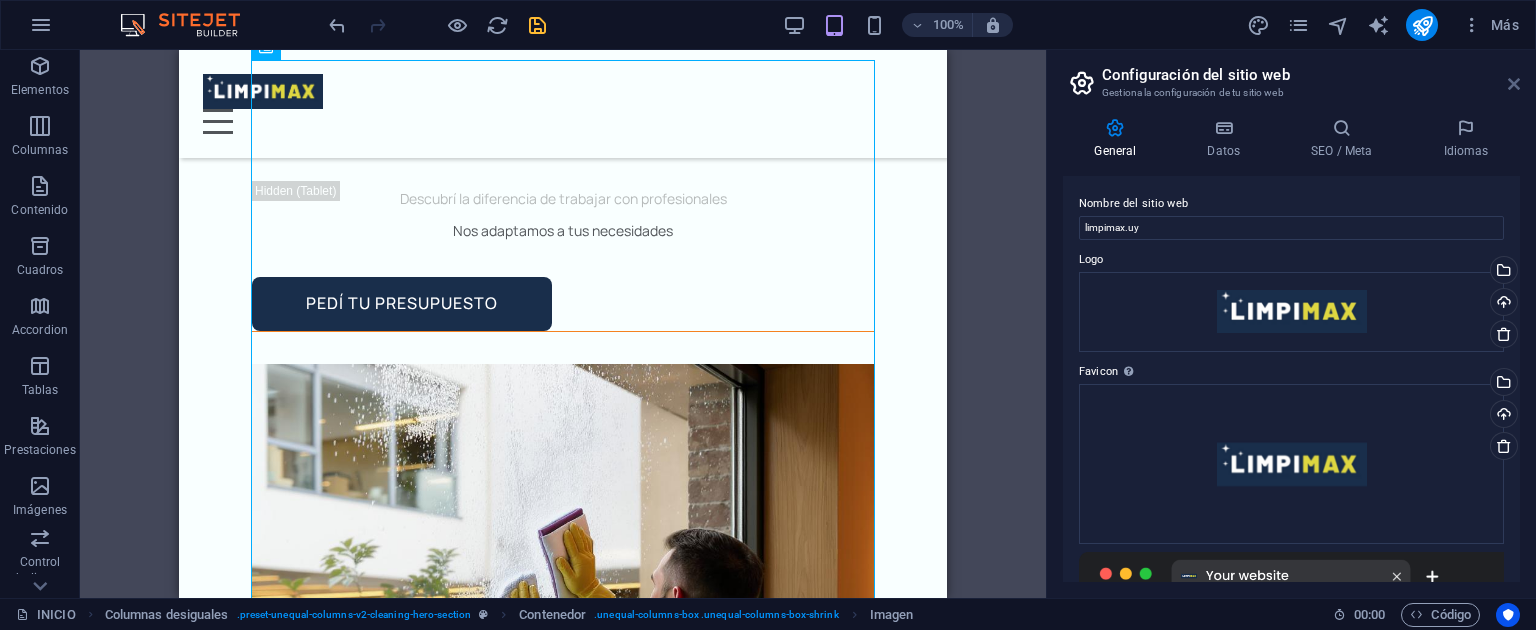 click at bounding box center [1514, 84] 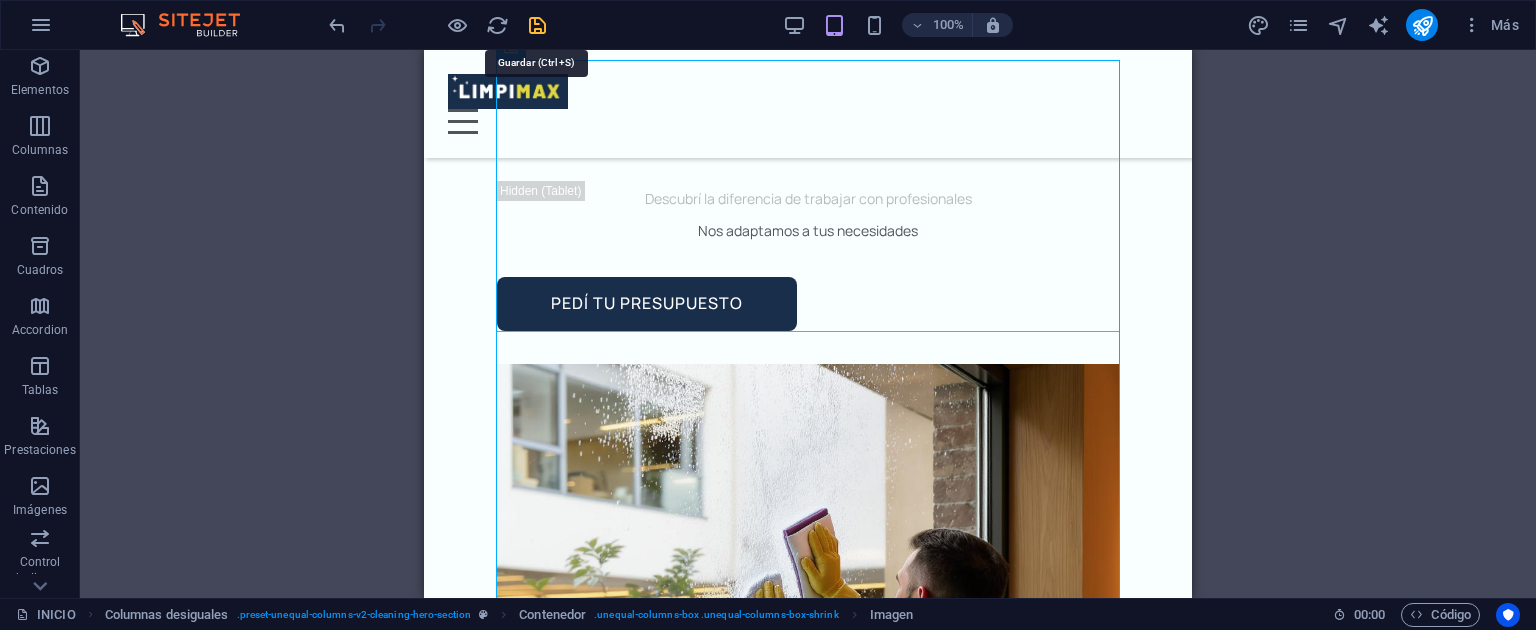 click at bounding box center [537, 25] 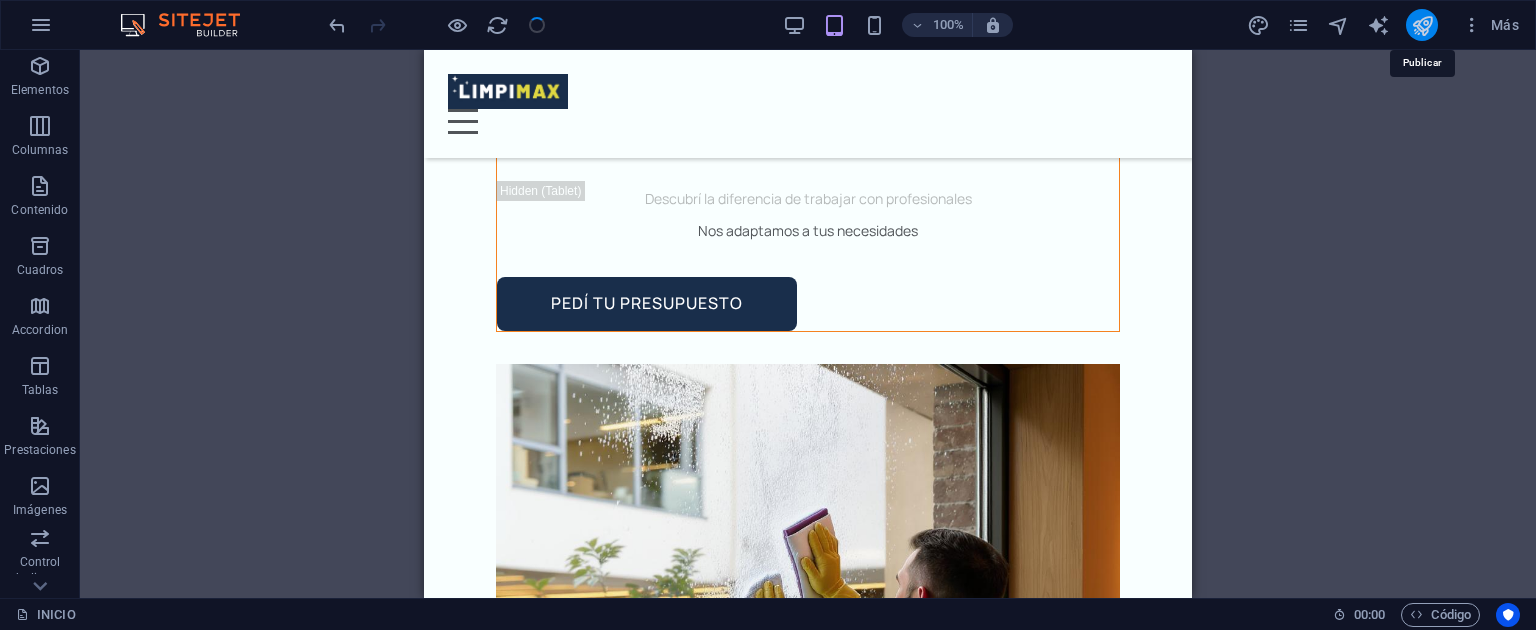click at bounding box center (1422, 25) 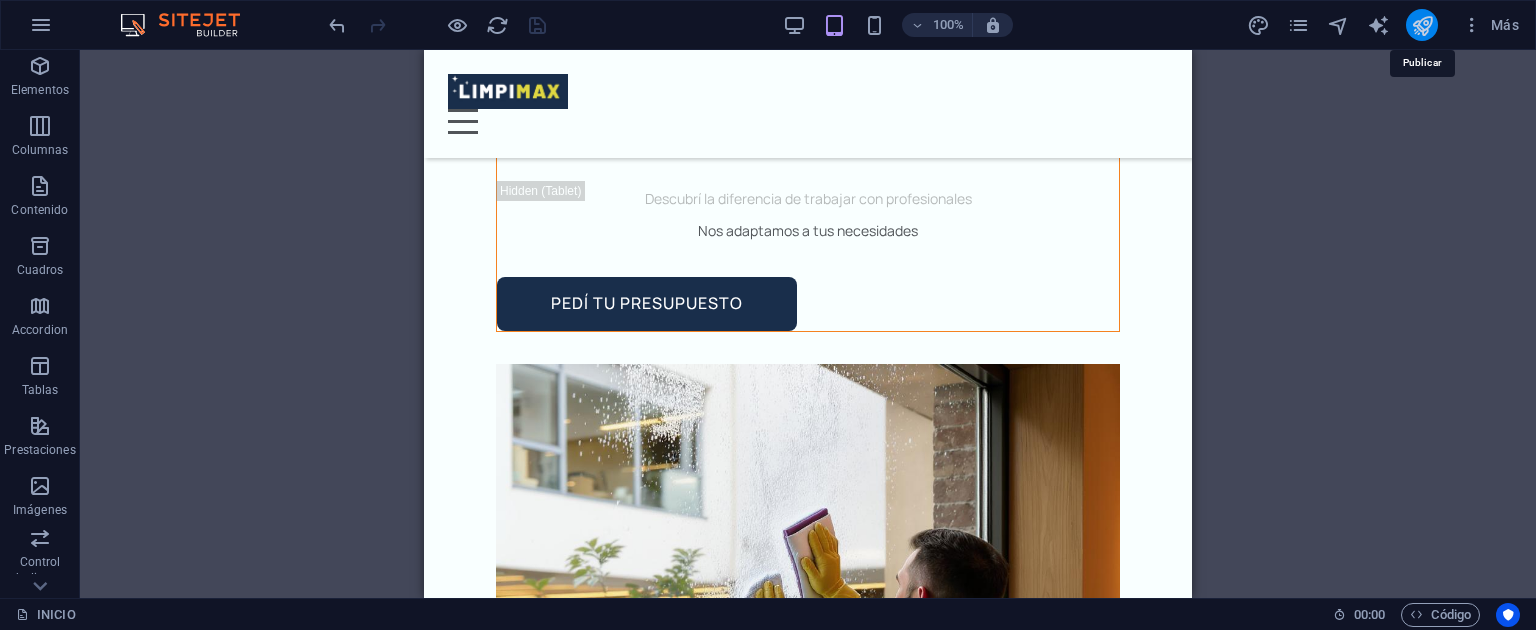 click at bounding box center (1422, 25) 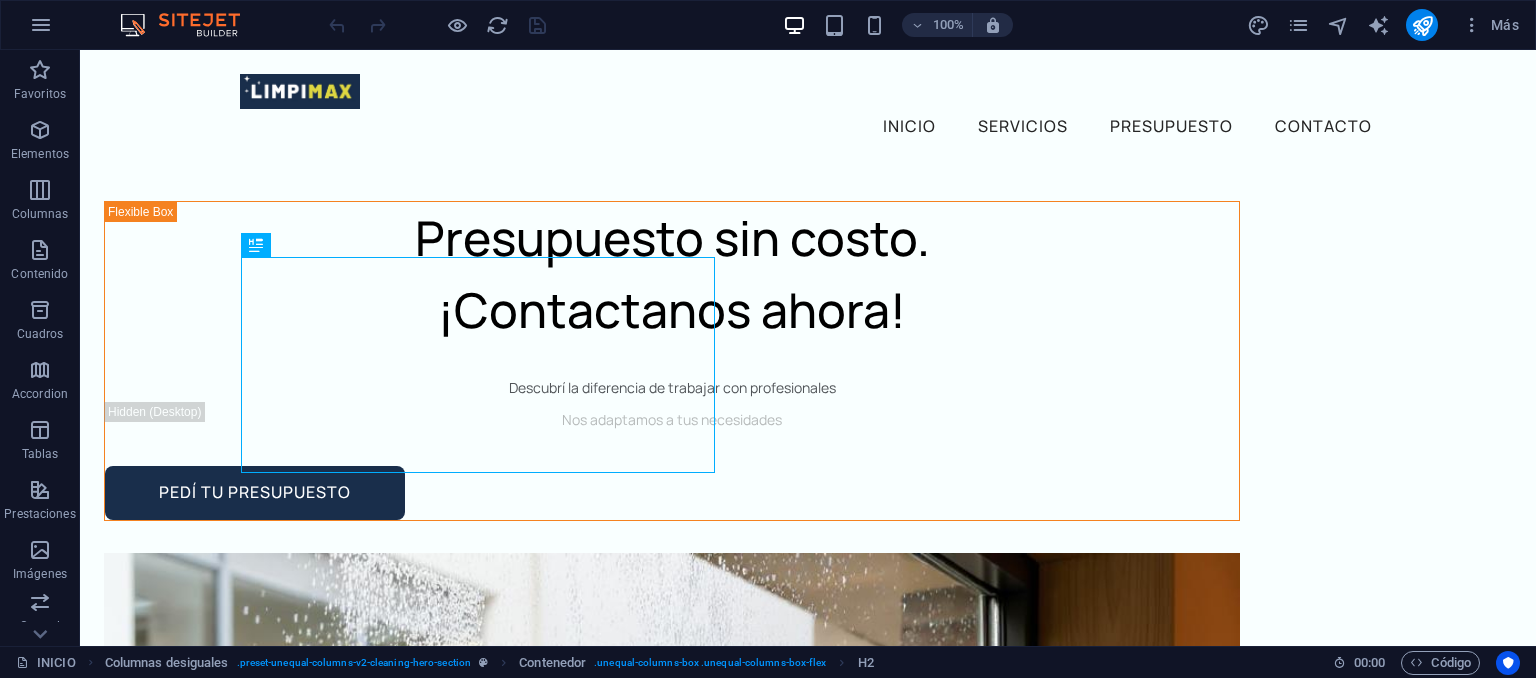 scroll, scrollTop: 0, scrollLeft: 0, axis: both 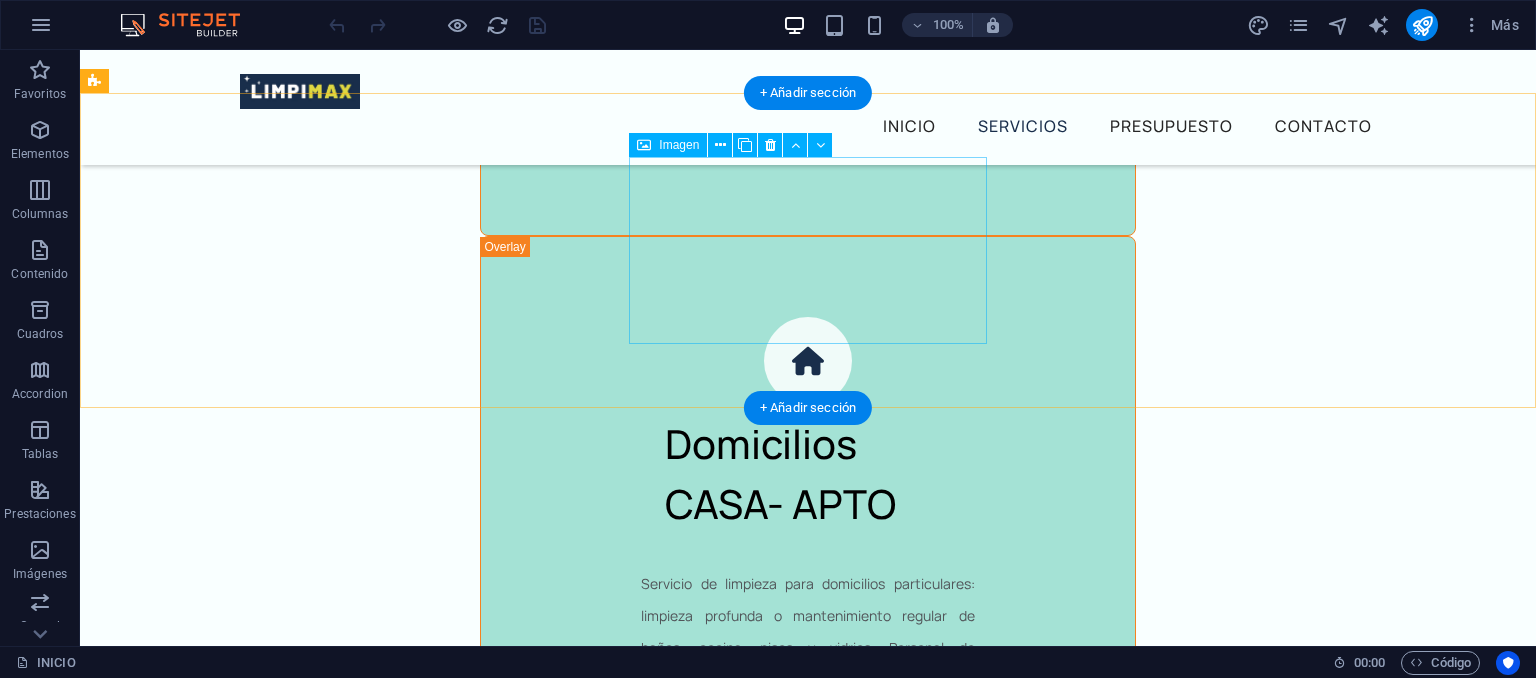 click at bounding box center (282, 3142) 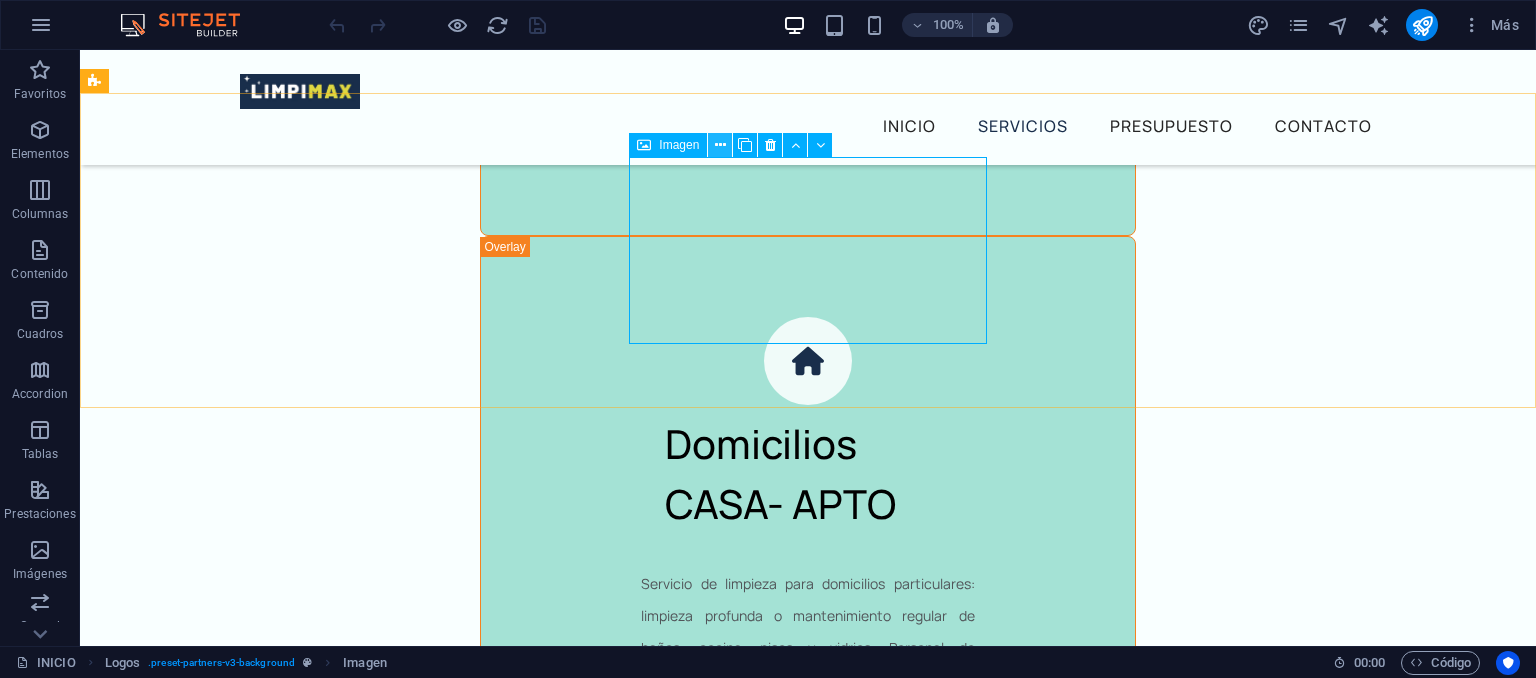 click at bounding box center [720, 145] 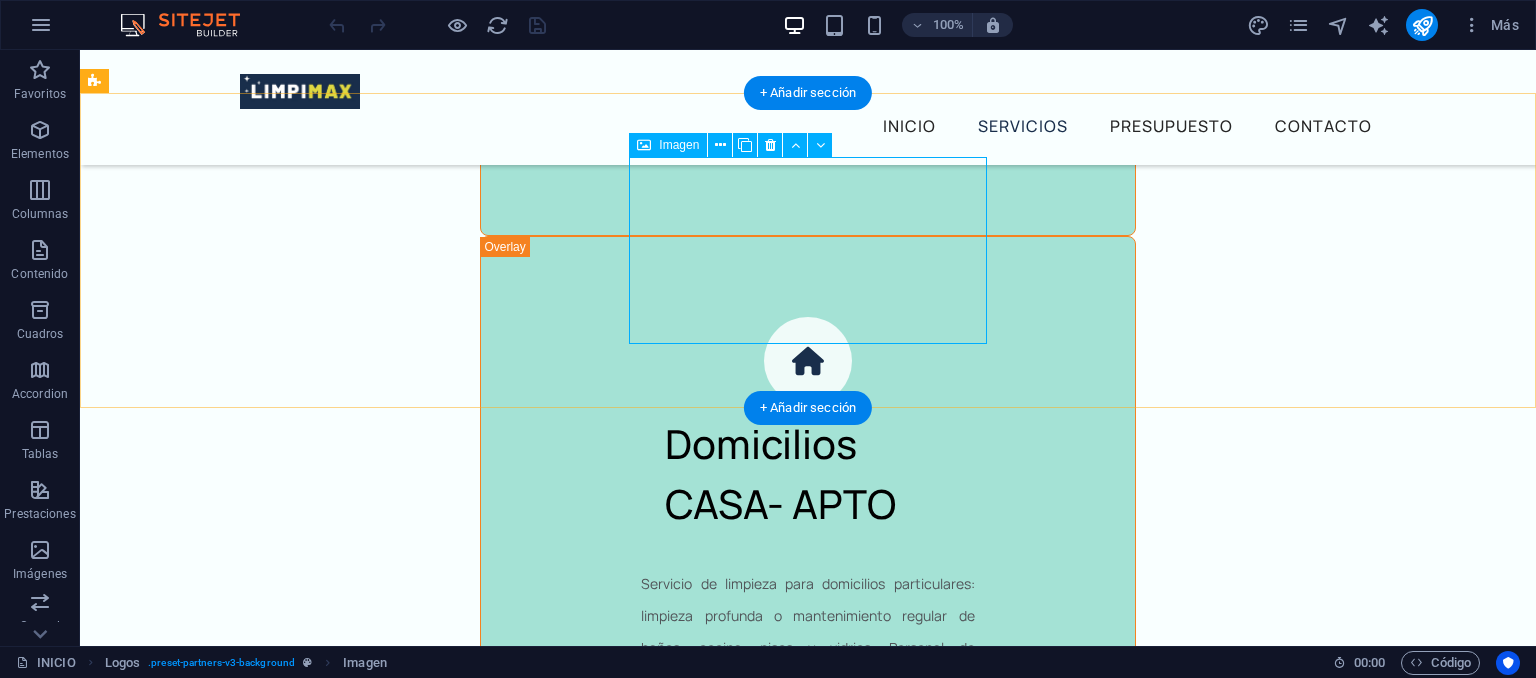 click at bounding box center (282, 3142) 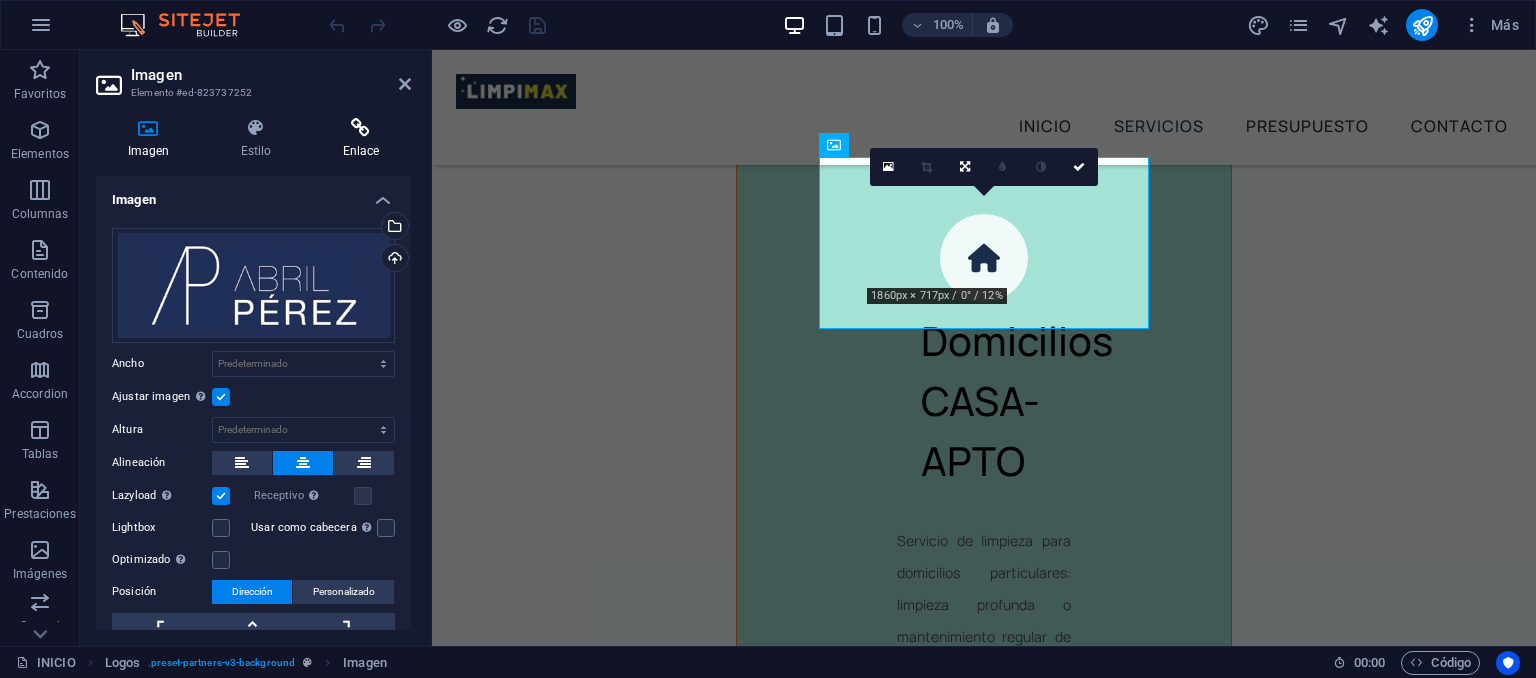 click on "Enlace" at bounding box center (361, 139) 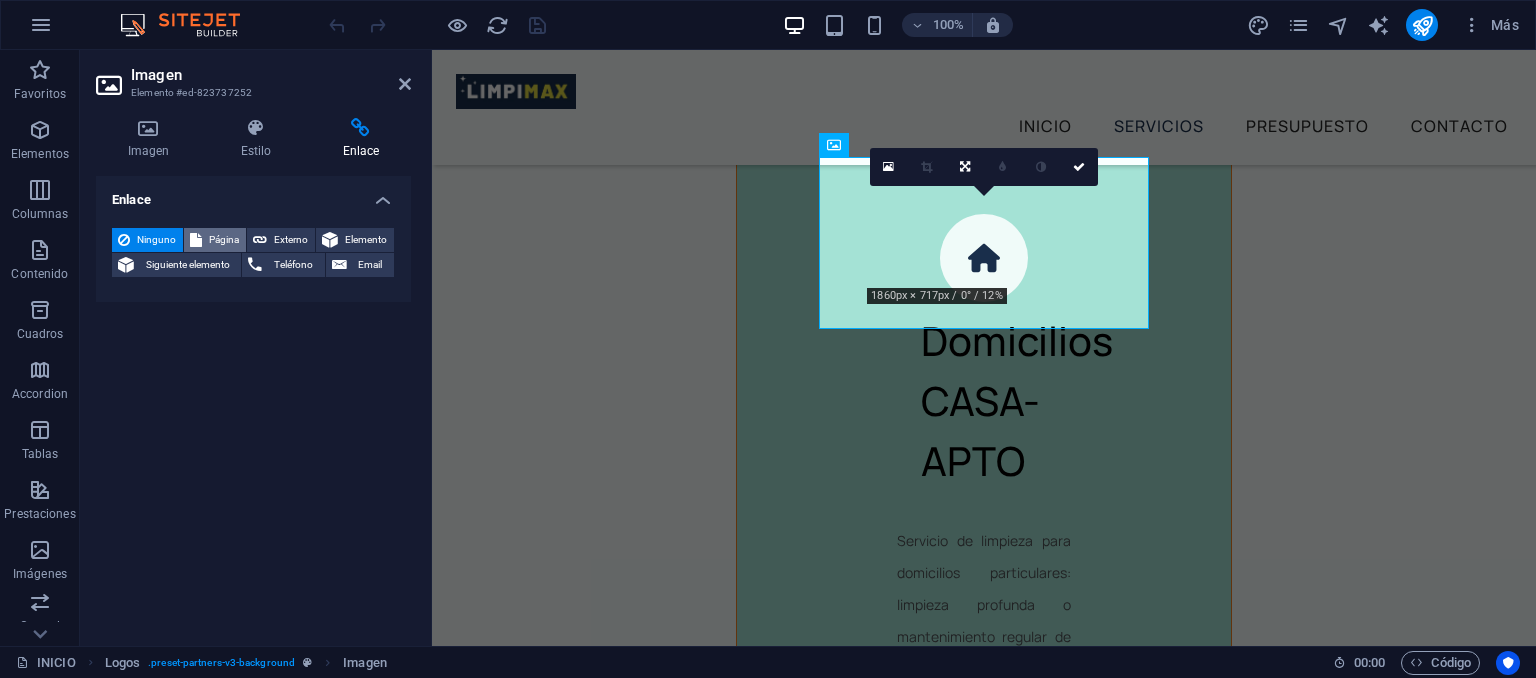 click on "Página" at bounding box center [215, 240] 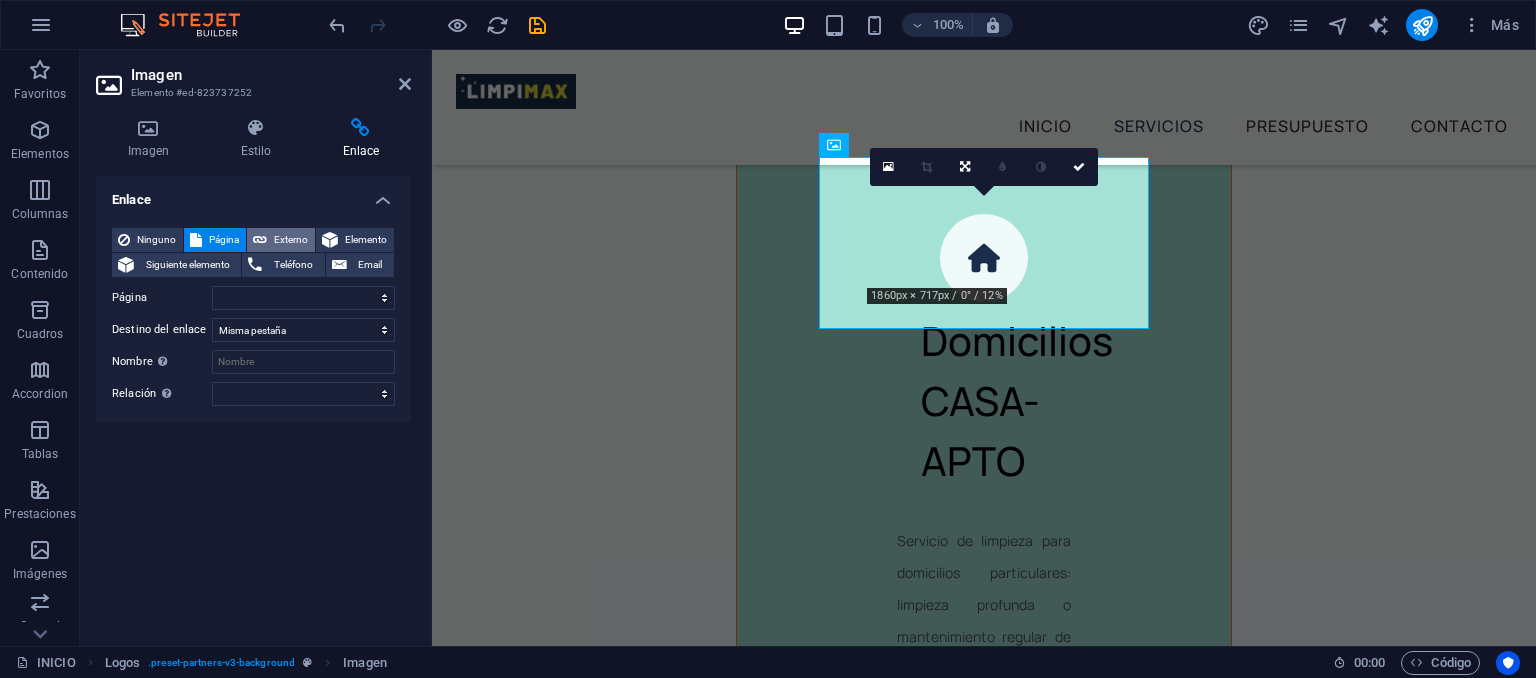 click on "Externo" at bounding box center [291, 240] 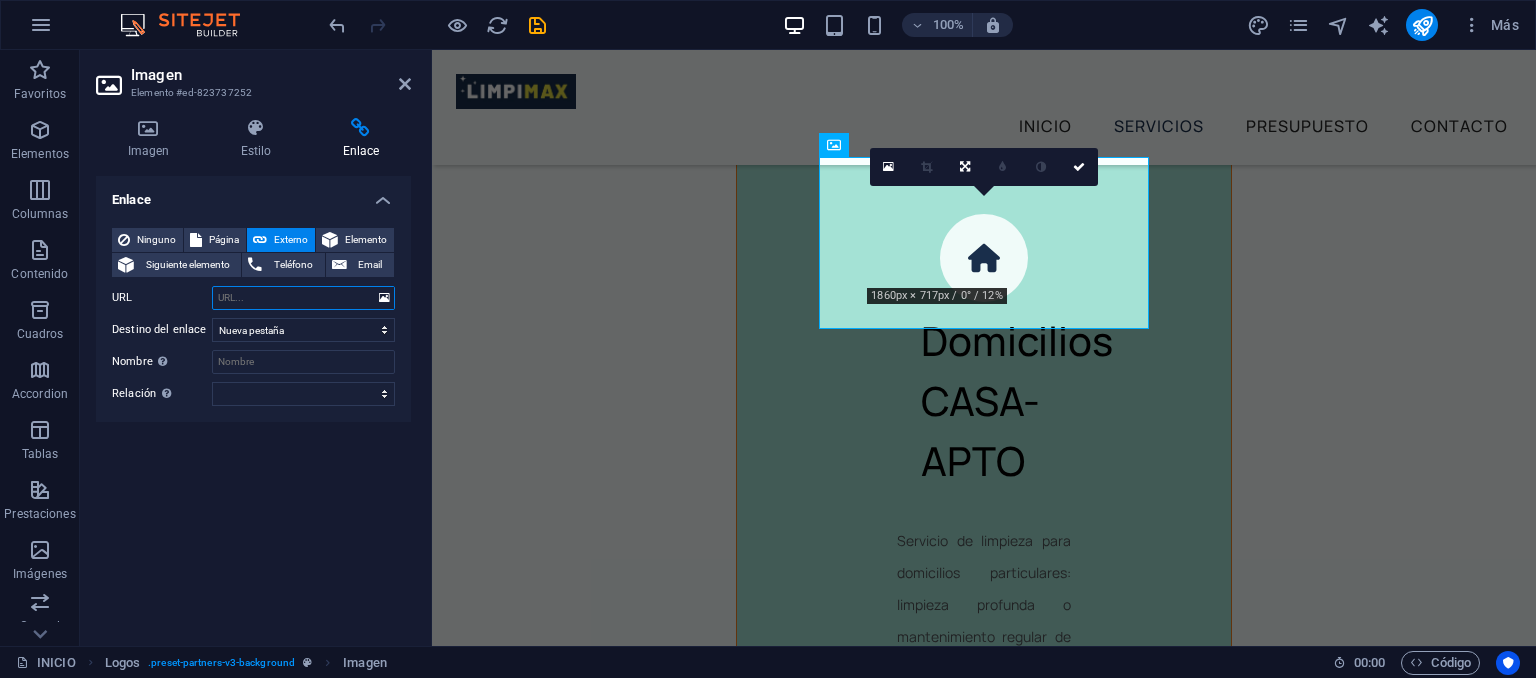 paste on "https://www.abrilperez.com.uy/" 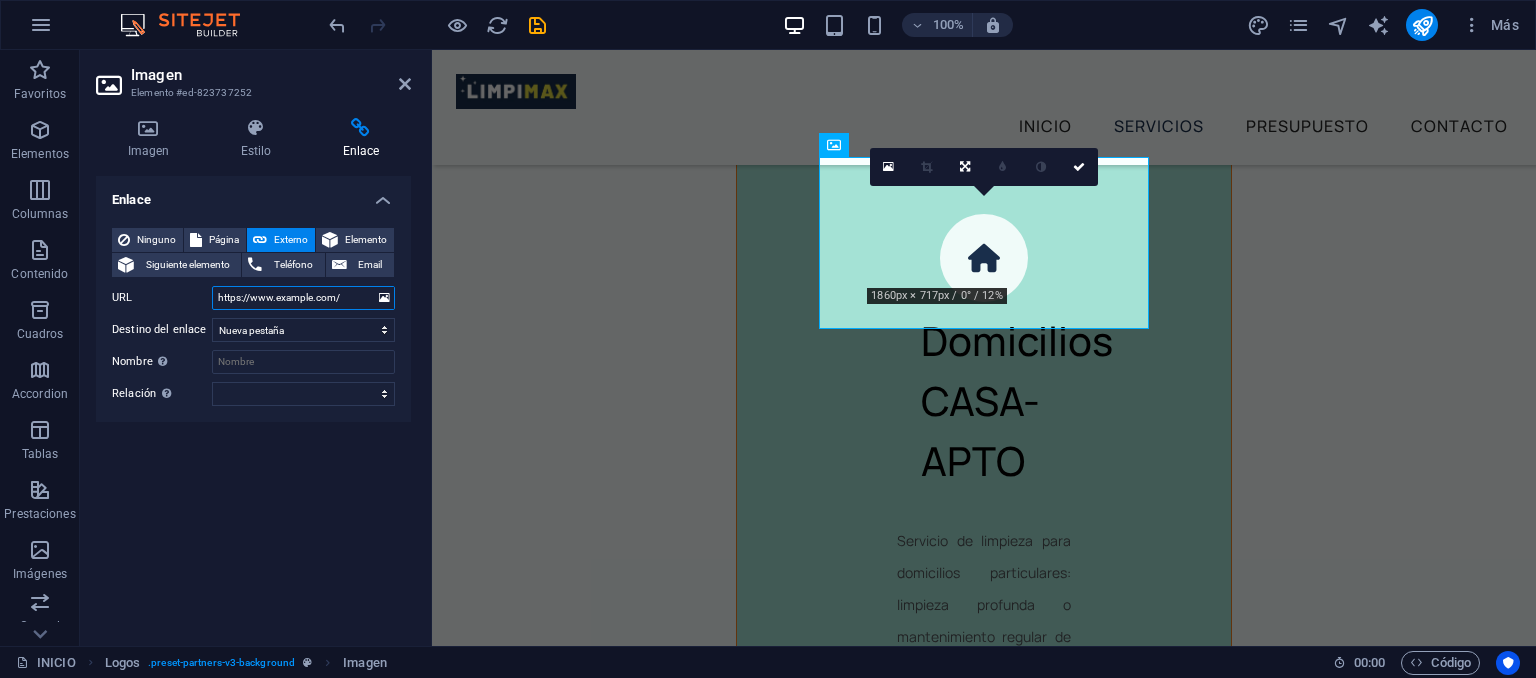 type on "https://www.abrilperez.com.uy/" 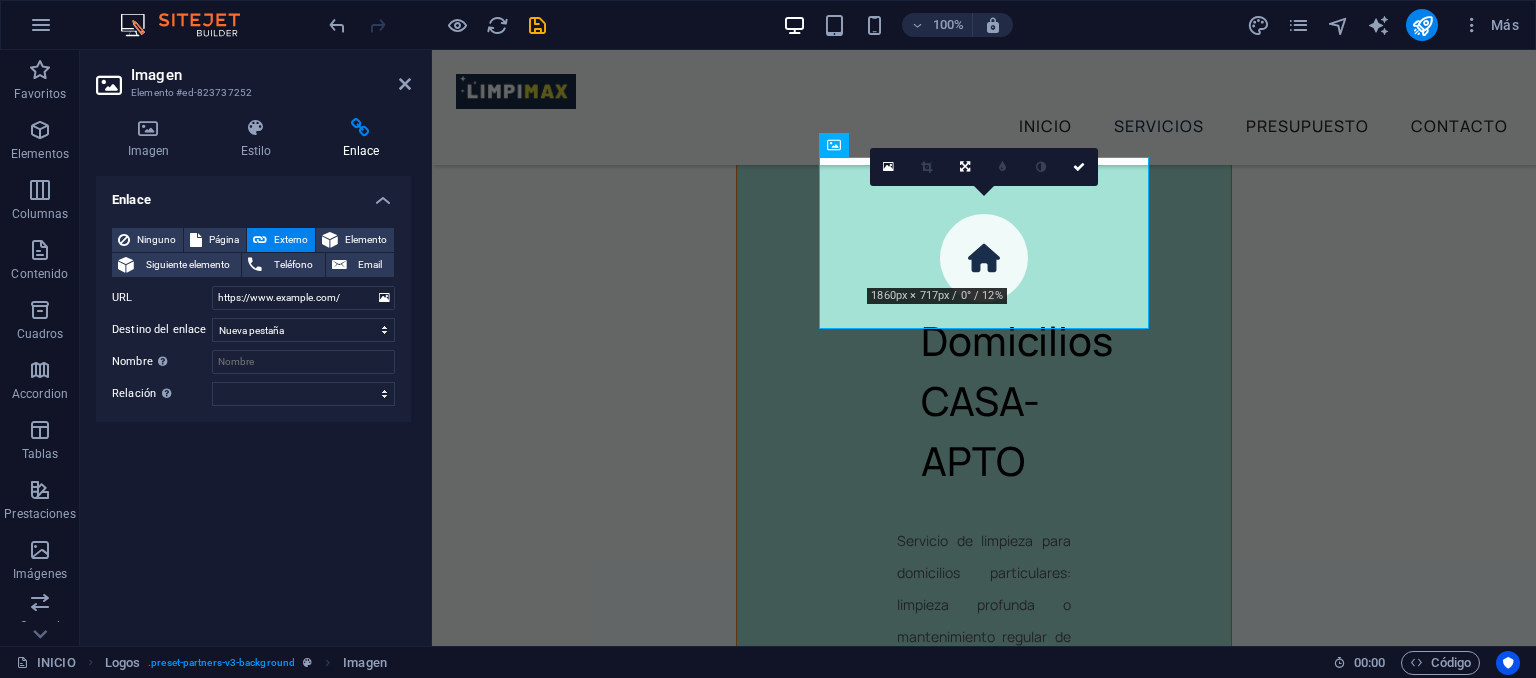 click on "Enlace Ninguno Página Externo Elemento Siguiente elemento Teléfono Email Página INICIO Elemento
URL https://www.abrilperez.com.uy/ Teléfono Email Destino del enlace Nueva pestaña Misma pestaña Superposición Nombre Una descripción adicional del enlace no debería ser igual al texto del enlace. El título suele mostrarse como un texto de información cuando se mueve el ratón por encima del elemento. Déjalo en blanco en caso de dudas. Relación Define la  relación de este enlace con el destino del enlace . Por ejemplo, el valor "nofollow" indica a los buscadores que no sigan al enlace. Puede dejarse vacío. alternativo autor marcador externo ayuda licencia siguiente nofollow noreferrer noopener ant buscar etiqueta" at bounding box center (253, 403) 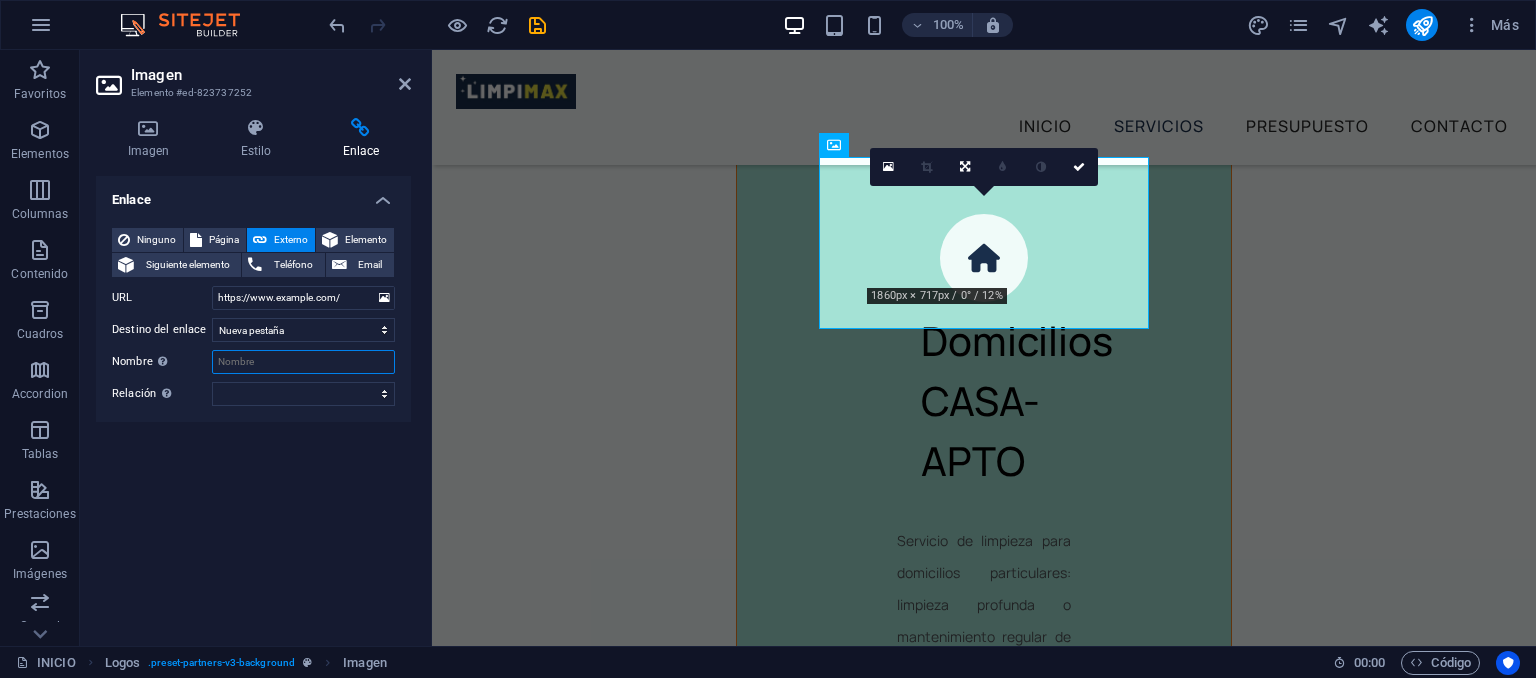 click on "Nombre Una descripción adicional del enlace no debería ser igual al texto del enlace. El título suele mostrarse como un texto de información cuando se mueve el ratón por encima del elemento. Déjalo en blanco en caso de dudas." at bounding box center (303, 362) 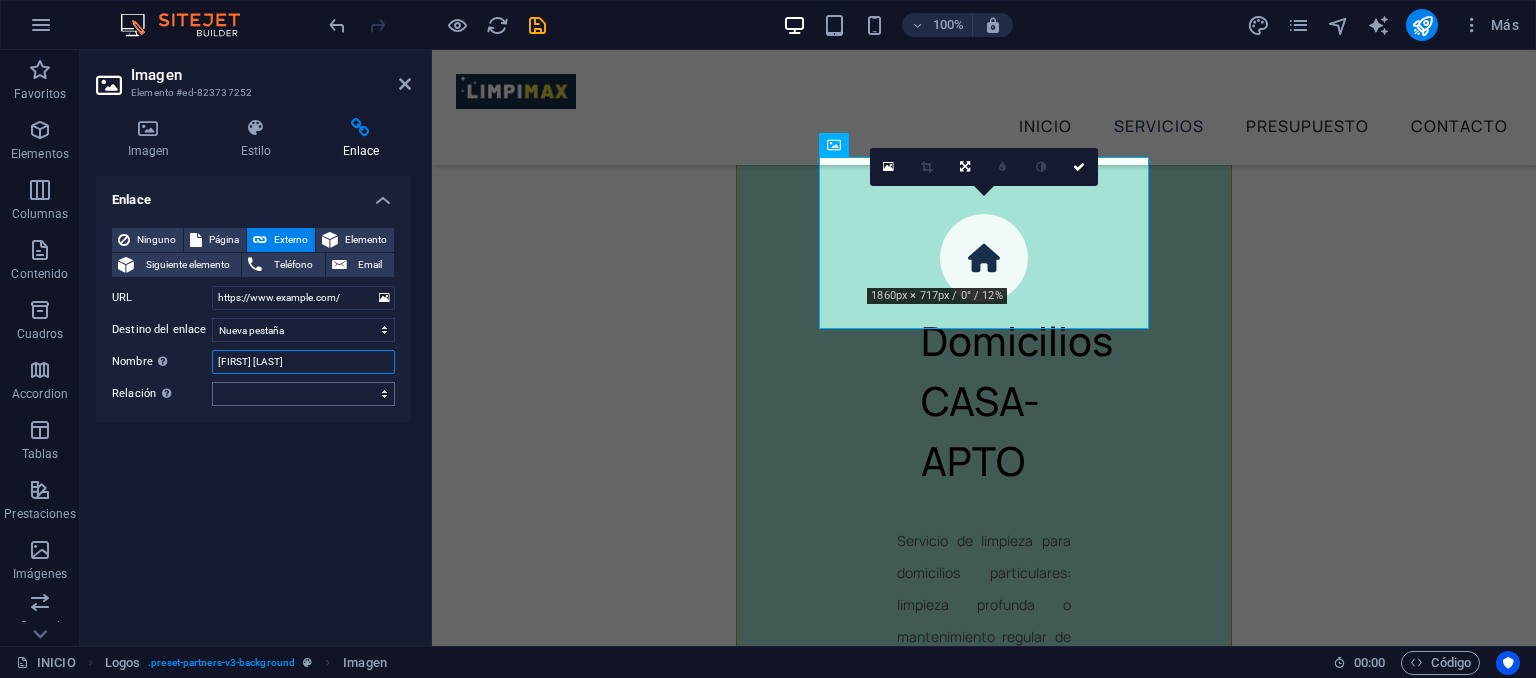 type on "Abril Perez" 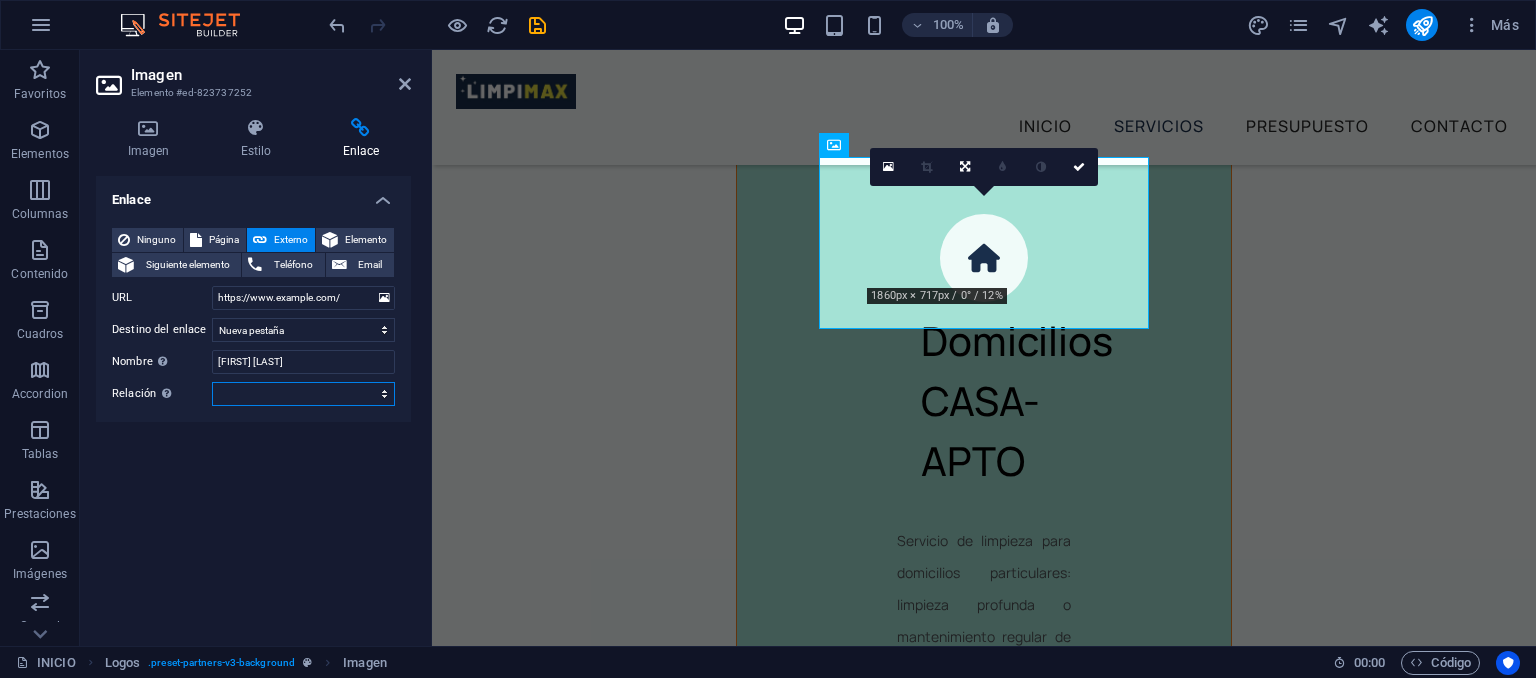click on "alternativo autor marcador externo ayuda licencia siguiente nofollow noreferrer noopener ant buscar etiqueta" at bounding box center (303, 394) 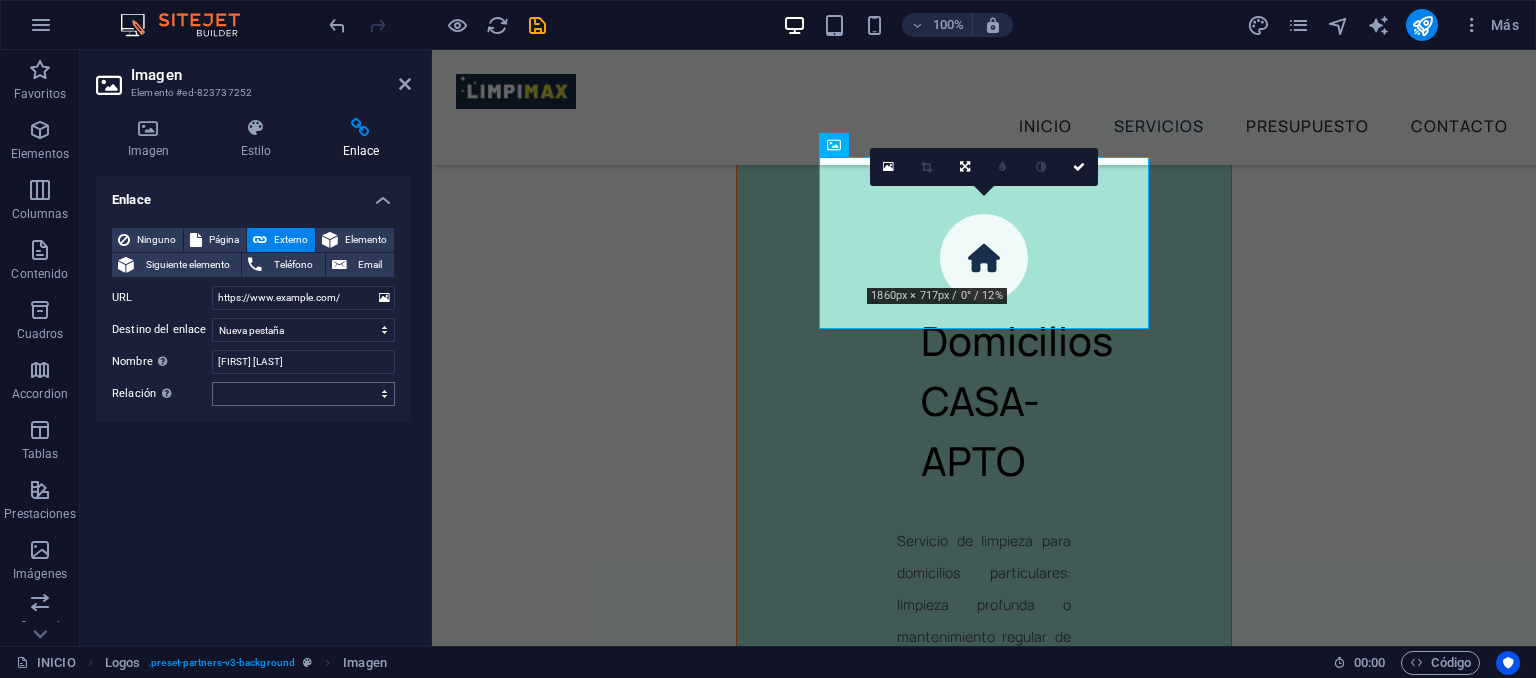 click on "Enlace Ninguno Página Externo Elemento Siguiente elemento Teléfono Email Página INICIO Elemento
URL https://www.abrilperez.com.uy/ Teléfono Email Destino del enlace Nueva pestaña Misma pestaña Superposición Nombre Una descripción adicional del enlace no debería ser igual al texto del enlace. El título suele mostrarse como un texto de información cuando se mueve el ratón por encima del elemento. Déjalo en blanco en caso de dudas. Abril Perez Relación Define la  relación de este enlace con el destino del enlace . Por ejemplo, el valor "nofollow" indica a los buscadores que no sigan al enlace. Puede dejarse vacío. alternativo autor marcador externo ayuda licencia siguiente nofollow noreferrer noopener ant buscar etiqueta" at bounding box center [253, 403] 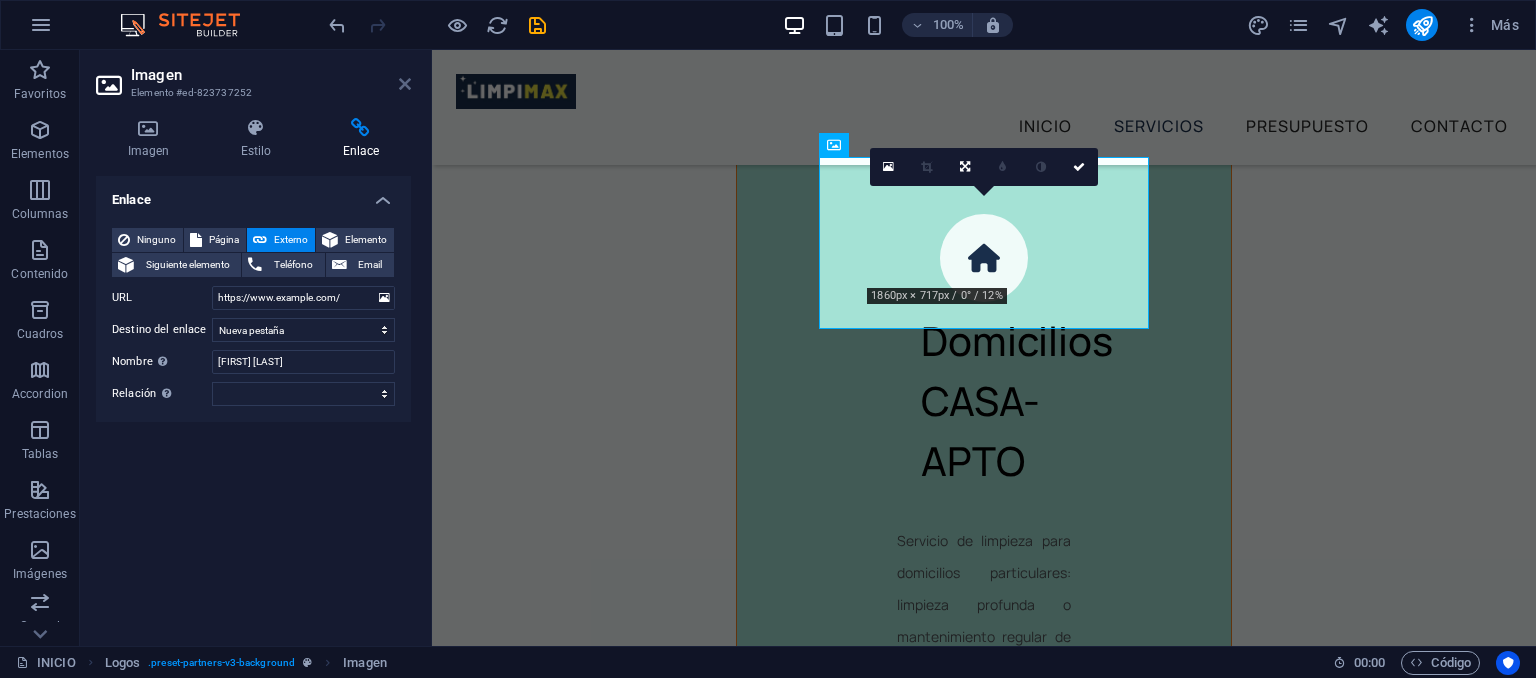 click at bounding box center (405, 84) 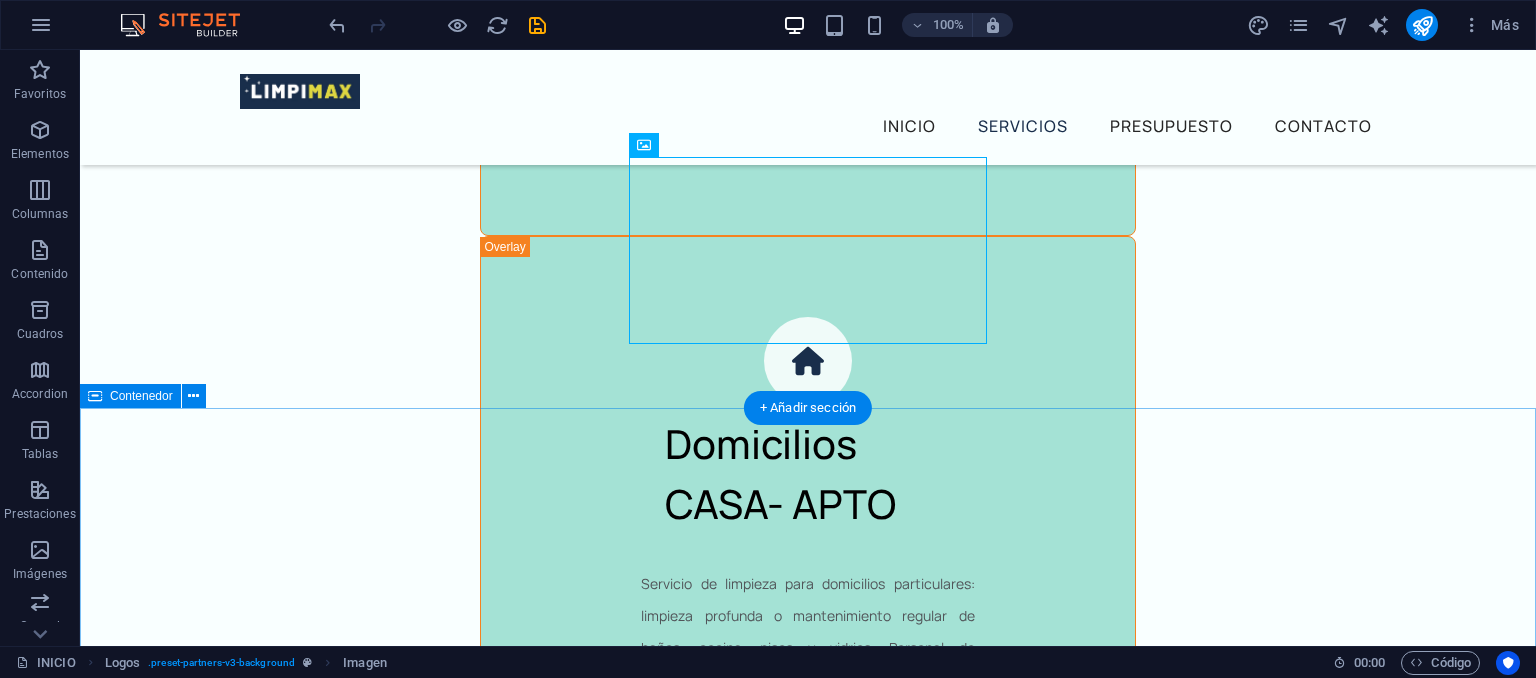 click on "Servicio de limpieza en: MONTEVIDEO - CIUDAD DE LA COSTA - PANDO - PIRIAPOLIS  CANELONES - MALDONADO - SALTO Resultados Espacios impecables, visibles desde el primer día. Dispinibilidad Atención ágil, flexibilidad horaria y capacidad de urgencias. Confianza Personal confiable y buena presencia. Dejá tus espacios en manos seguras." at bounding box center (808, 4136) 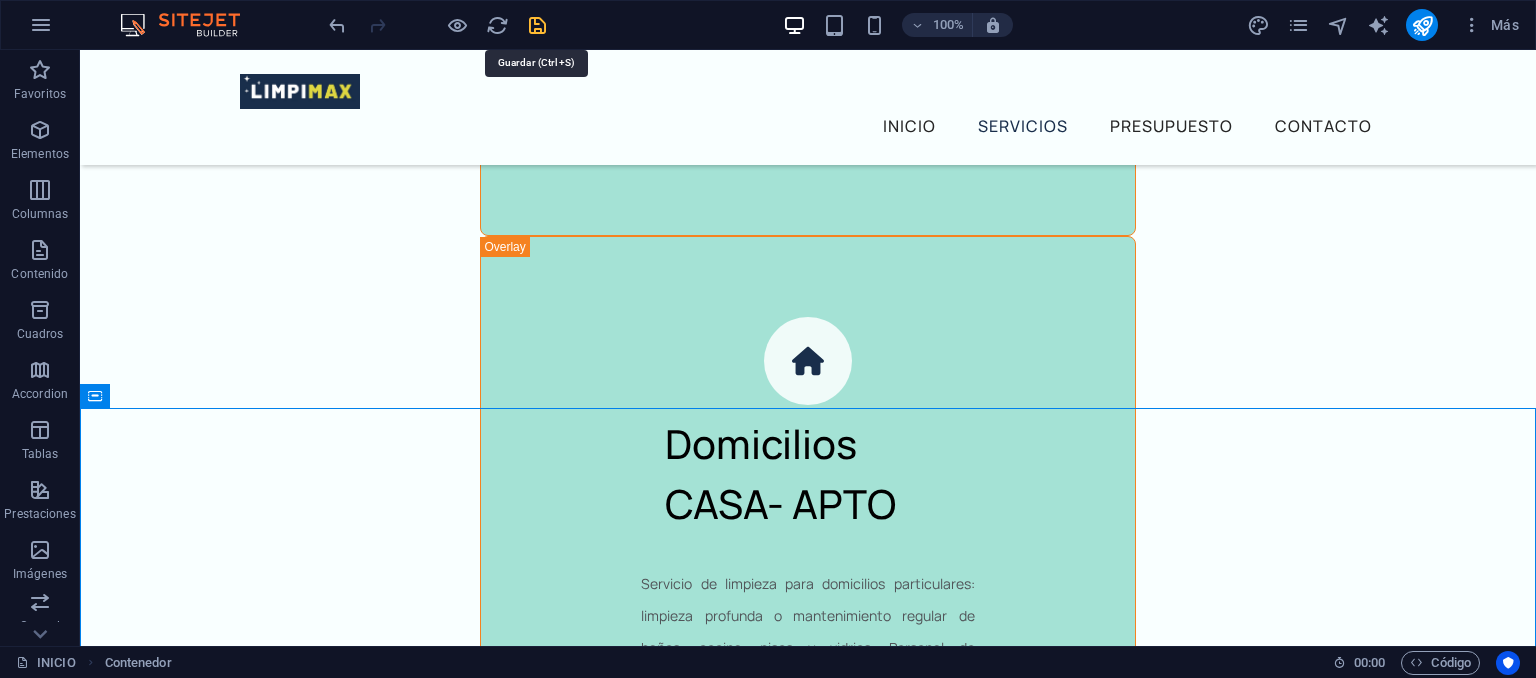 click at bounding box center (537, 25) 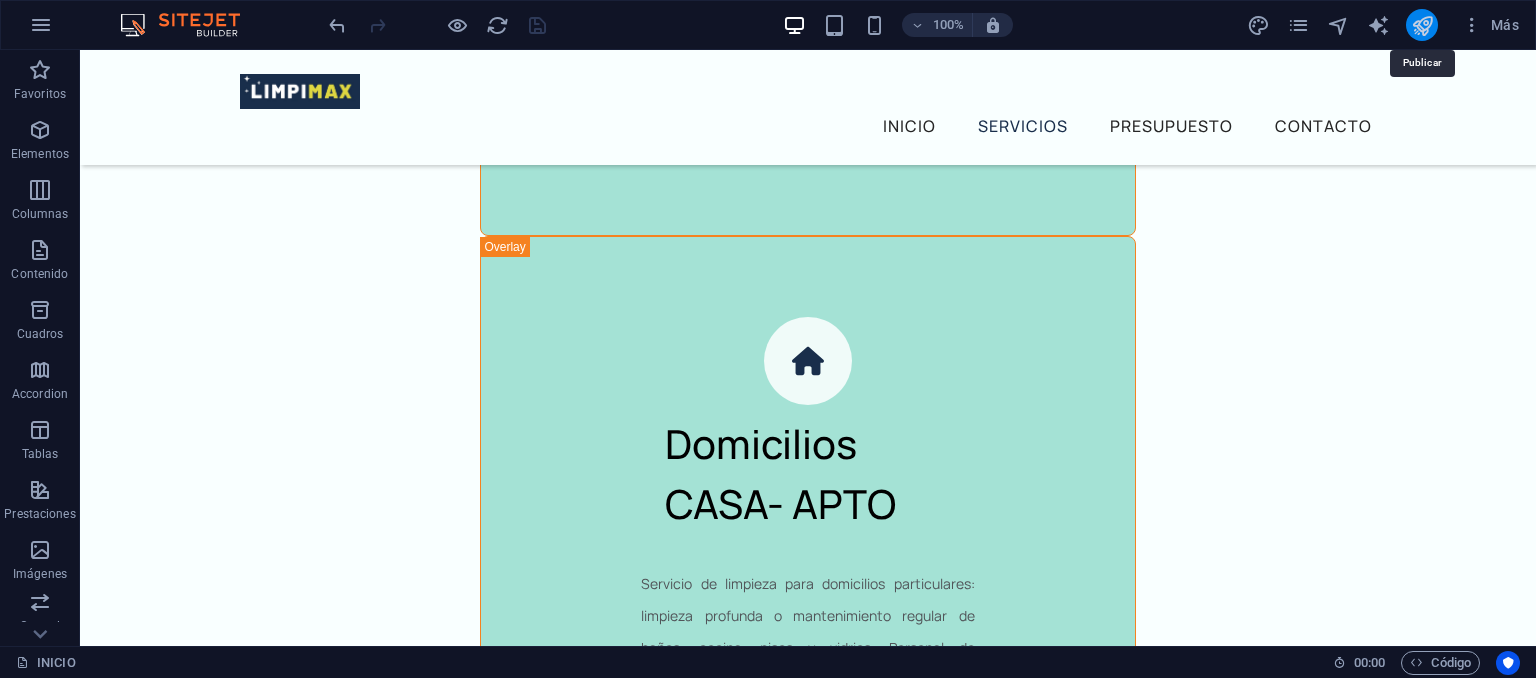 click at bounding box center (1422, 25) 